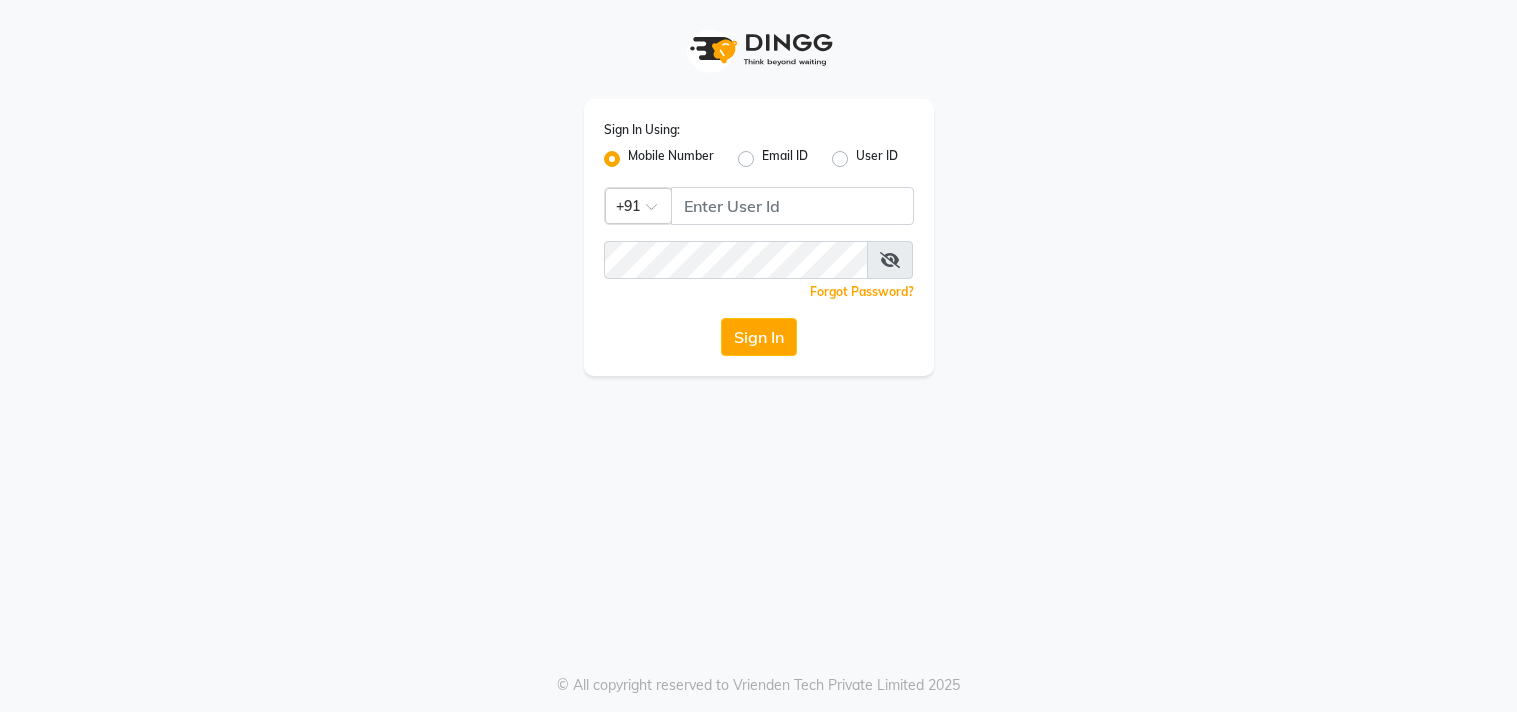 scroll, scrollTop: 0, scrollLeft: 0, axis: both 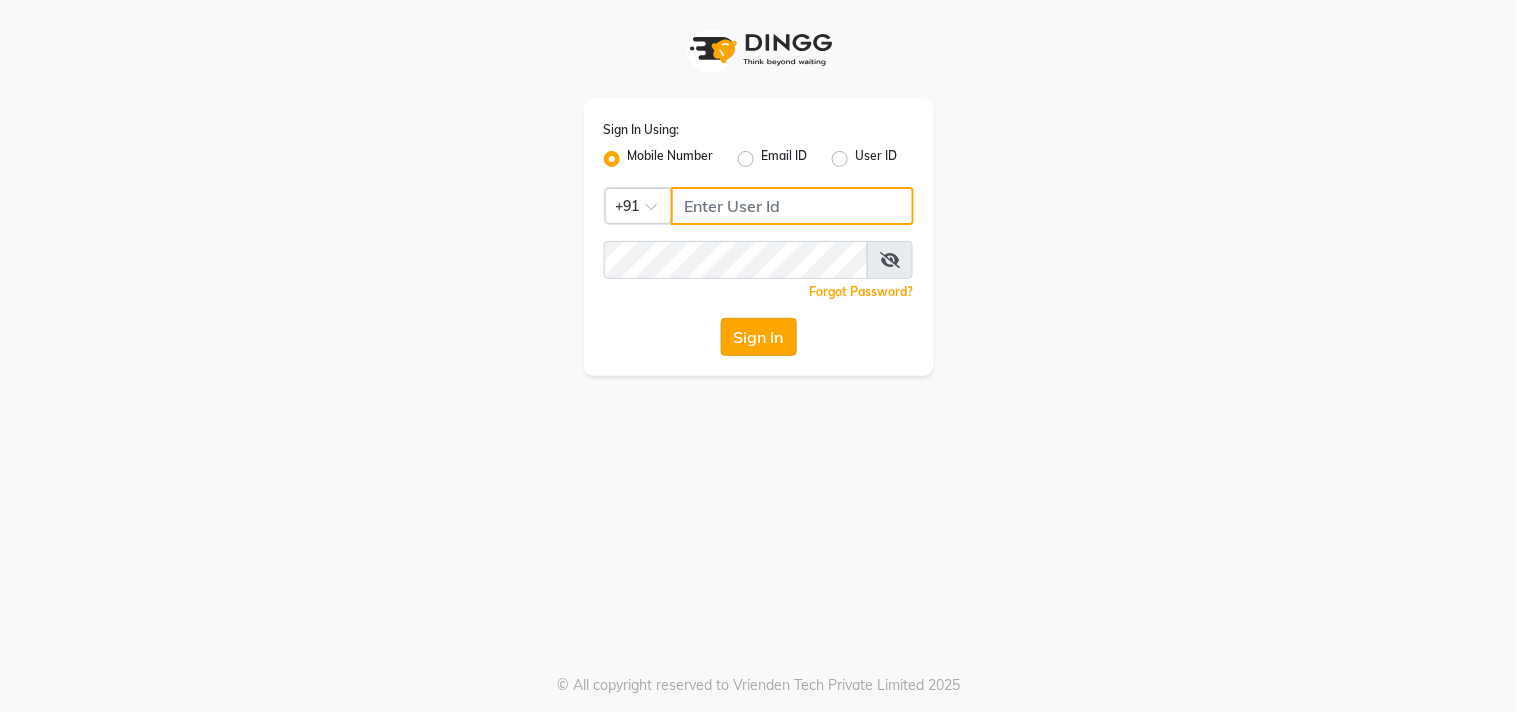 type on "9071277127" 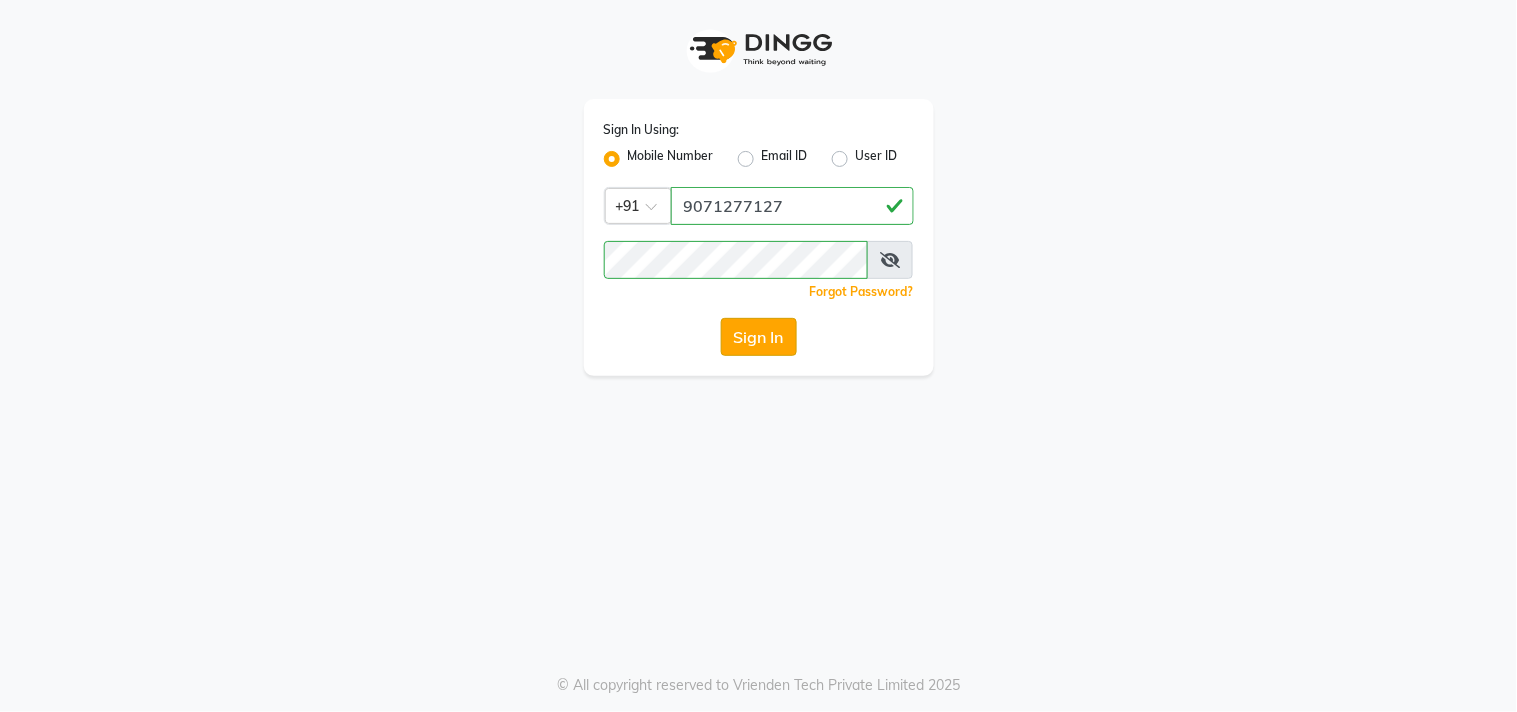 click on "Sign In" 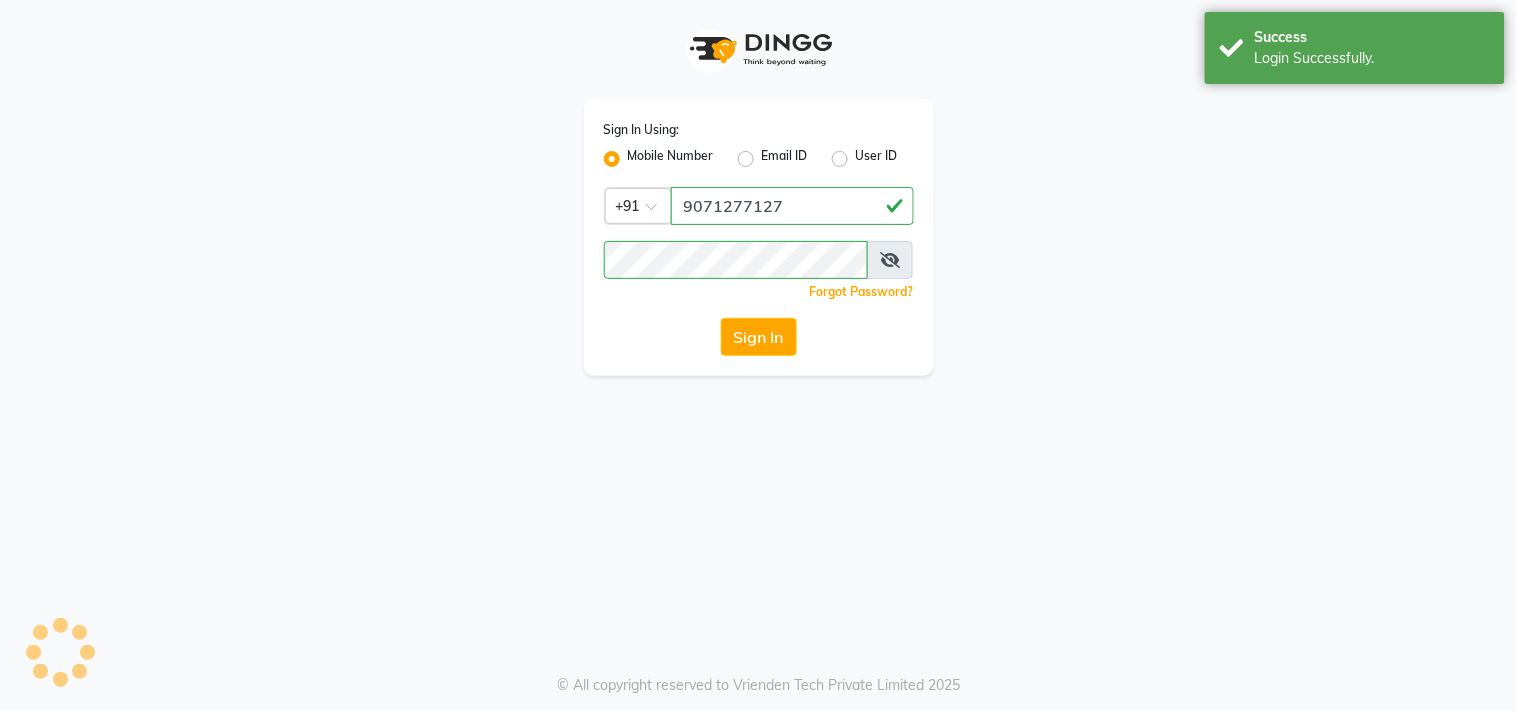 select on "service" 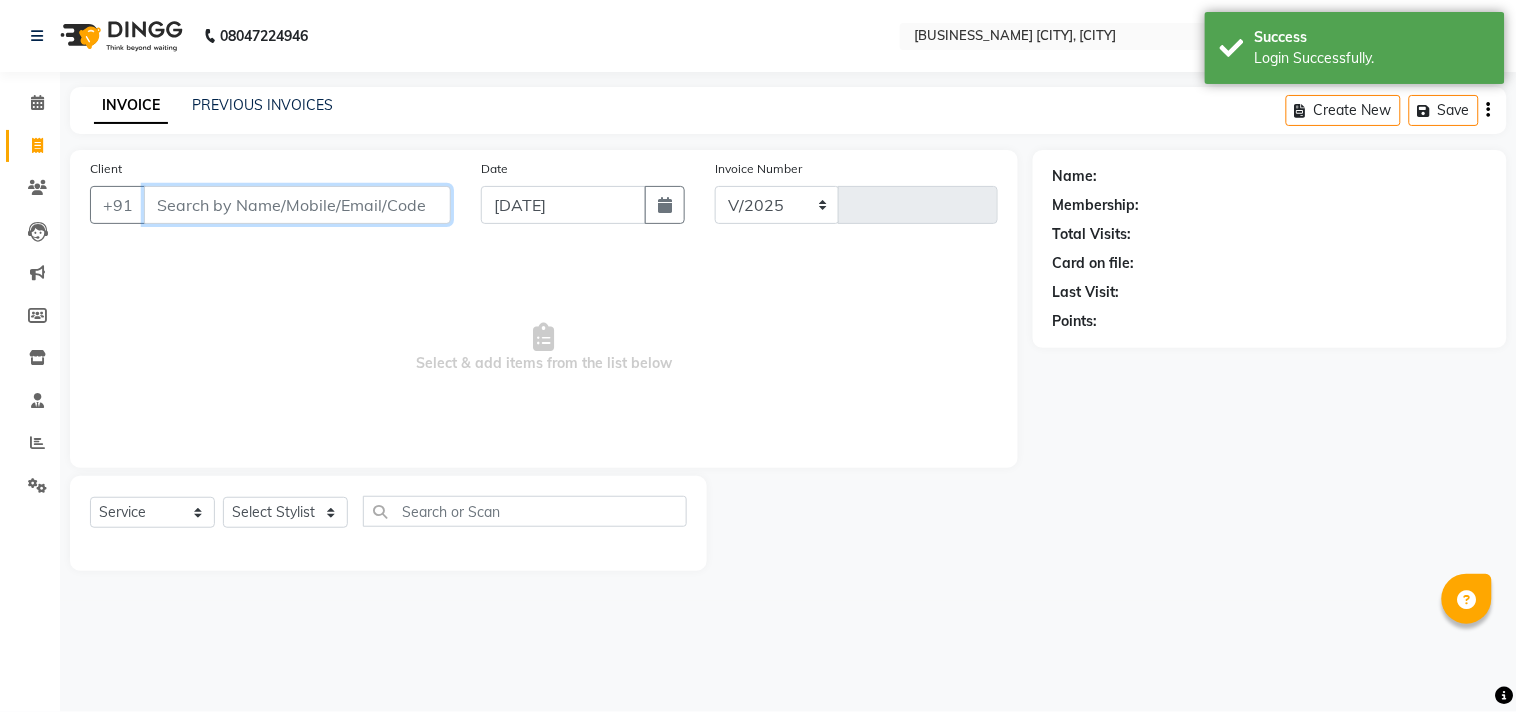 select on "en" 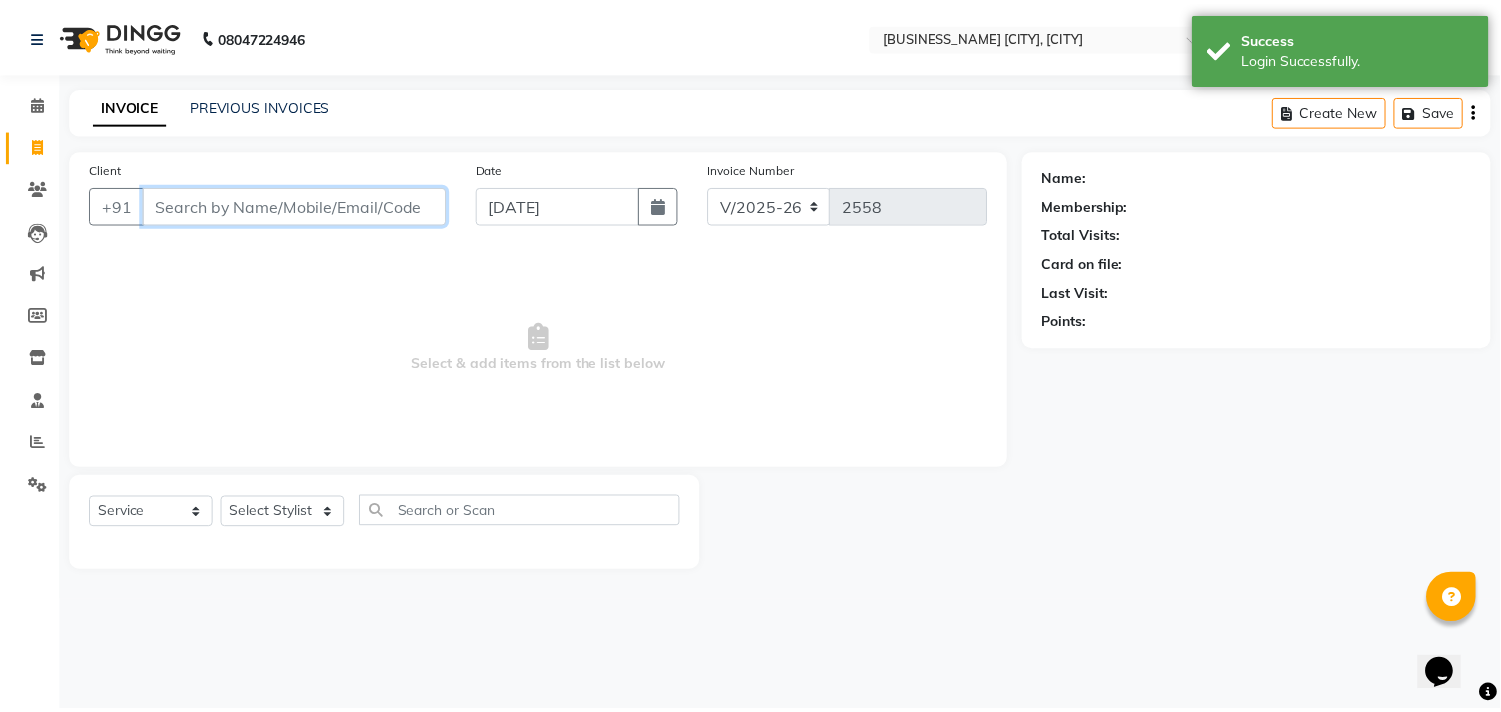 scroll, scrollTop: 0, scrollLeft: 0, axis: both 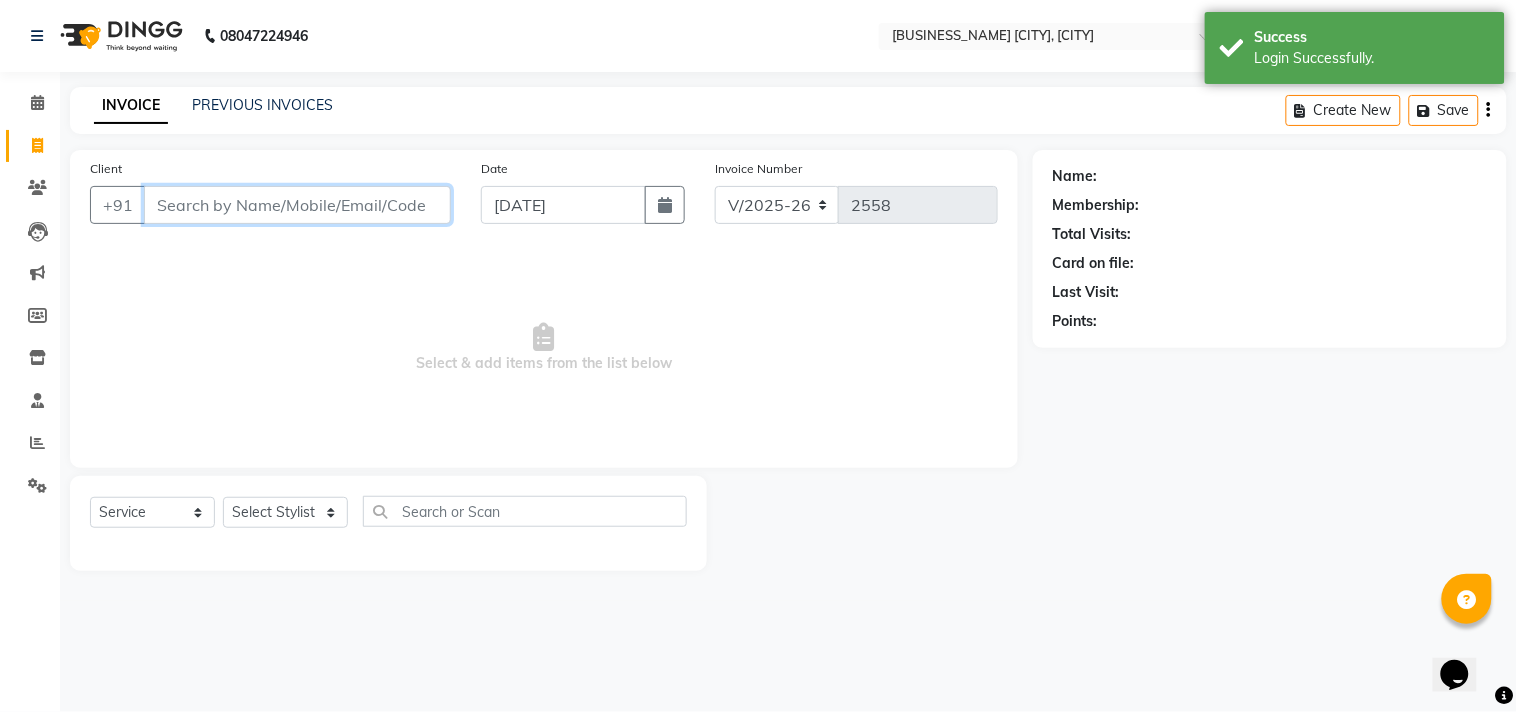 click on "Client" at bounding box center [297, 205] 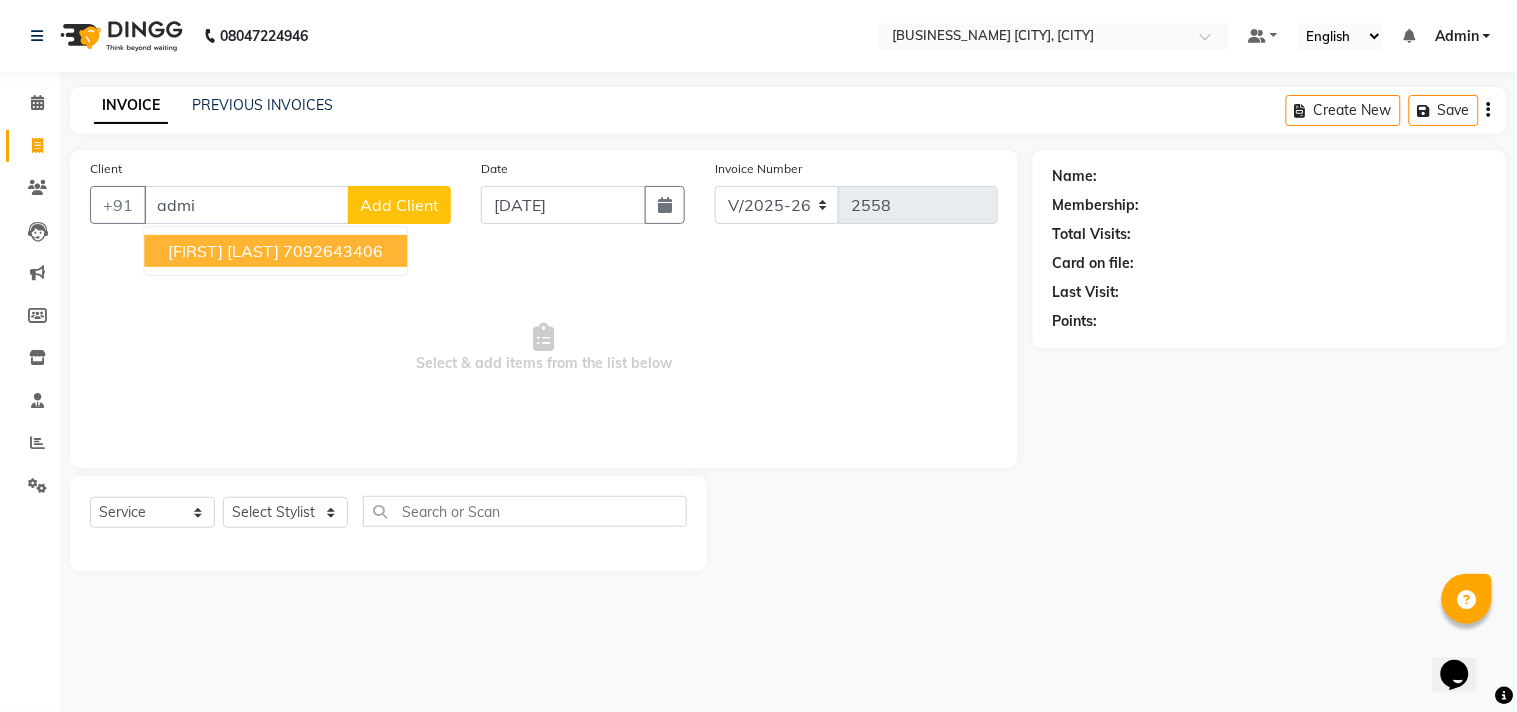 click on "Select & add items from the list below" at bounding box center [544, 348] 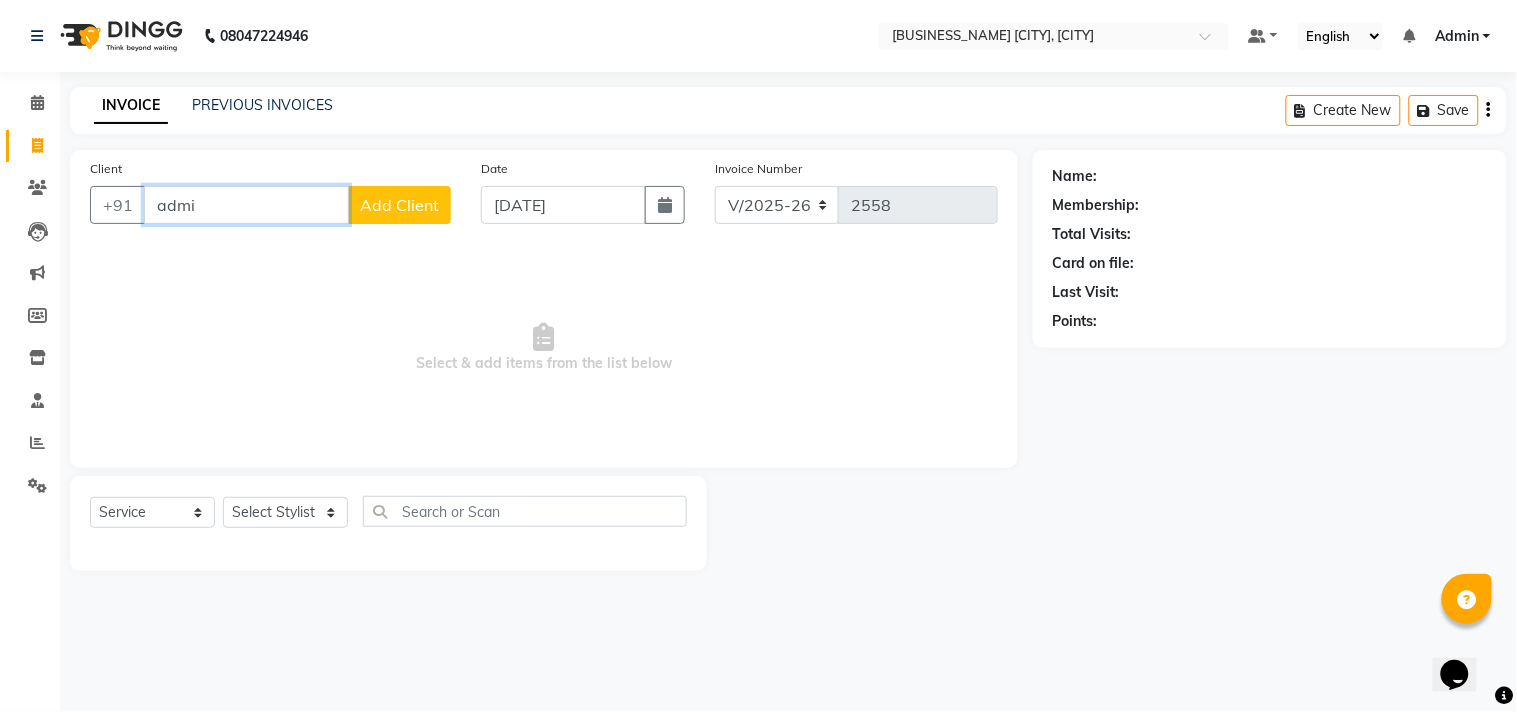 click on "admi" at bounding box center (246, 205) 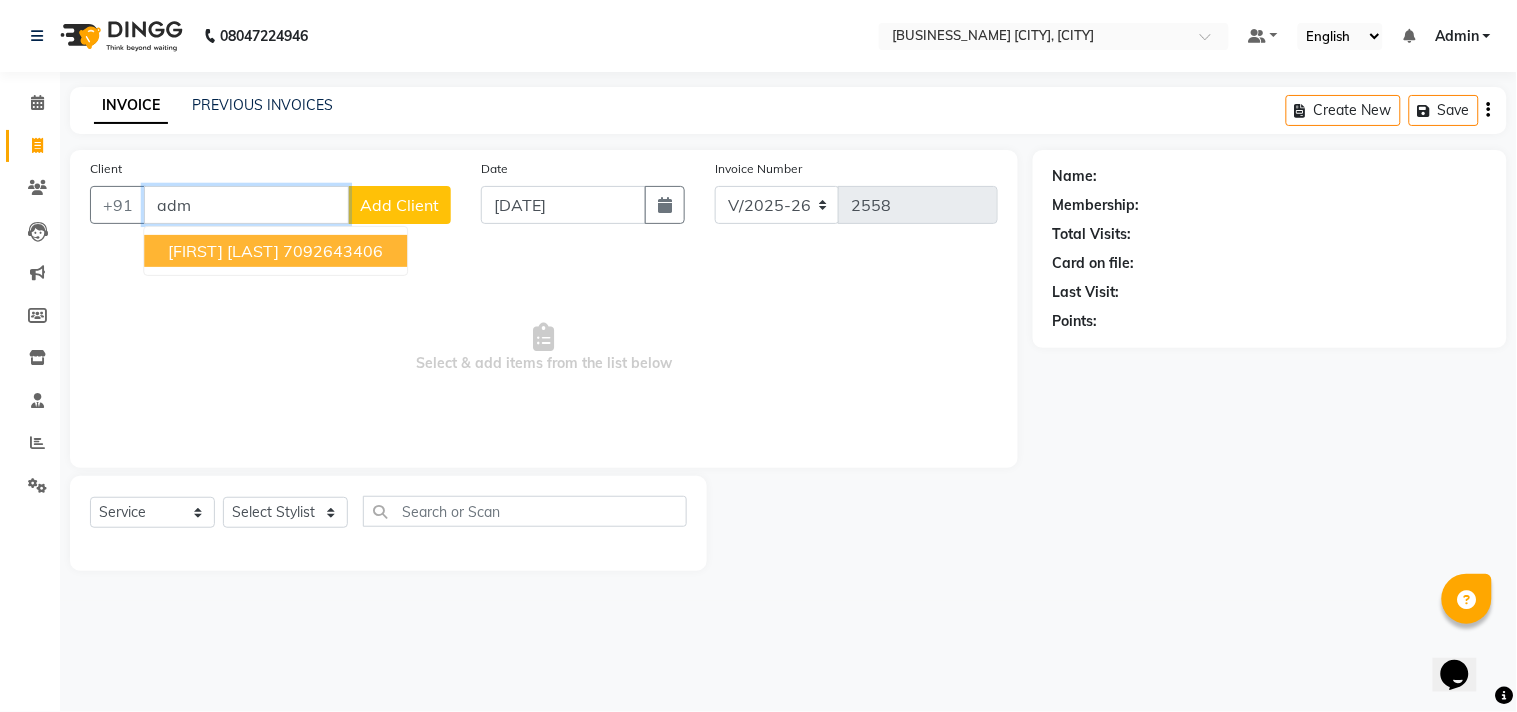 click on "7092643406" at bounding box center (333, 251) 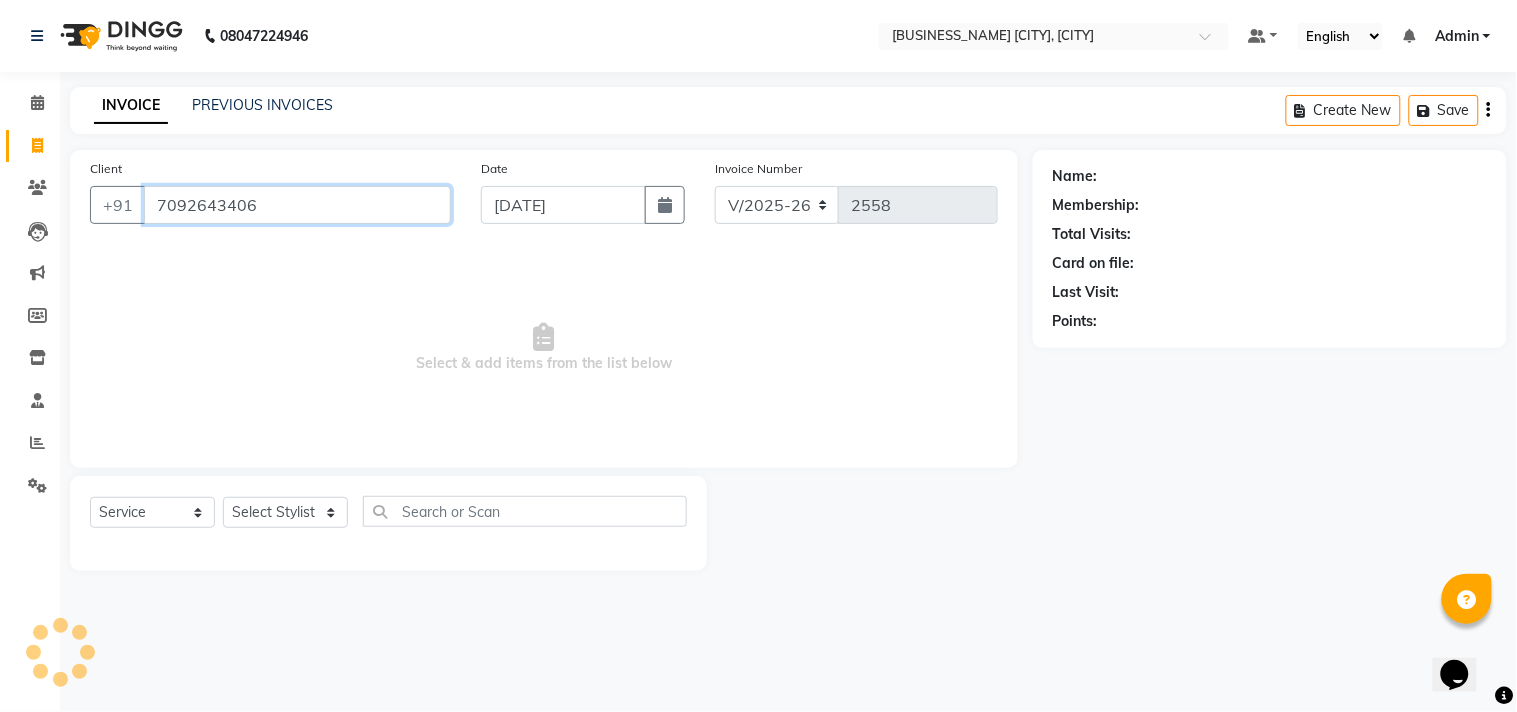 type on "7092643406" 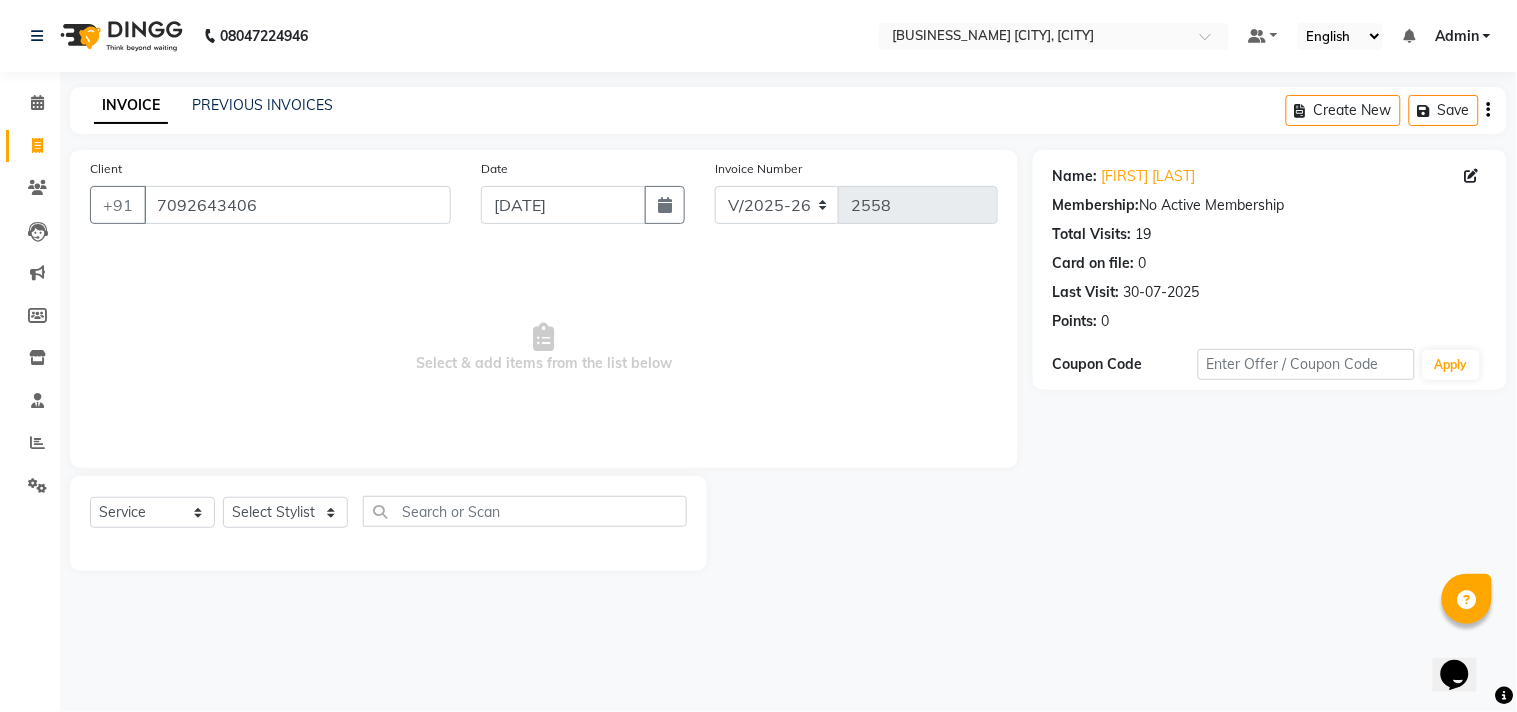 click on "Select  Service  Product  Membership  Package Voucher Prepaid Gift Card  Select Stylist Admin [FIRST] [FIRST] [FIRST] [FIRST] [FIRST] [FIRST] [FIRST] [FIRST] [FIRST] [FIRST]" 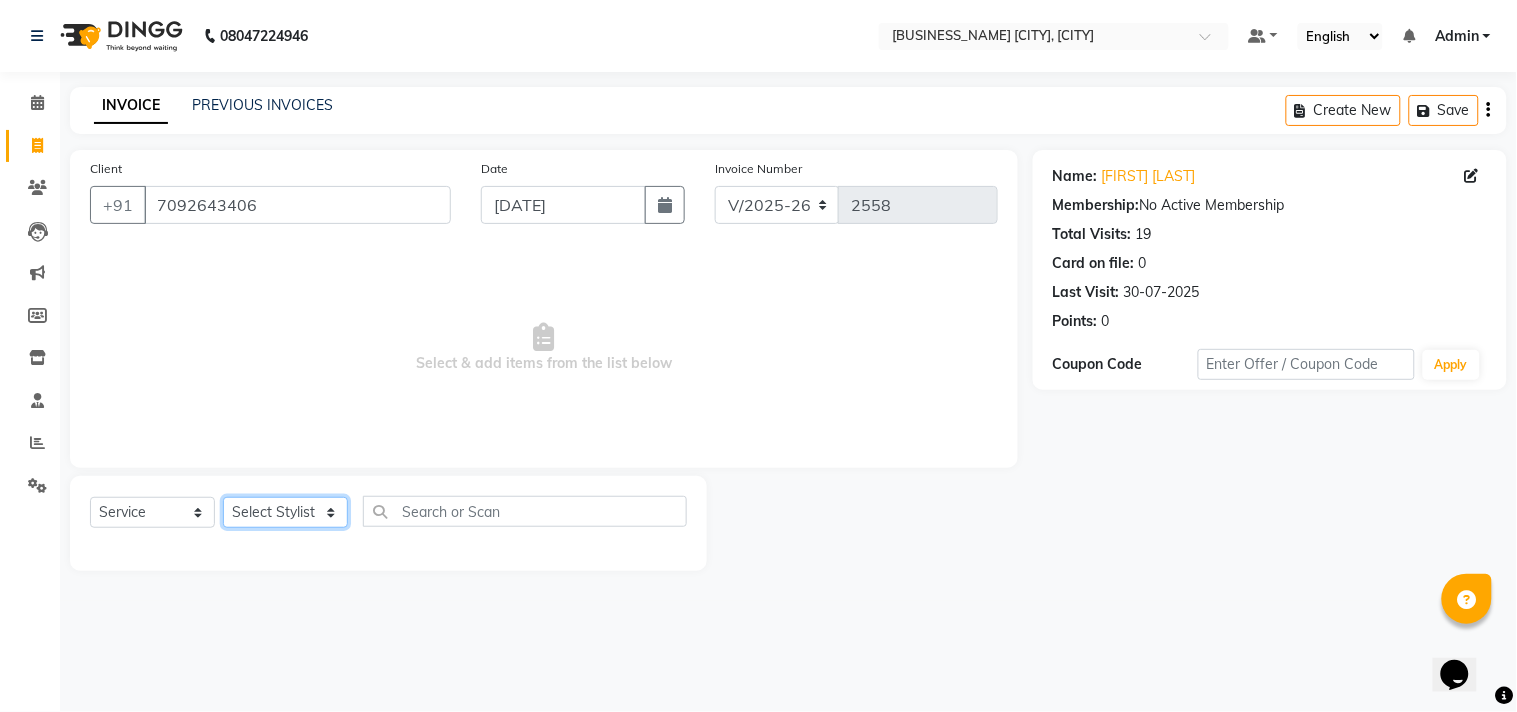 click on "Select Stylist Admin [FIRST] [FIRST] [FIRST] [FIRST] [FIRST] [FIRST] [FIRST] [FIRST] [FIRST] [FIRST]" 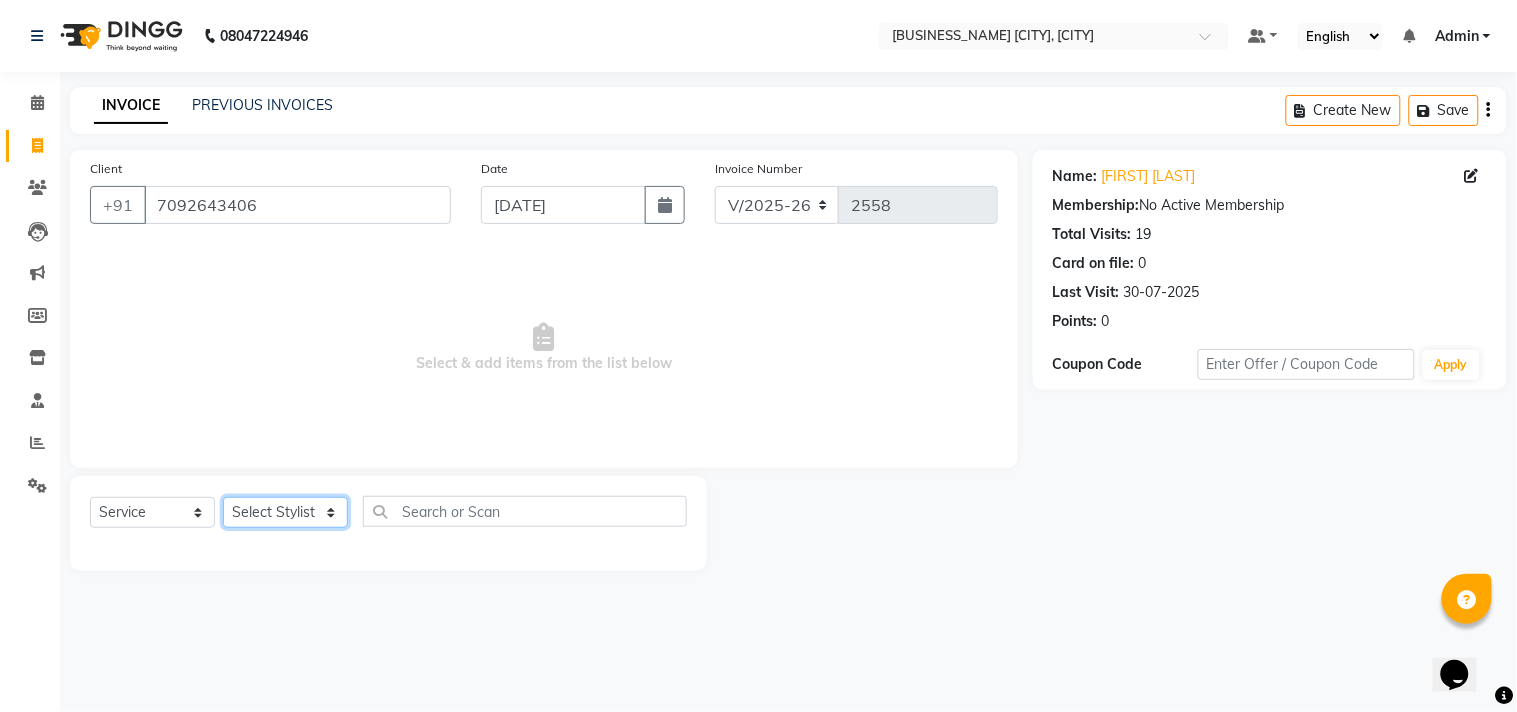 select on "85800" 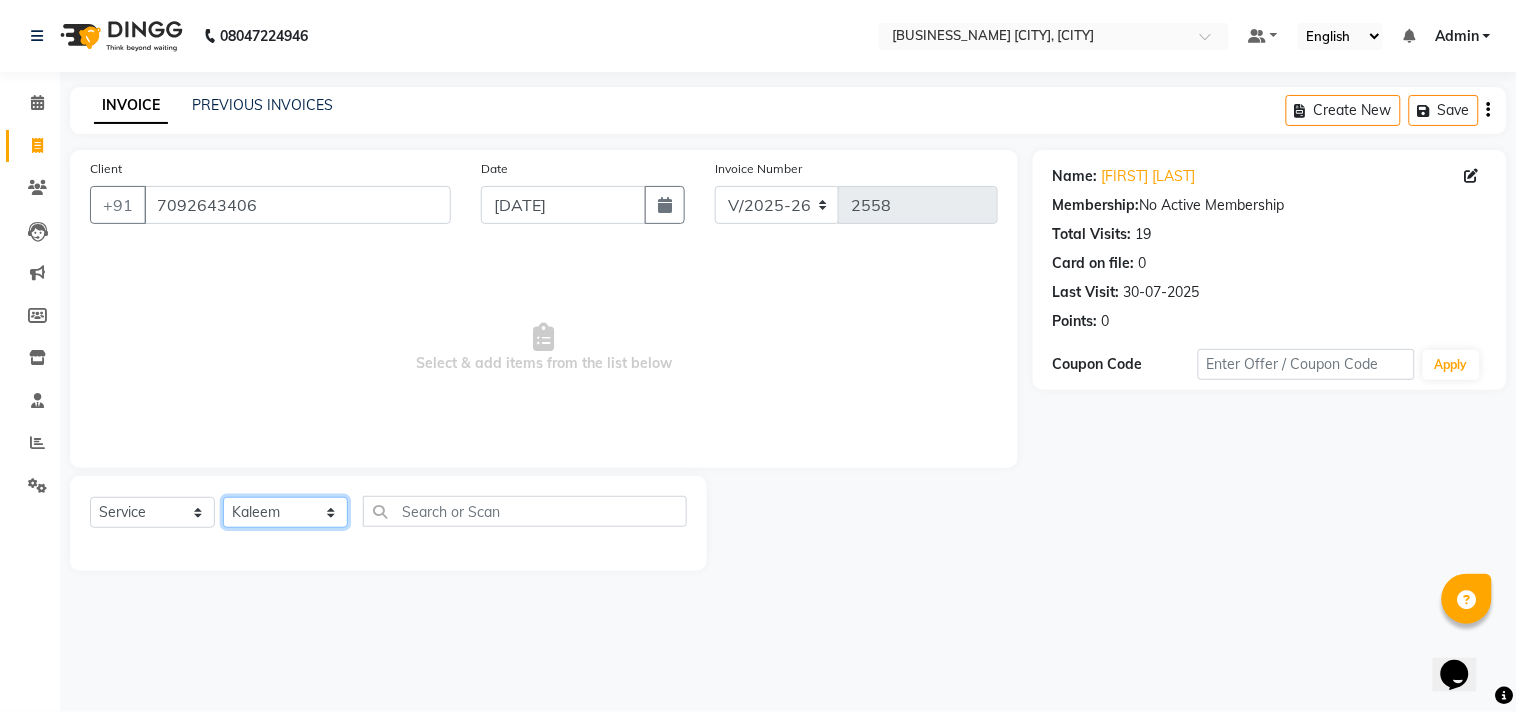 click on "Select Stylist Admin [FIRST] [FIRST] [FIRST] [FIRST] [FIRST] [FIRST] [FIRST] [FIRST] [FIRST] [FIRST]" 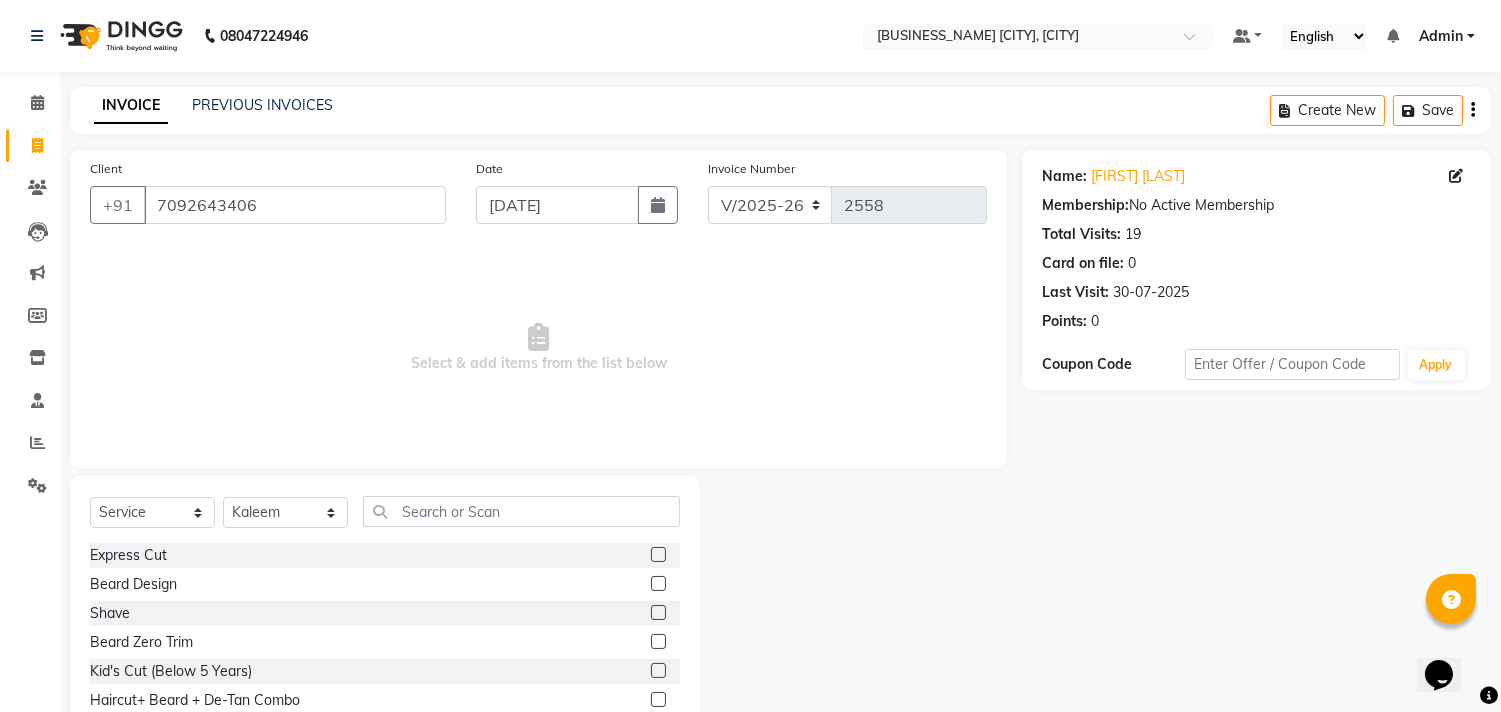 click 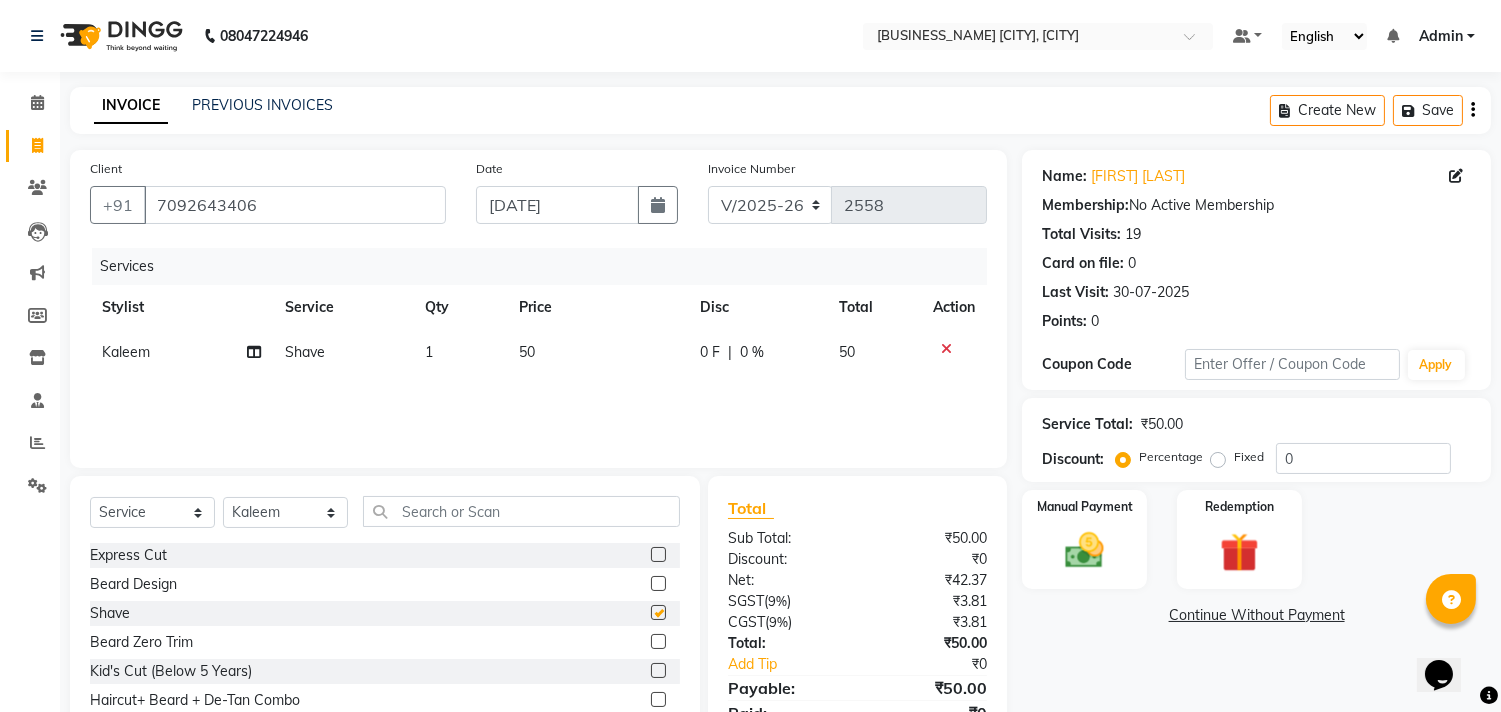 checkbox on "false" 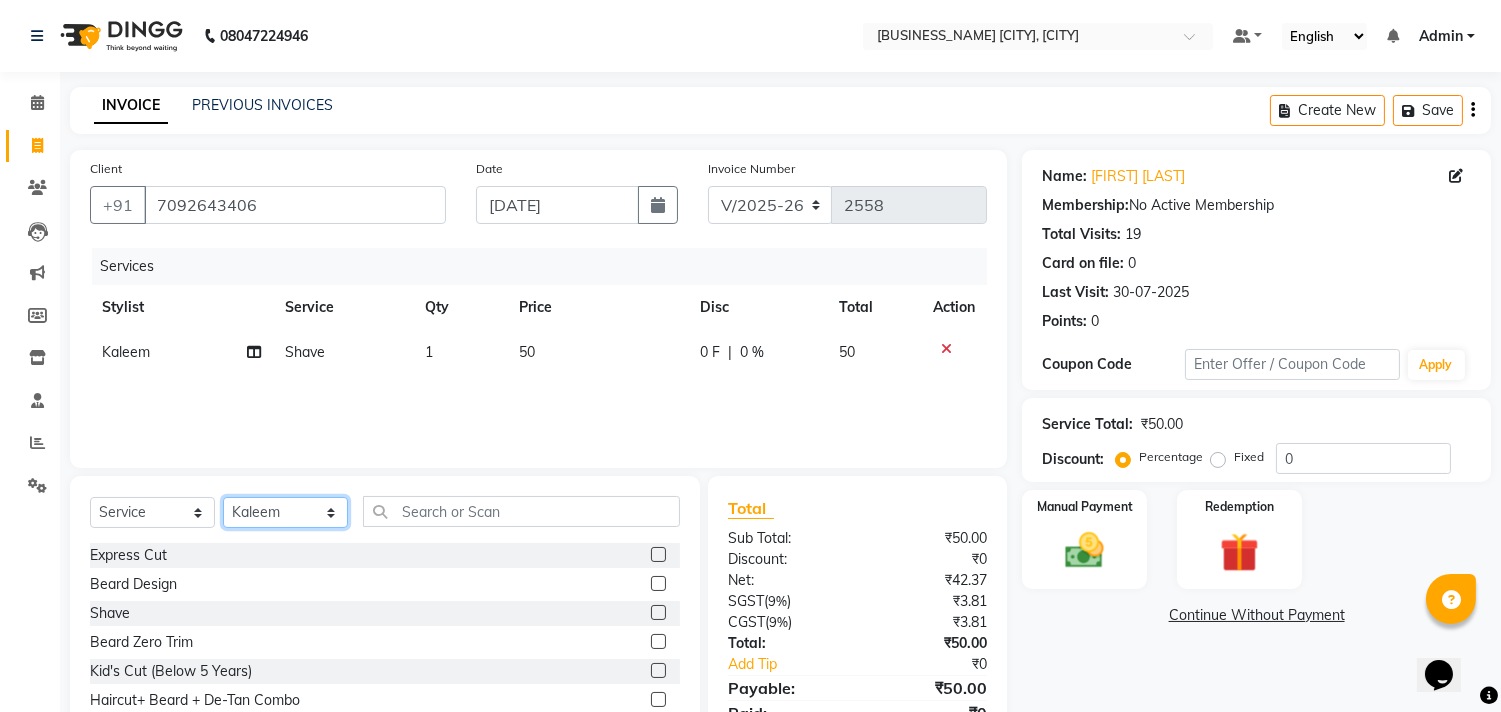 click on "Select Stylist Admin [FIRST] [FIRST] [FIRST] [FIRST] [FIRST] [FIRST] [FIRST] [FIRST] [FIRST] [FIRST]" 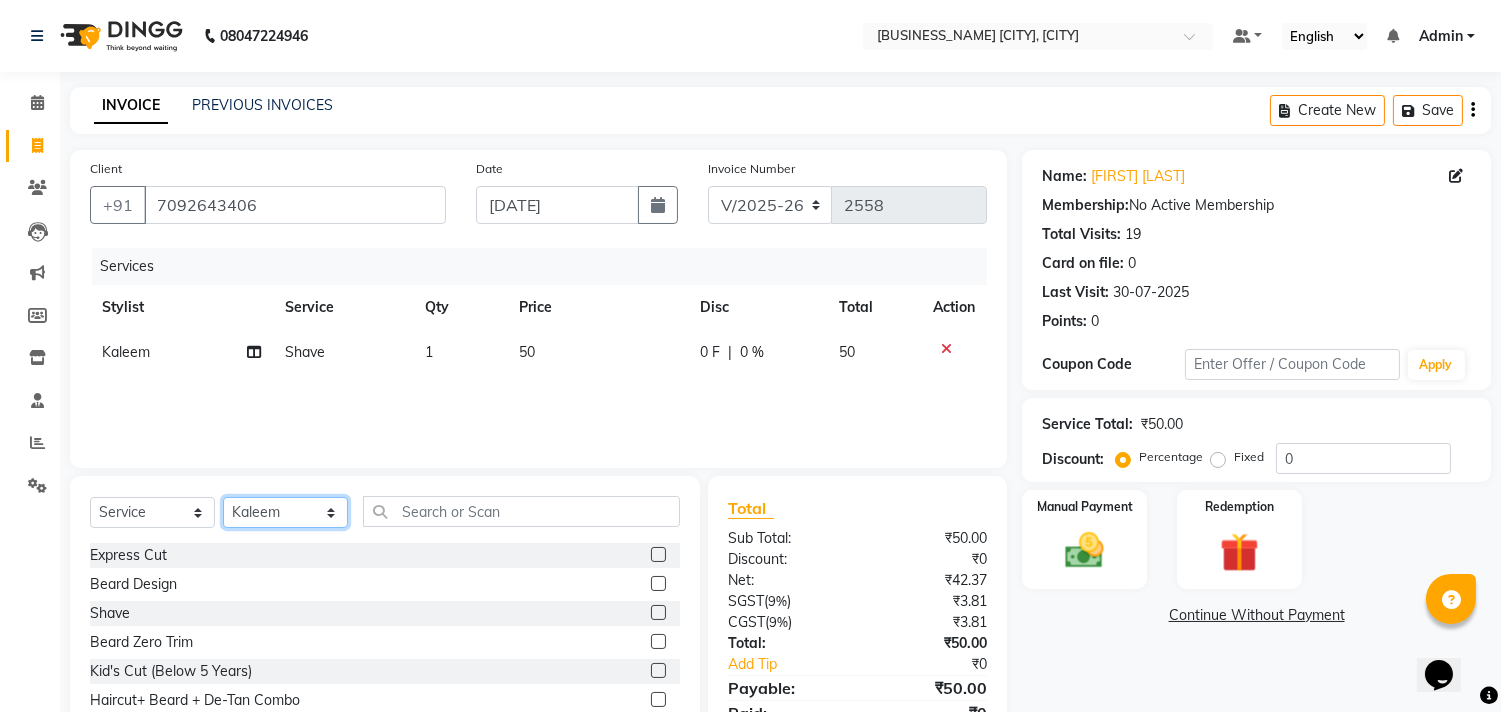 select on "86683" 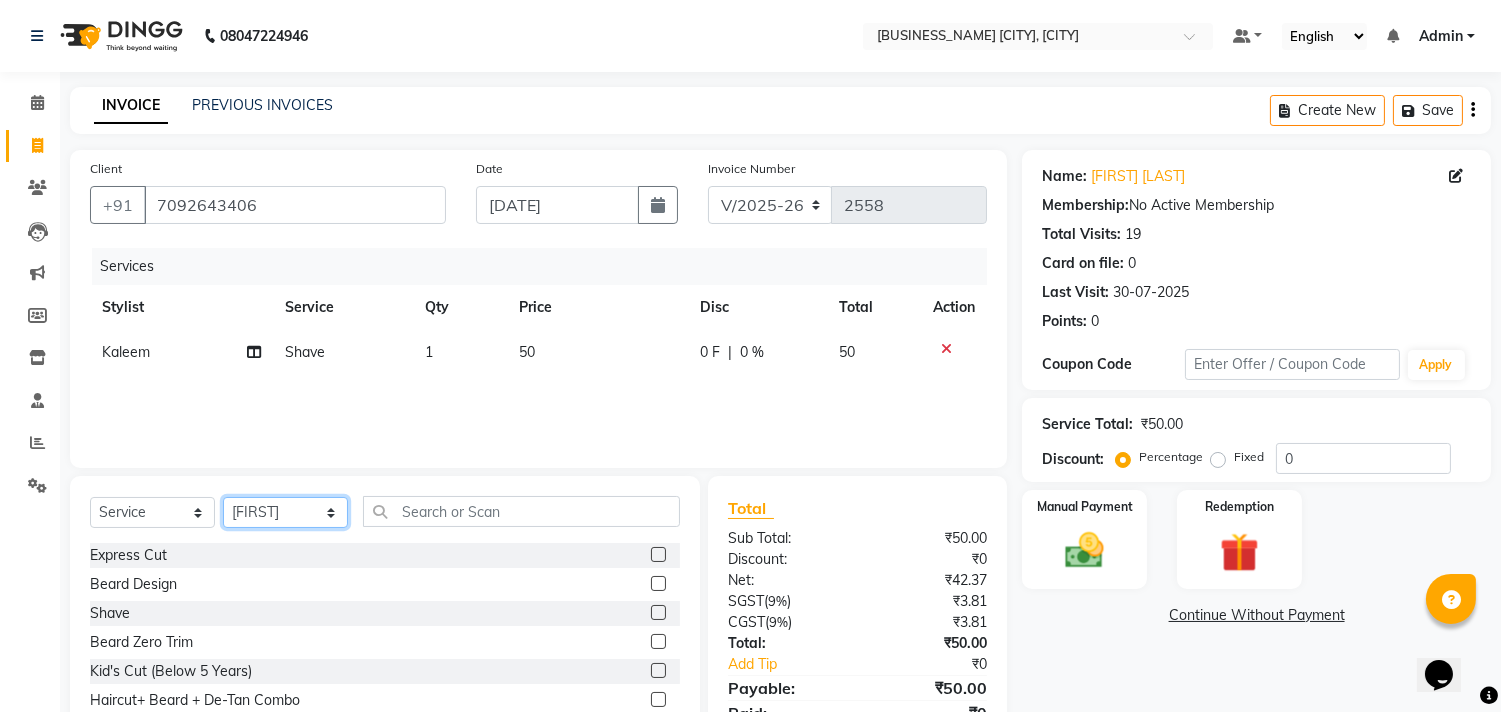 click on "Select Stylist Admin [FIRST] [FIRST] [FIRST] [FIRST] [FIRST] [FIRST] [FIRST] [FIRST] [FIRST] [FIRST]" 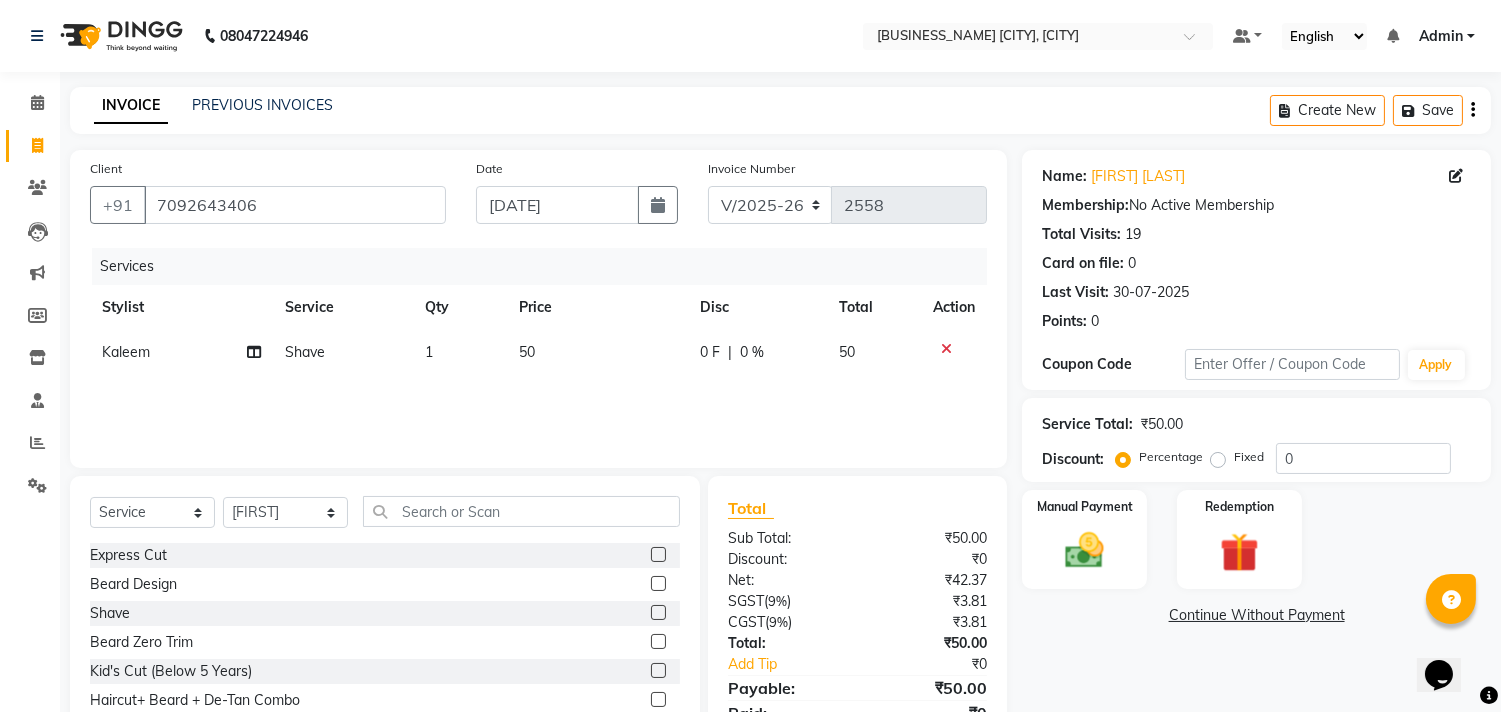 click 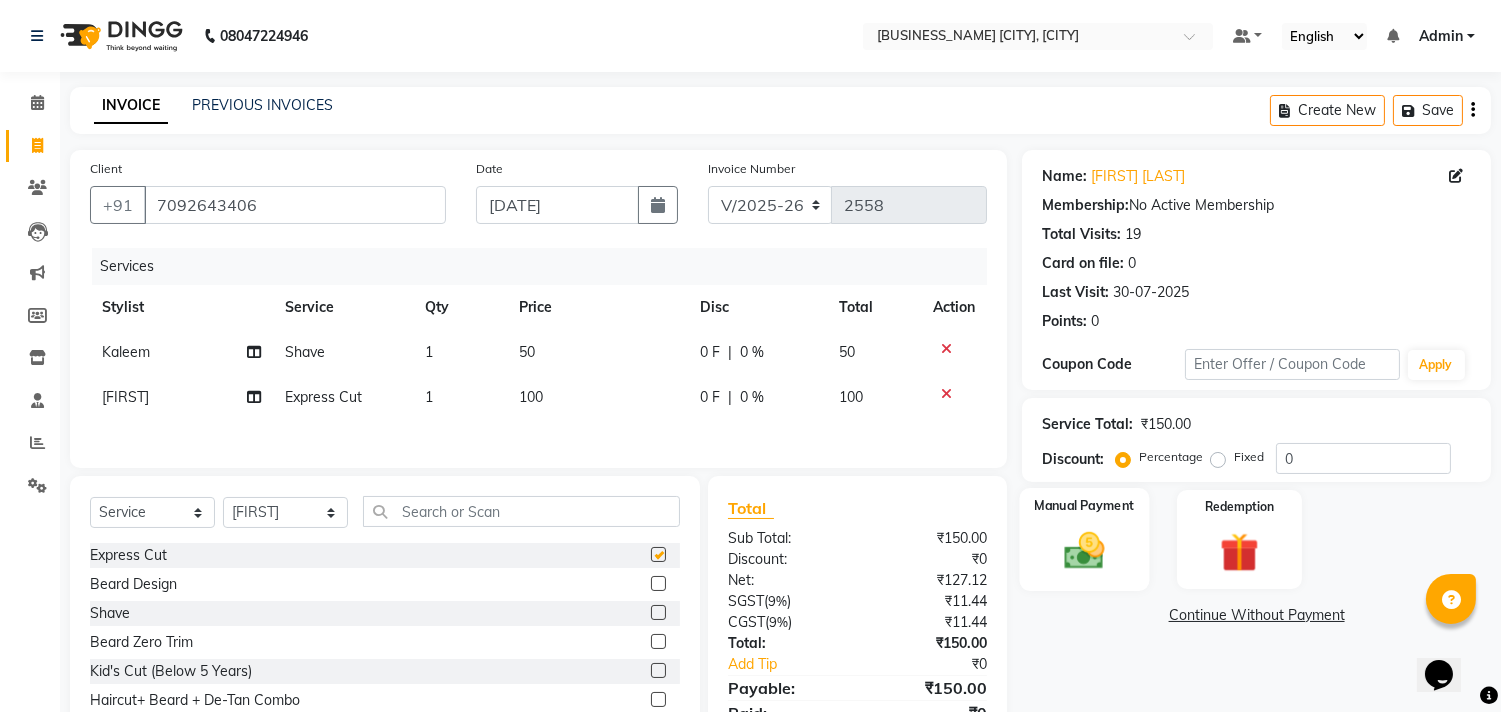 checkbox on "false" 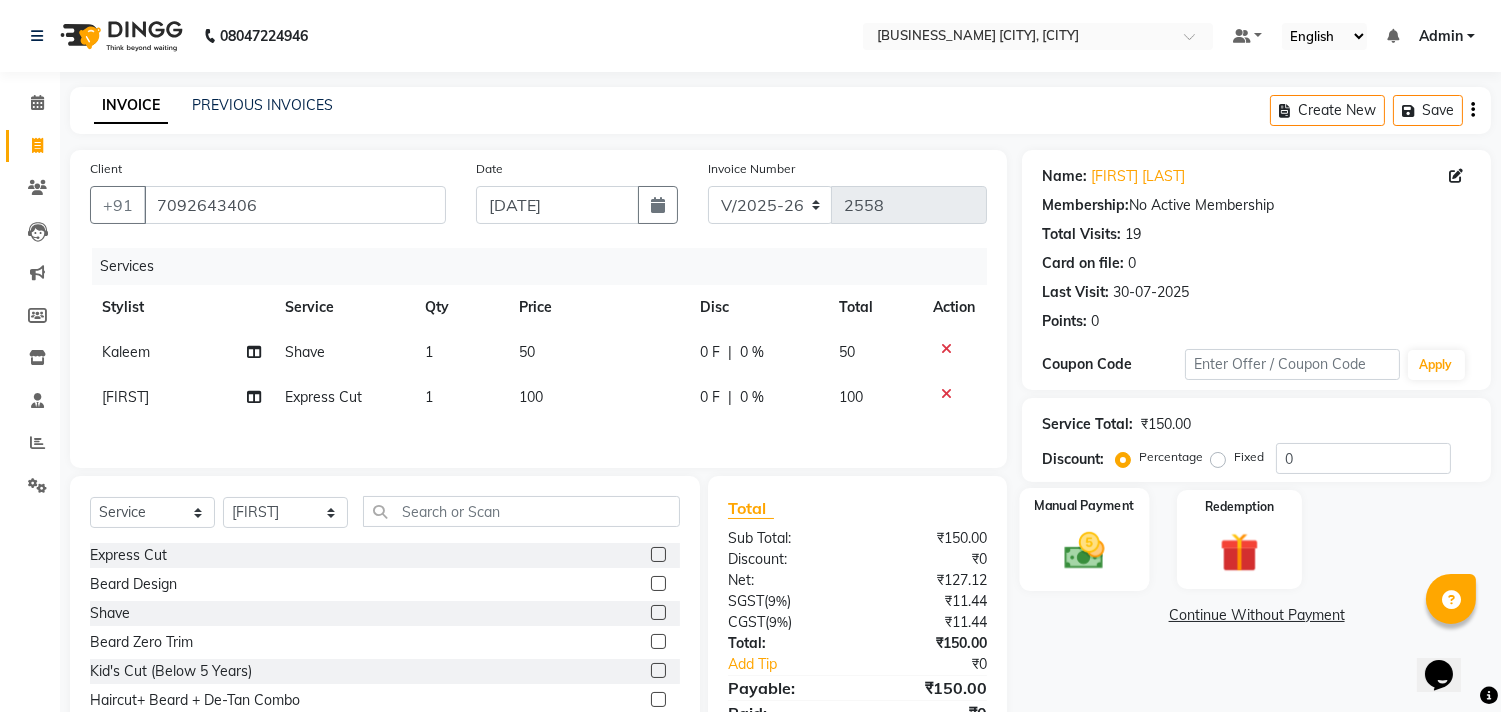 click 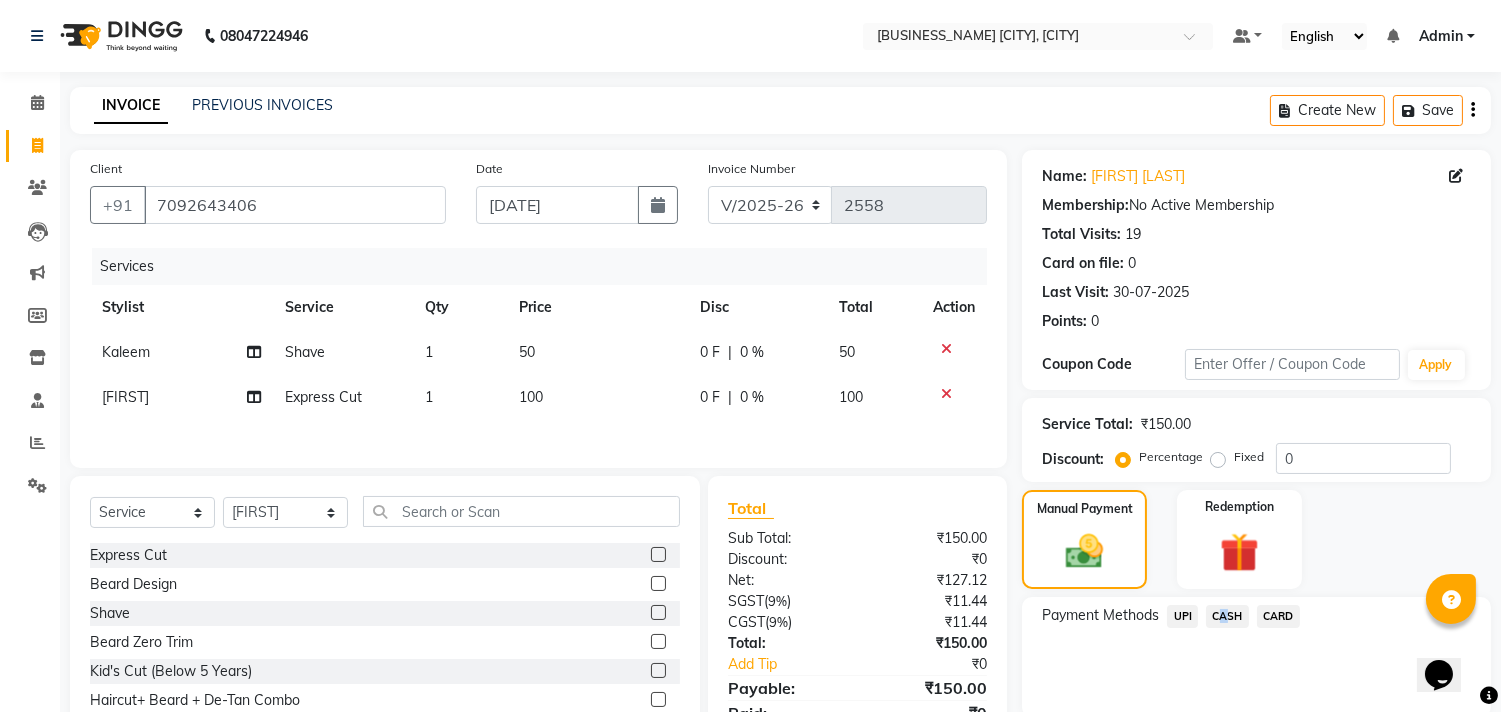 click on "CASH" 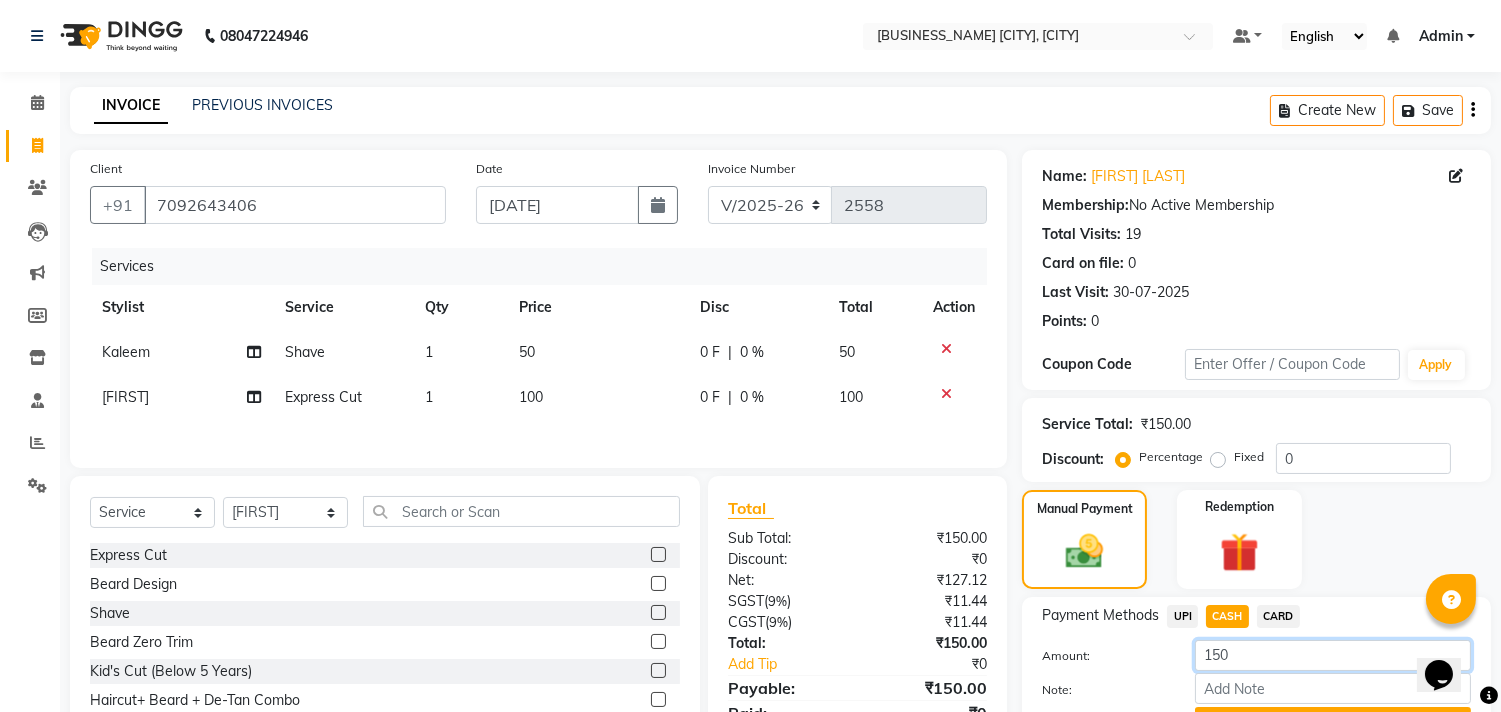 drag, startPoint x: 1235, startPoint y: 640, endPoint x: 1192, endPoint y: 634, distance: 43.416588 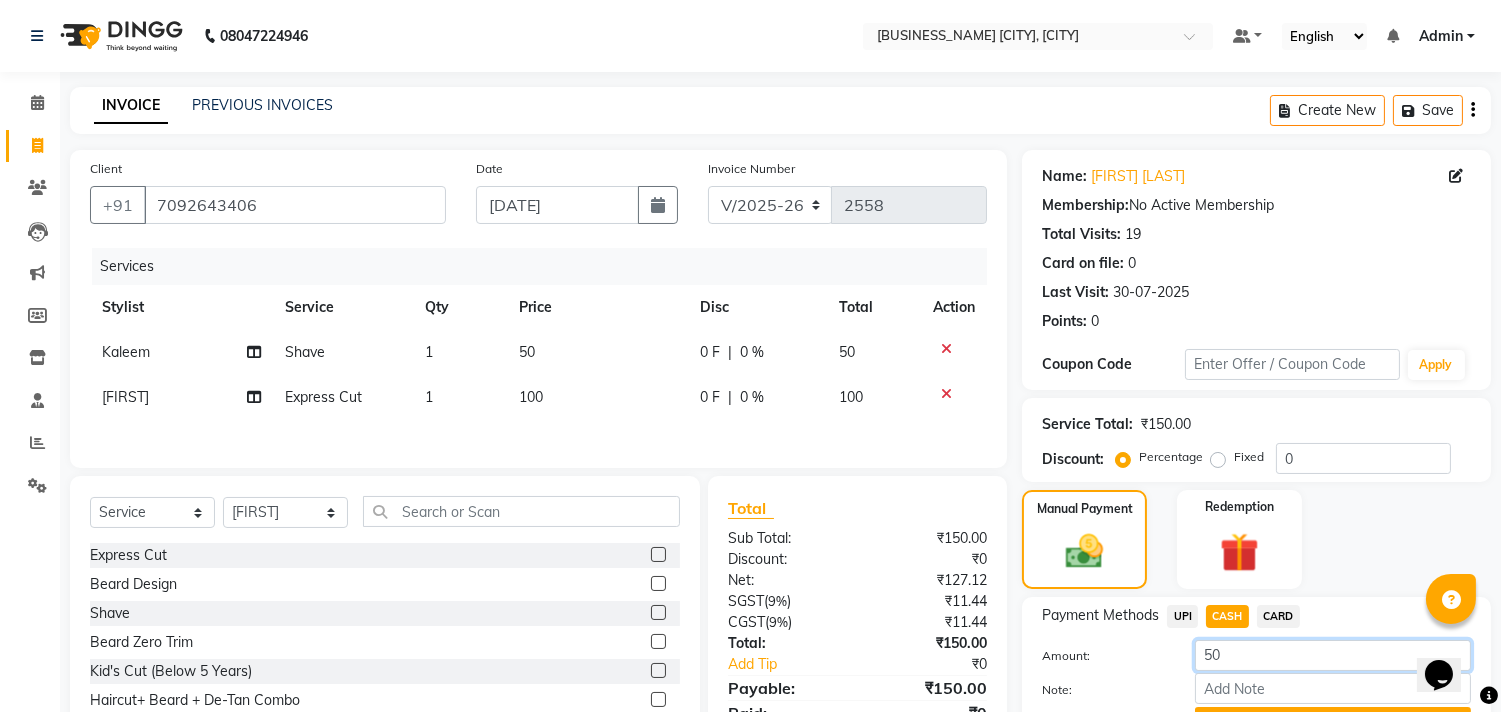 scroll, scrollTop: 104, scrollLeft: 0, axis: vertical 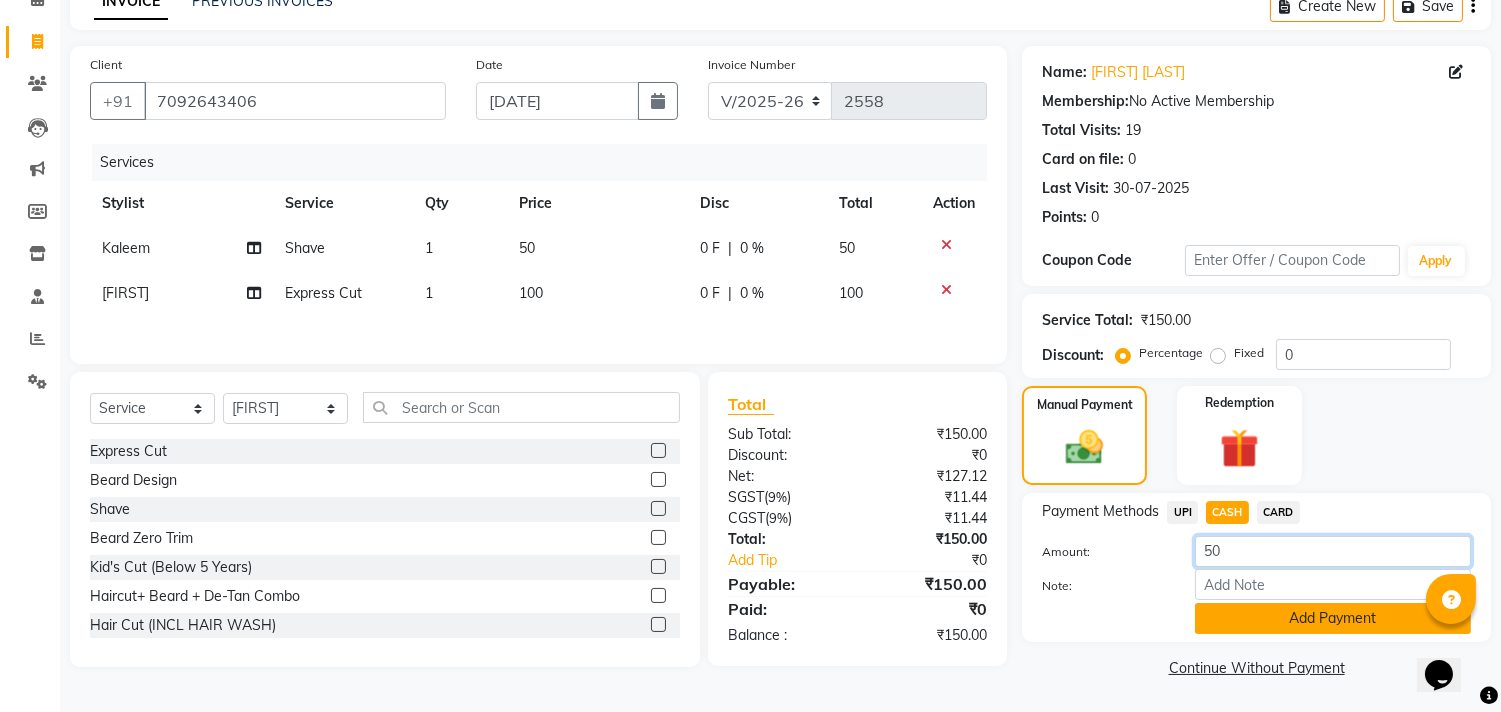type on "50" 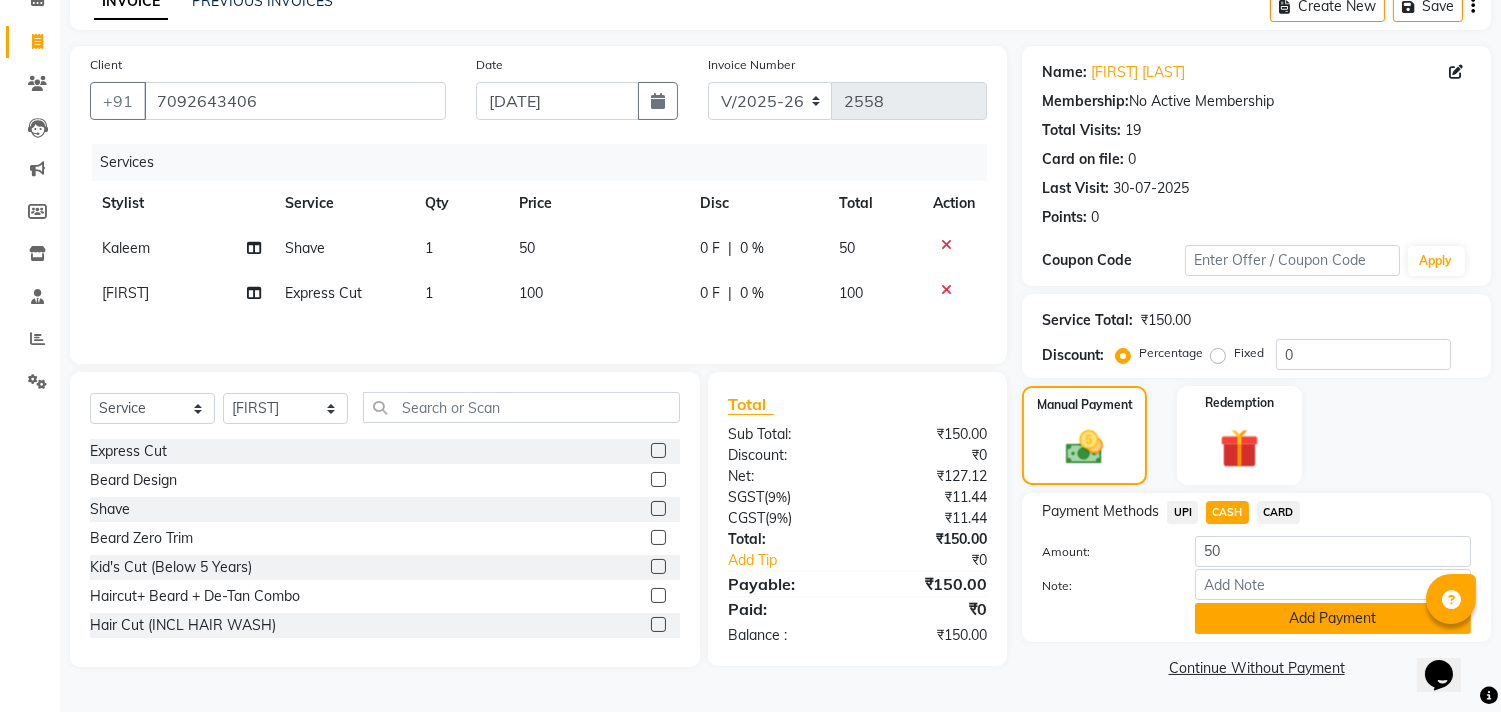 click on "Add Payment" 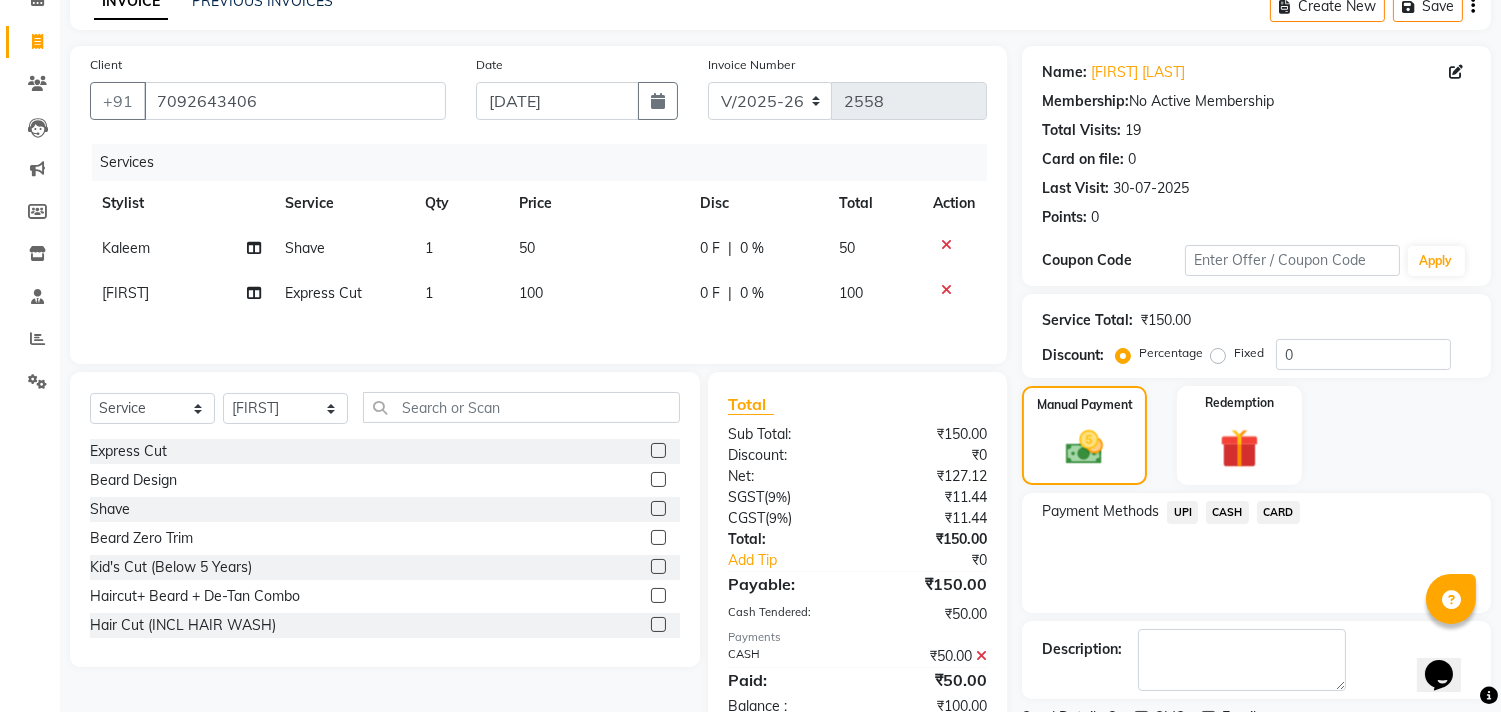 click on "UPI" 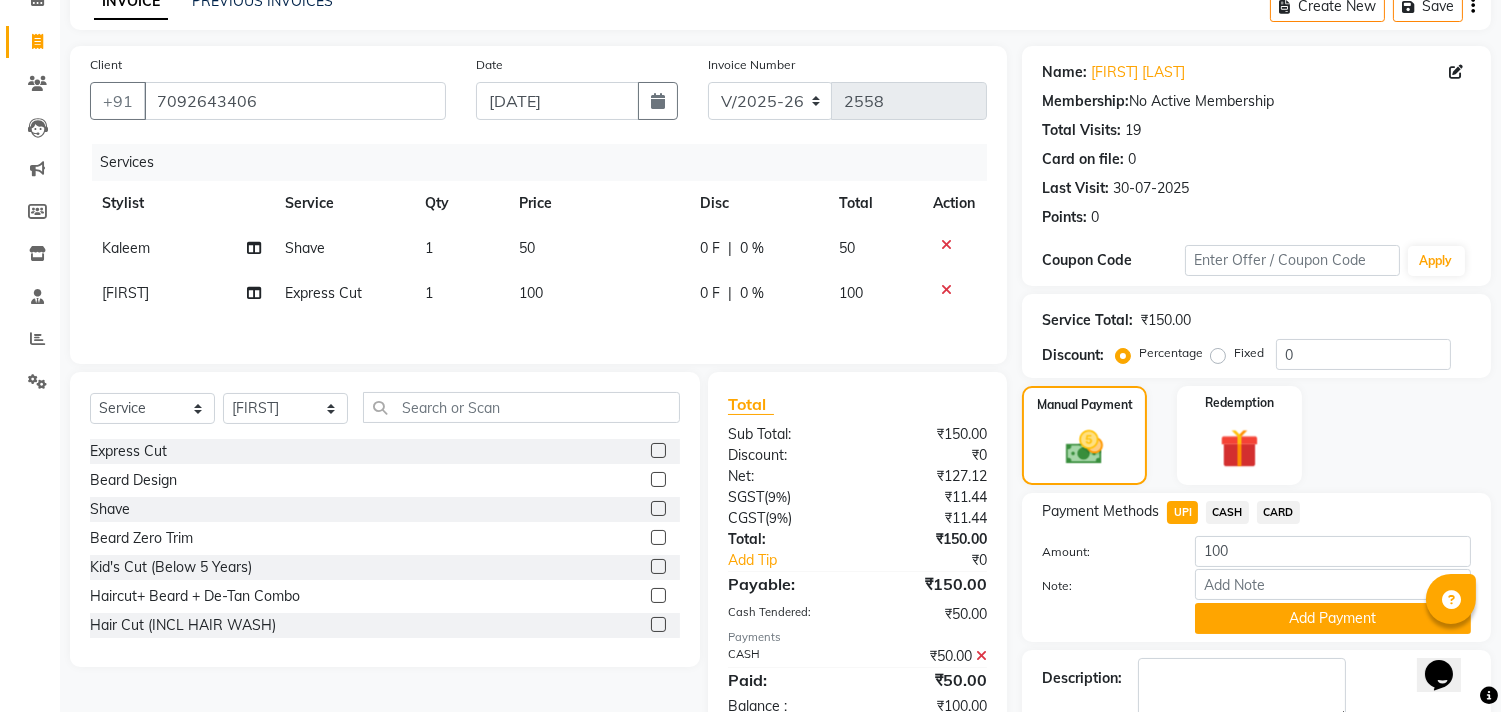 click on "Payment Methods  UPI   CASH   CARD  Amount: 100 Note: Add Payment" 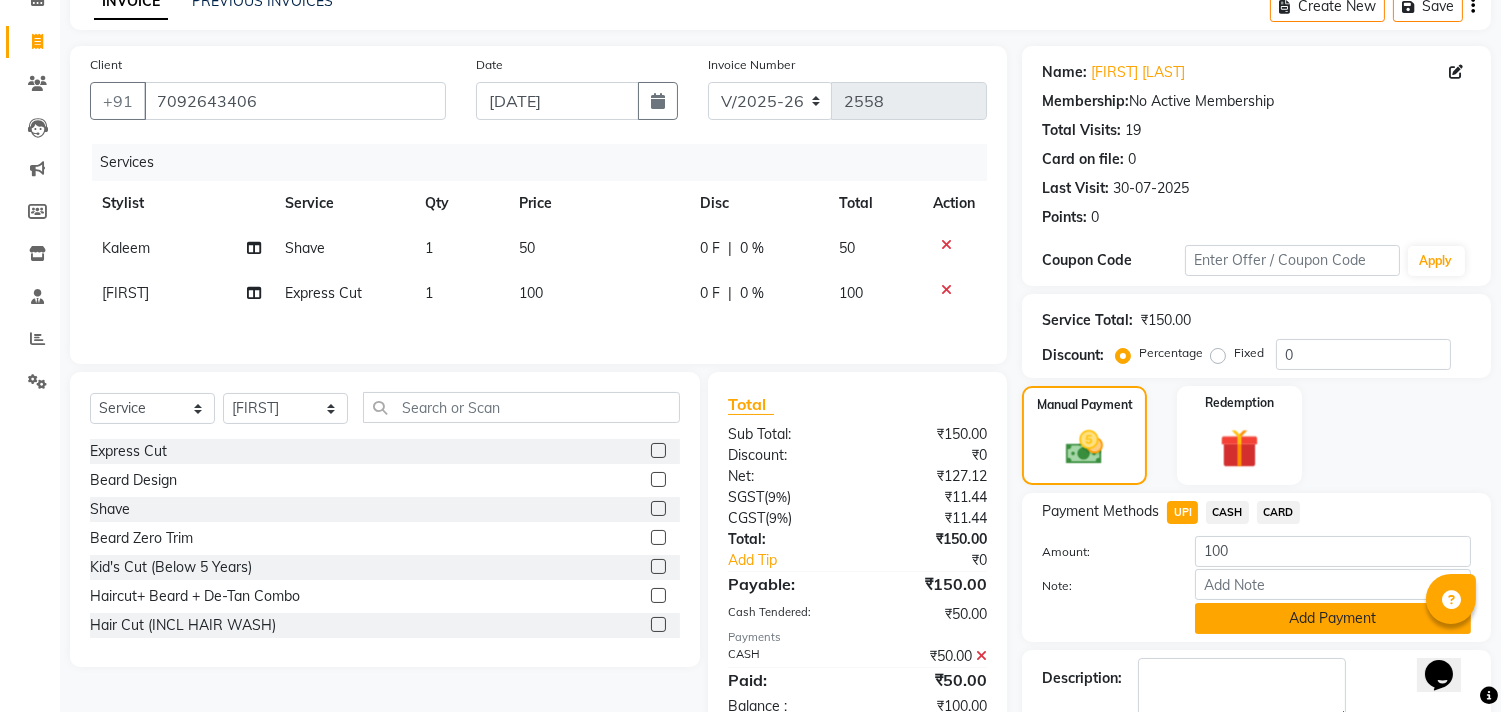 click on "Add Payment" 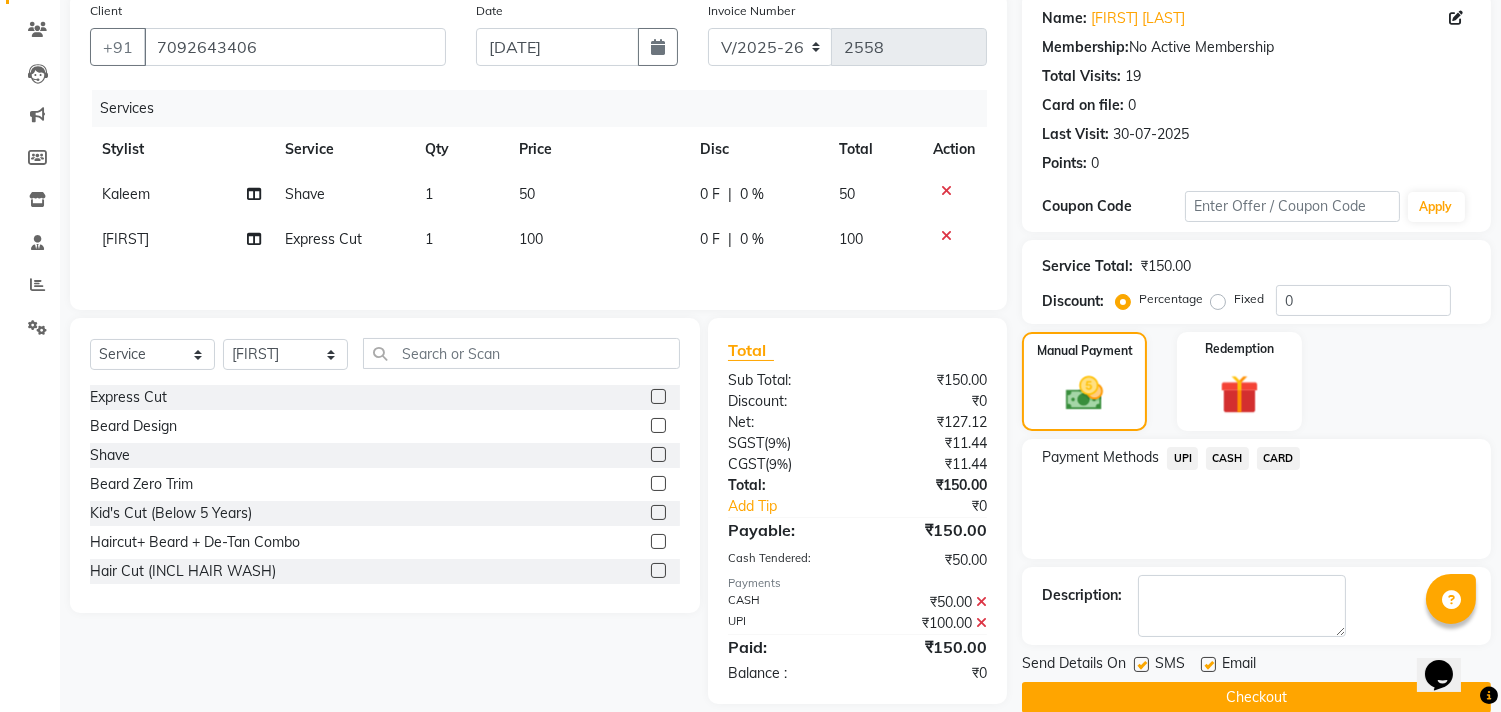 scroll, scrollTop: 187, scrollLeft: 0, axis: vertical 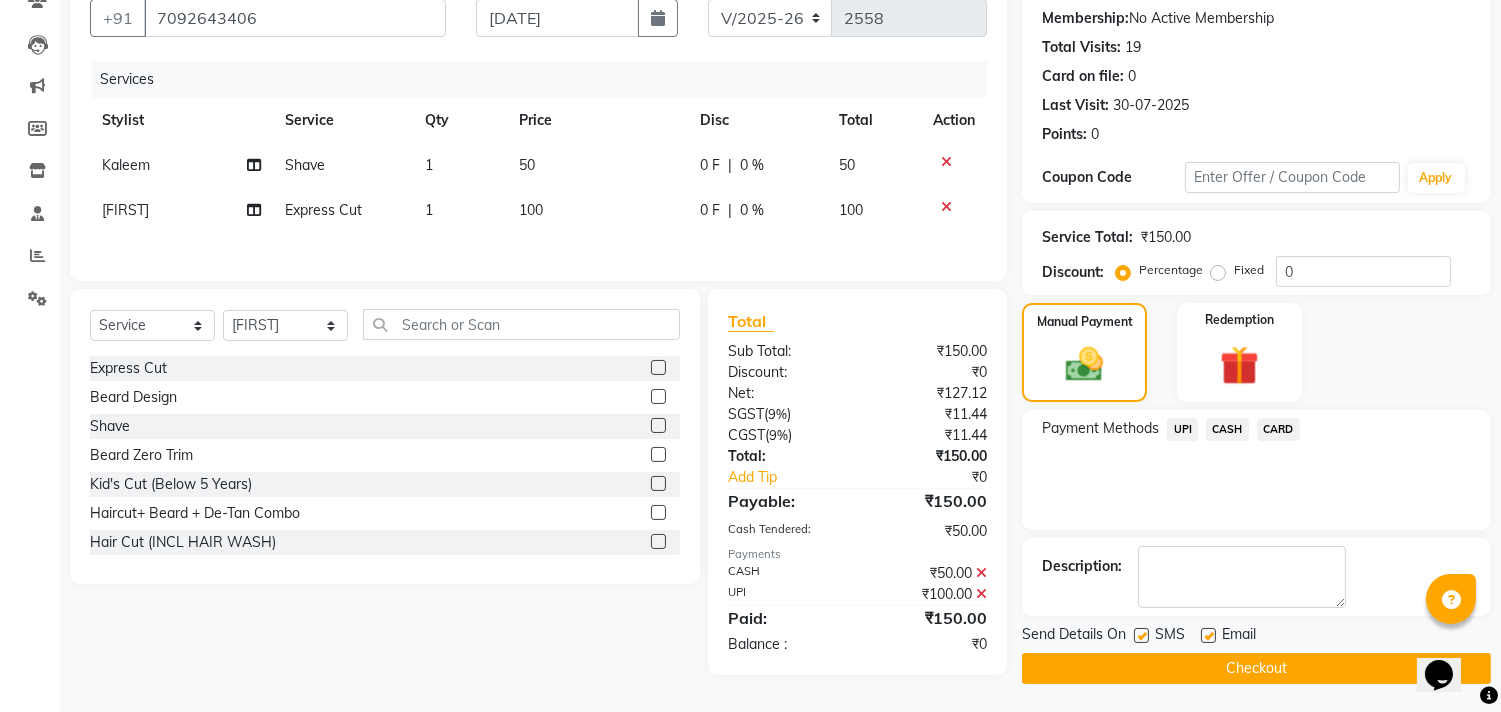 click on "Checkout" 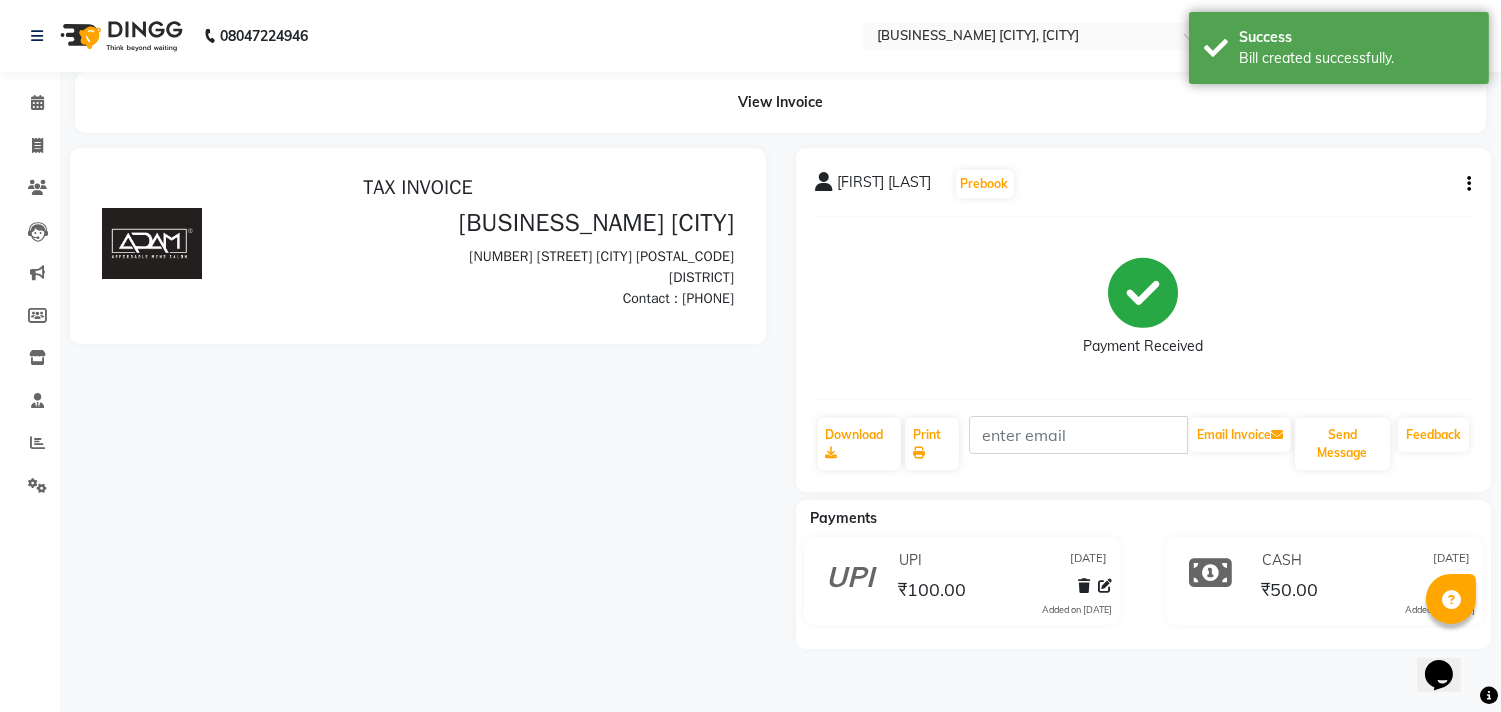 scroll, scrollTop: 0, scrollLeft: 0, axis: both 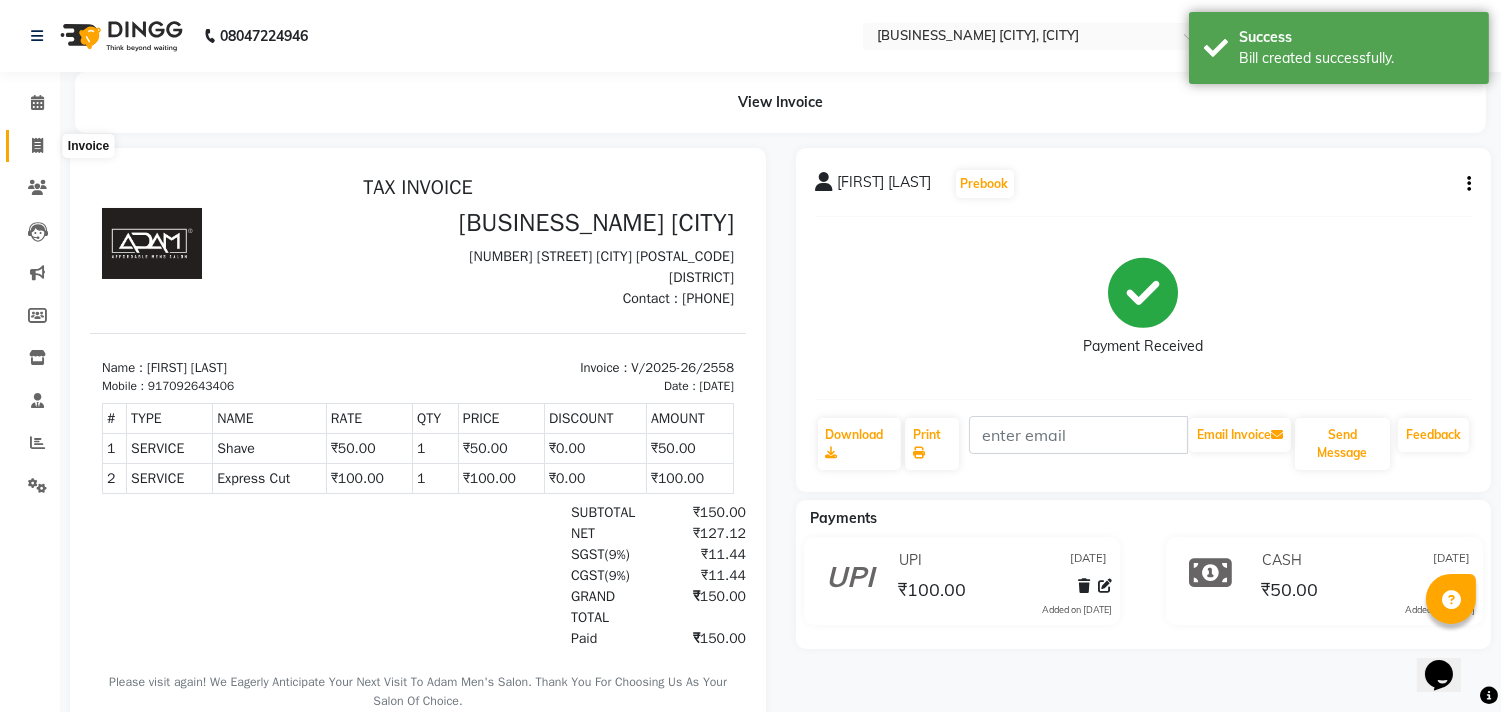 click 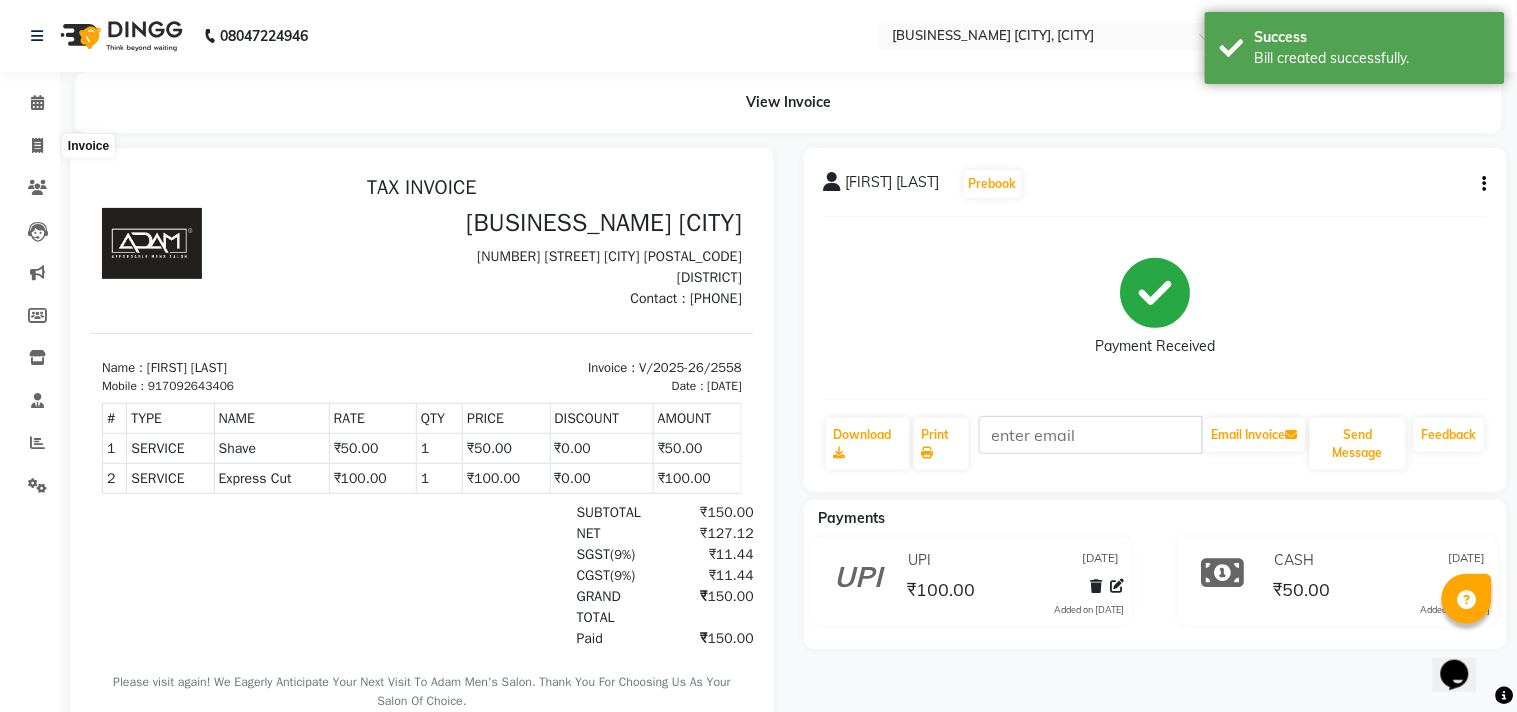 select on "8329" 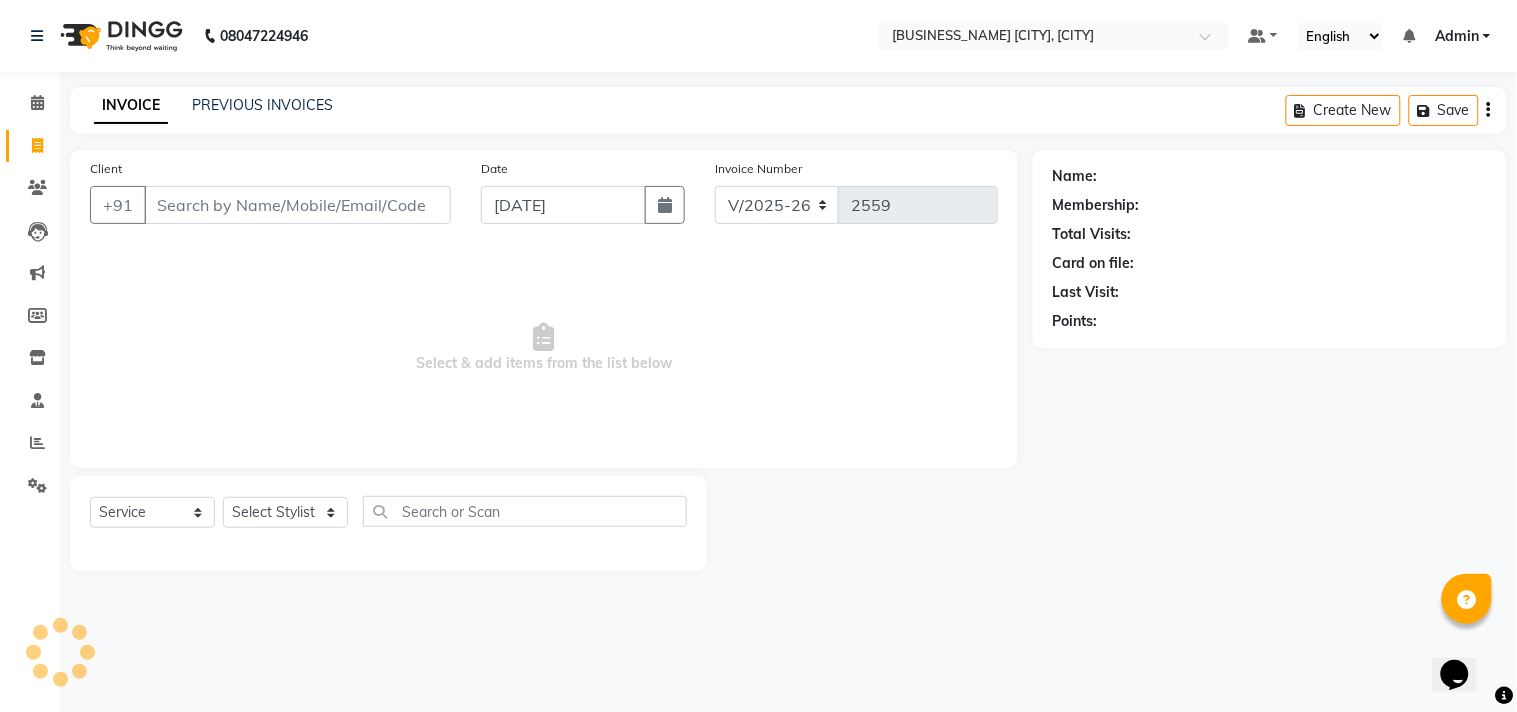 click on "Client" at bounding box center [297, 205] 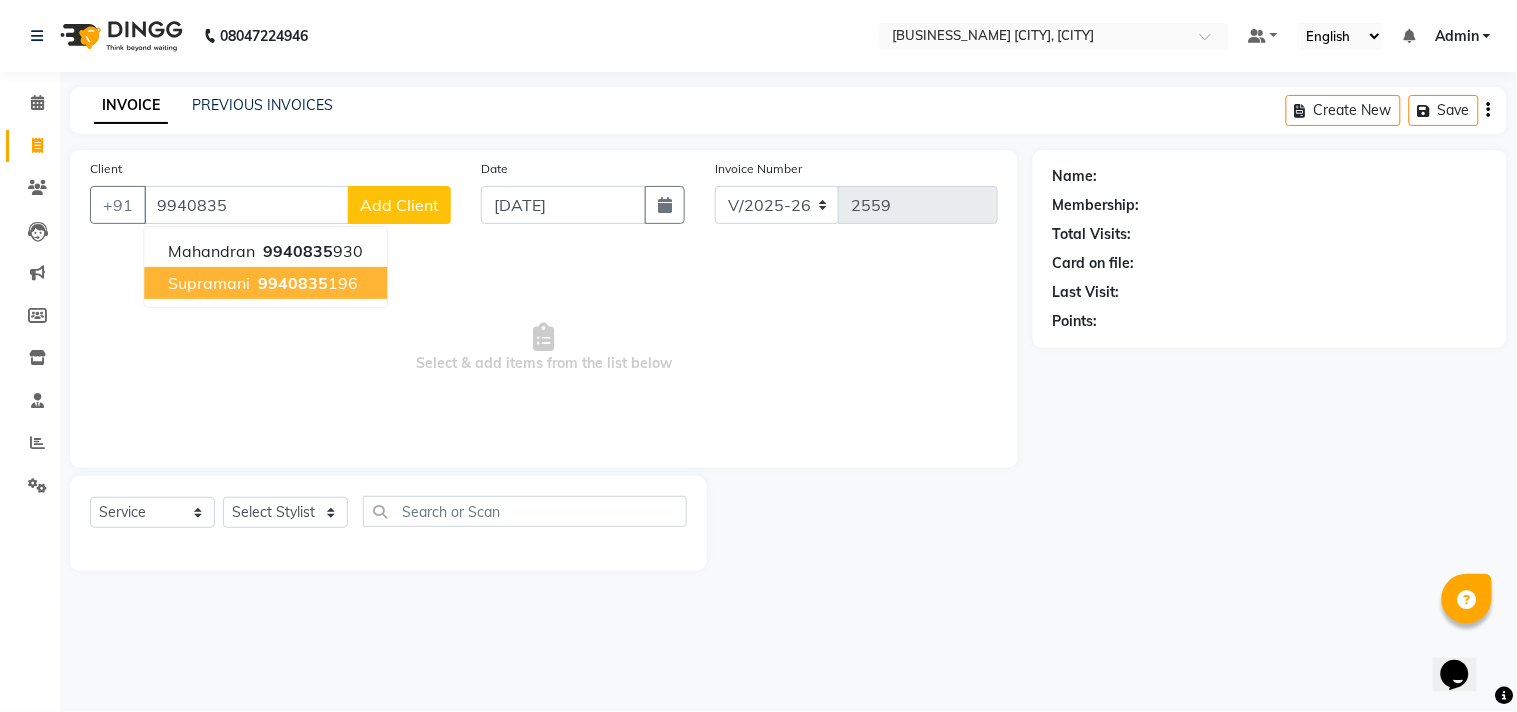 click on "[FIRST] [PHONE]" at bounding box center (265, 283) 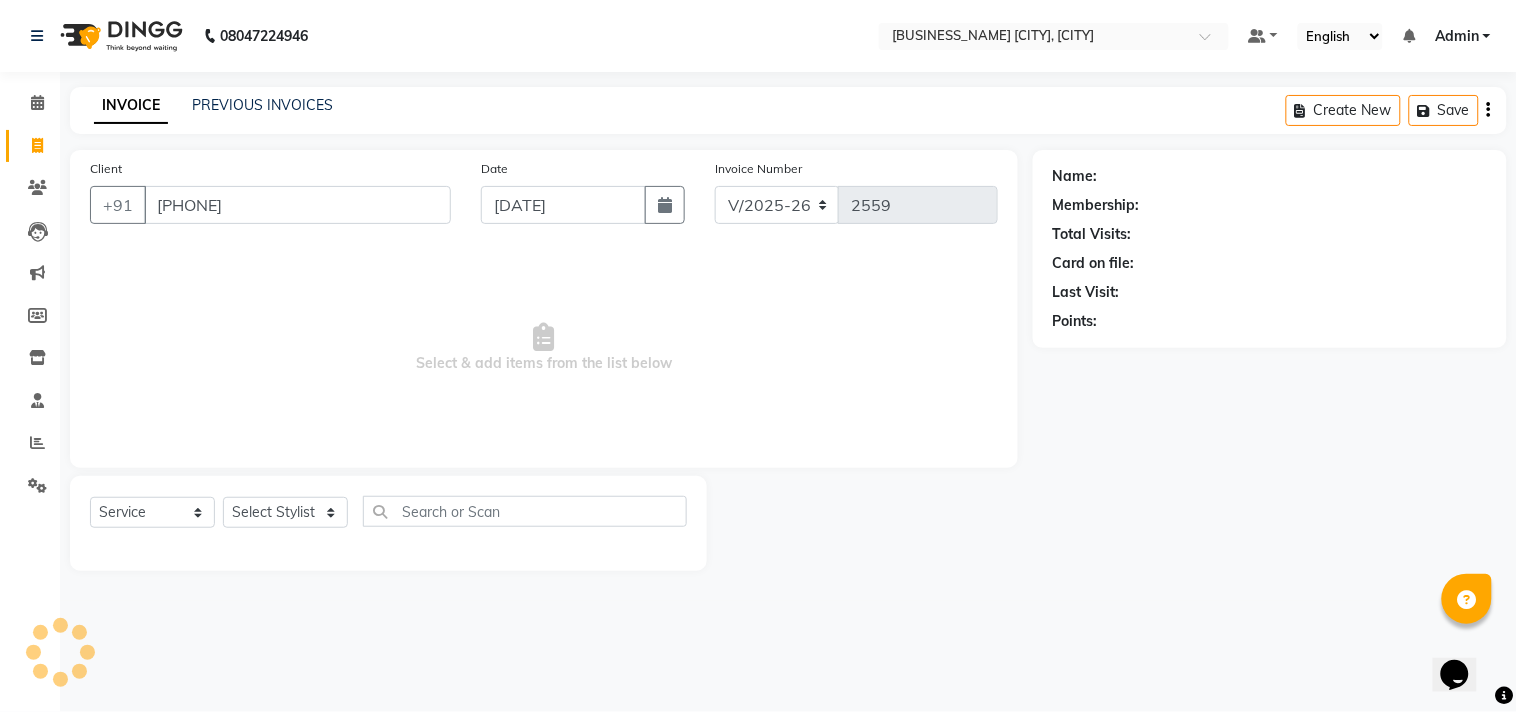 type on "[PHONE]" 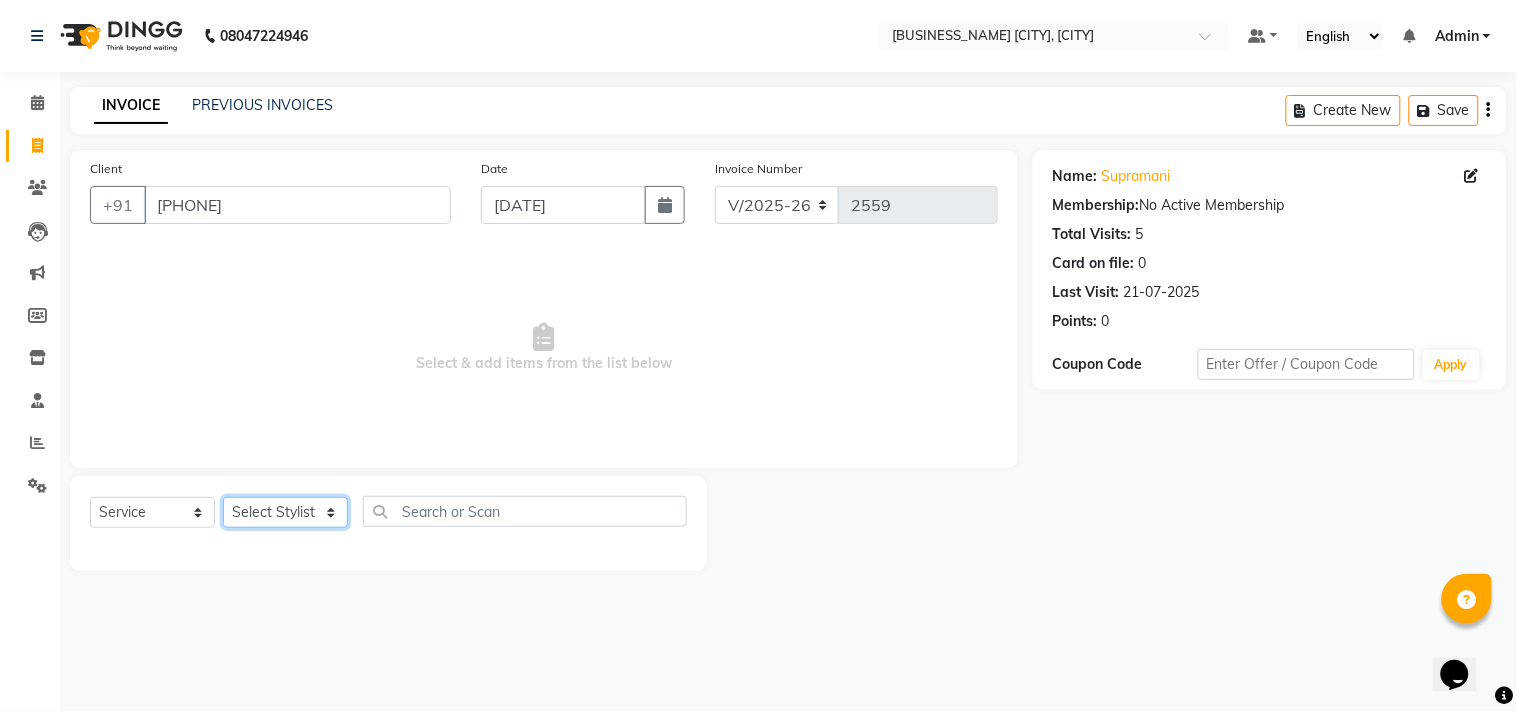 click on "Select Stylist Admin [FIRST] [FIRST] [FIRST] [FIRST] [FIRST] [FIRST] [FIRST] [FIRST] [FIRST] [FIRST]" 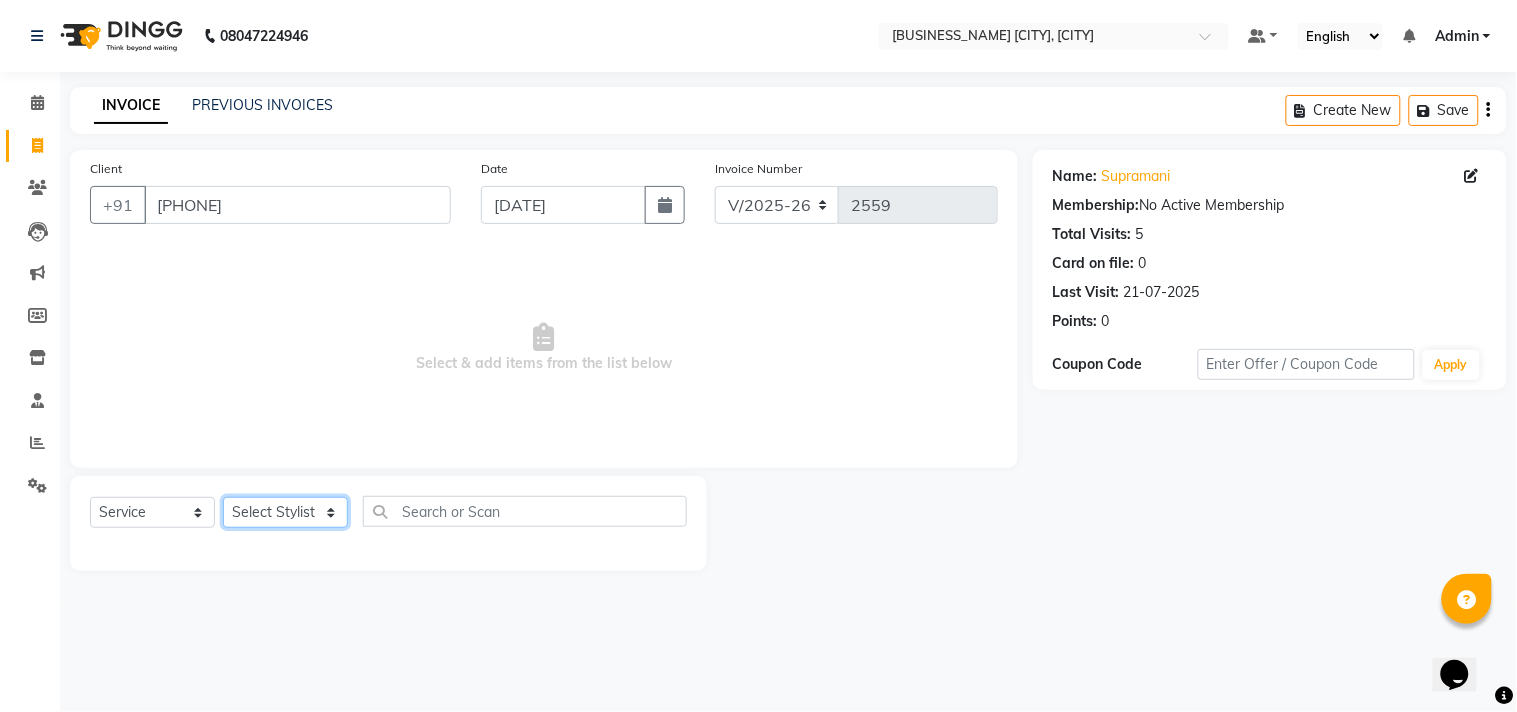 select on "85800" 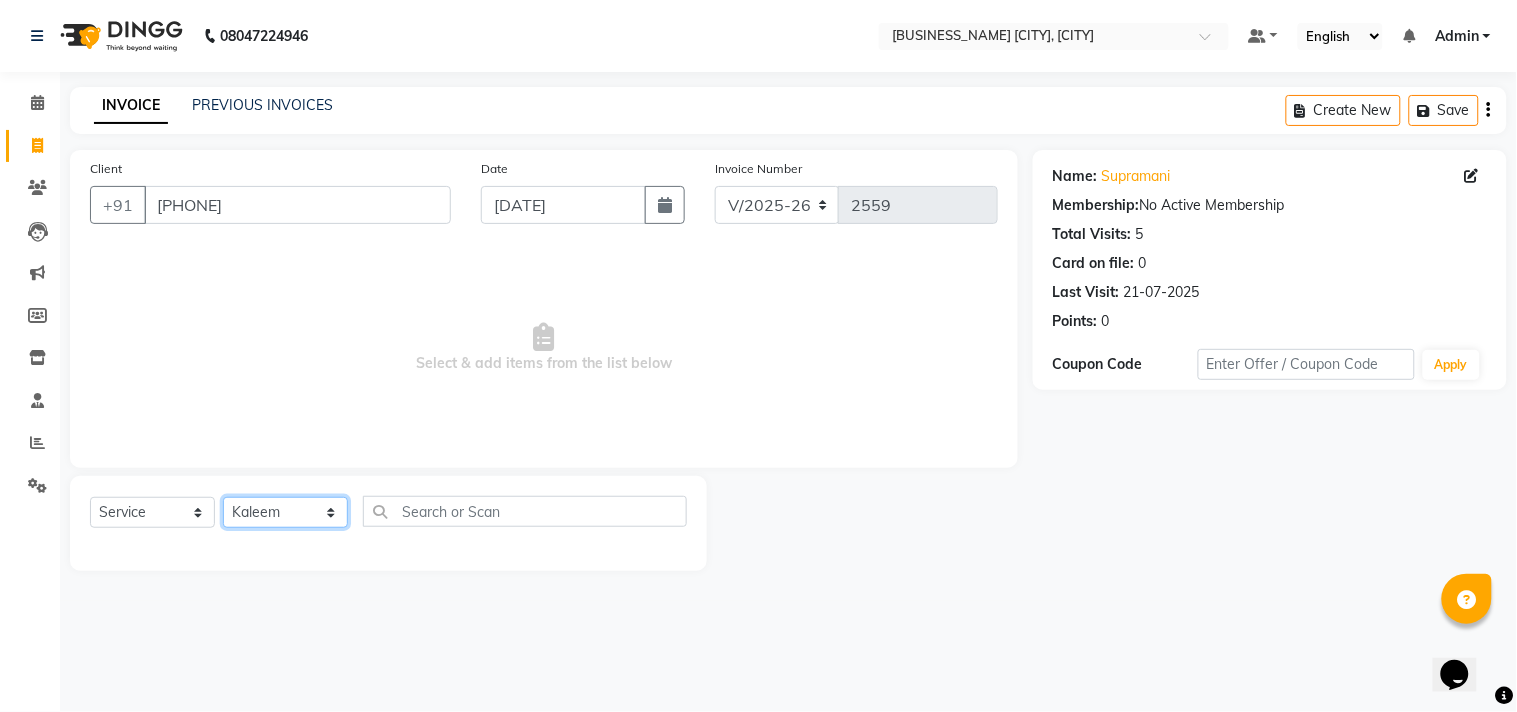 click on "Select Stylist Admin [FIRST] [FIRST] [FIRST] [FIRST] [FIRST] [FIRST] [FIRST] [FIRST] [FIRST] [FIRST]" 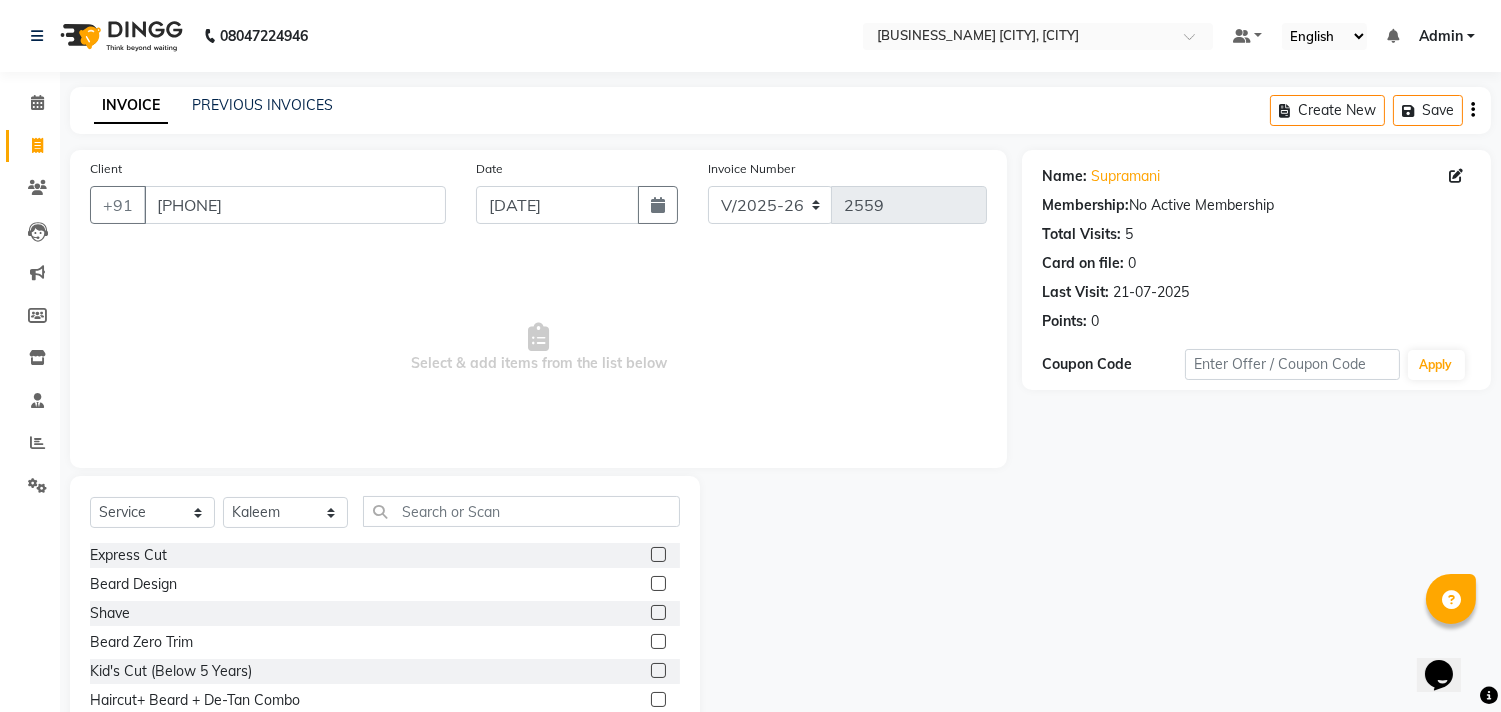 click 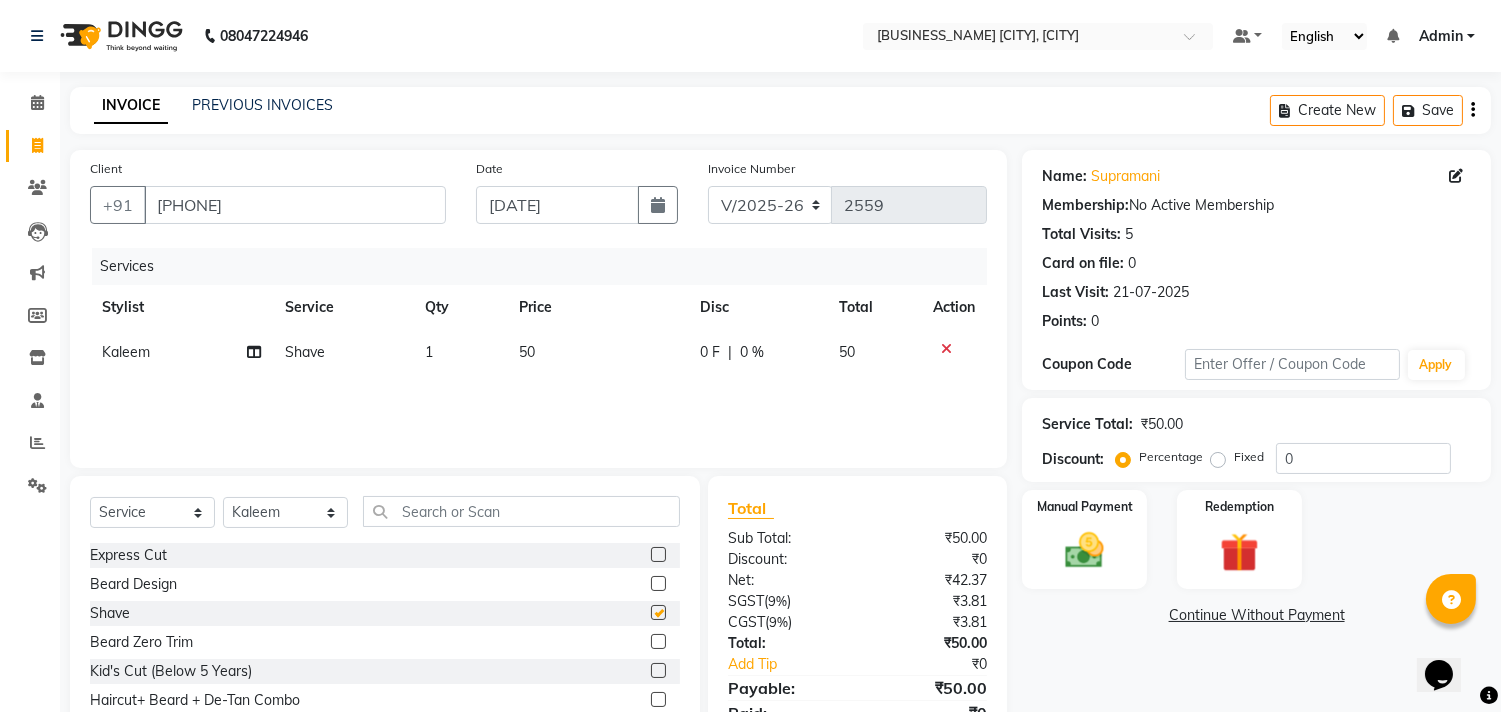 checkbox on "false" 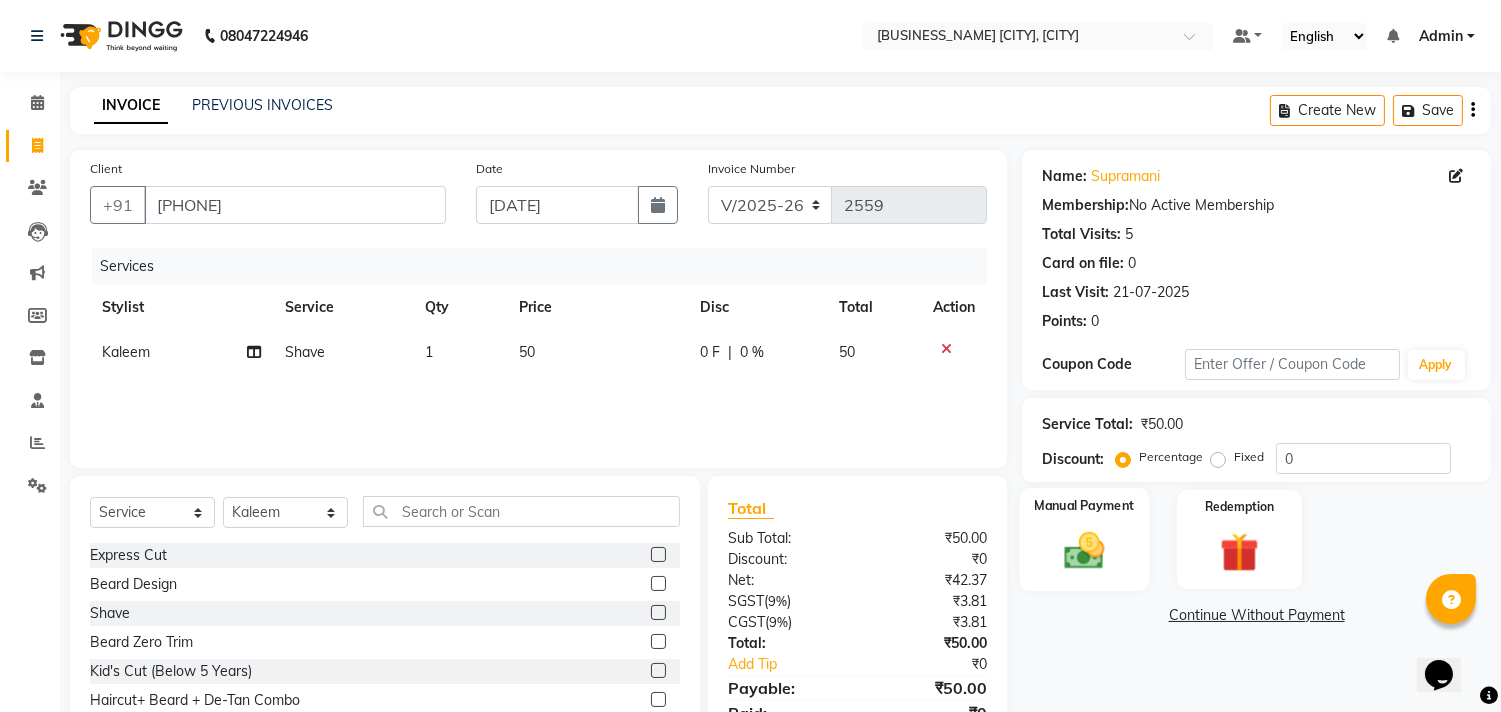 click 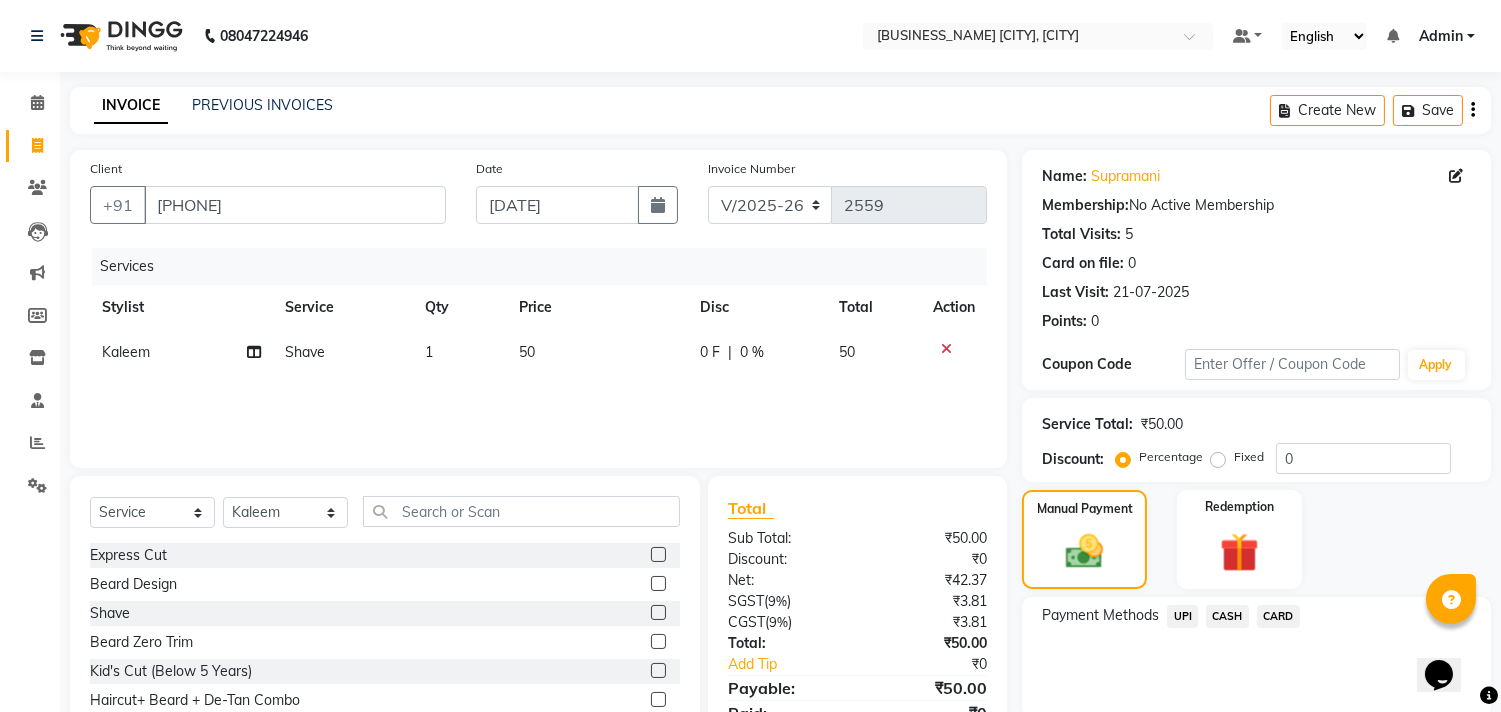 click on "CASH" 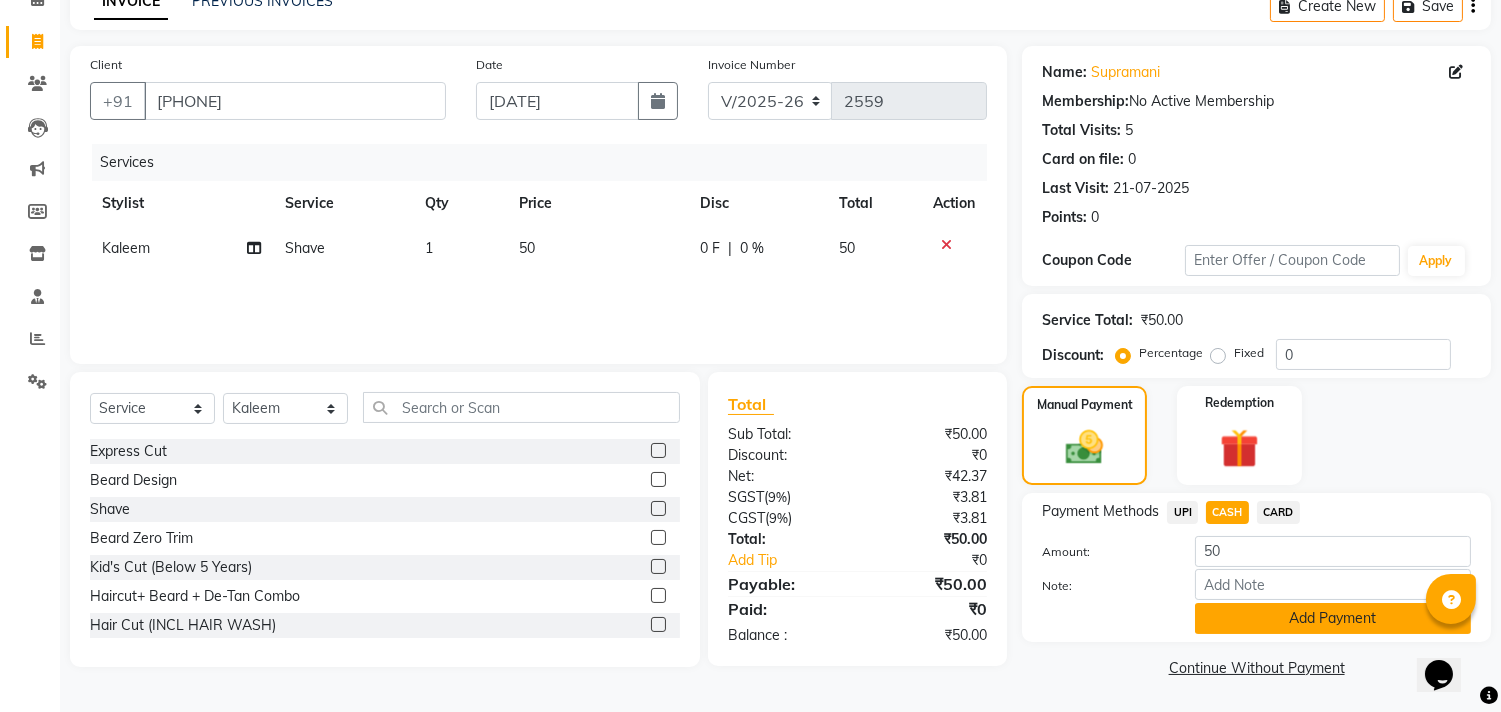 click on "Add Payment" 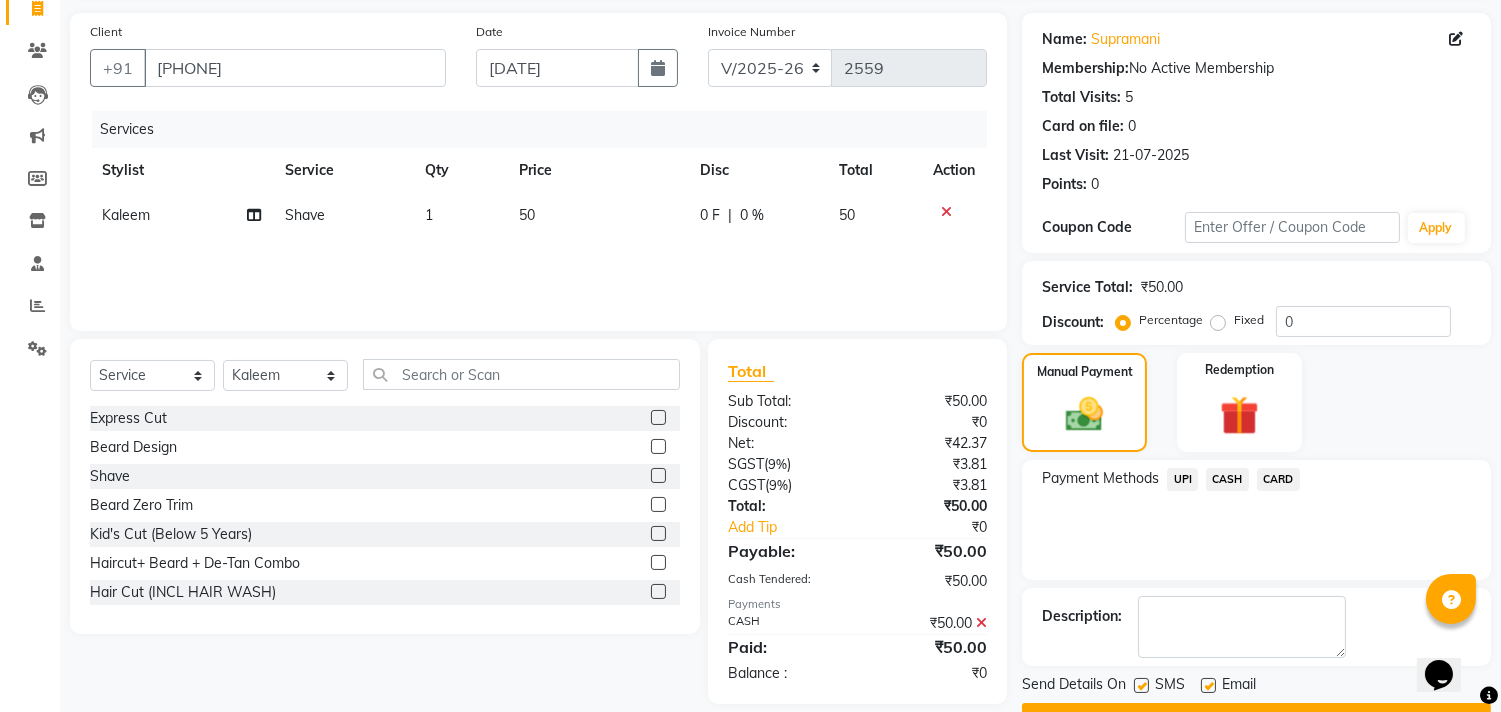 scroll, scrollTop: 187, scrollLeft: 0, axis: vertical 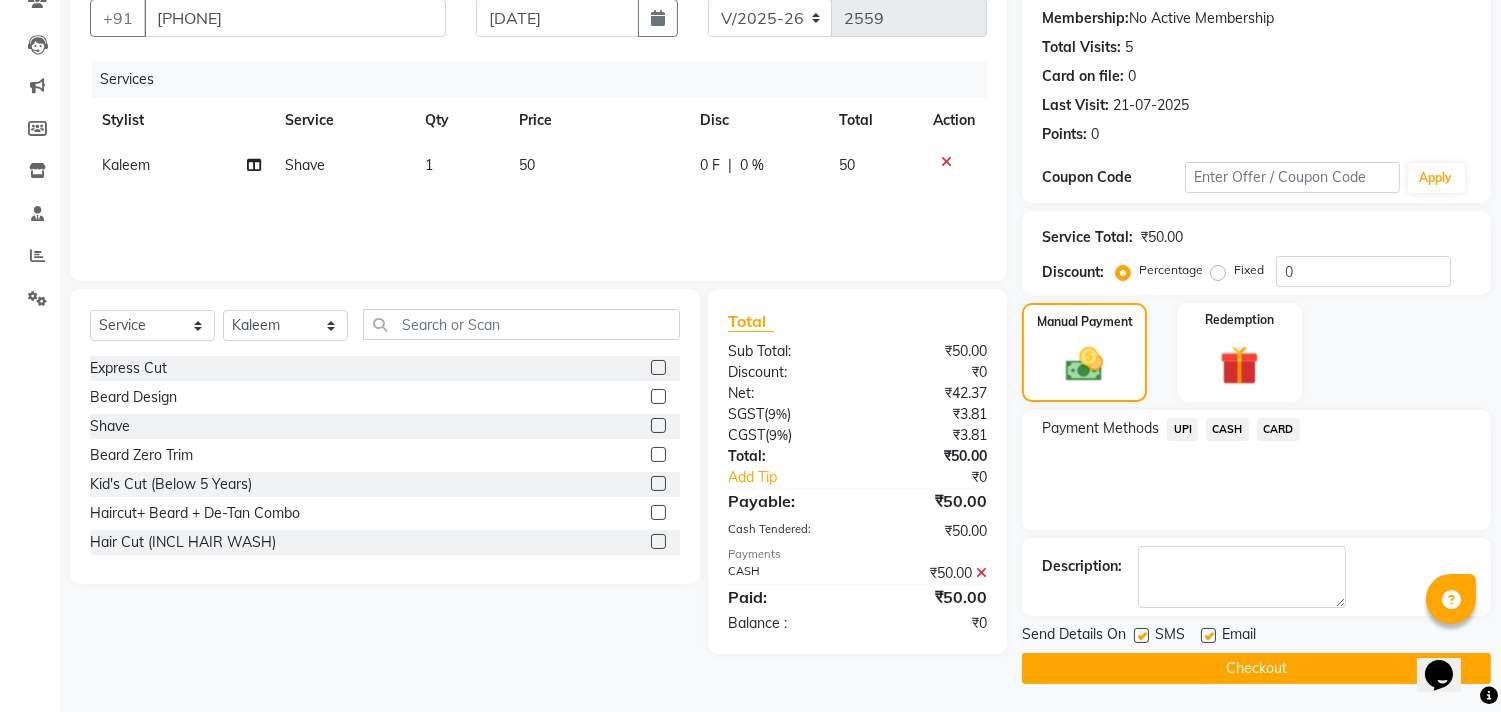 click on "Checkout" 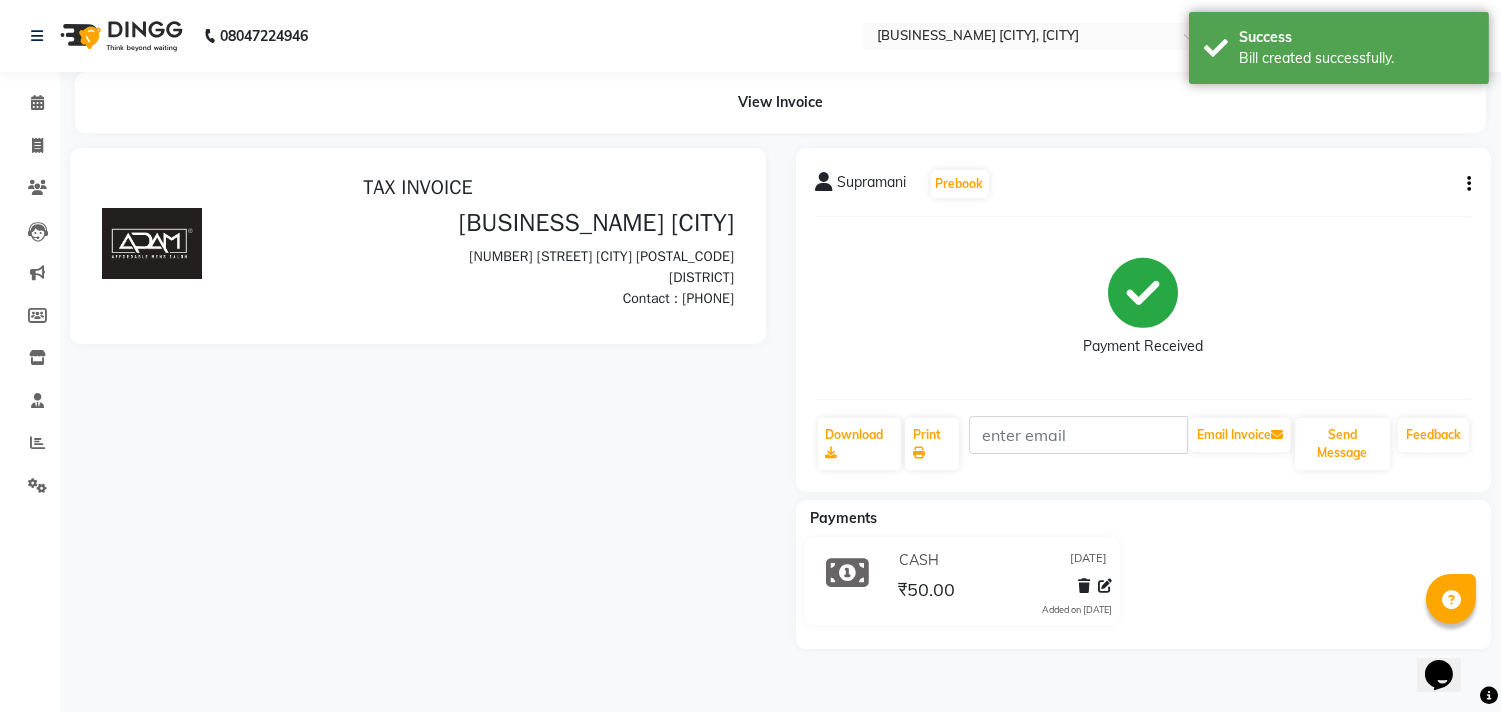 scroll, scrollTop: 0, scrollLeft: 0, axis: both 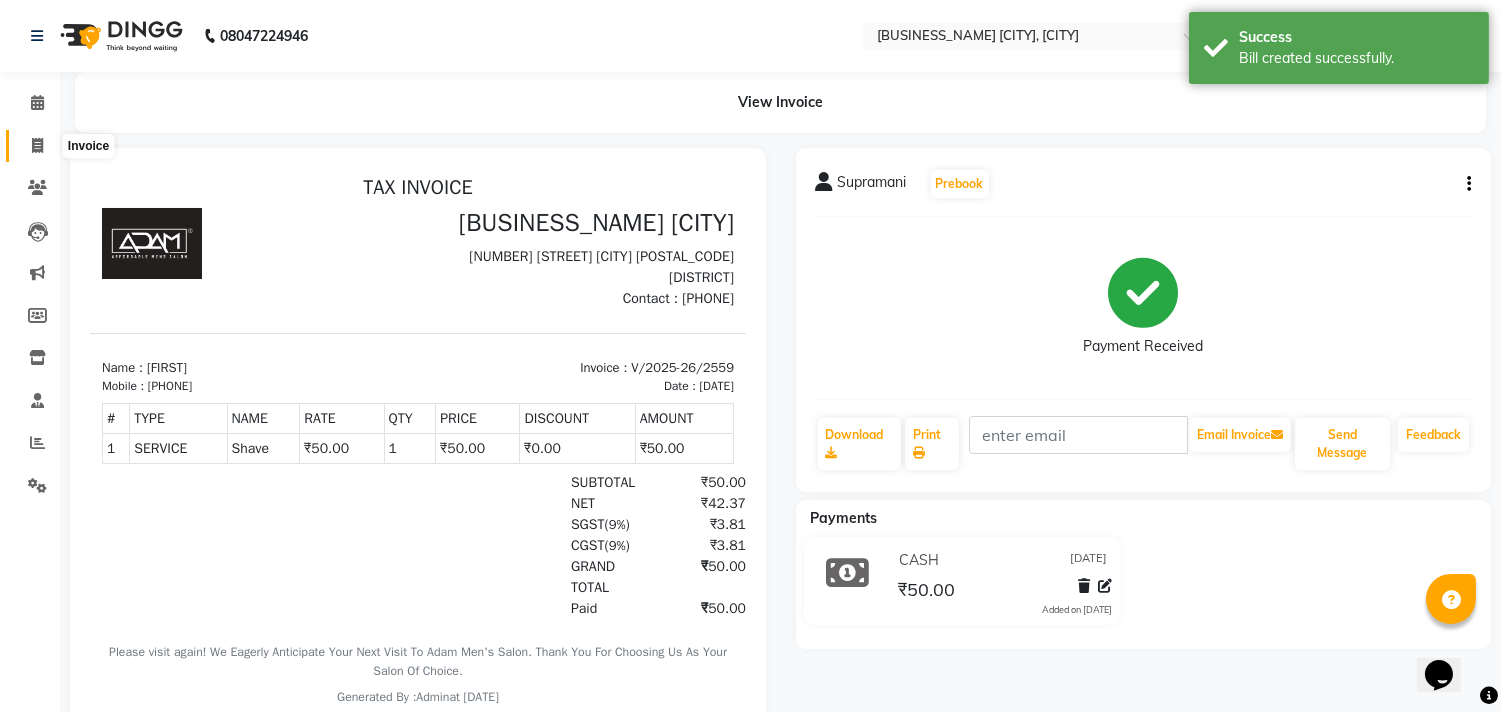 click 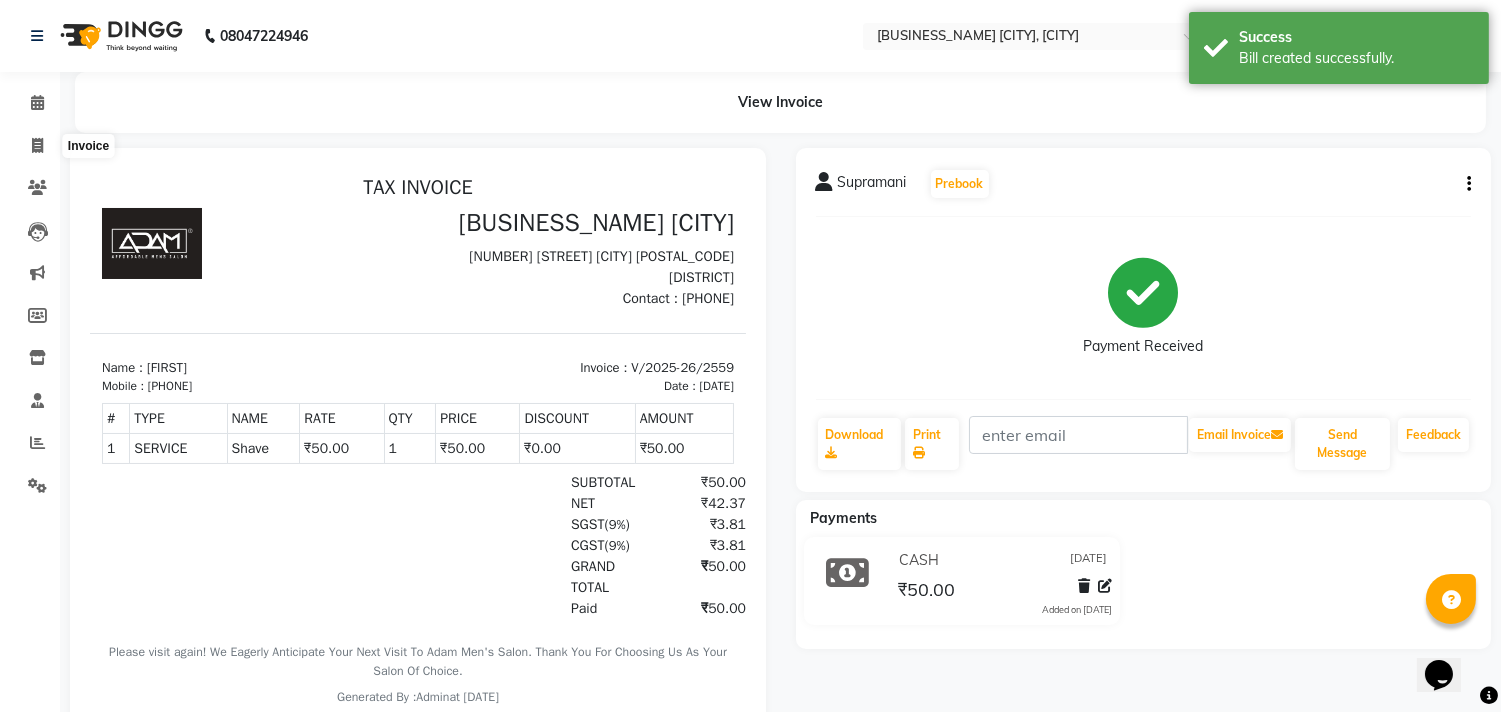 select on "service" 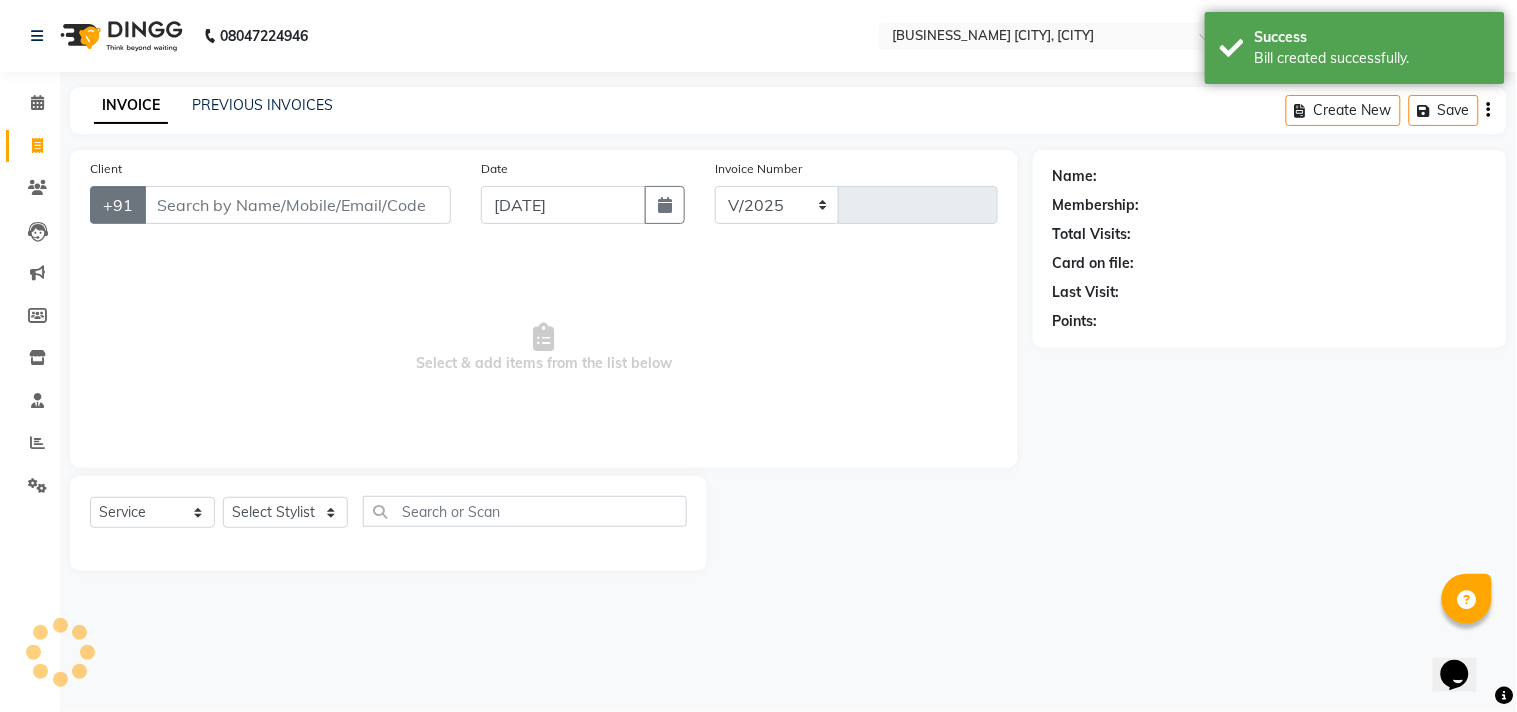select on "8329" 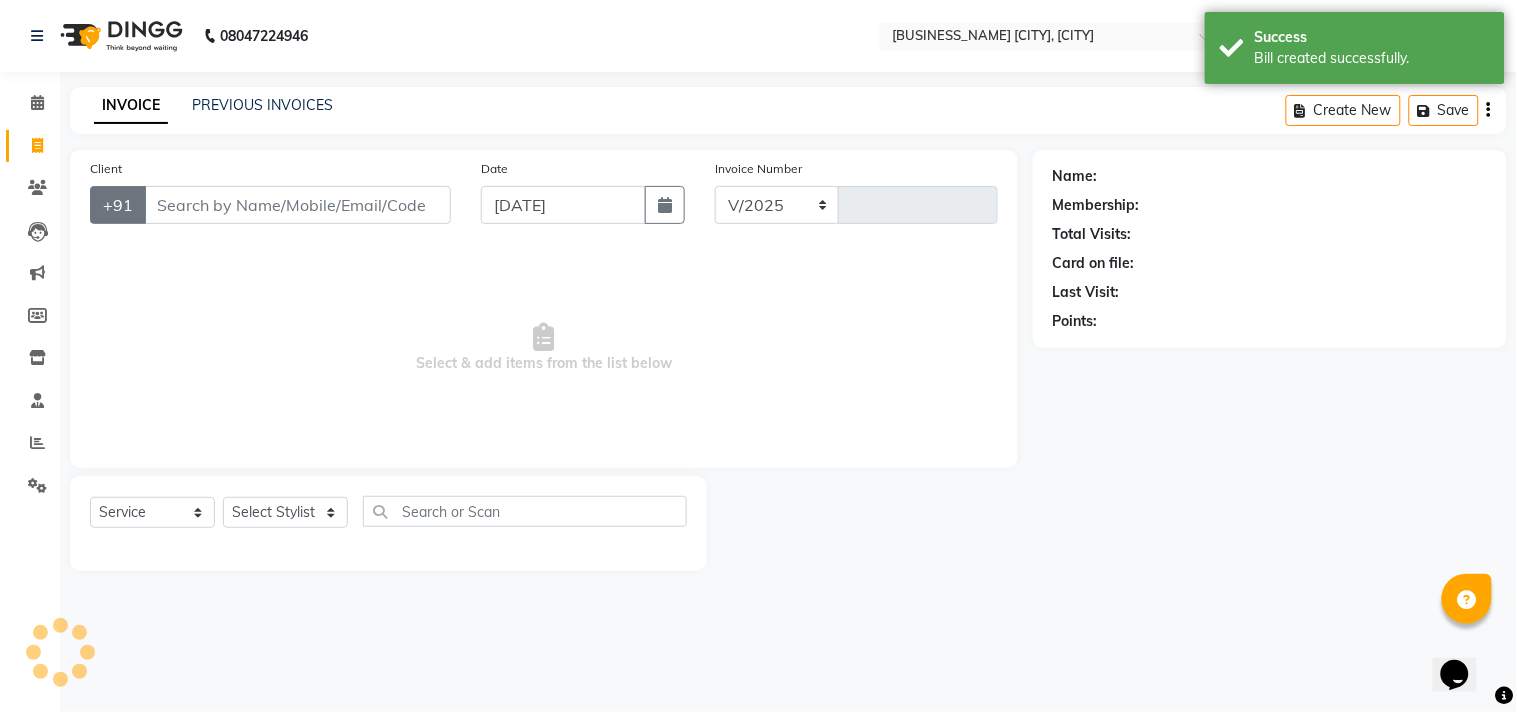 type on "2560" 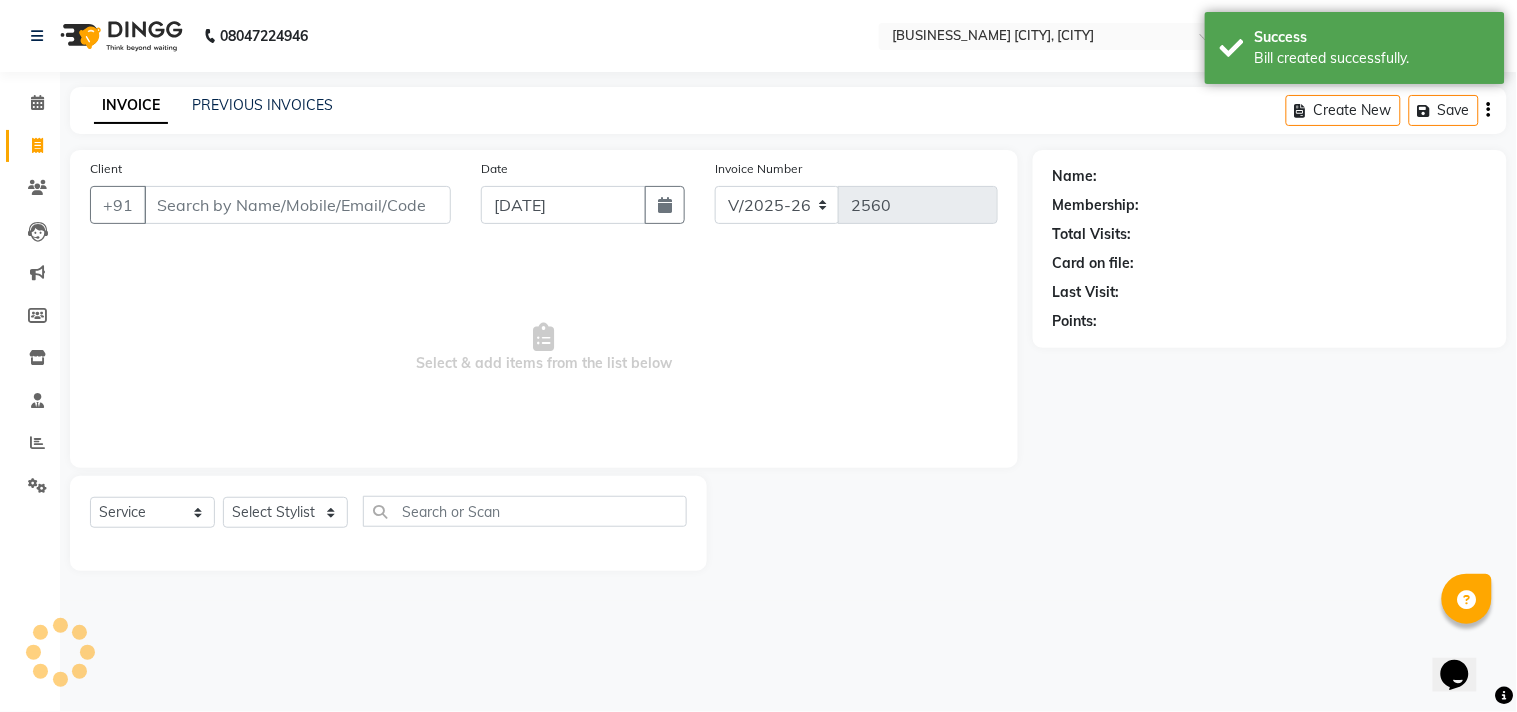 click on "Client" at bounding box center [297, 205] 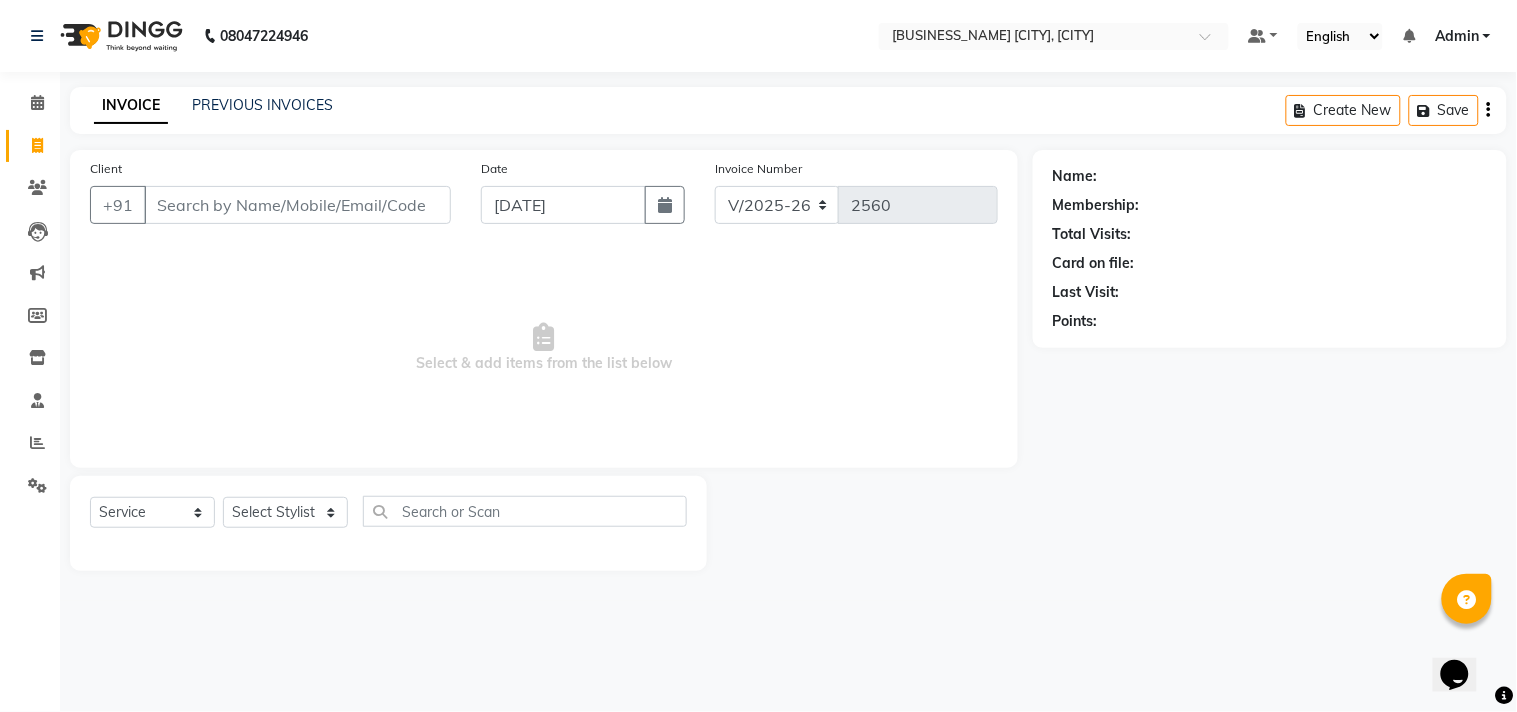 click on "Client" at bounding box center (297, 205) 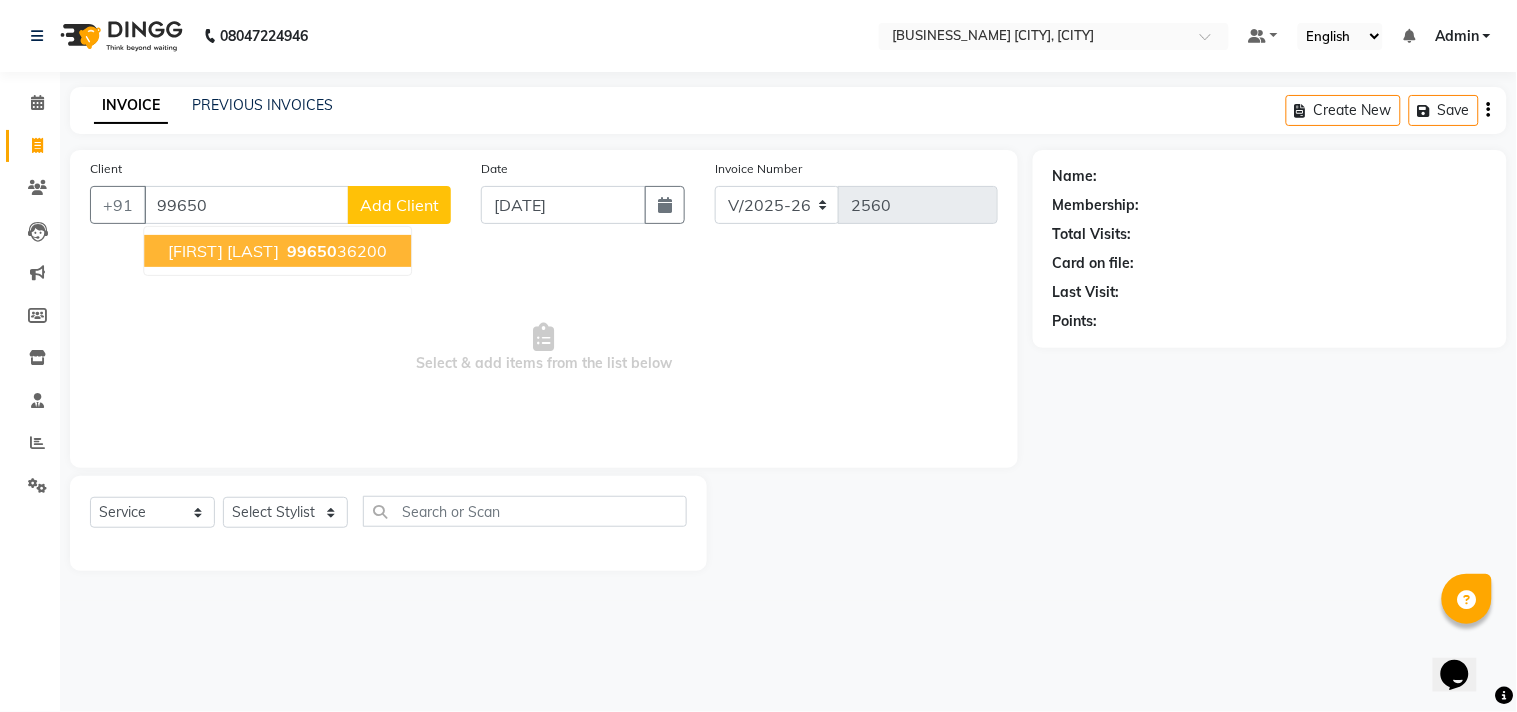 click on "[PHONE]" at bounding box center [335, 251] 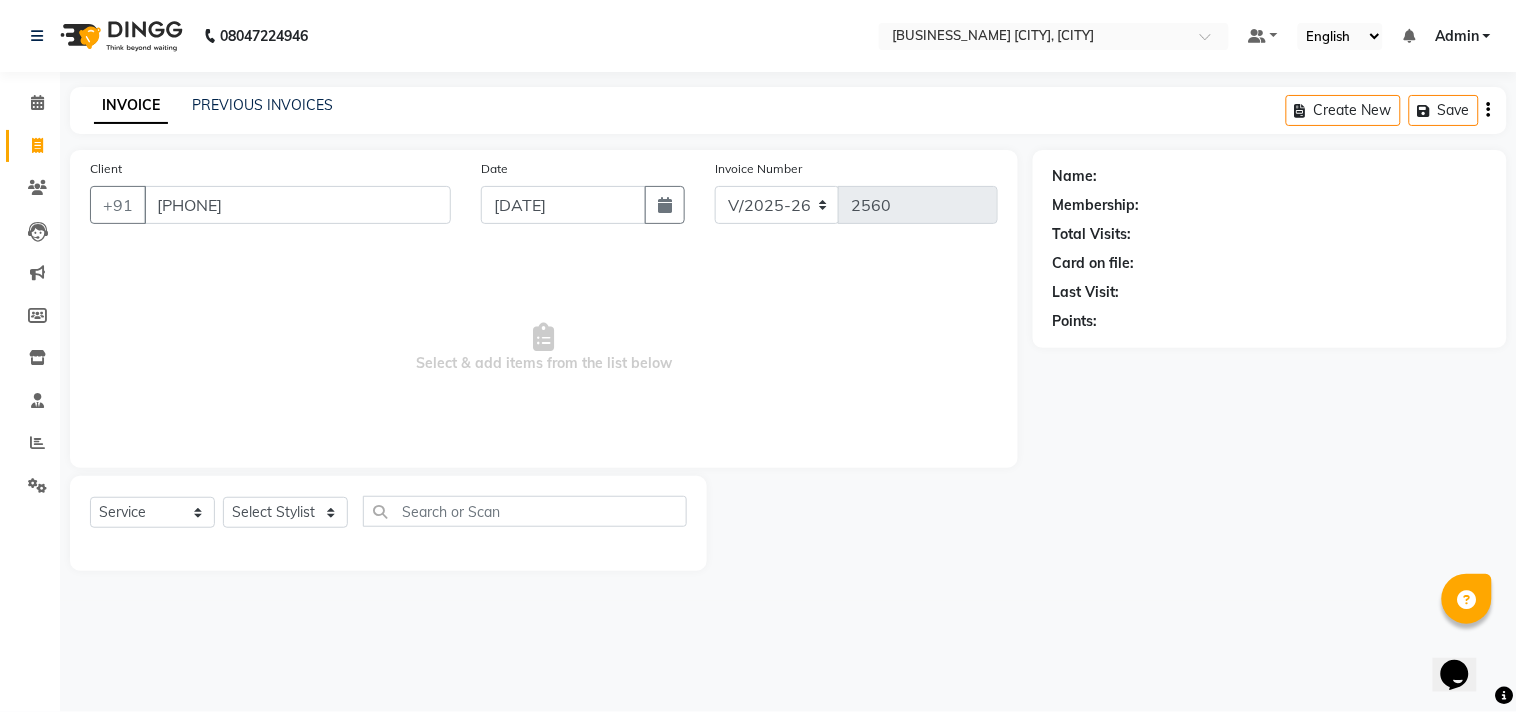 type on "[PHONE]" 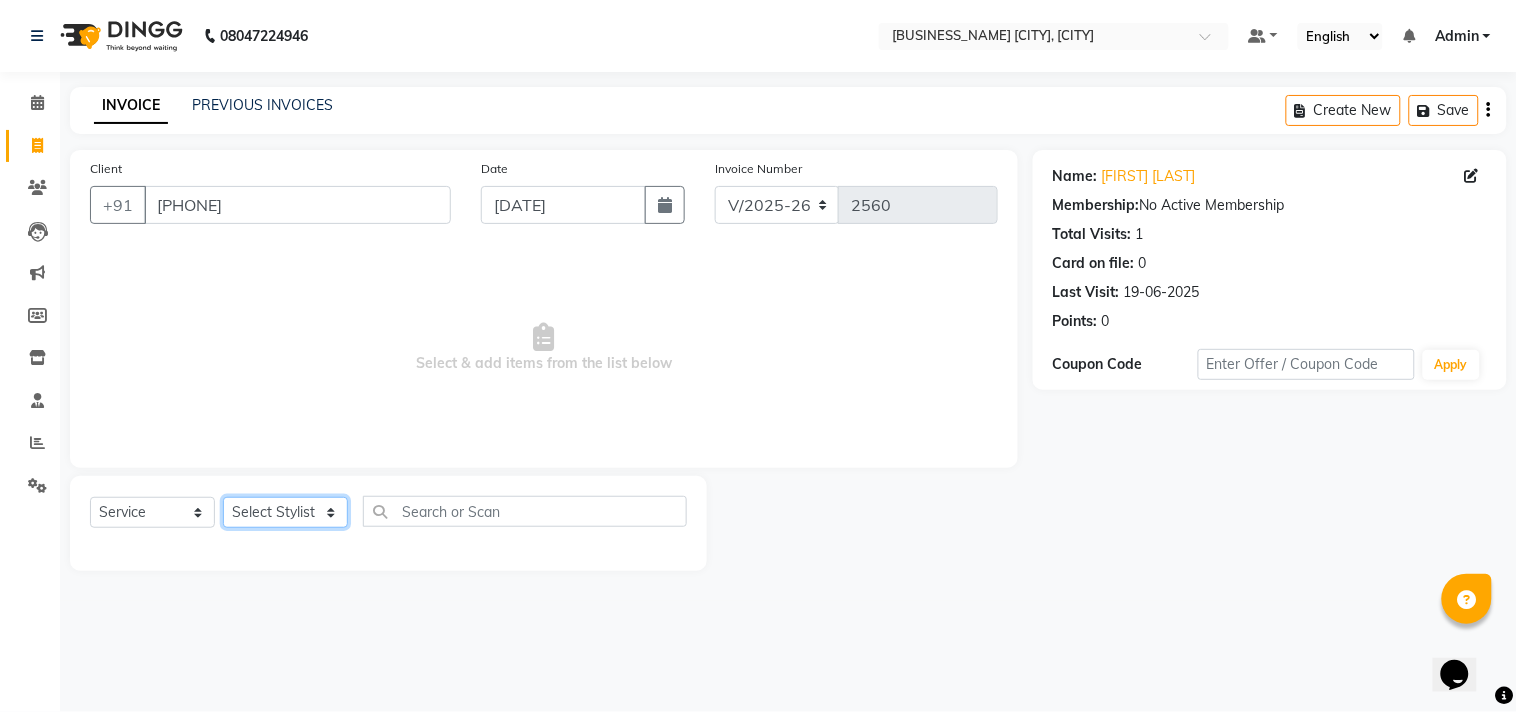 click on "Select Stylist Admin [FIRST] [FIRST] [FIRST] [FIRST] [FIRST] [FIRST] [FIRST] [FIRST] [FIRST] [FIRST]" 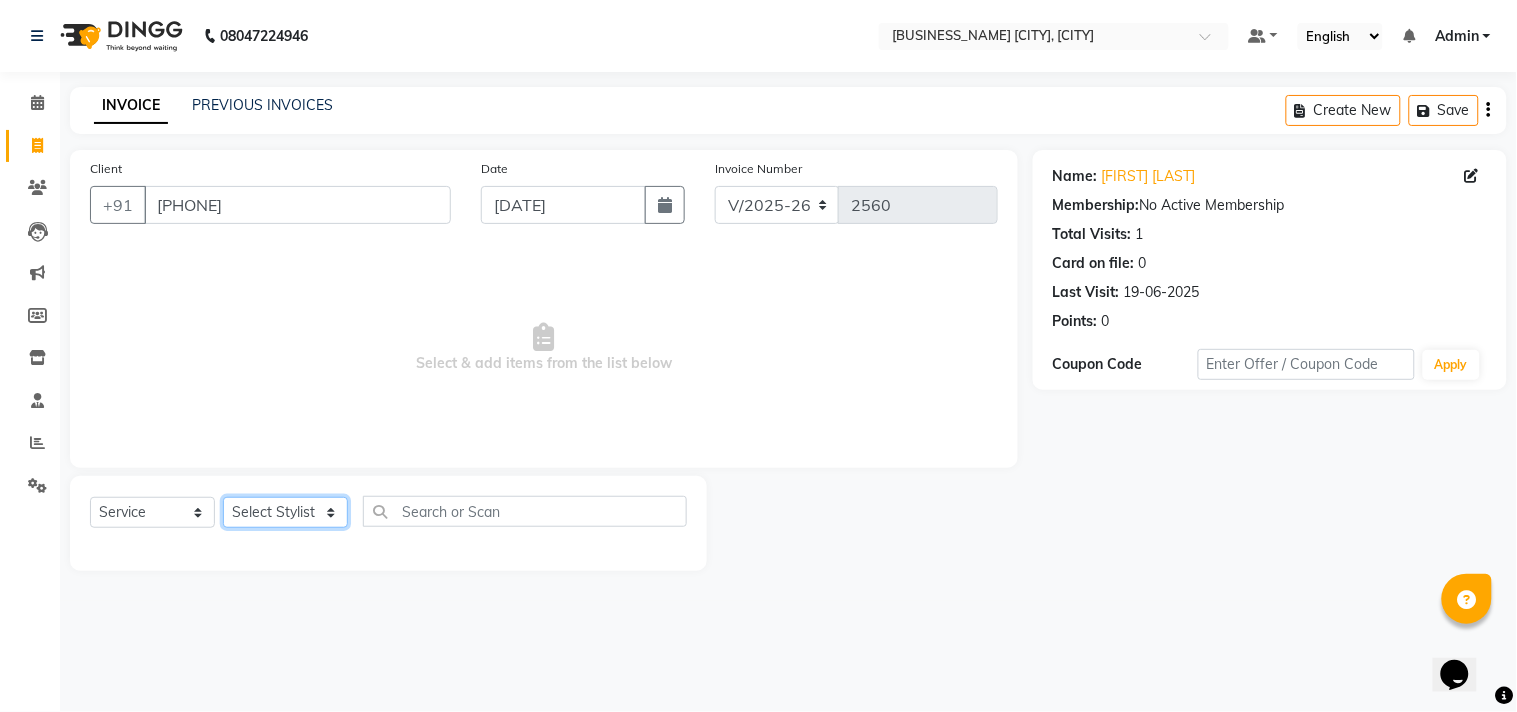 select on "85800" 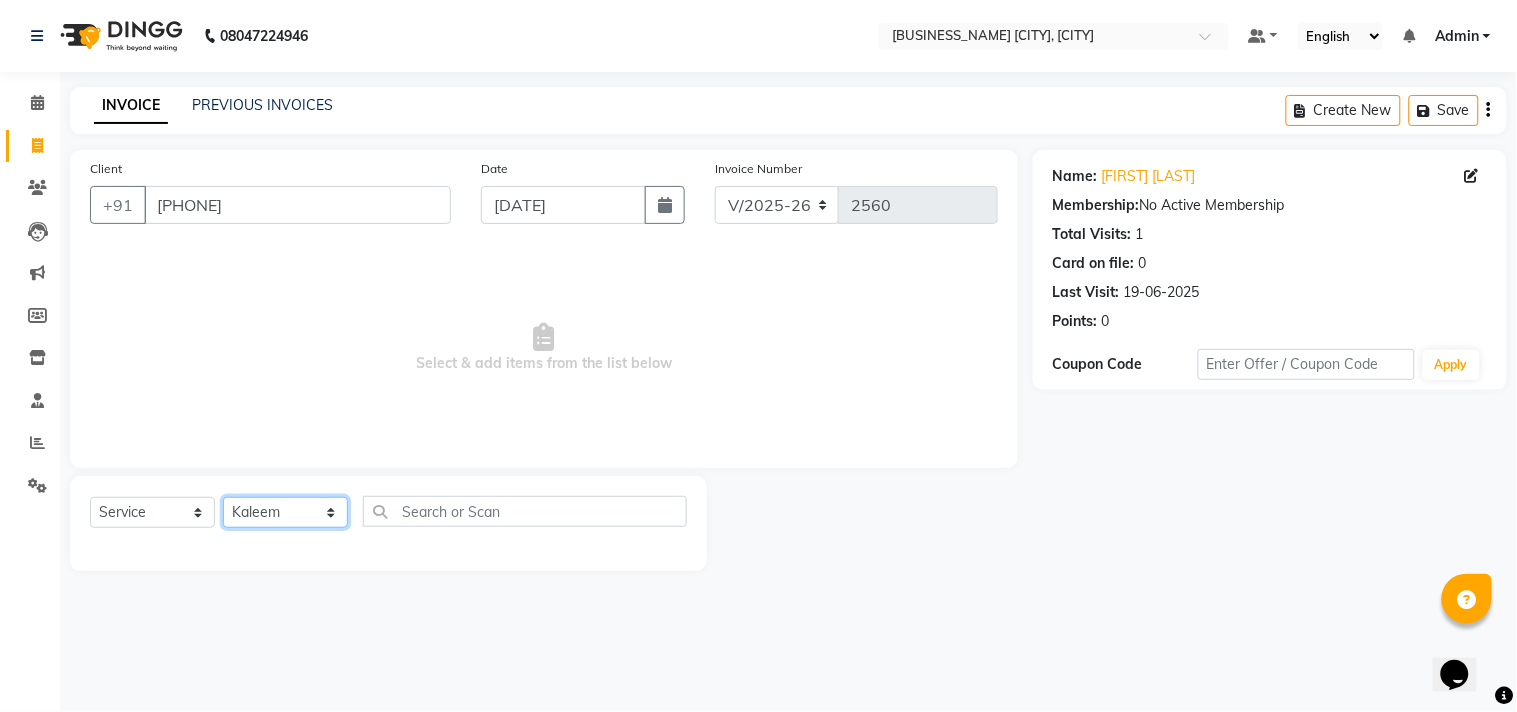 click on "Select Stylist Admin [FIRST] [FIRST] [FIRST] [FIRST] [FIRST] [FIRST] [FIRST] [FIRST] [FIRST] [FIRST]" 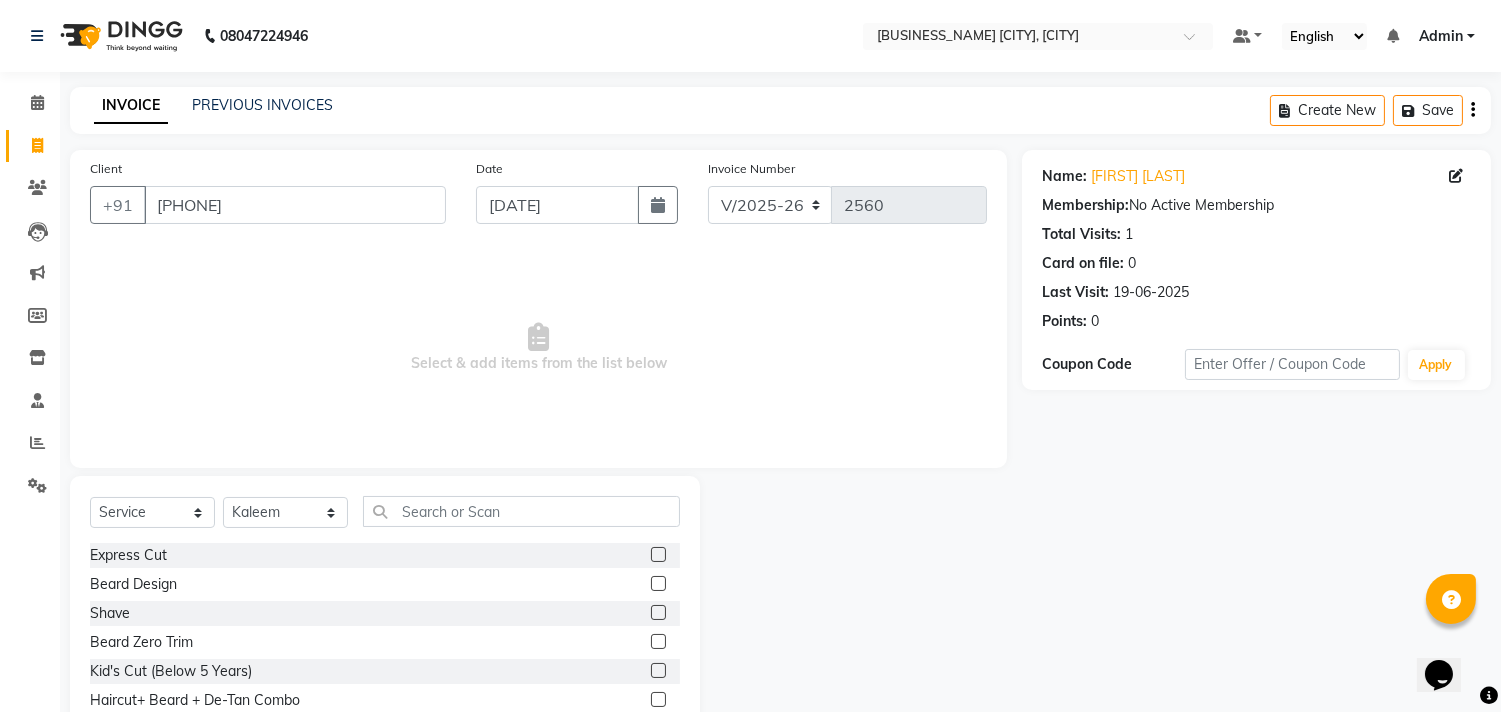 click 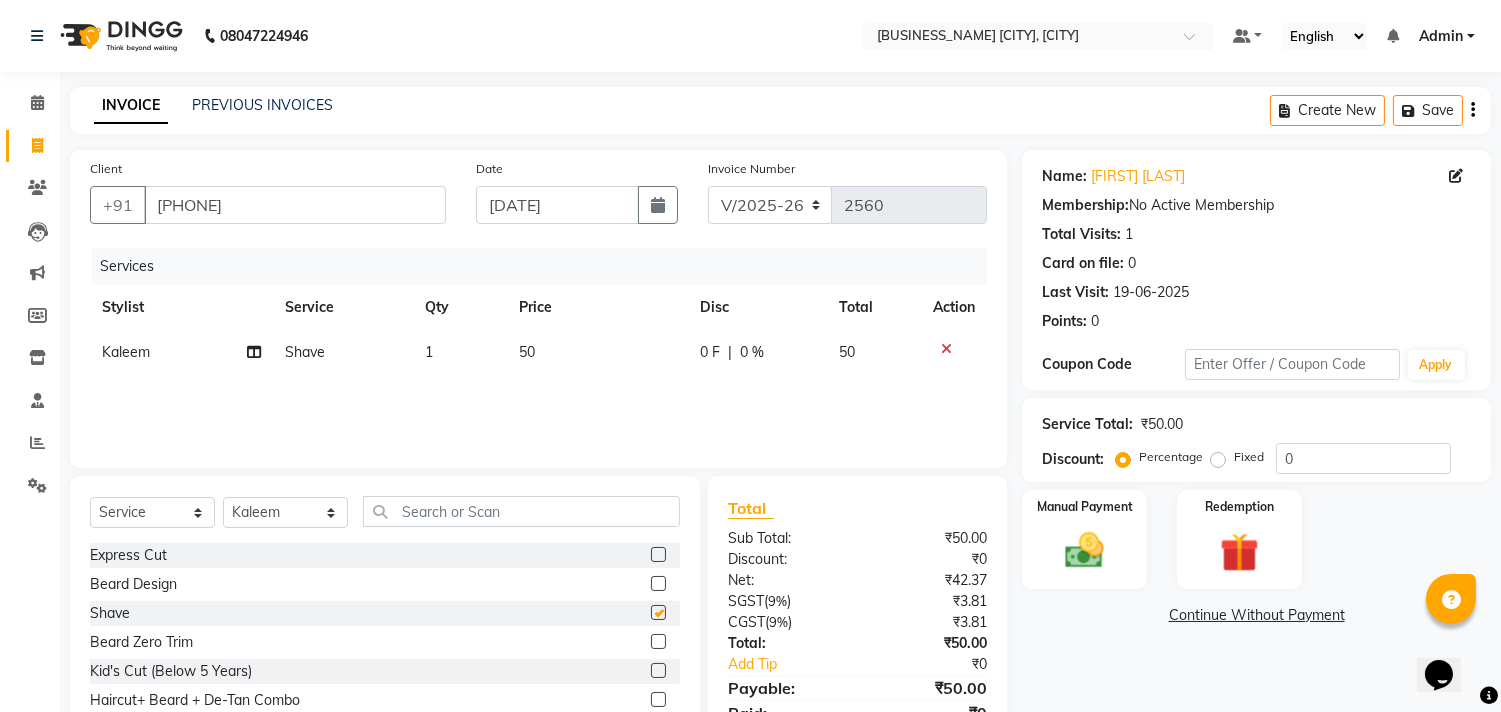 checkbox on "false" 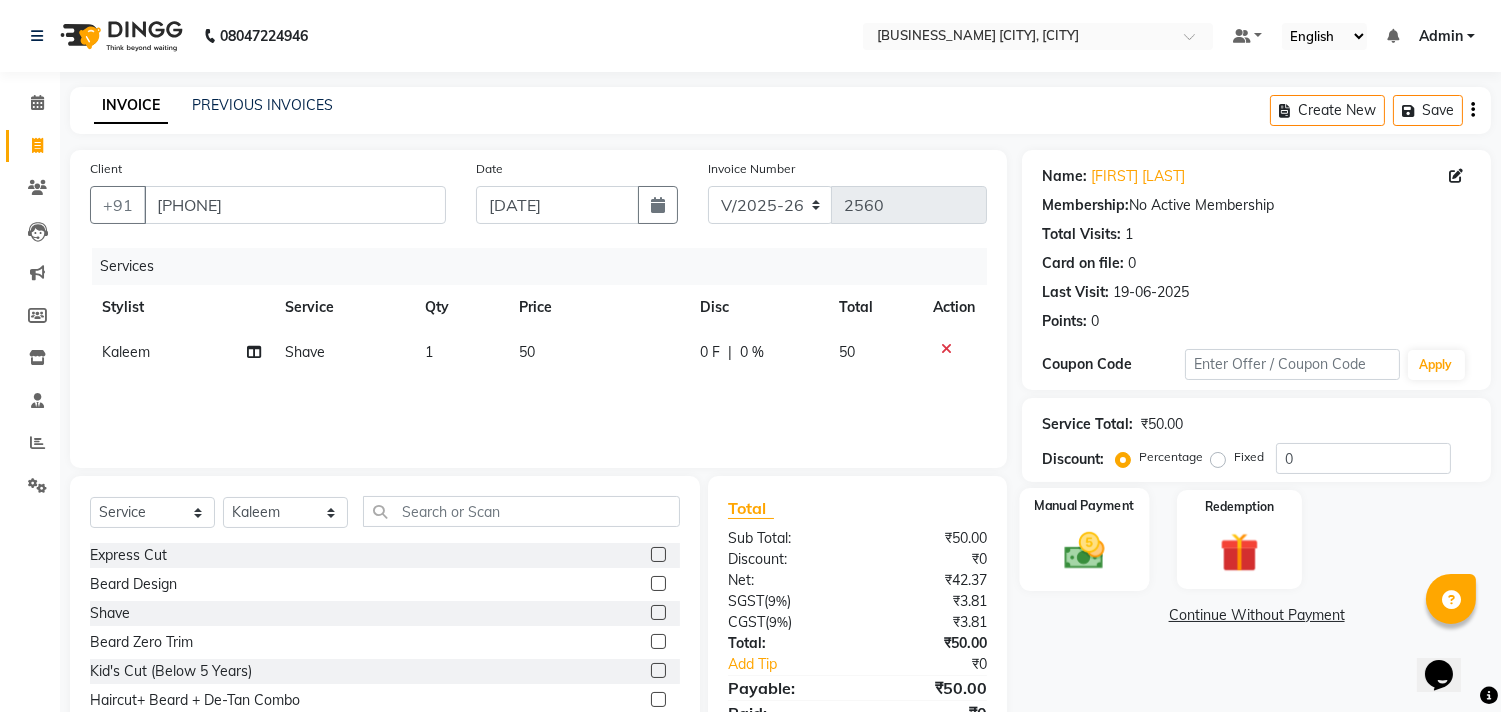 click 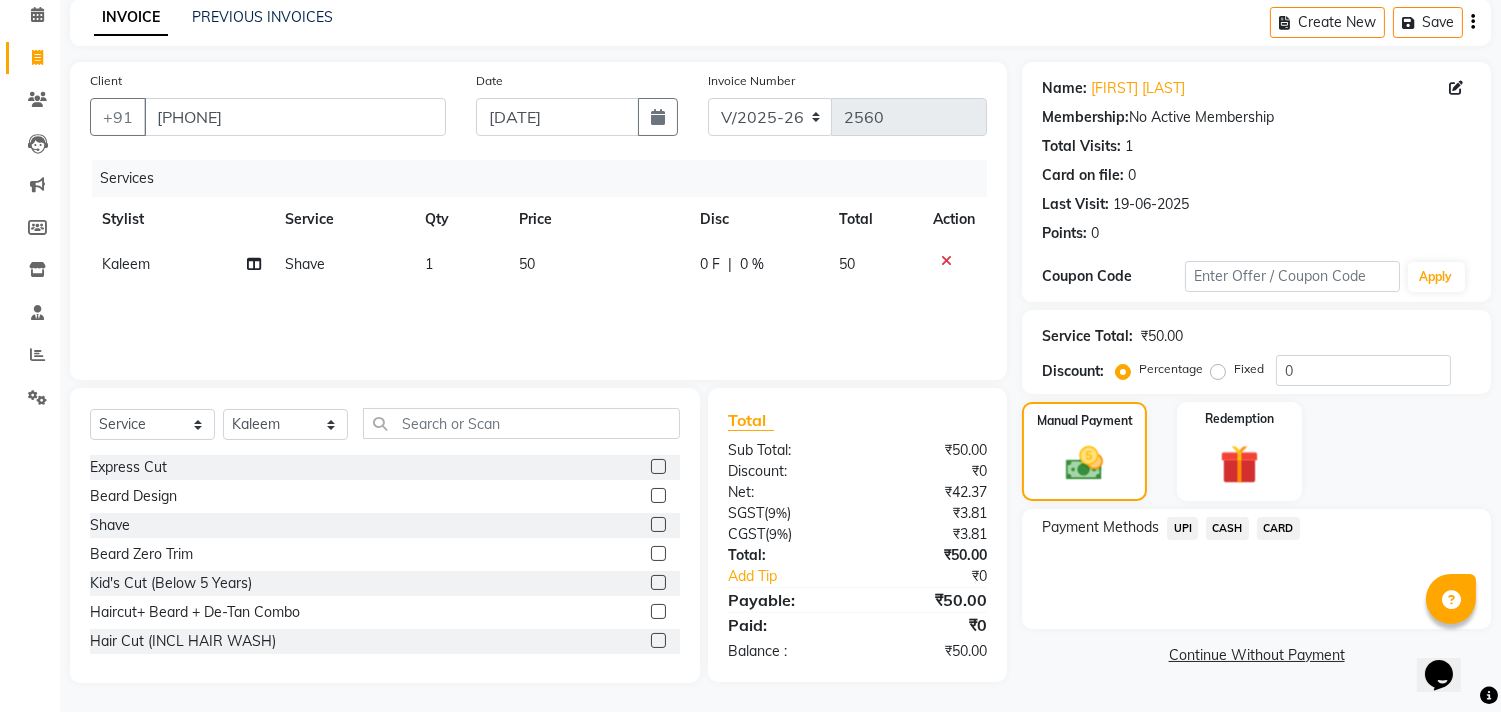 click on "CASH" 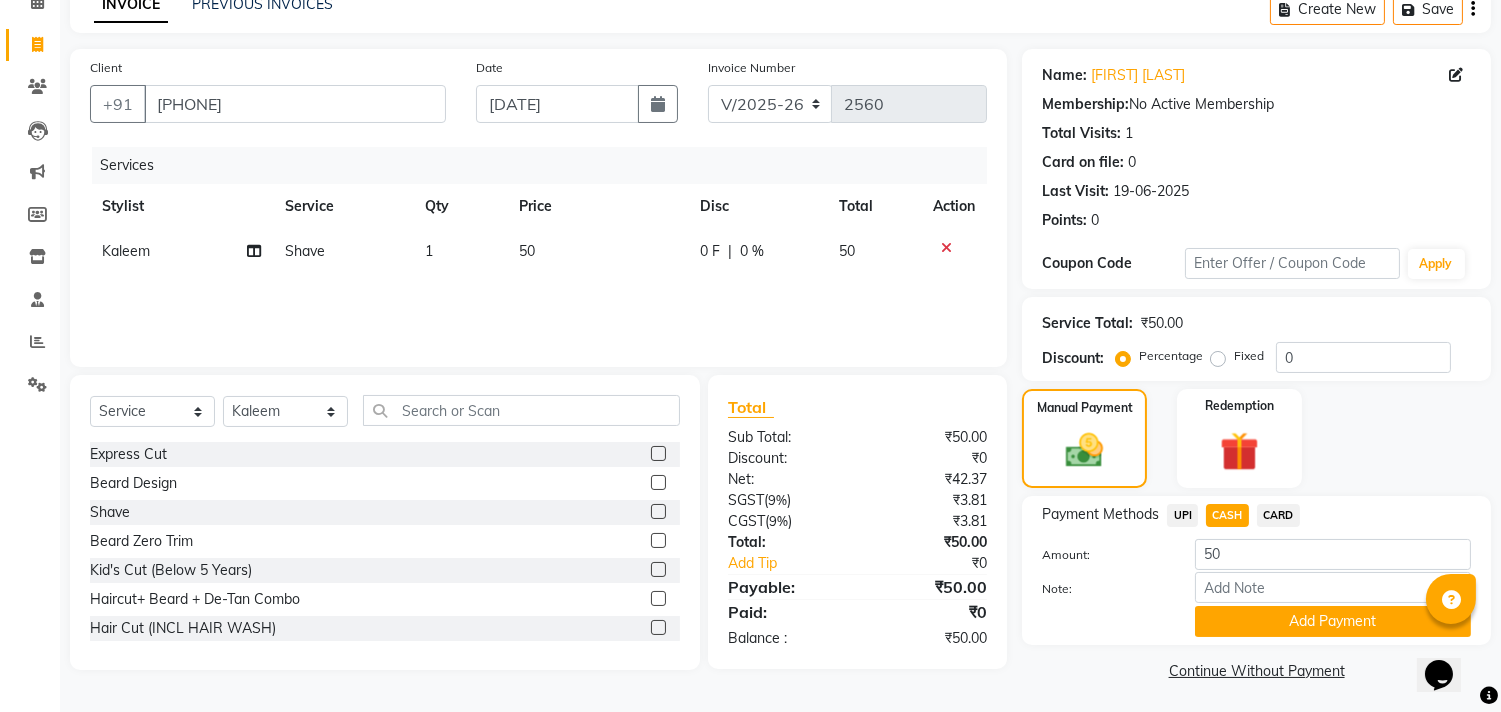 scroll, scrollTop: 104, scrollLeft: 0, axis: vertical 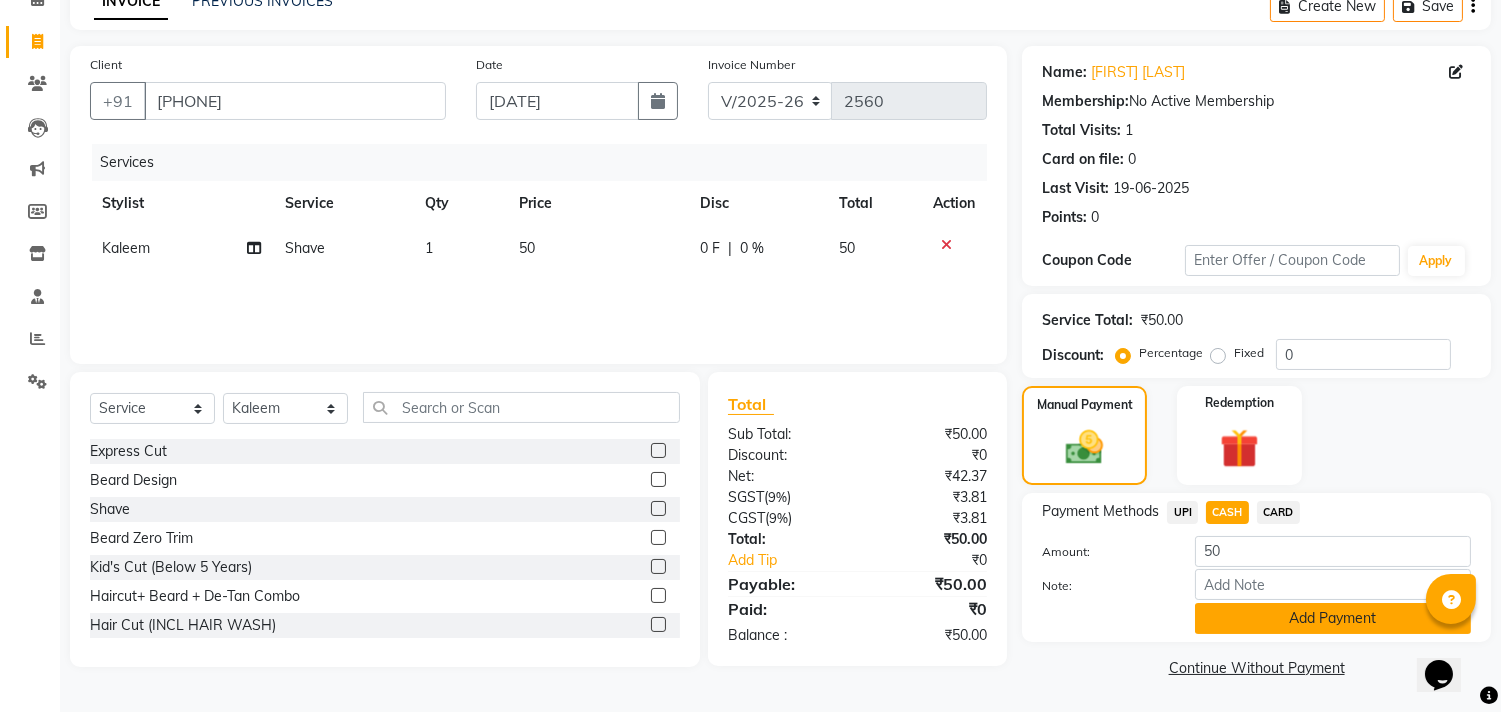 click on "Add Payment" 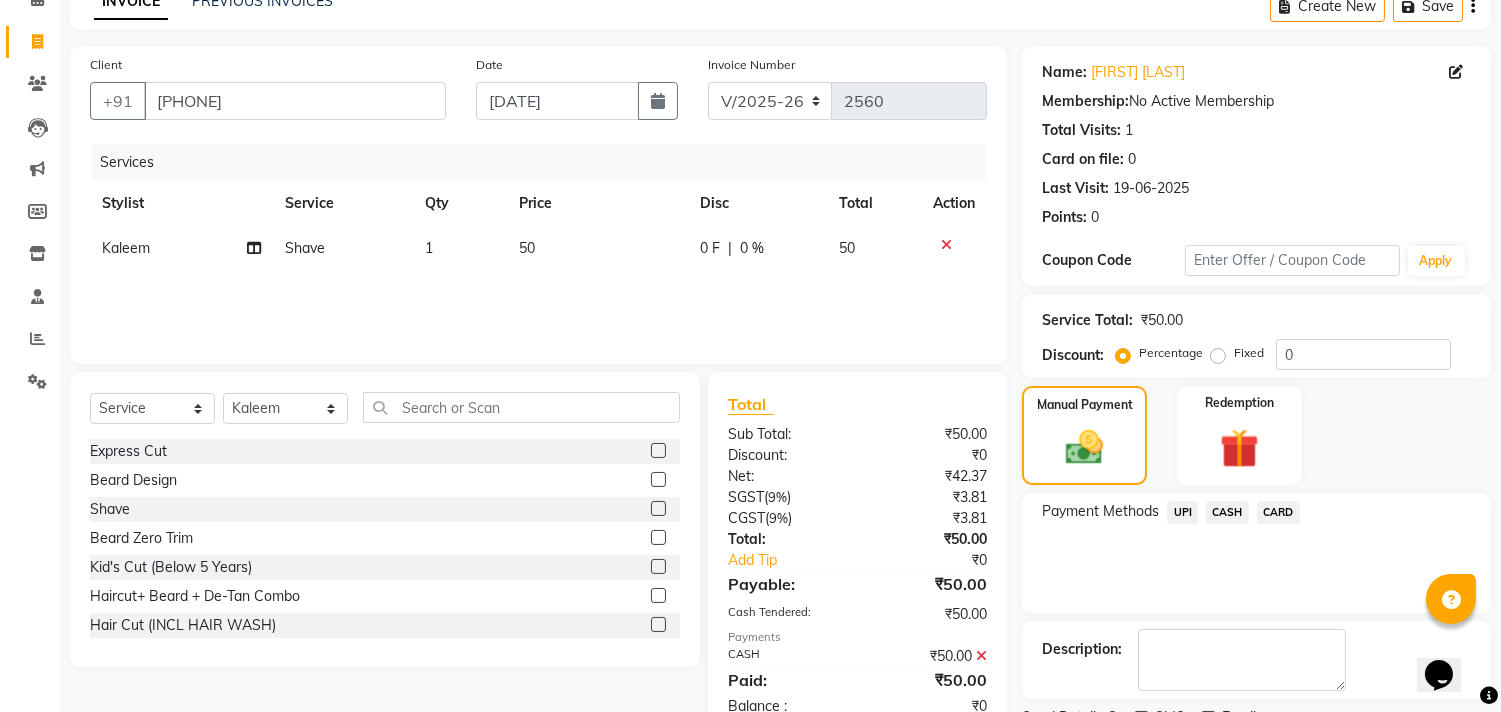 scroll, scrollTop: 187, scrollLeft: 0, axis: vertical 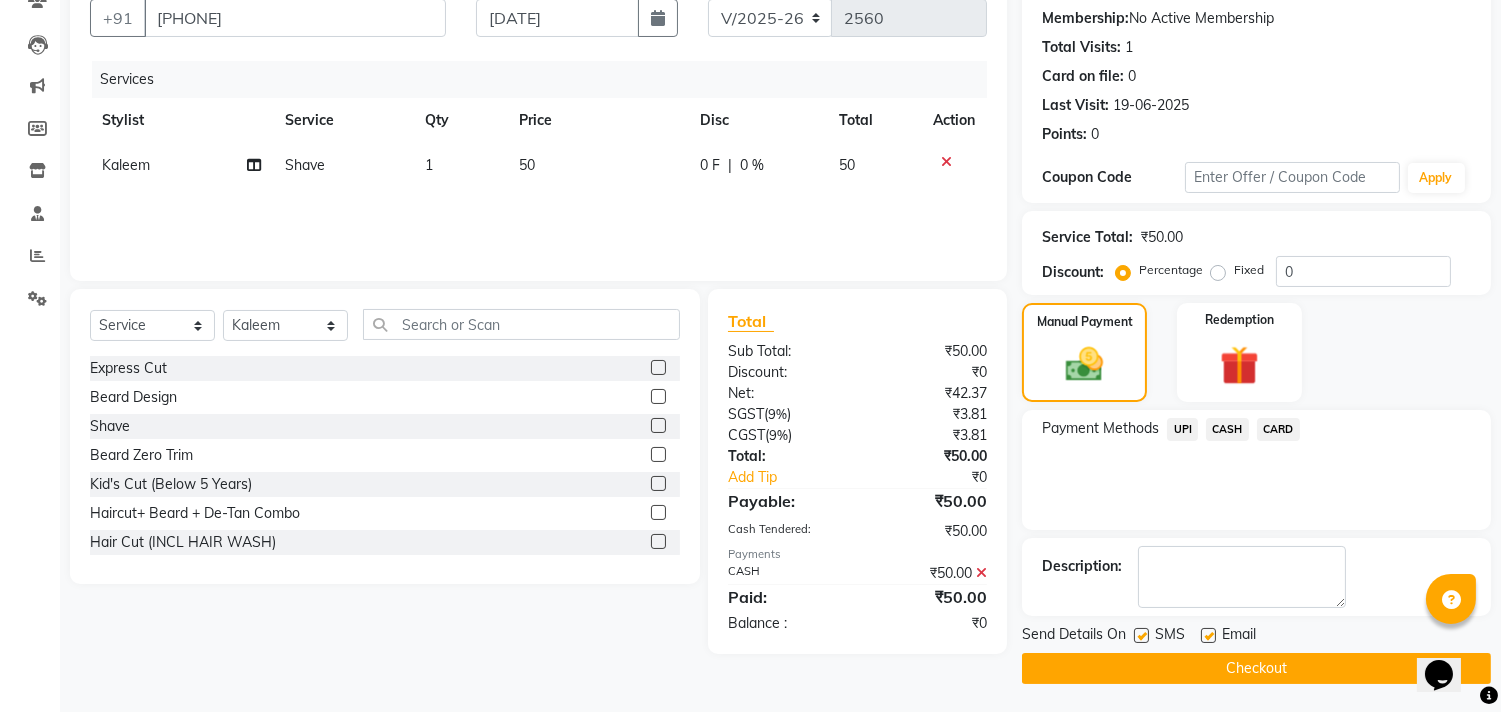 click on "Checkout" 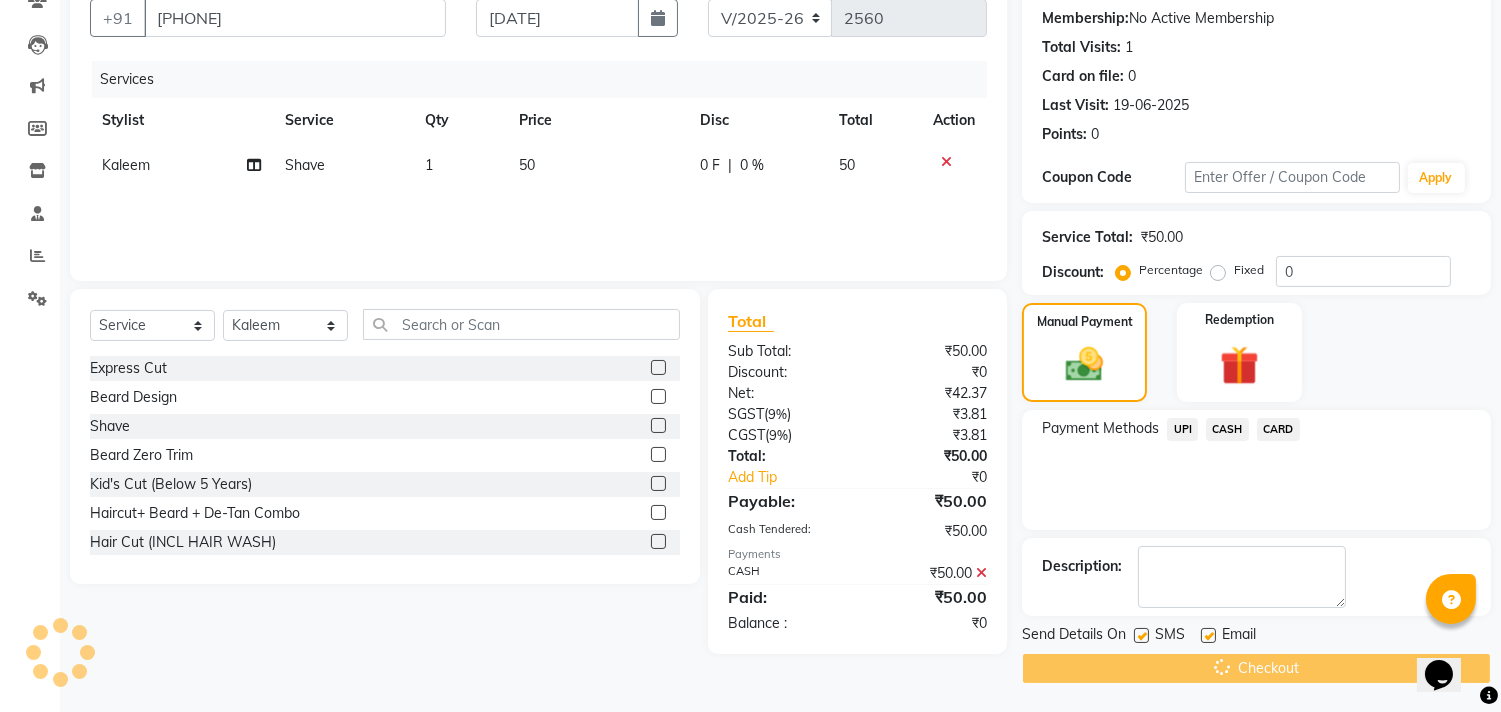 scroll, scrollTop: 0, scrollLeft: 0, axis: both 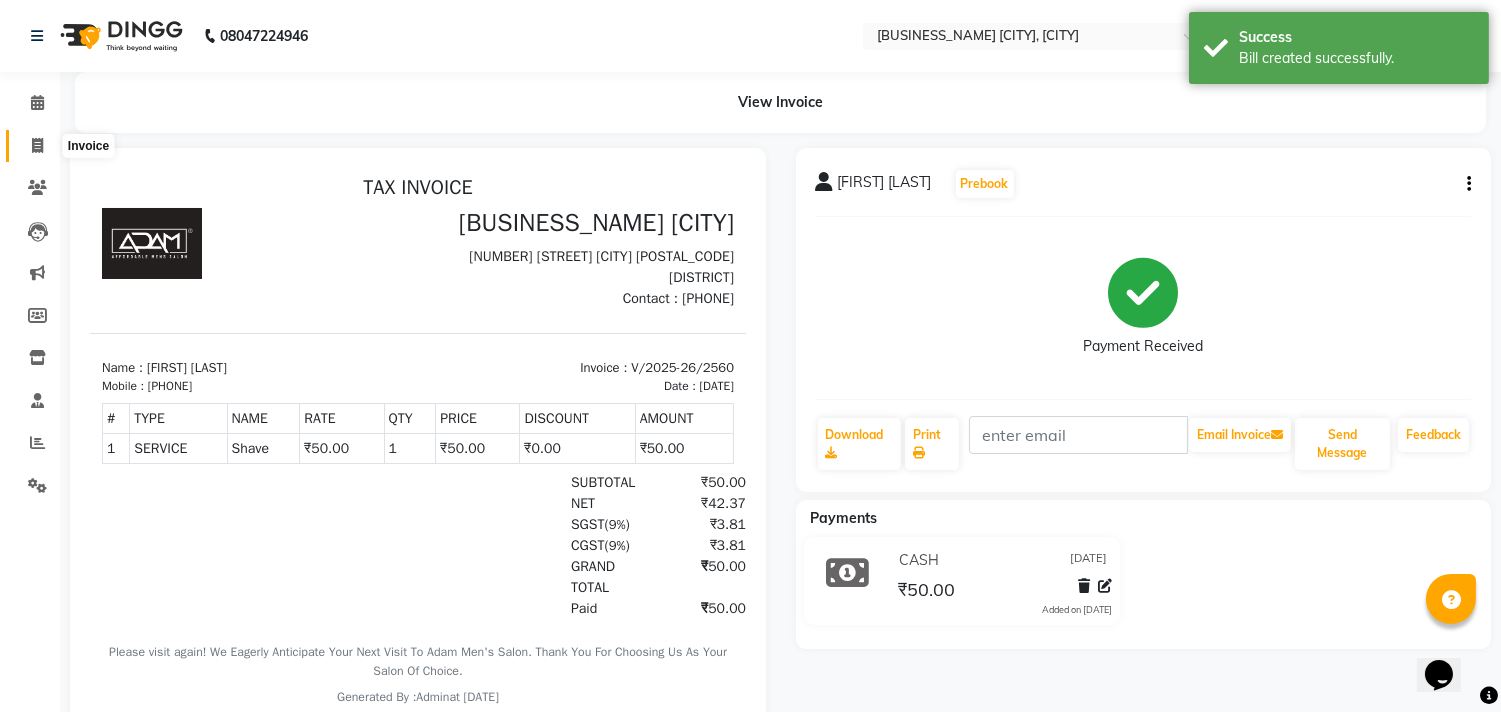 click 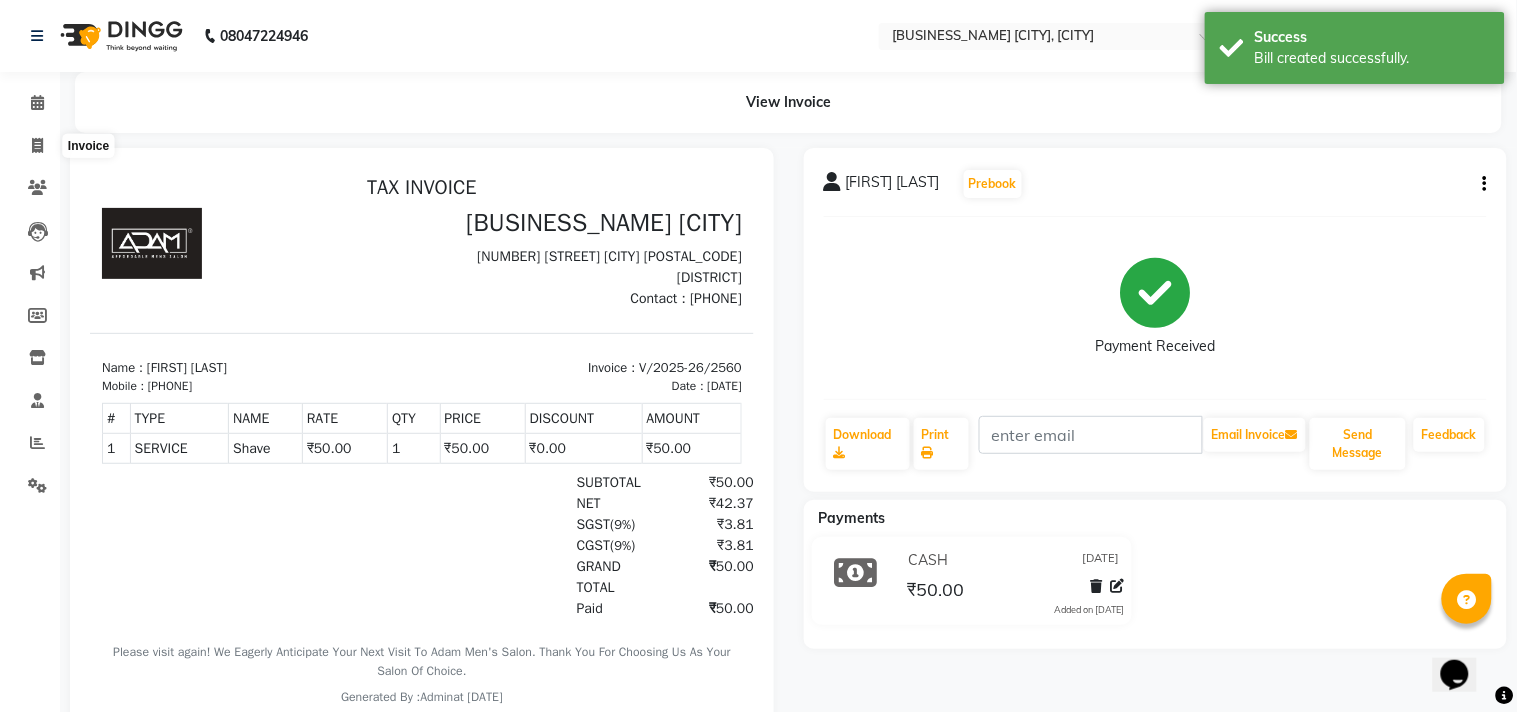 select on "8329" 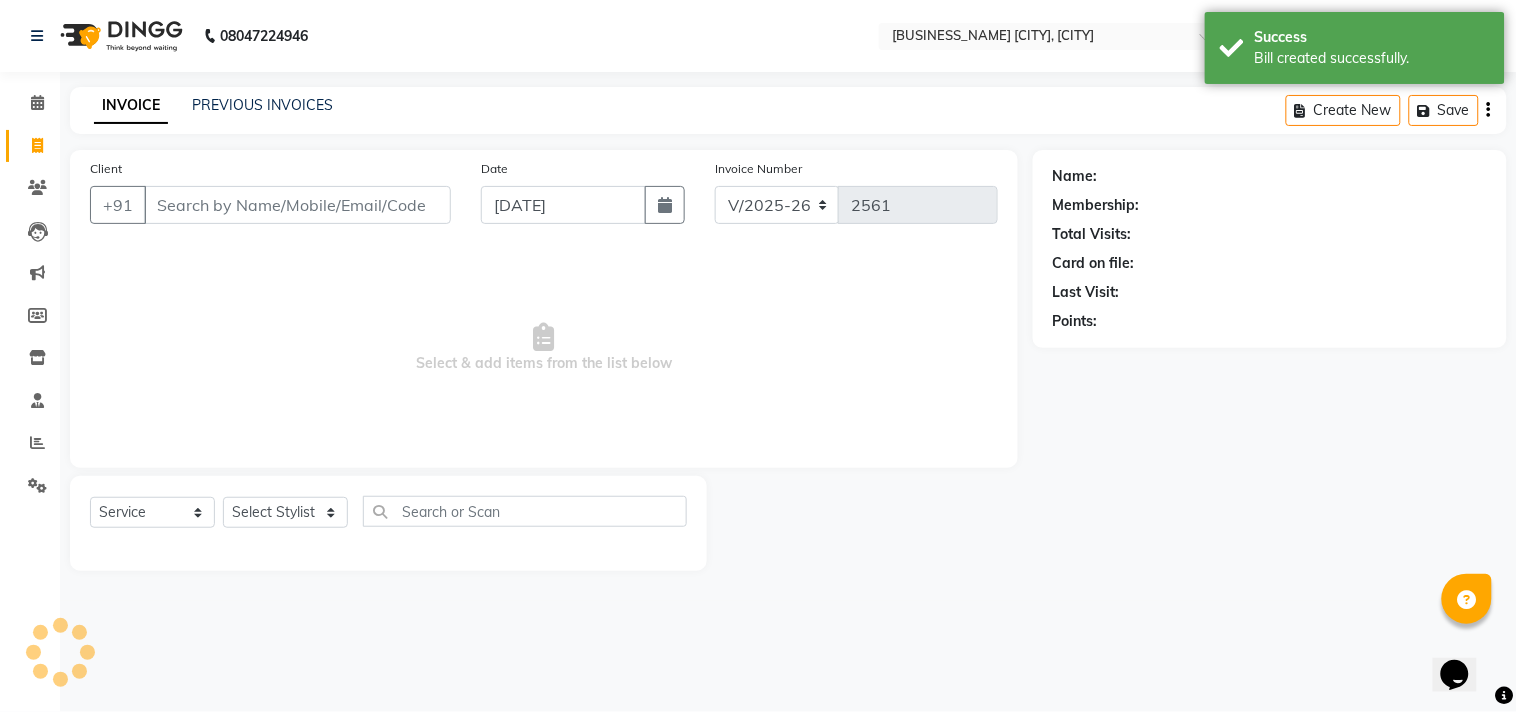 click on "Client" at bounding box center [297, 205] 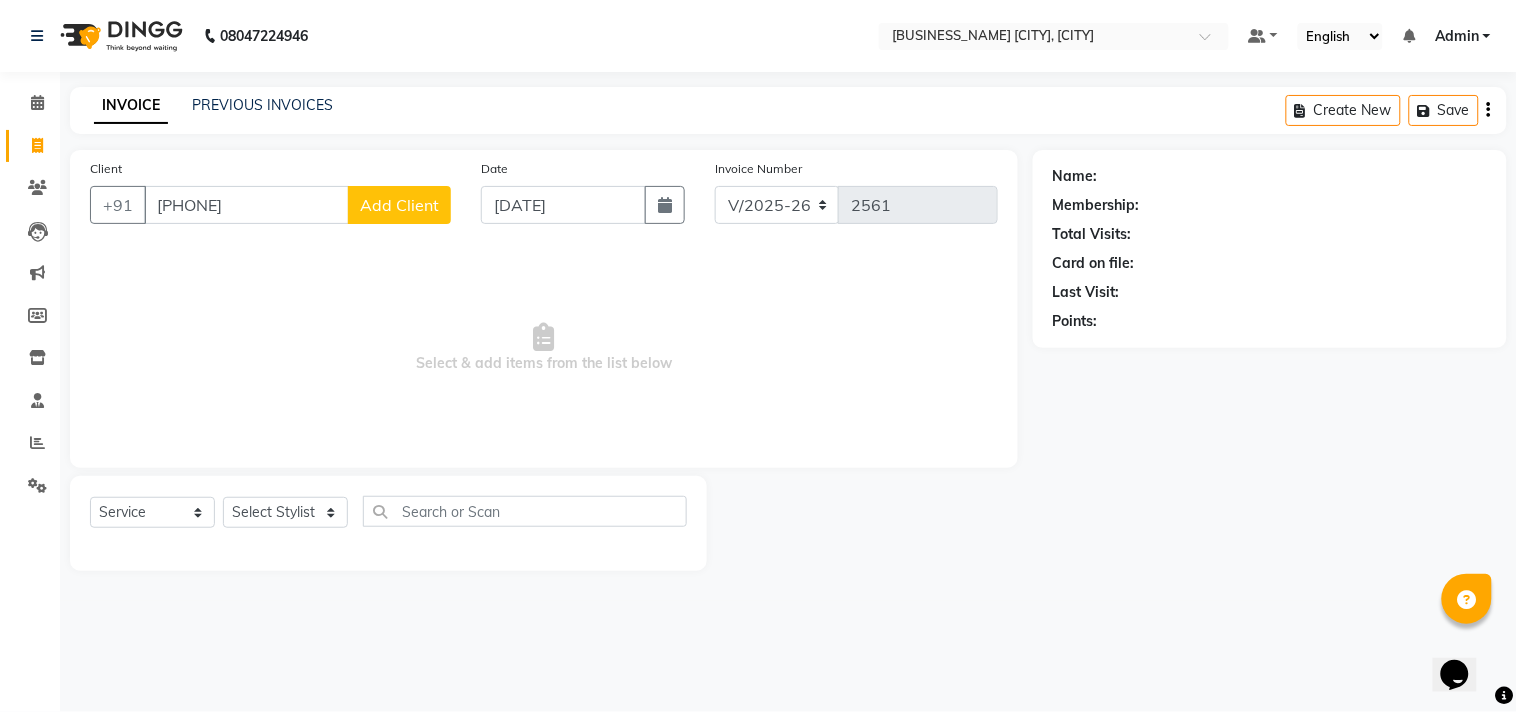type on "[PHONE]" 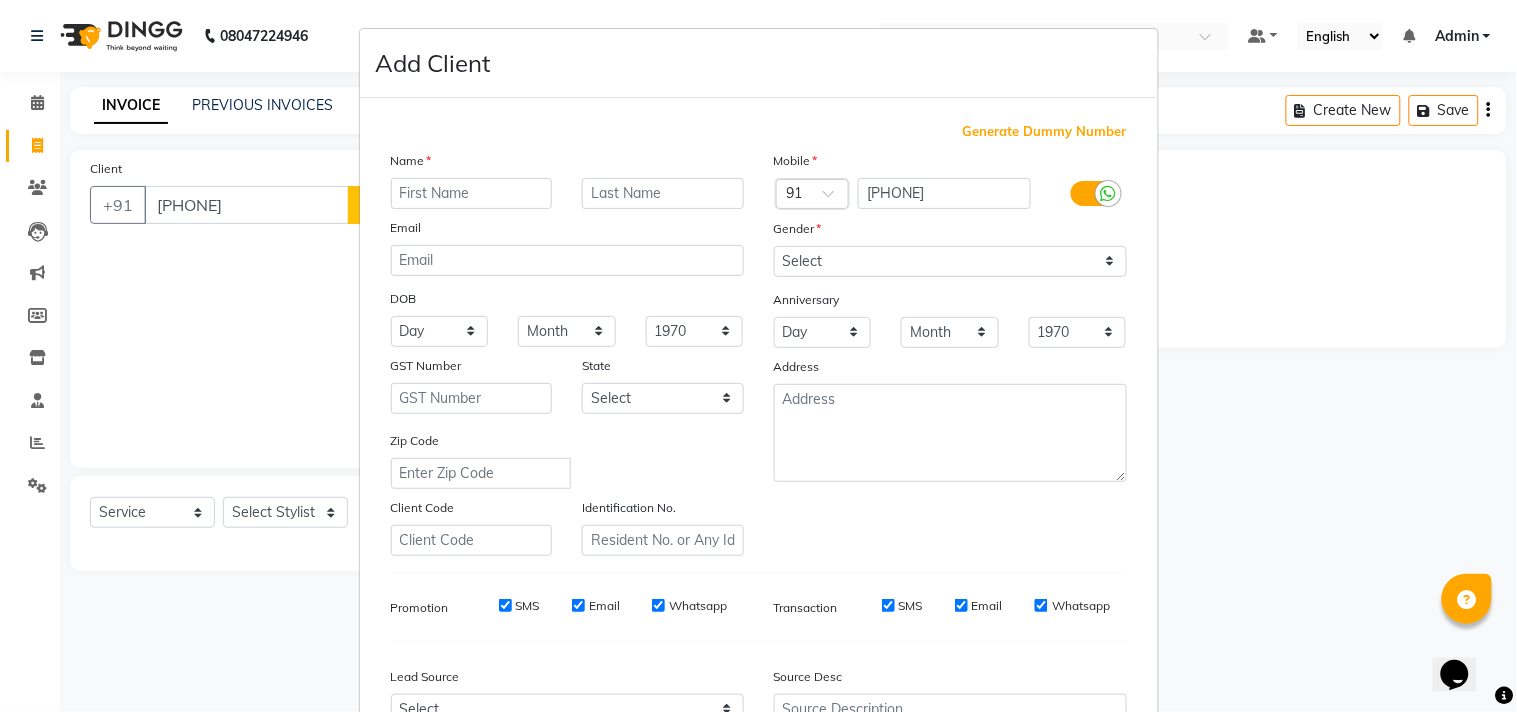 click at bounding box center (472, 193) 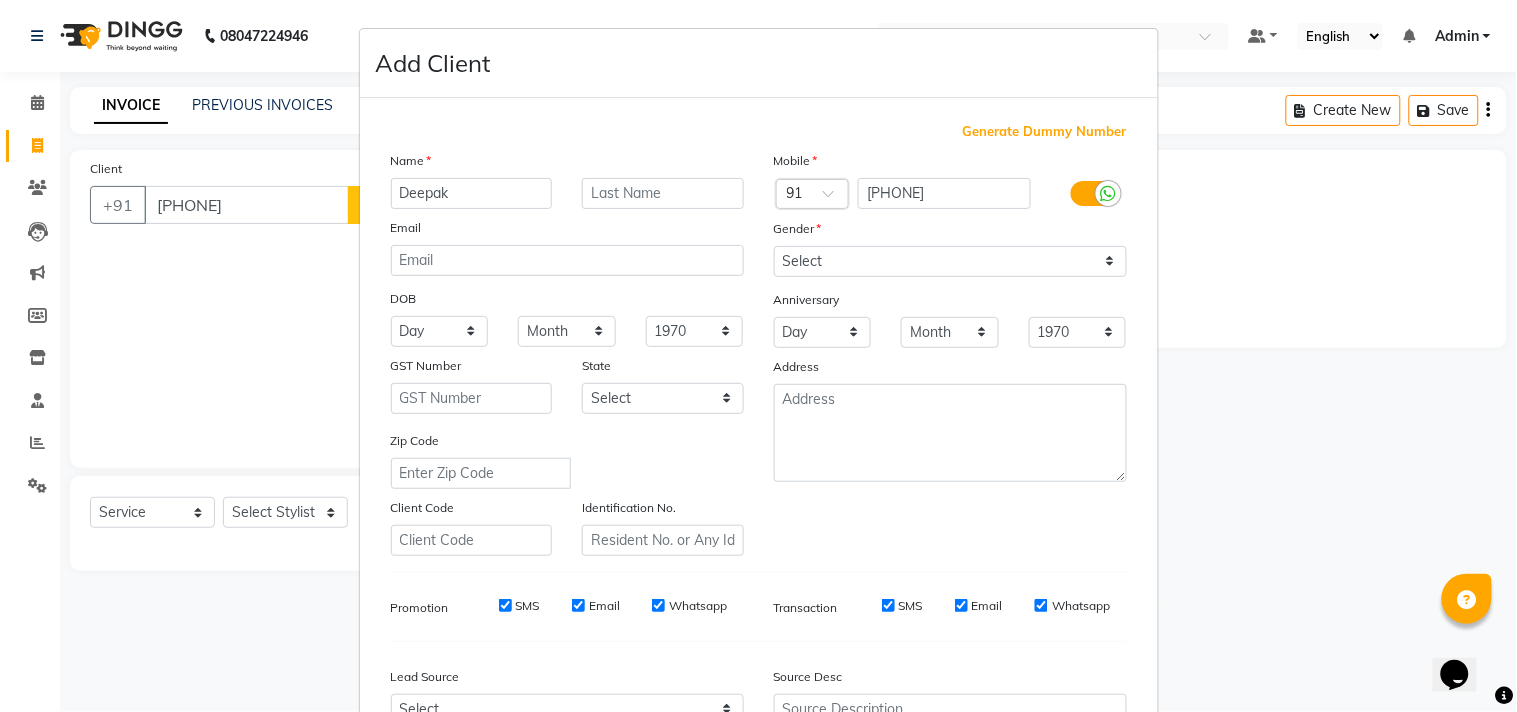 type on "Deepak" 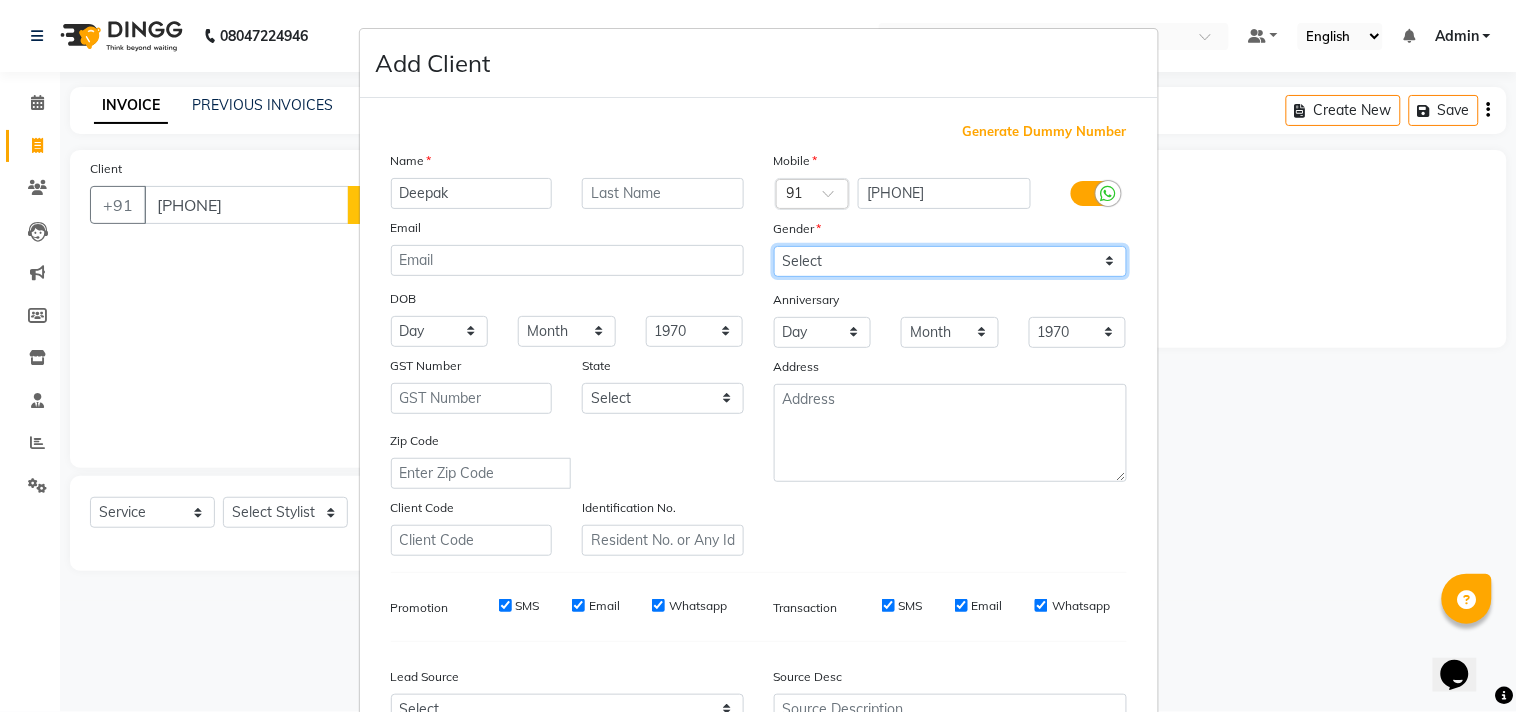 click on "Select Male Female Other Prefer Not To Say" at bounding box center [950, 261] 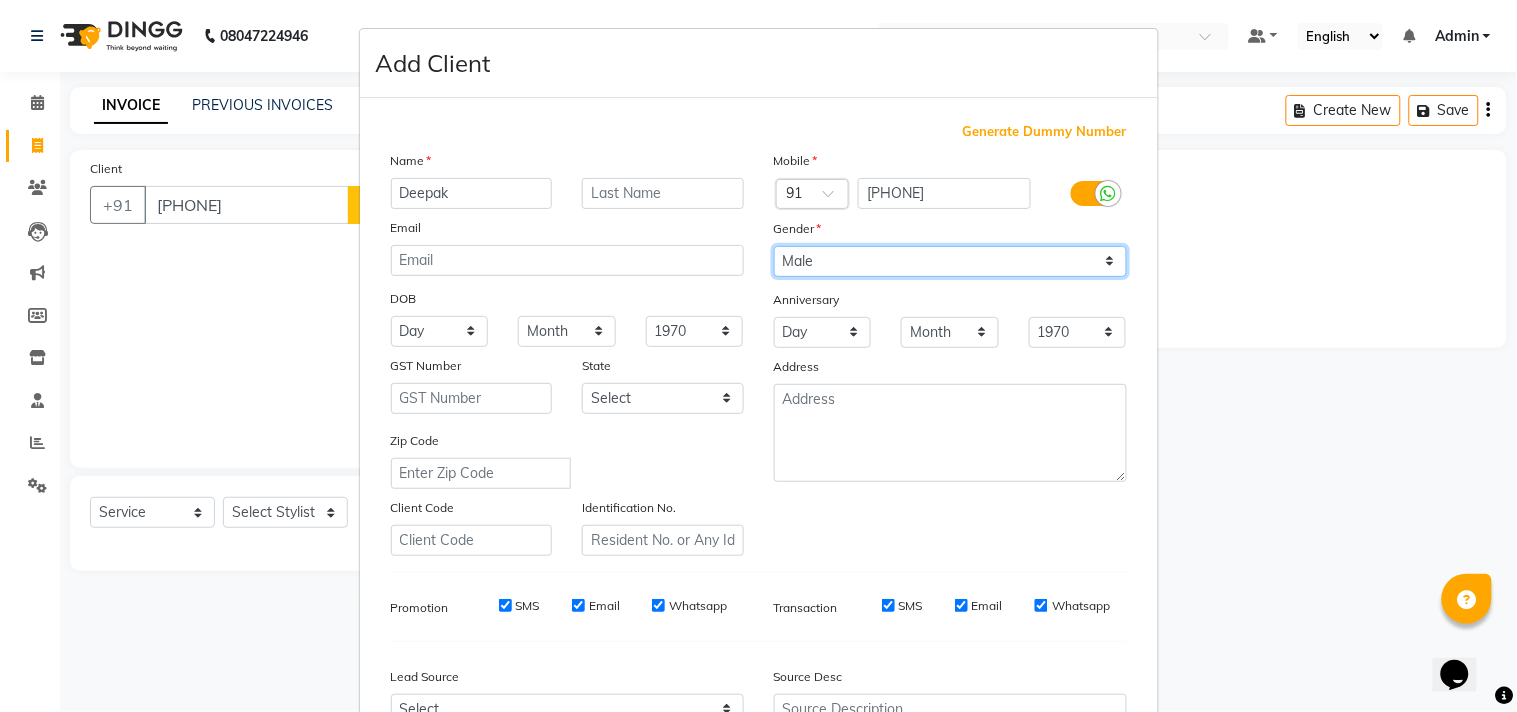 click on "Select Male Female Other Prefer Not To Say" at bounding box center (950, 261) 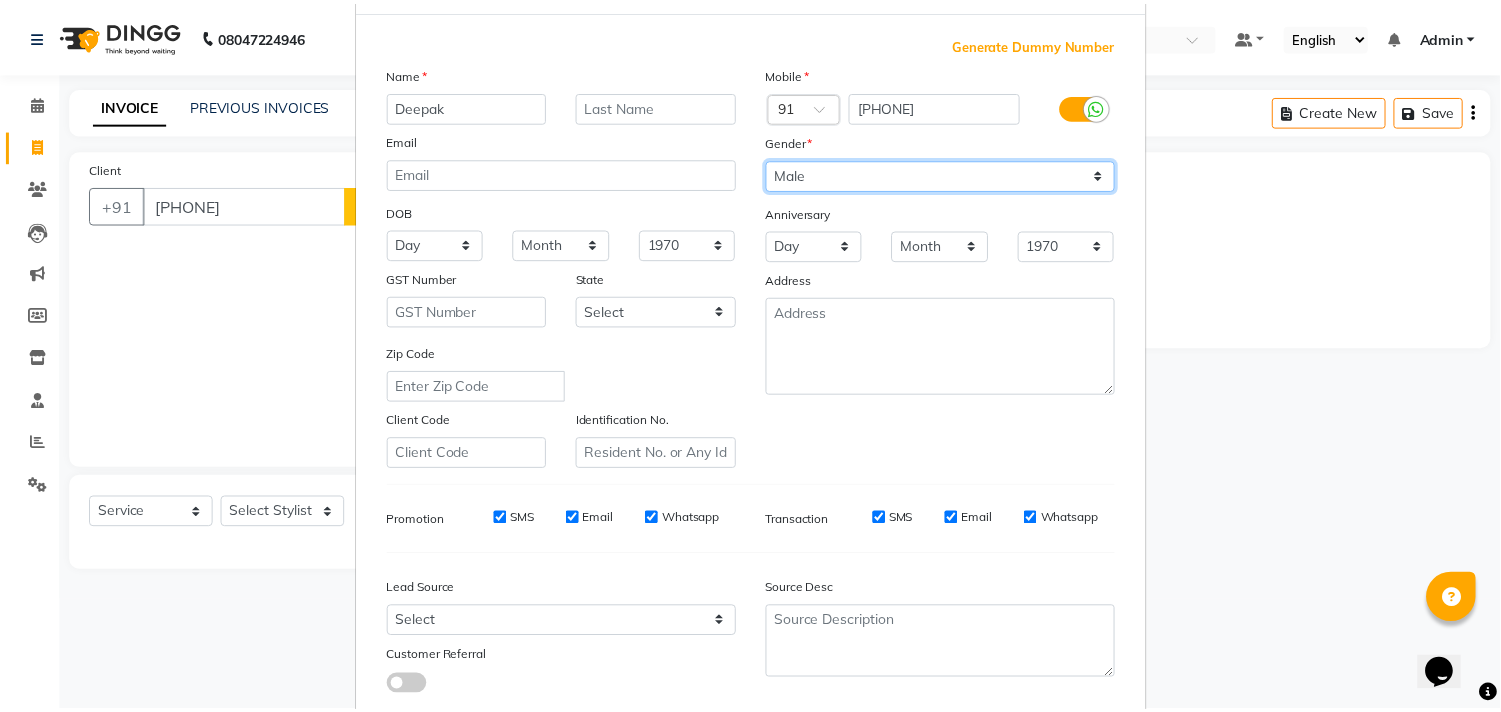 scroll, scrollTop: 212, scrollLeft: 0, axis: vertical 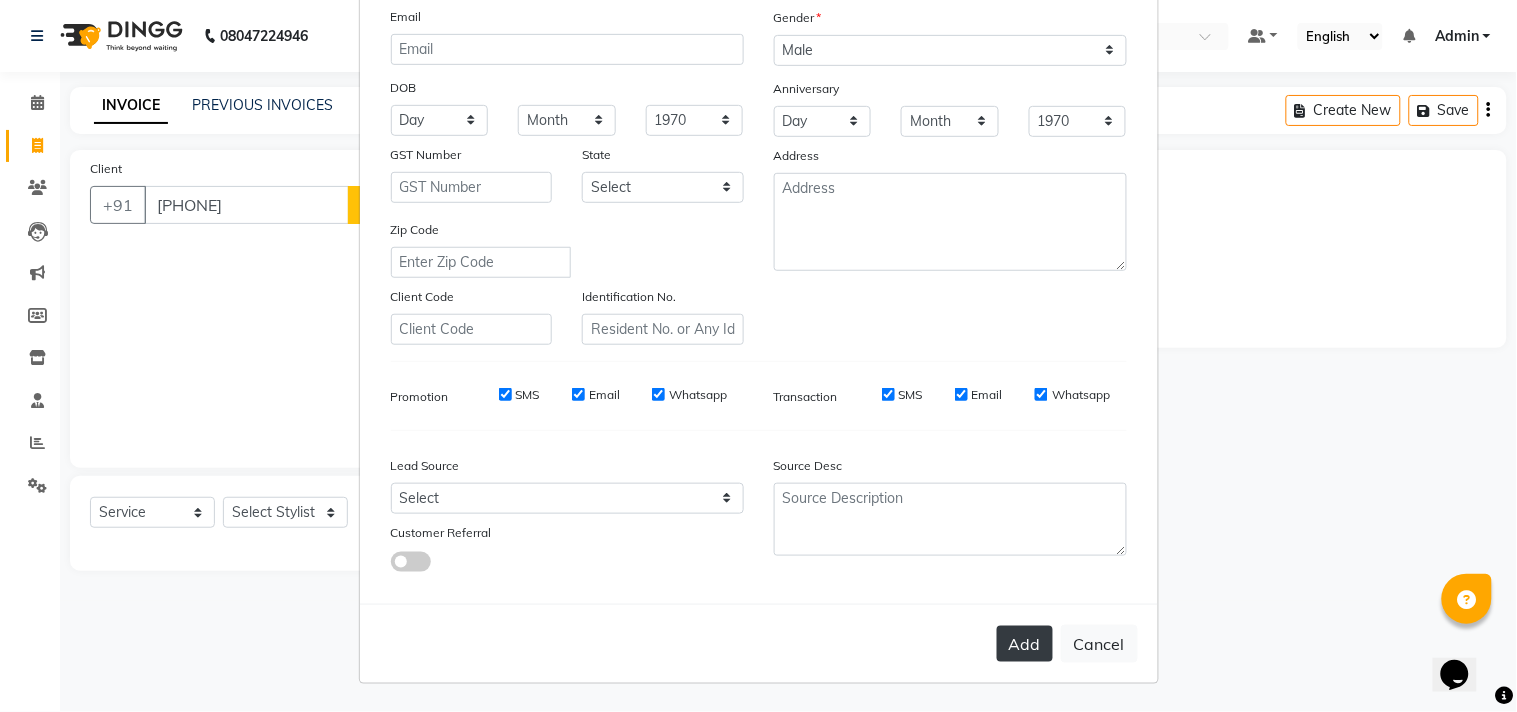 click on "Add" at bounding box center (1025, 644) 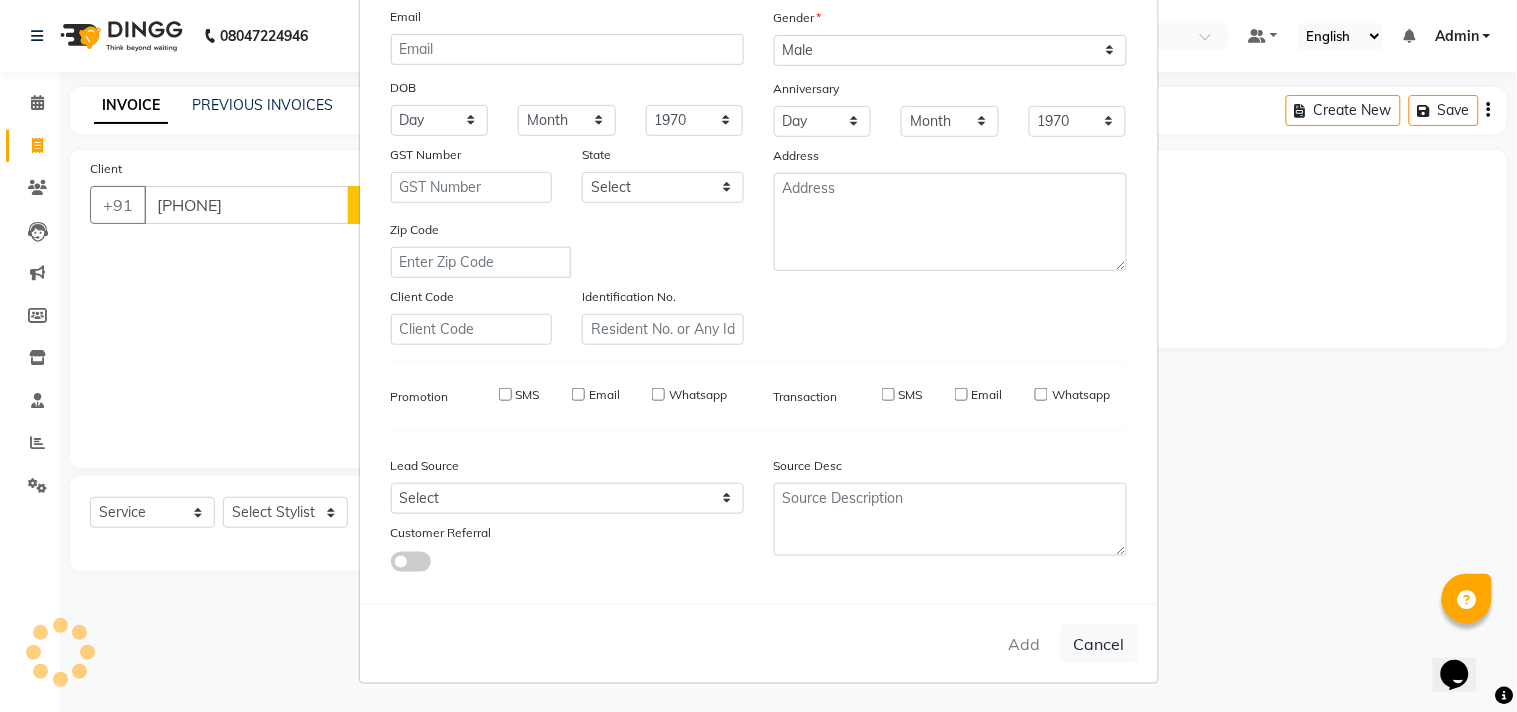 type 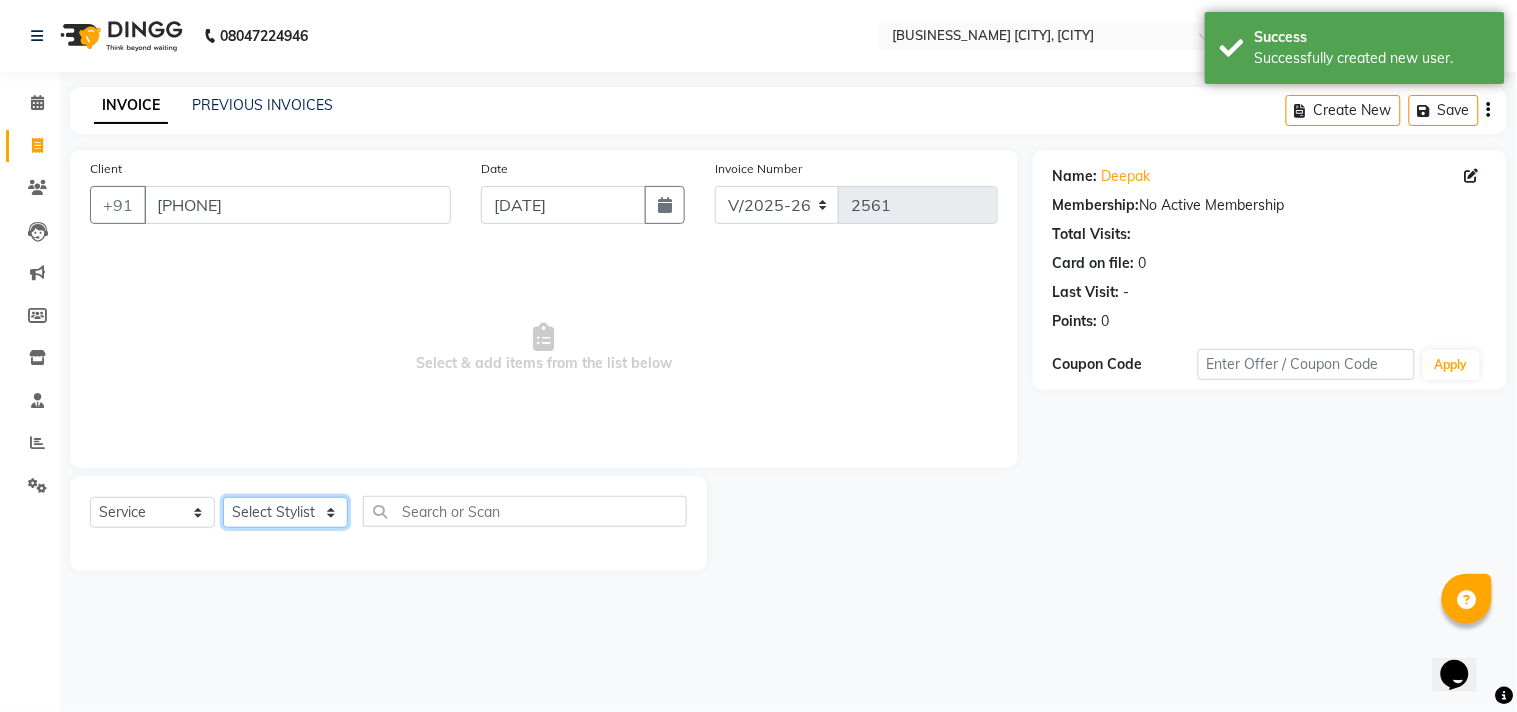 click on "Select Stylist Admin [FIRST] [FIRST] [FIRST] [FIRST] [FIRST] [FIRST] [FIRST] [FIRST] [FIRST] [FIRST]" 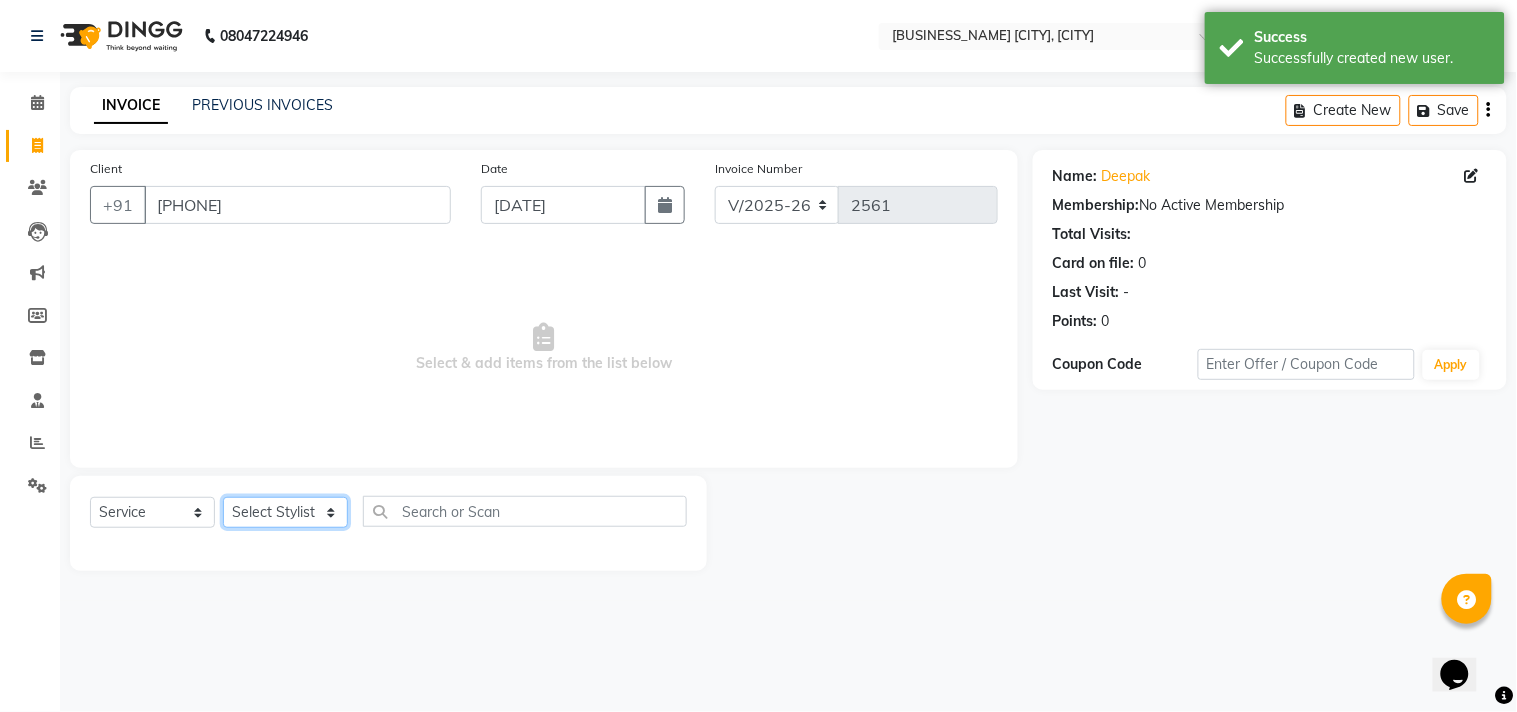 select on "85800" 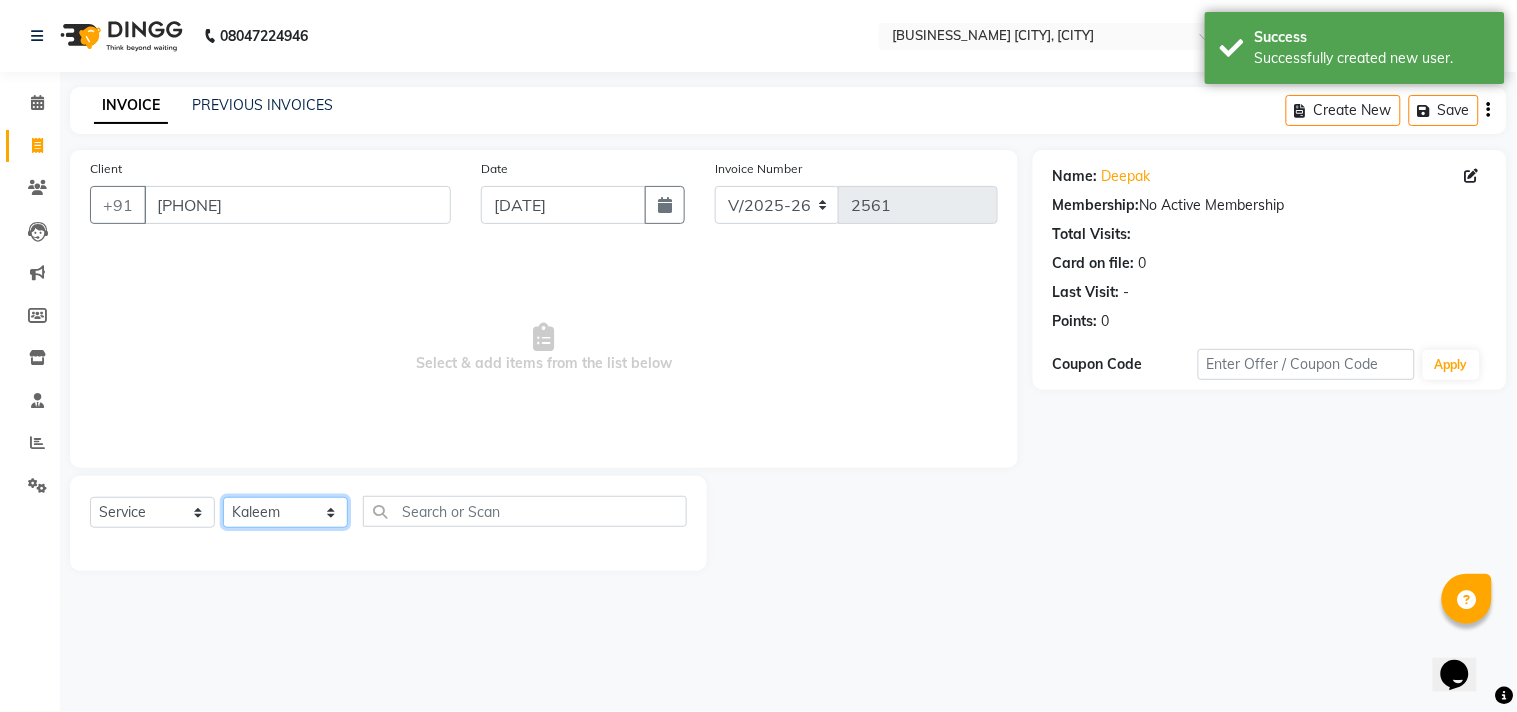 click on "Select Stylist Admin [FIRST] [FIRST] [FIRST] [FIRST] [FIRST] [FIRST] [FIRST] [FIRST] [FIRST] [FIRST]" 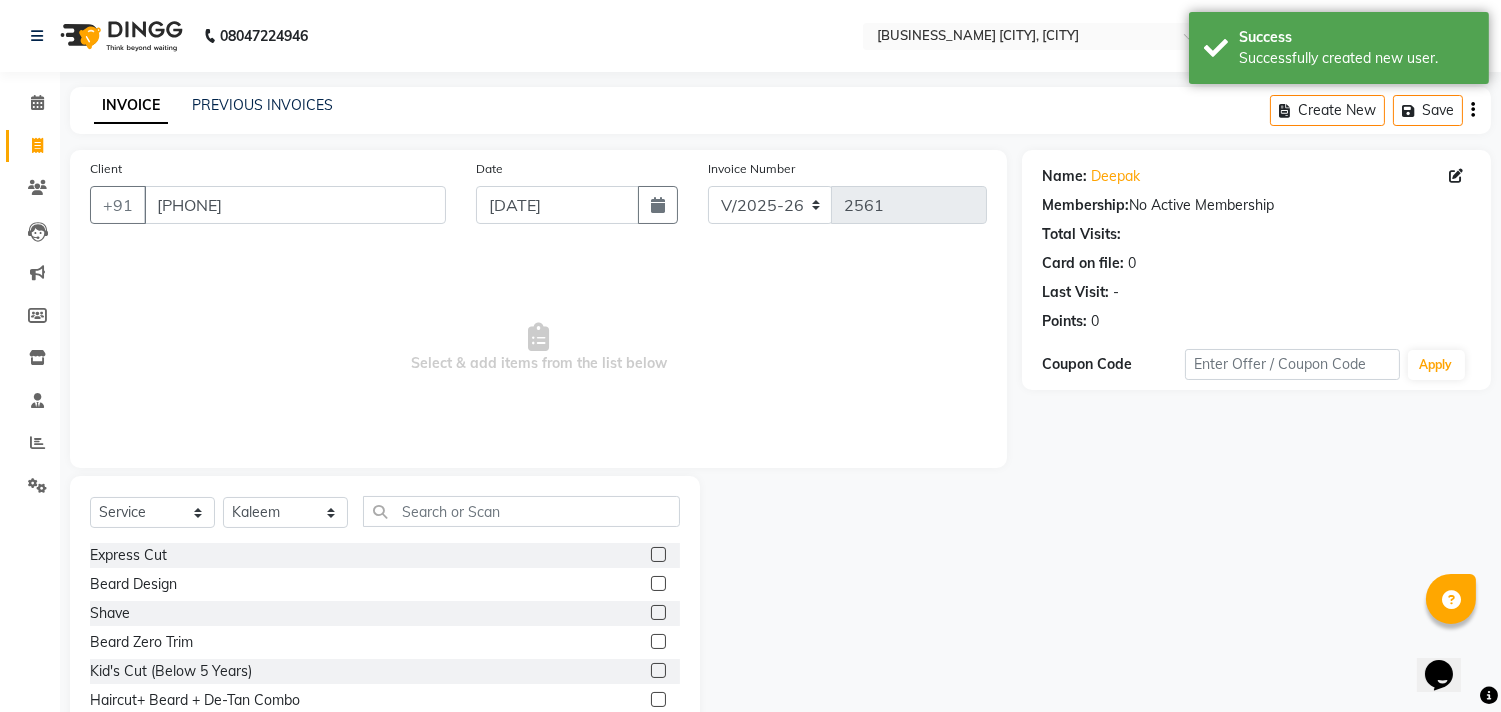 click 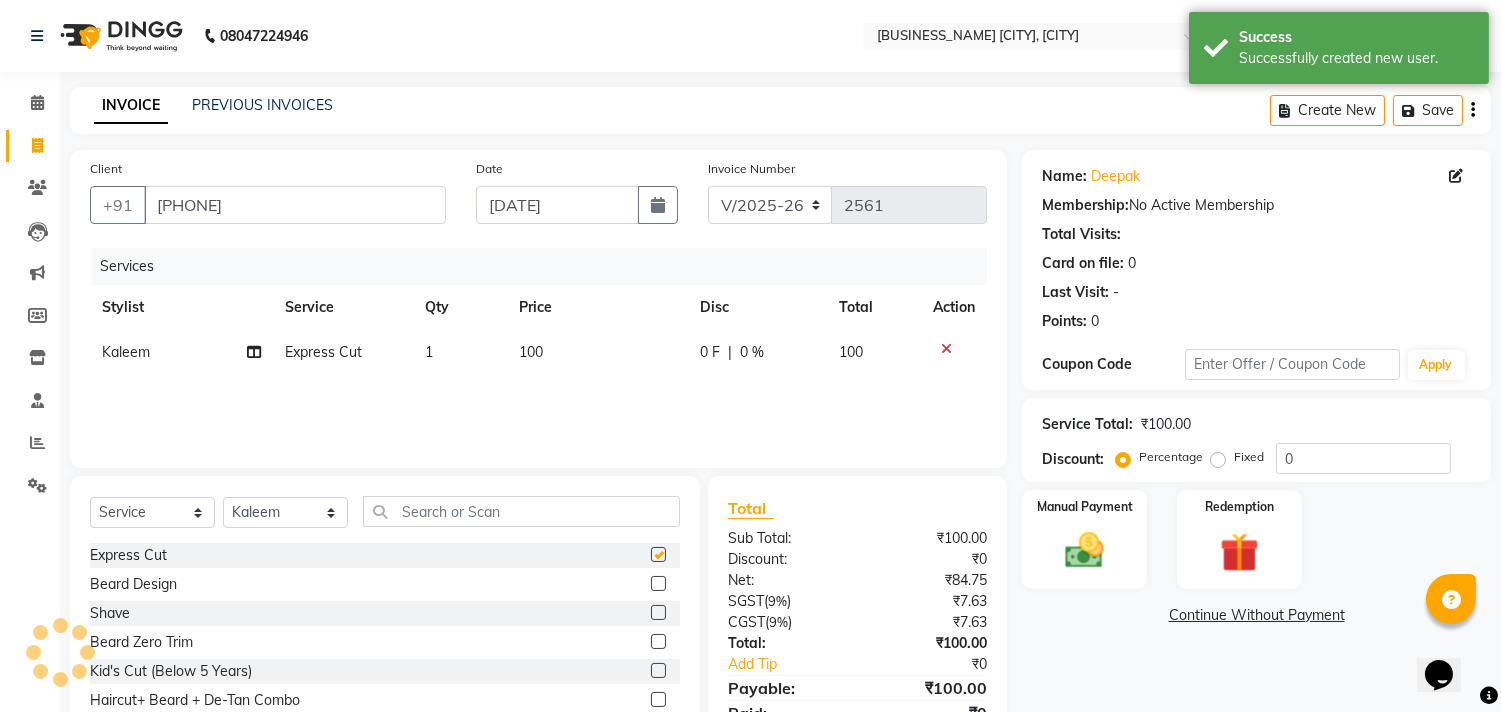 checkbox on "false" 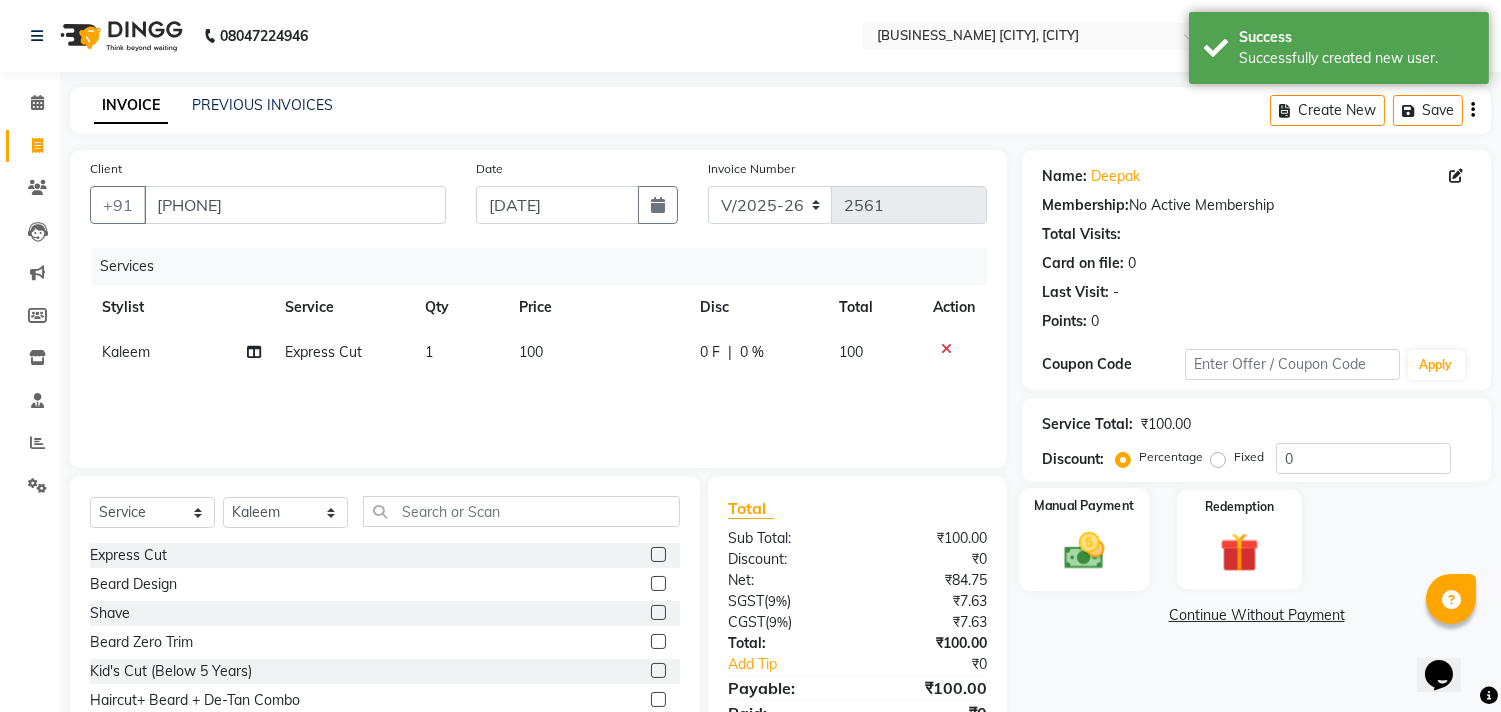 click 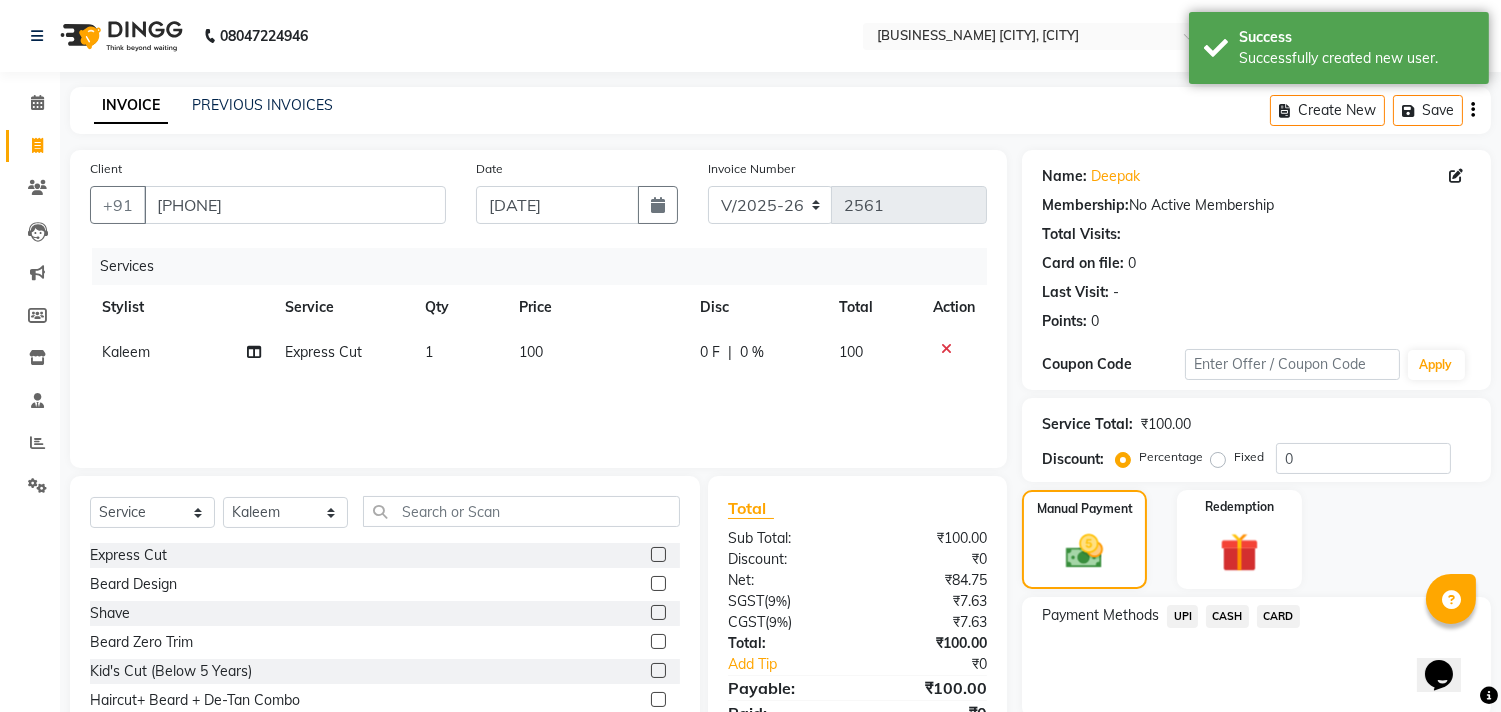 click on "CASH" 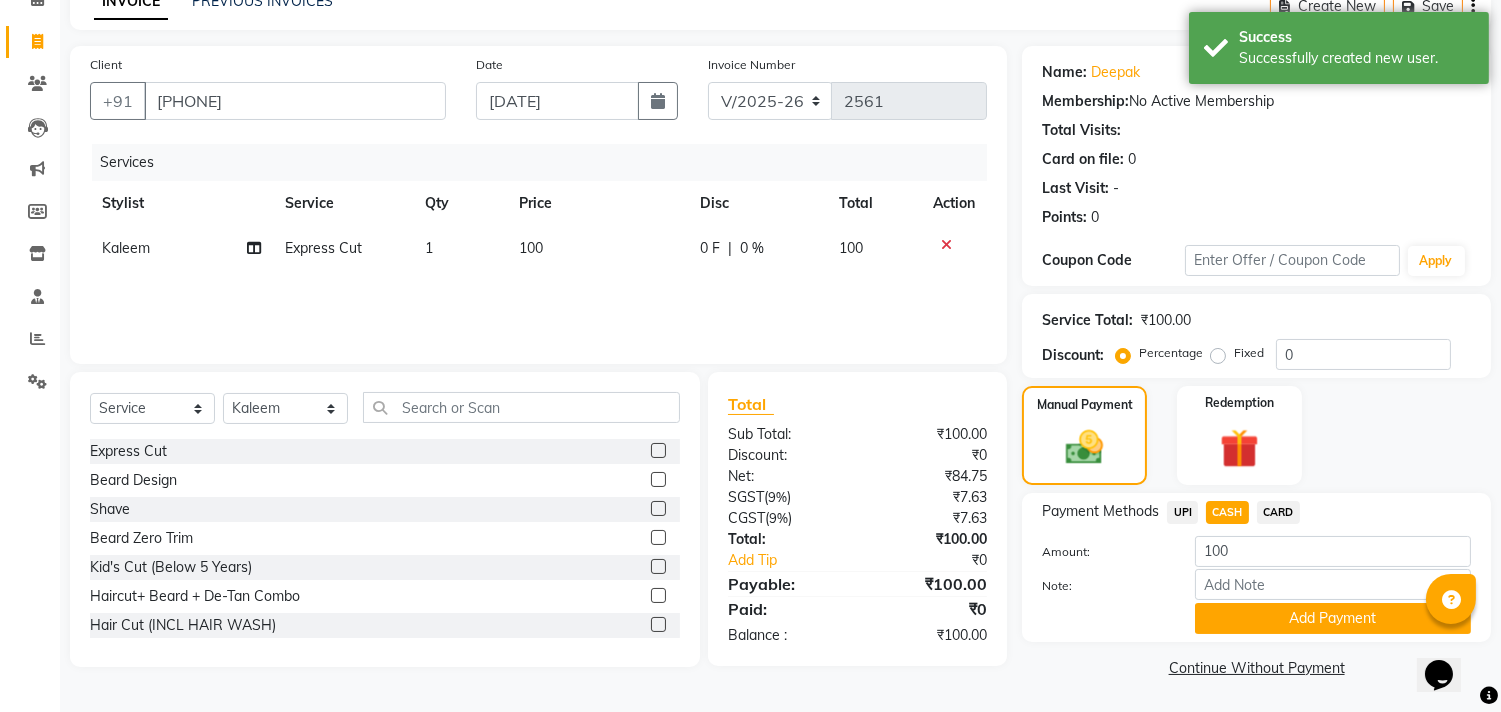 click on "Add Payment" 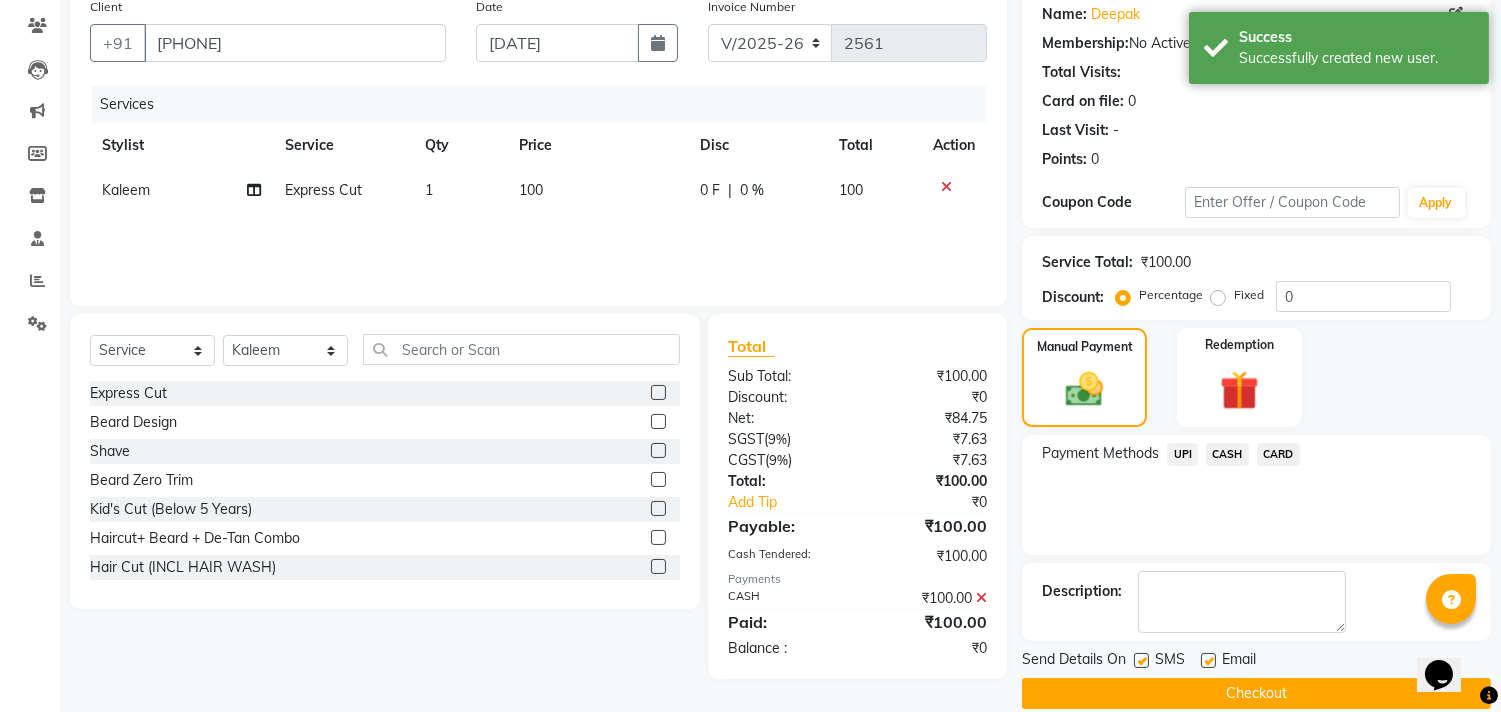 scroll, scrollTop: 187, scrollLeft: 0, axis: vertical 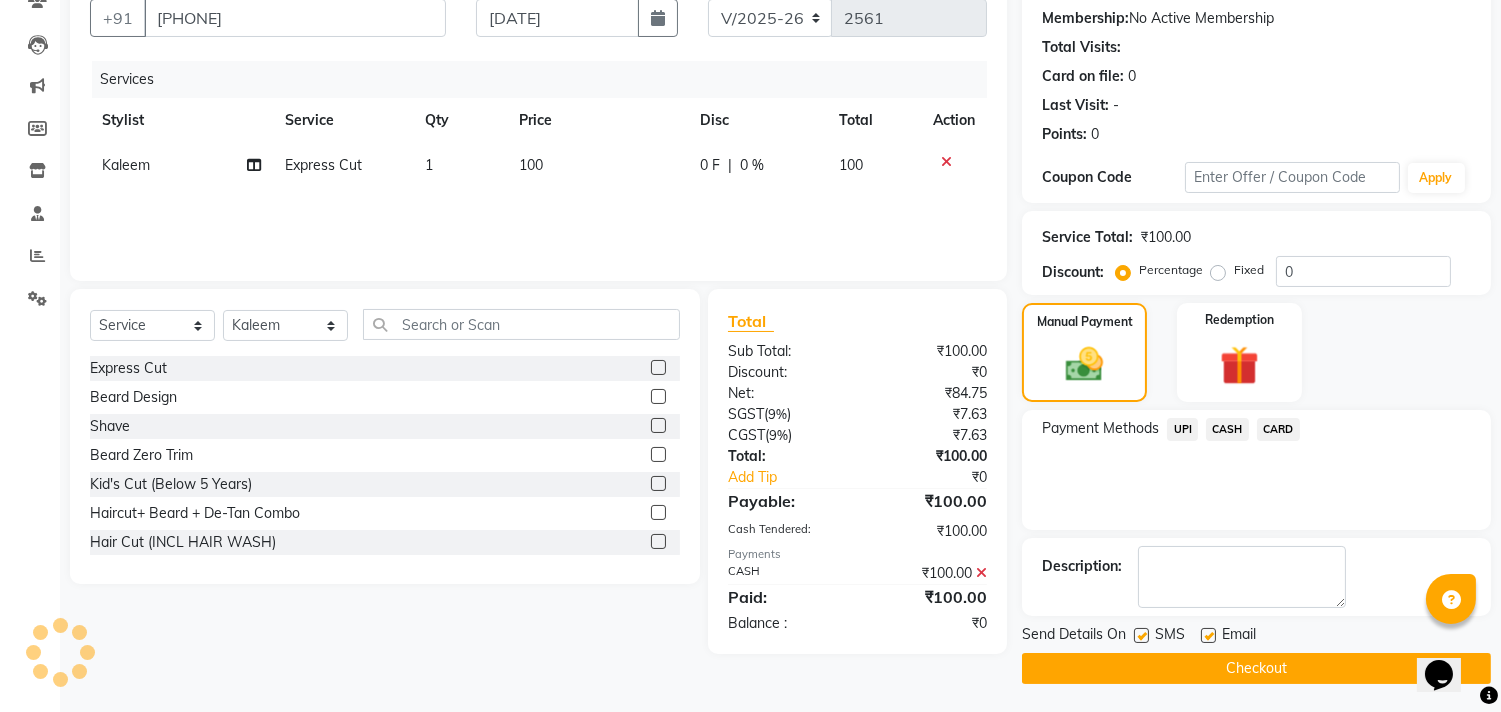 click on "Checkout" 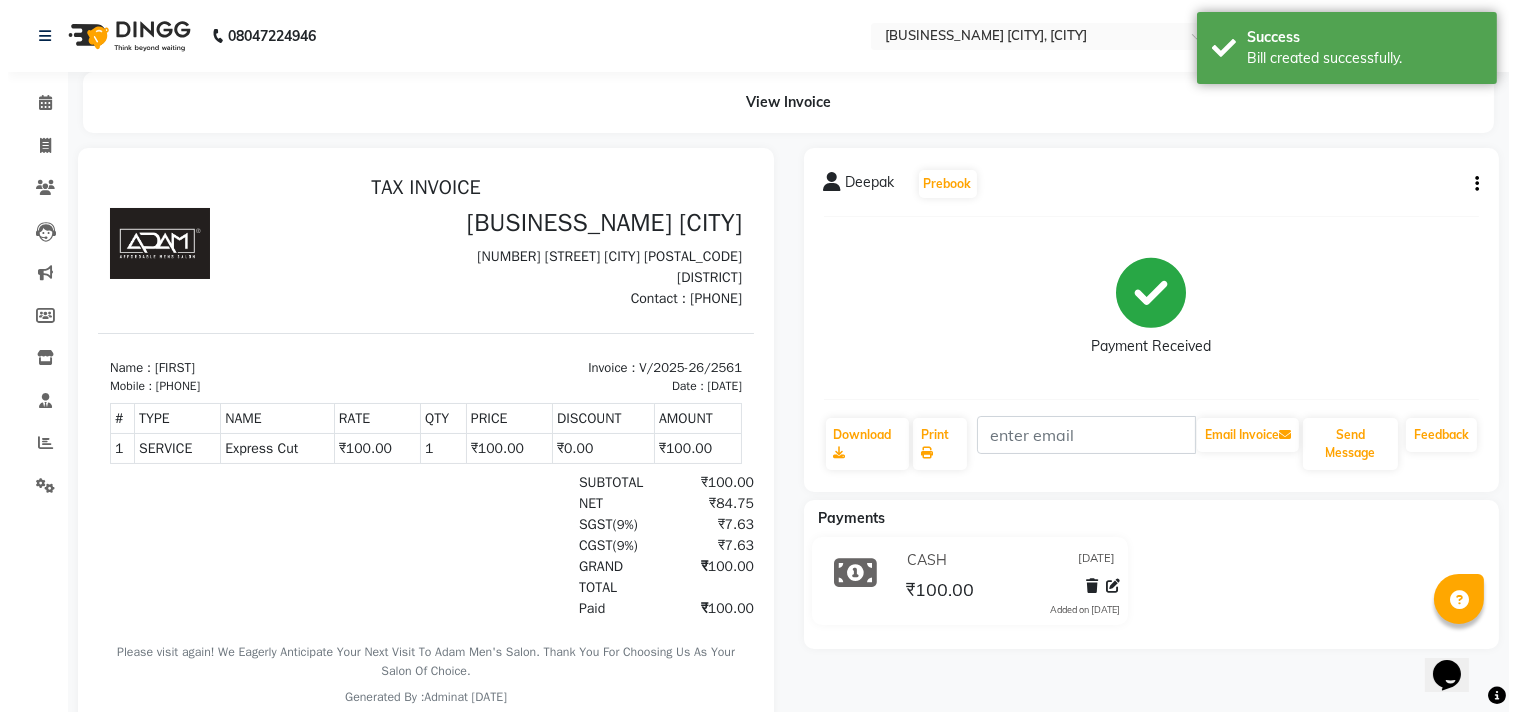 scroll, scrollTop: 0, scrollLeft: 0, axis: both 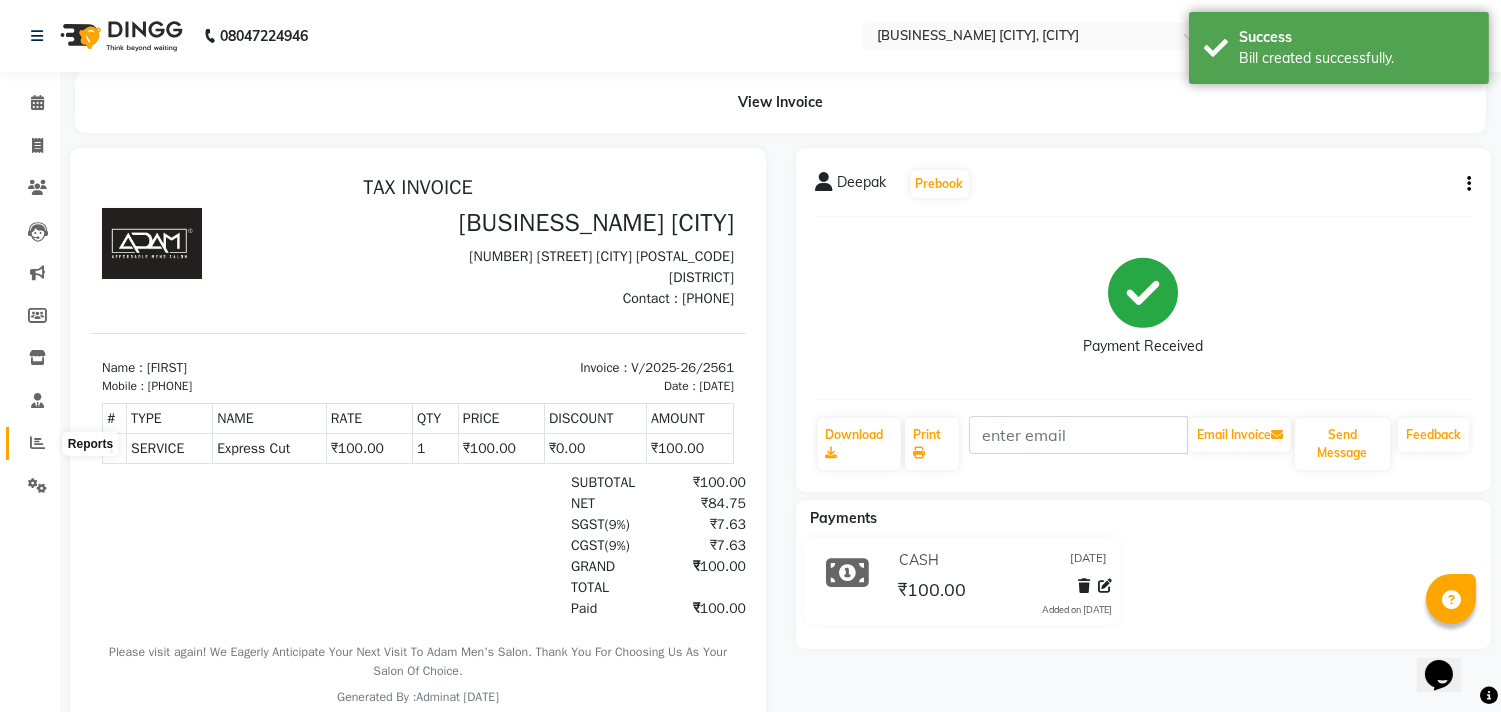 click 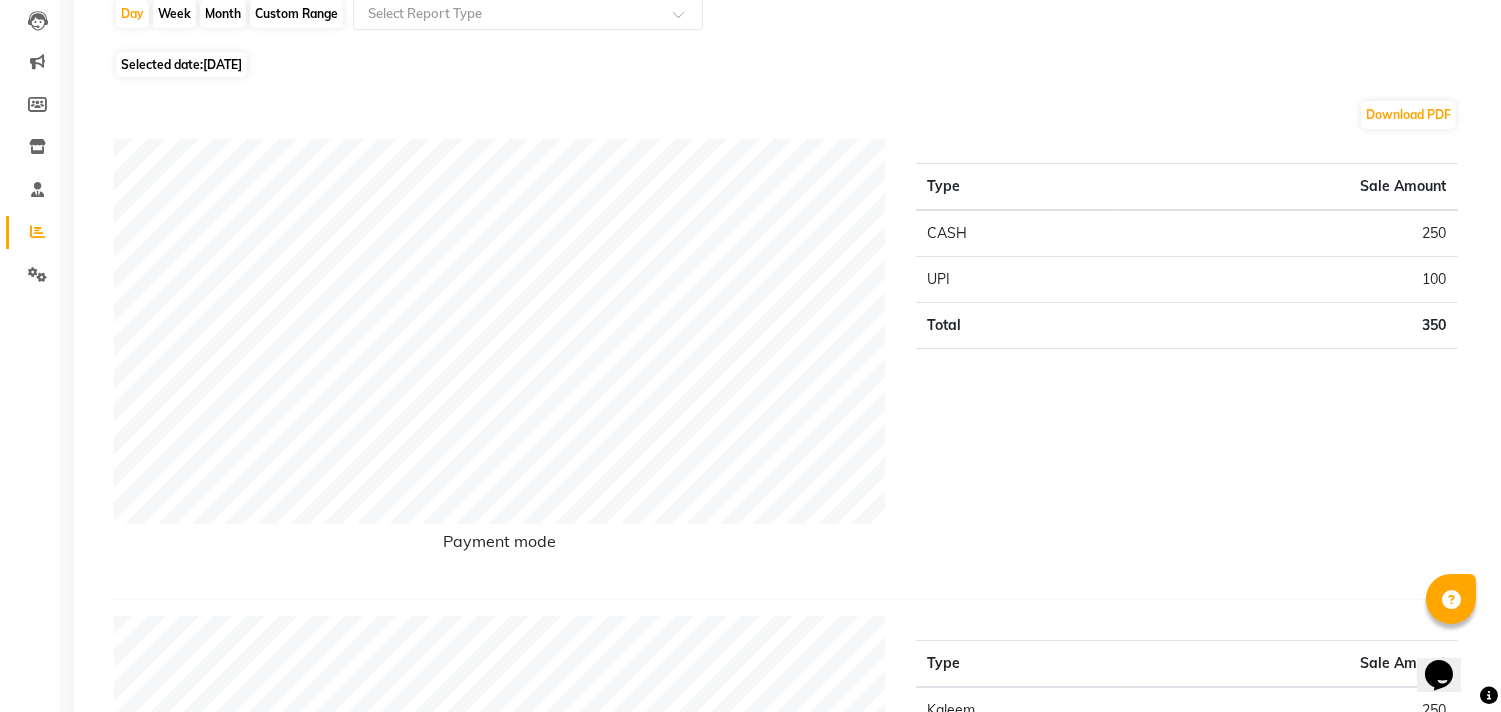 scroll, scrollTop: 0, scrollLeft: 0, axis: both 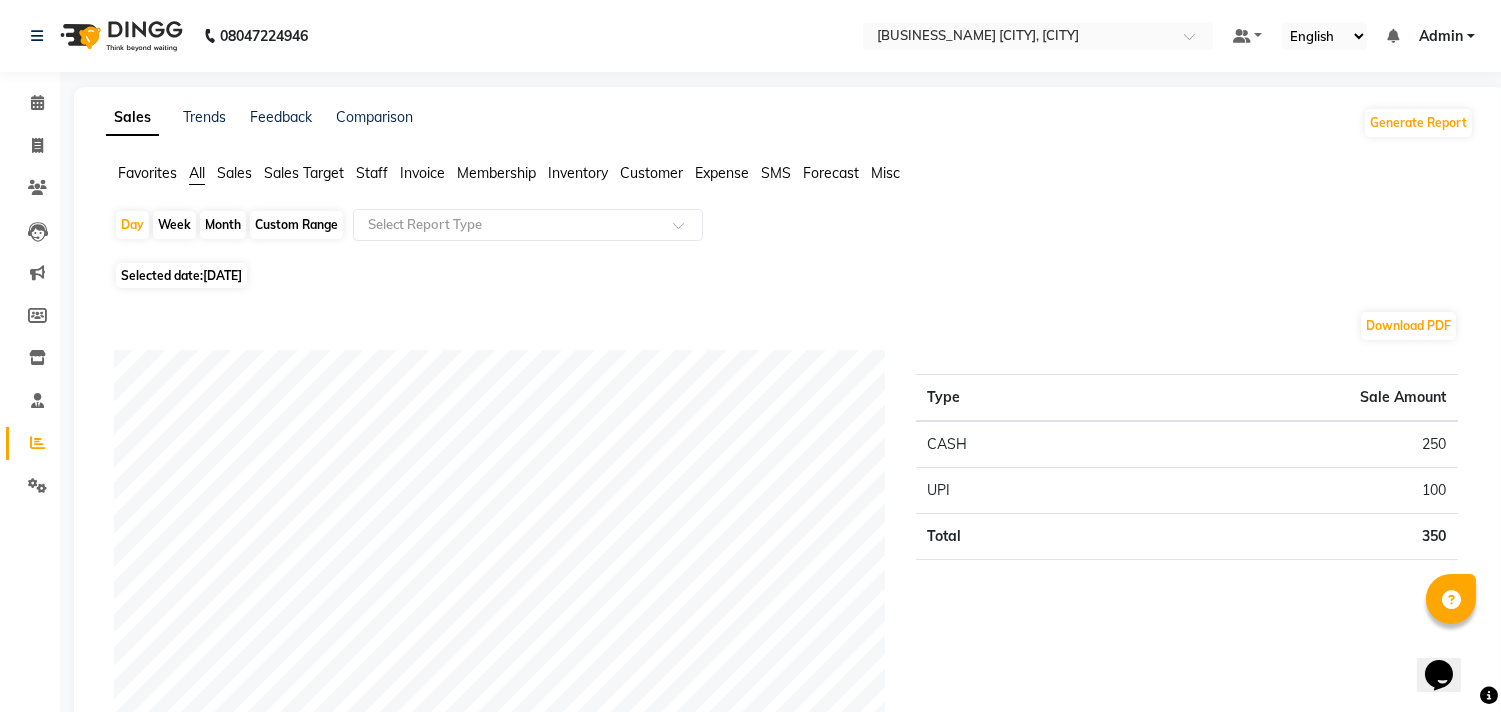 click on "Invoice" 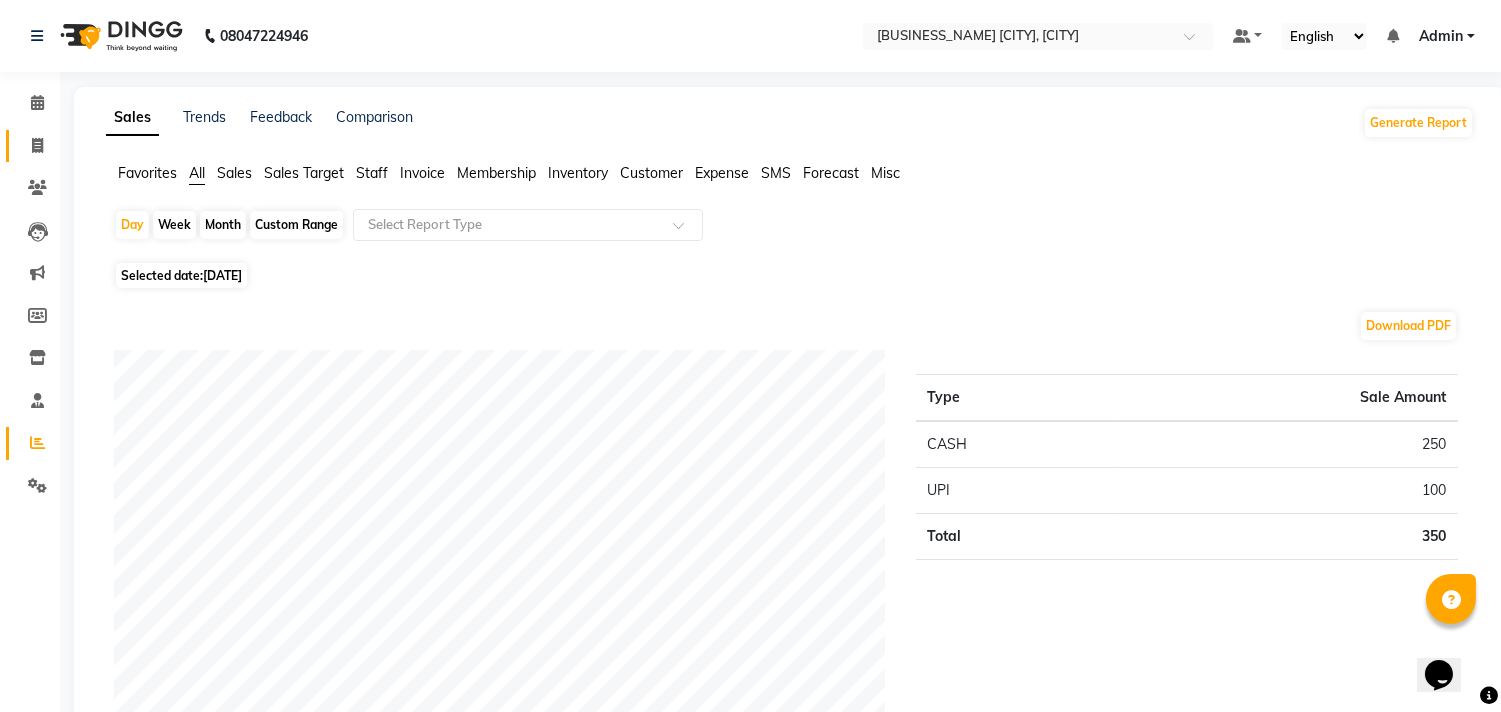 click on "Invoice" 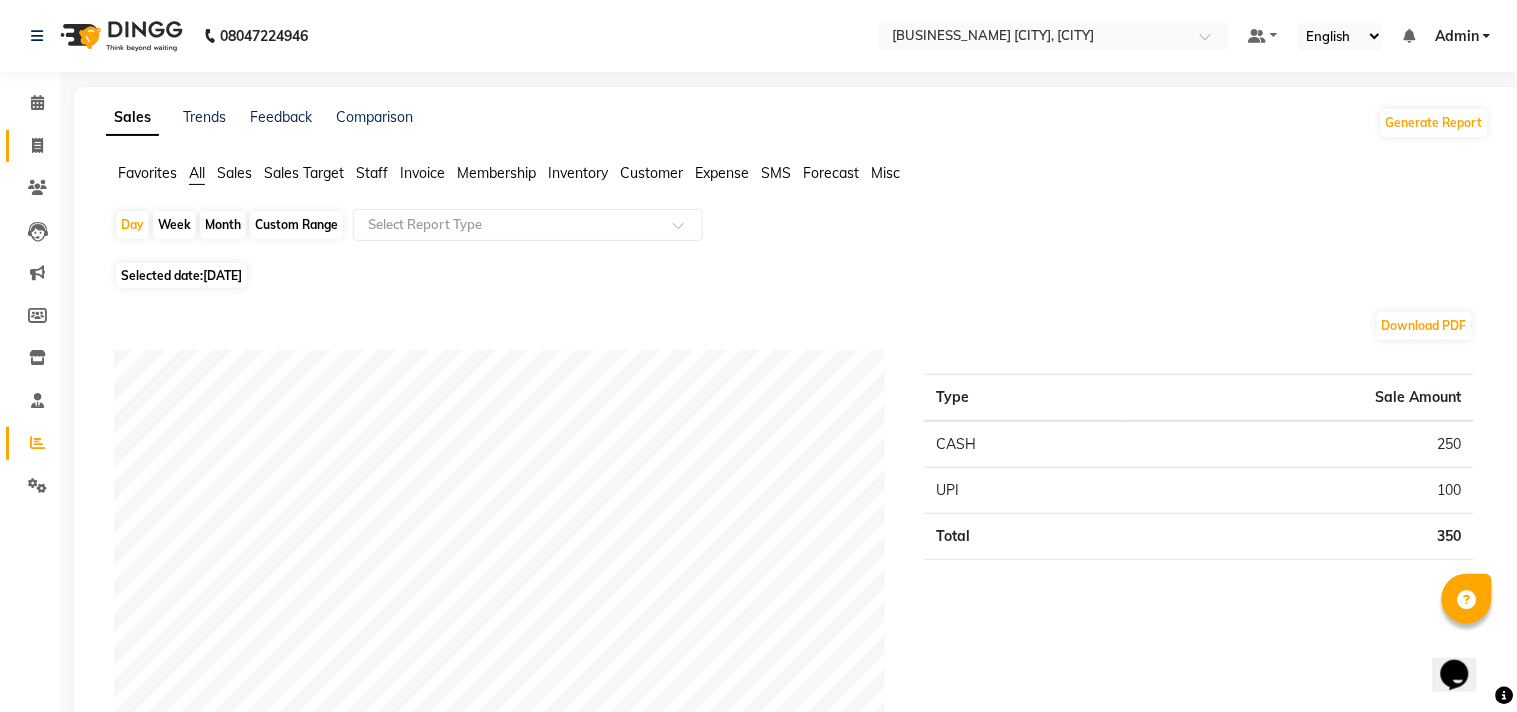 select on "8329" 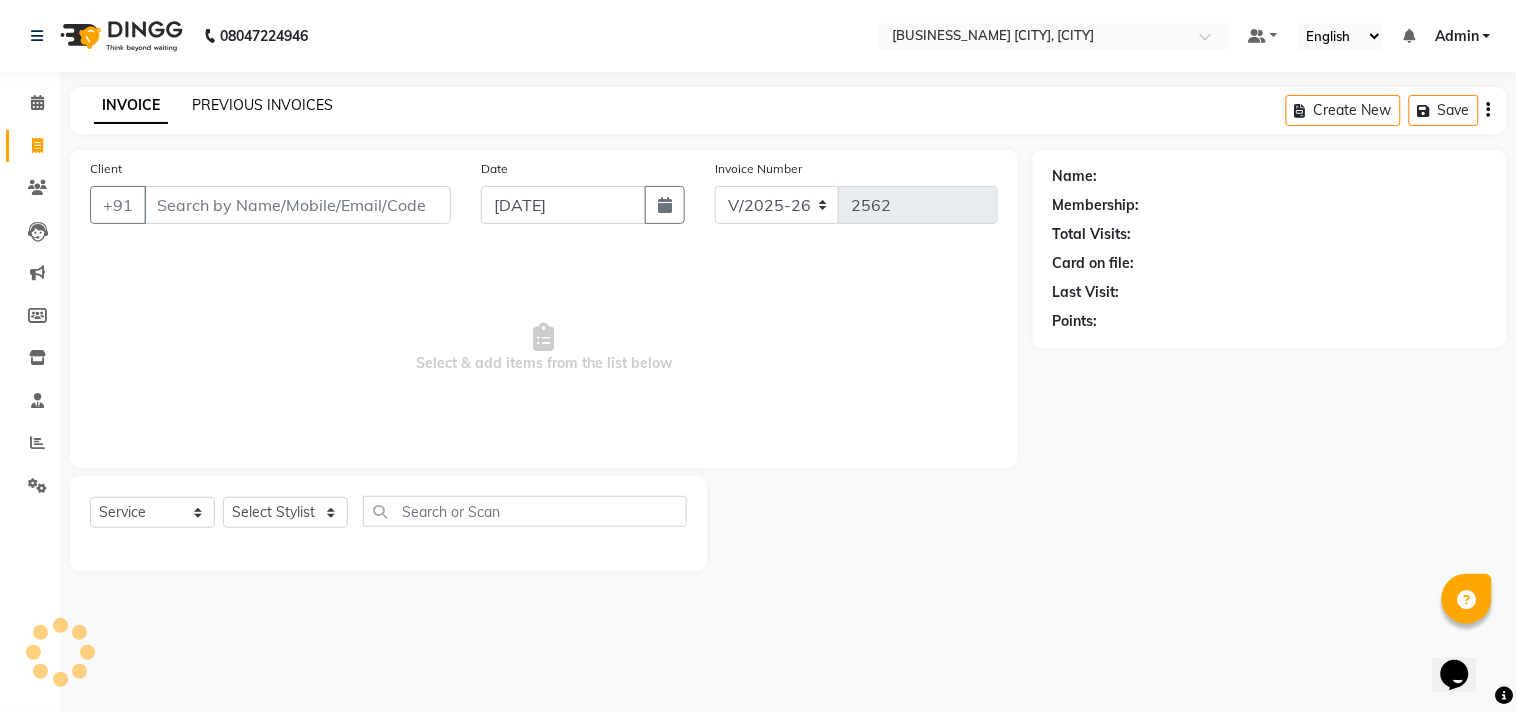 click on "PREVIOUS INVOICES" 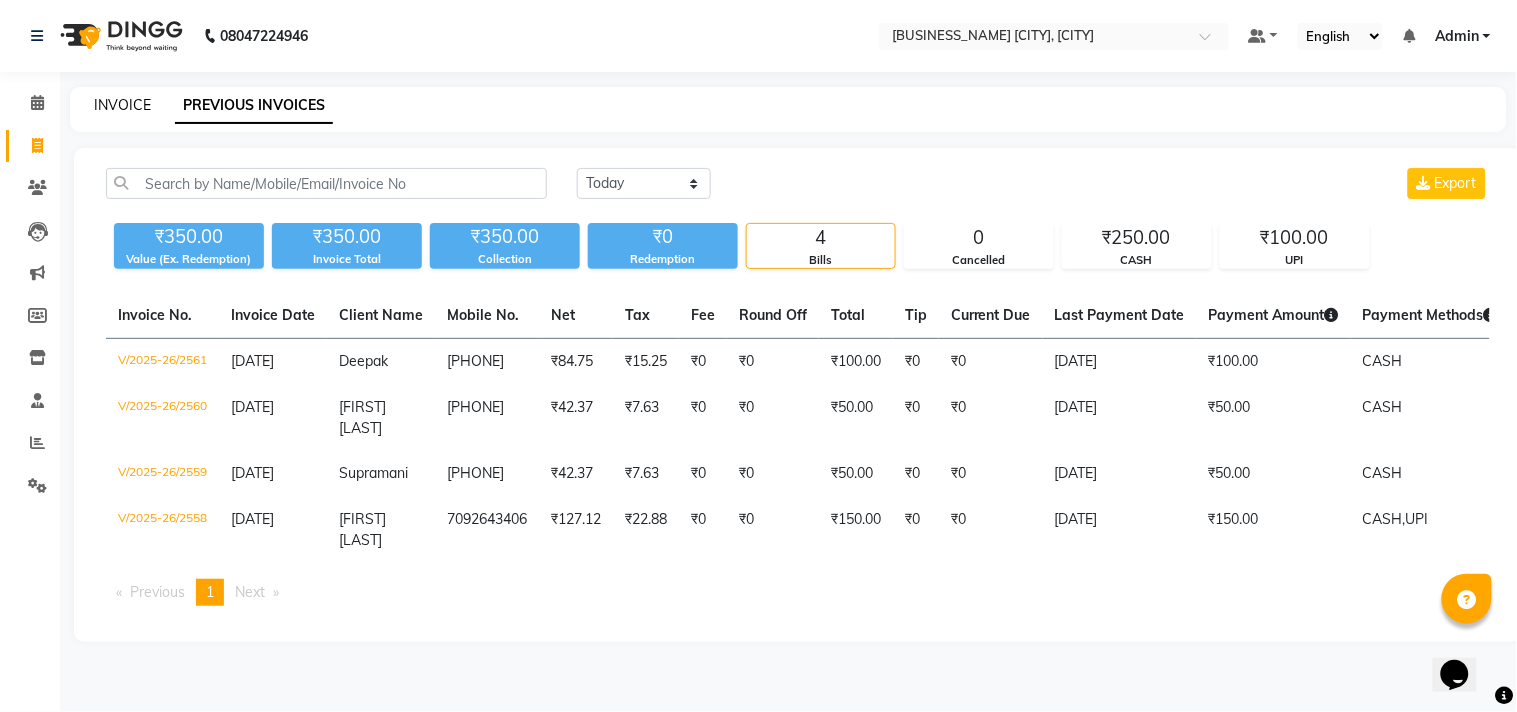 click on "INVOICE" 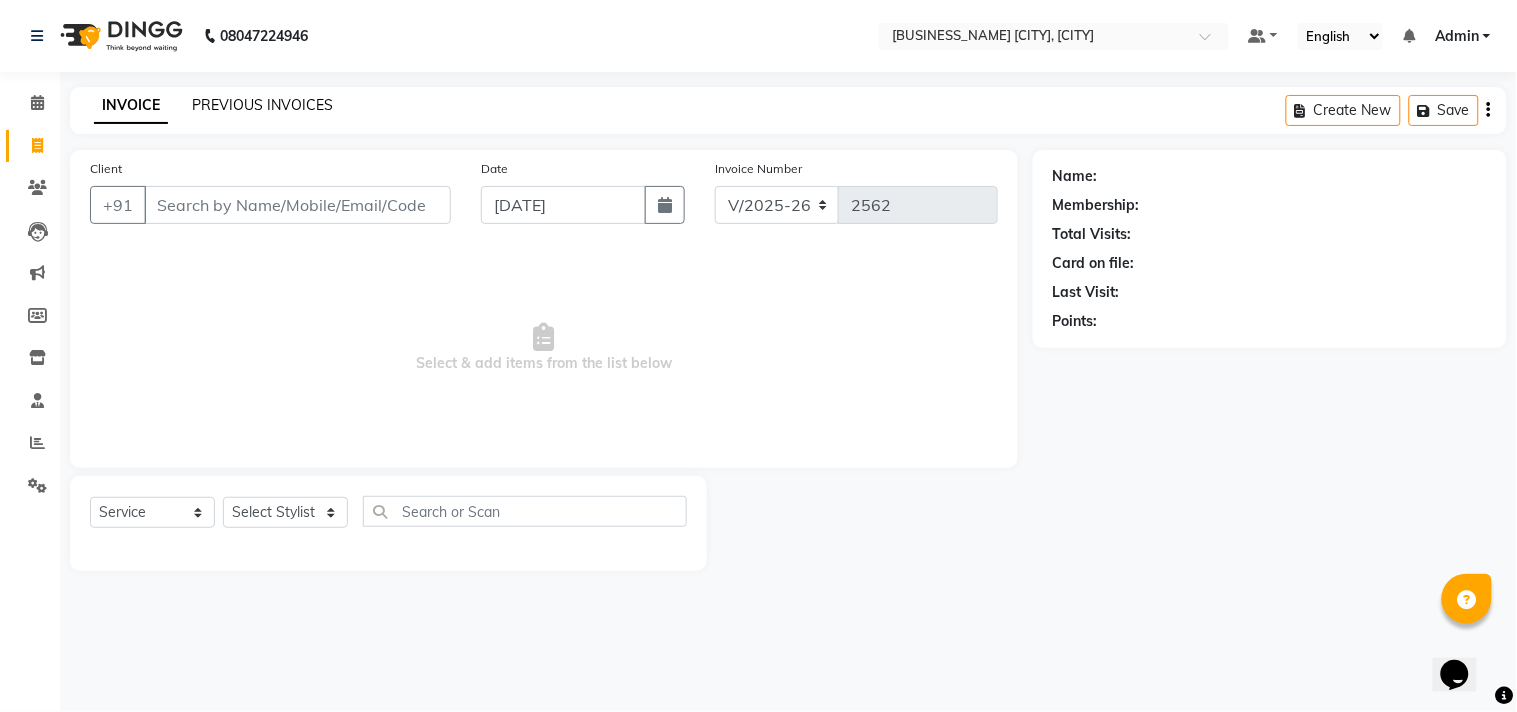click on "PREVIOUS INVOICES" 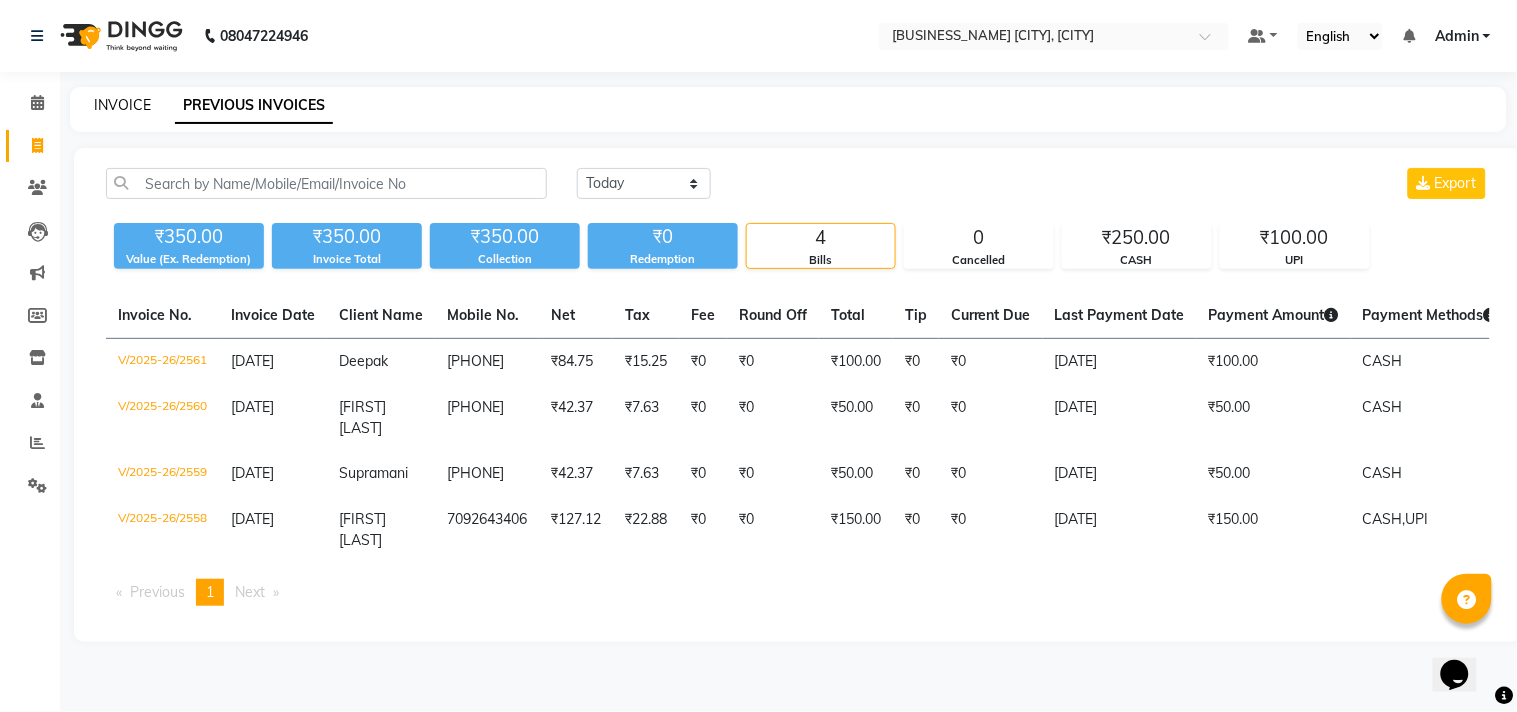 click on "INVOICE" 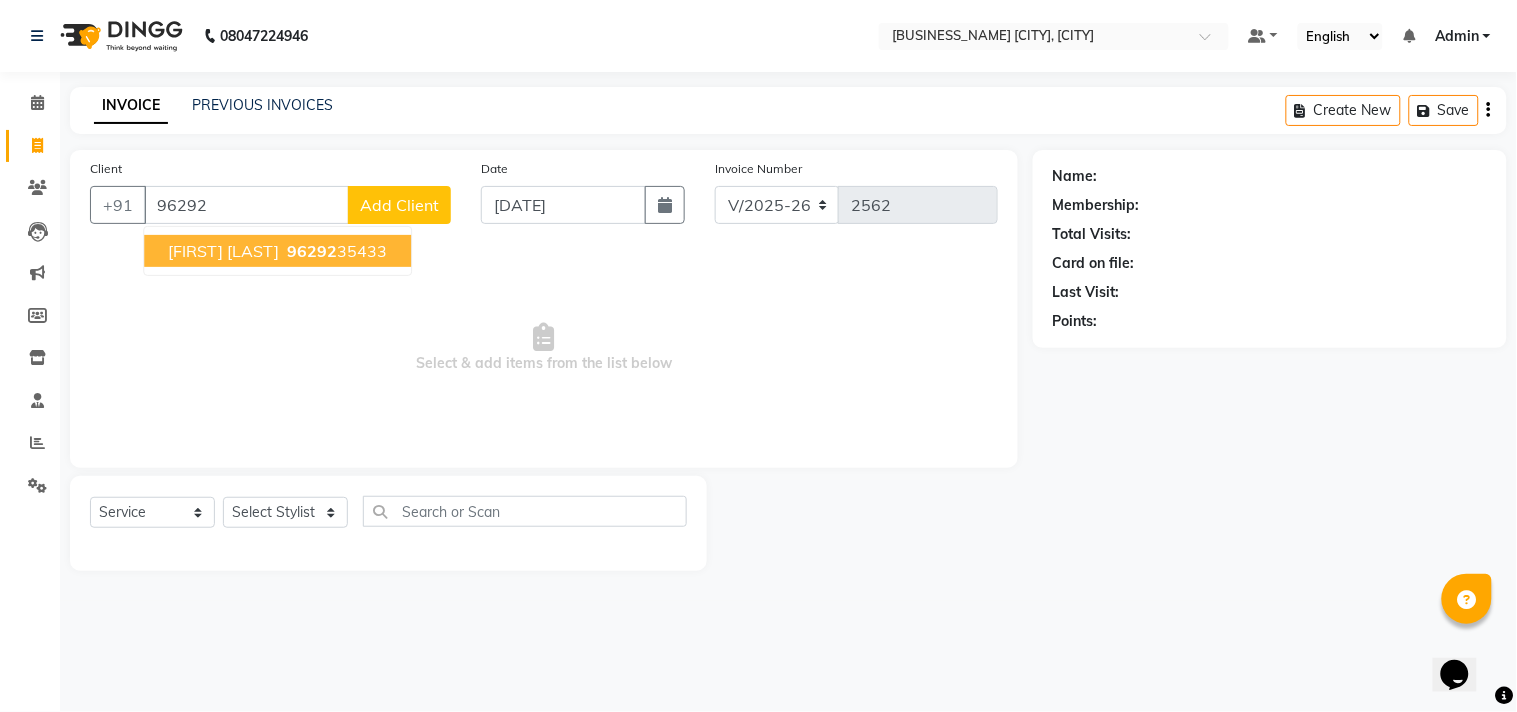 click on "[FIRST] [LAST]" at bounding box center [223, 251] 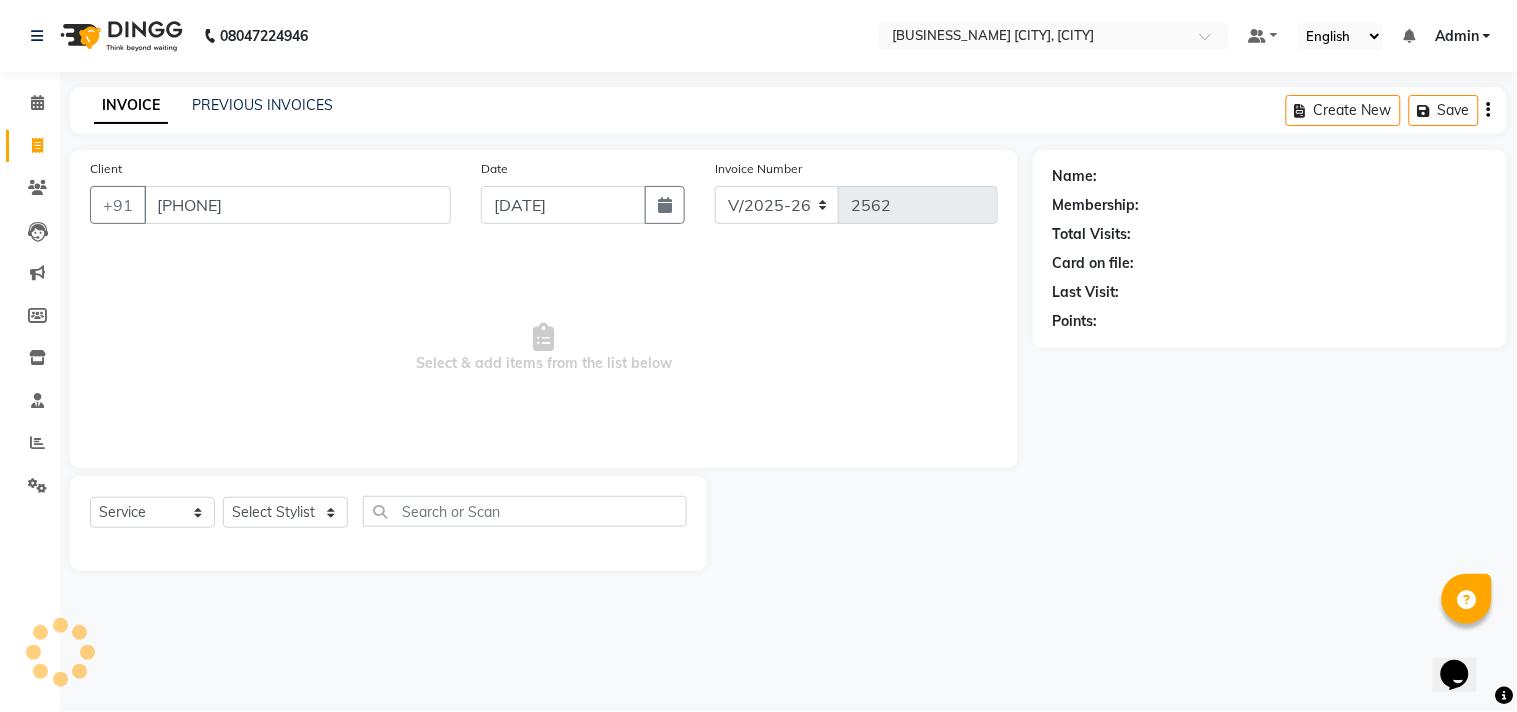 type on "[PHONE]" 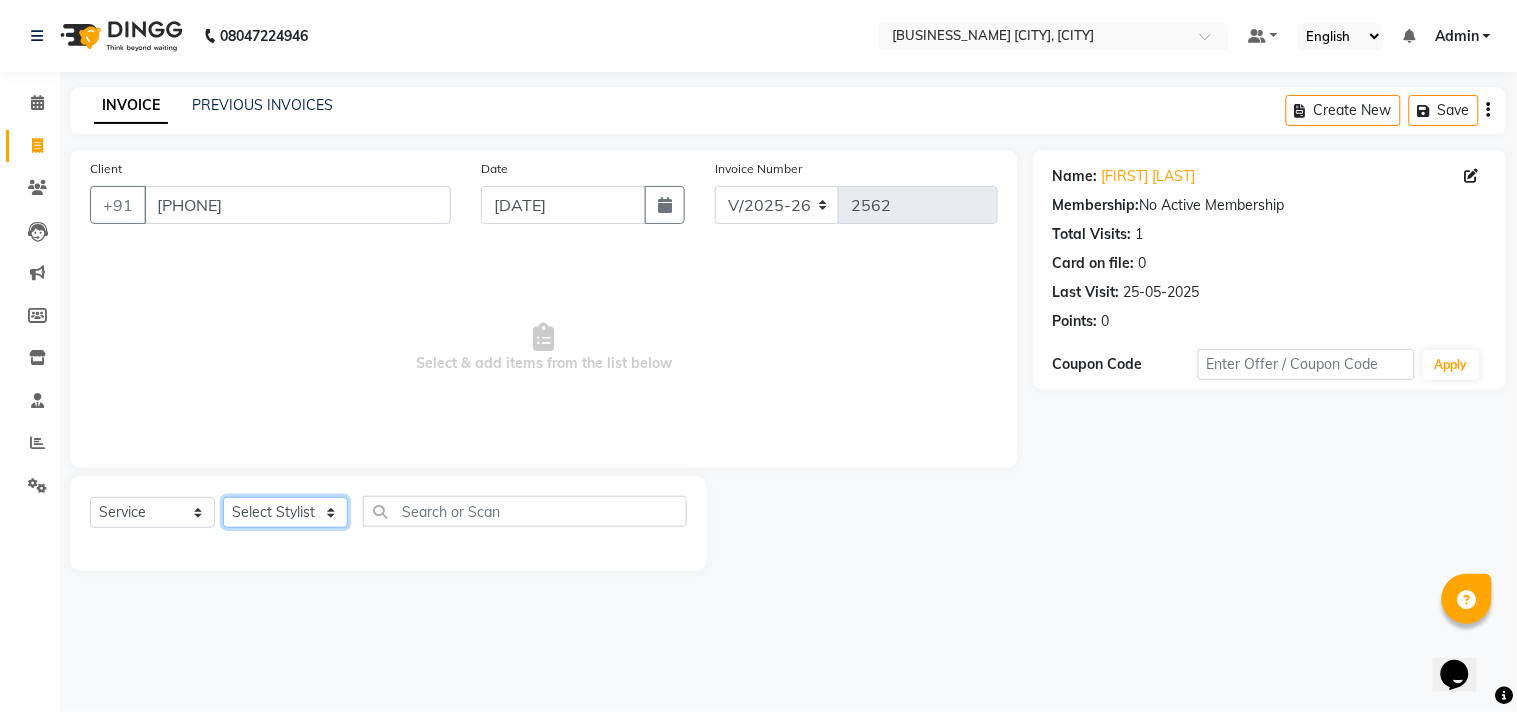 click on "Select Stylist Admin [FIRST] [FIRST] [FIRST] [FIRST] [FIRST] [FIRST] [FIRST] [FIRST] [FIRST] [FIRST]" 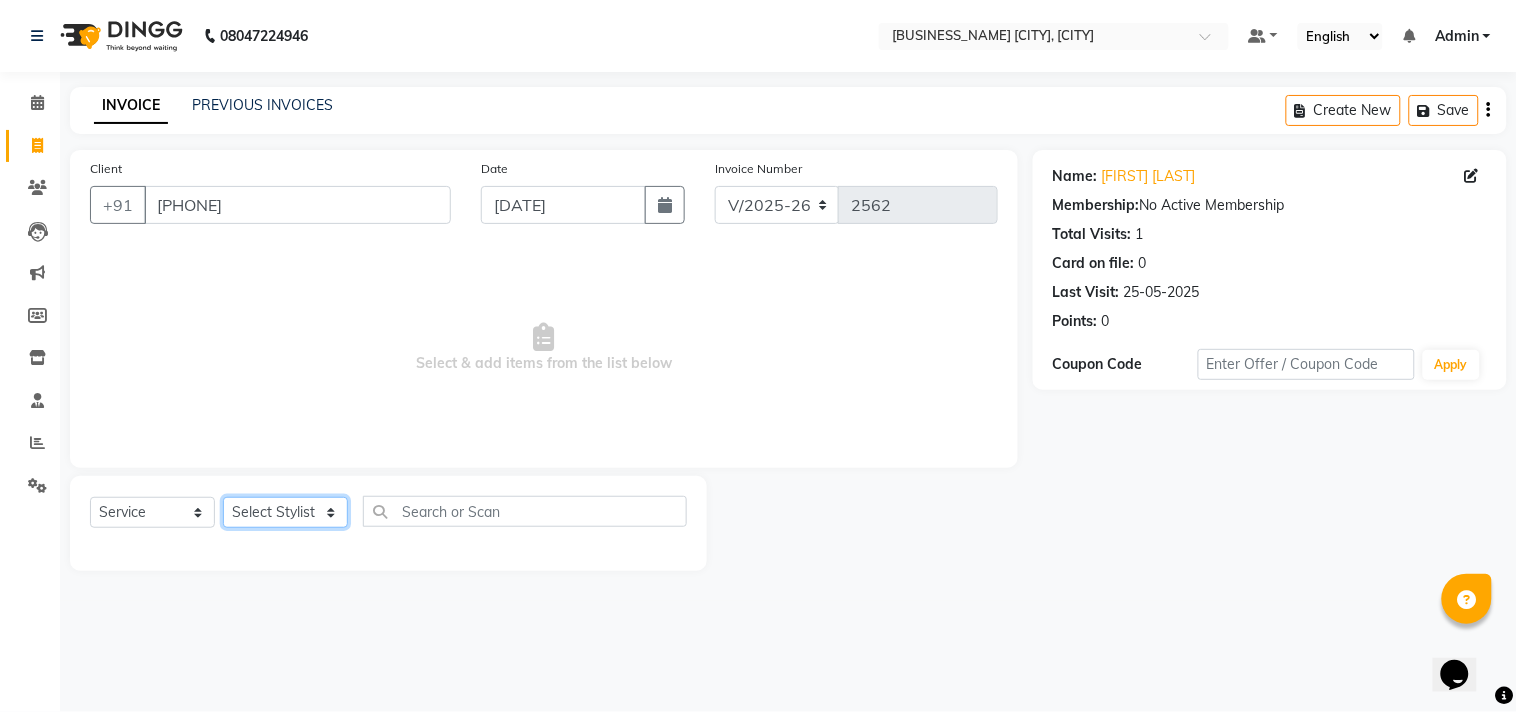 select on "85802" 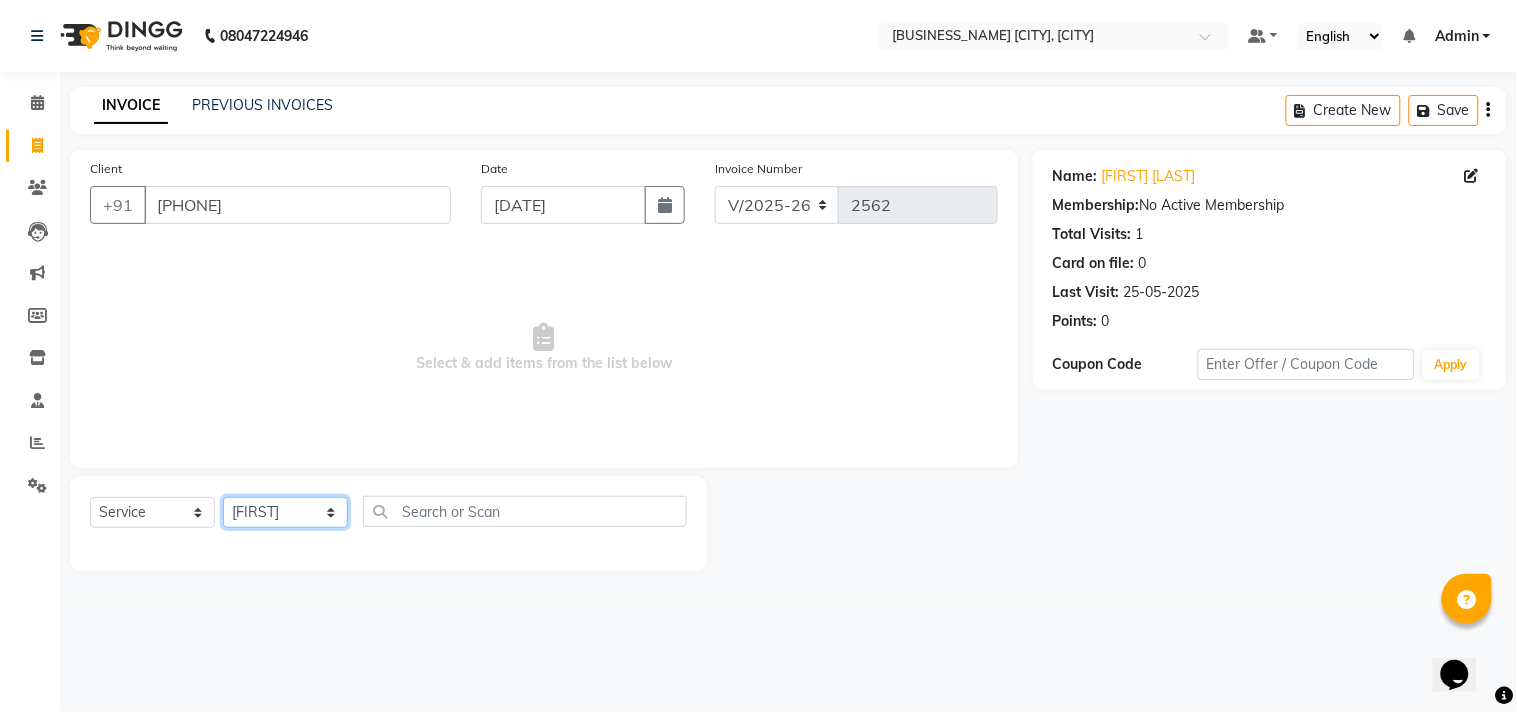 click on "Select Stylist Admin [FIRST] [FIRST] [FIRST] [FIRST] [FIRST] [FIRST] [FIRST] [FIRST] [FIRST] [FIRST]" 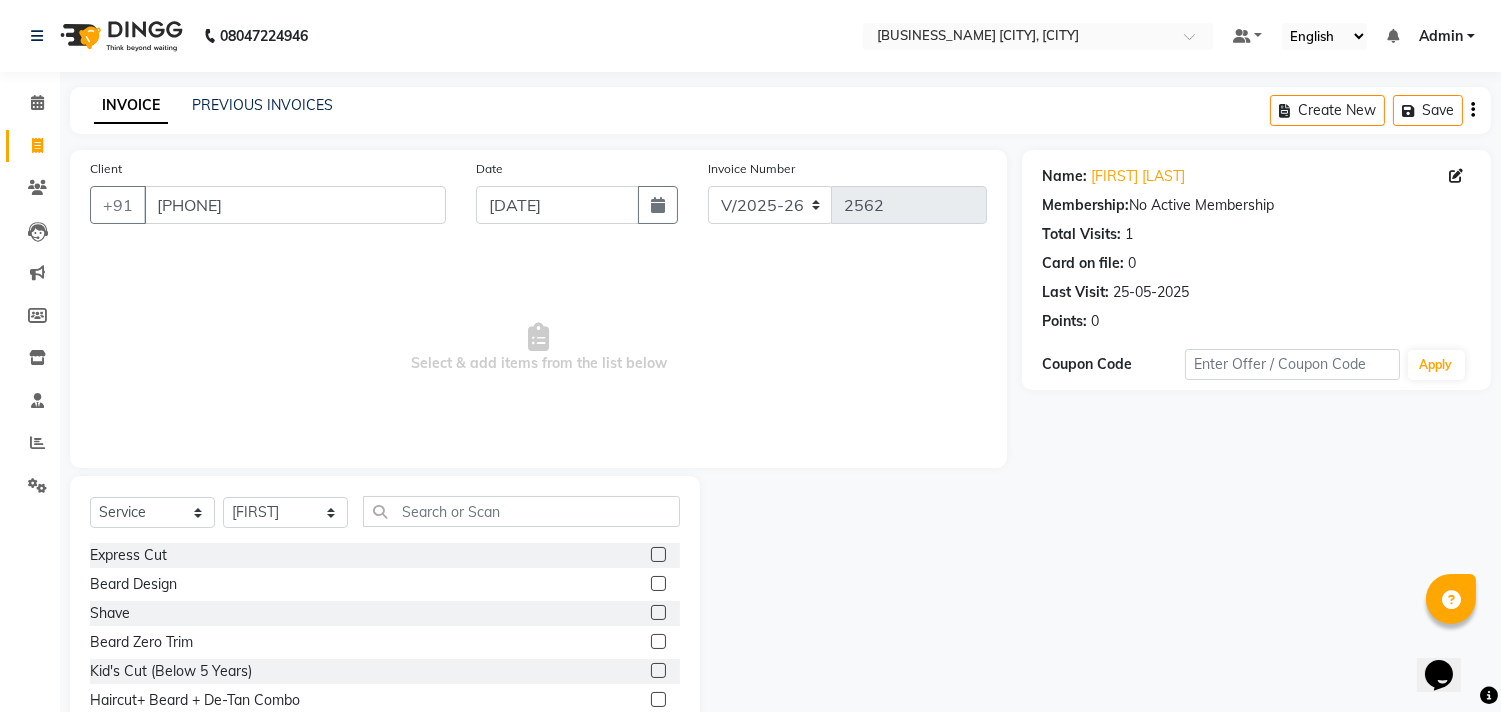 click 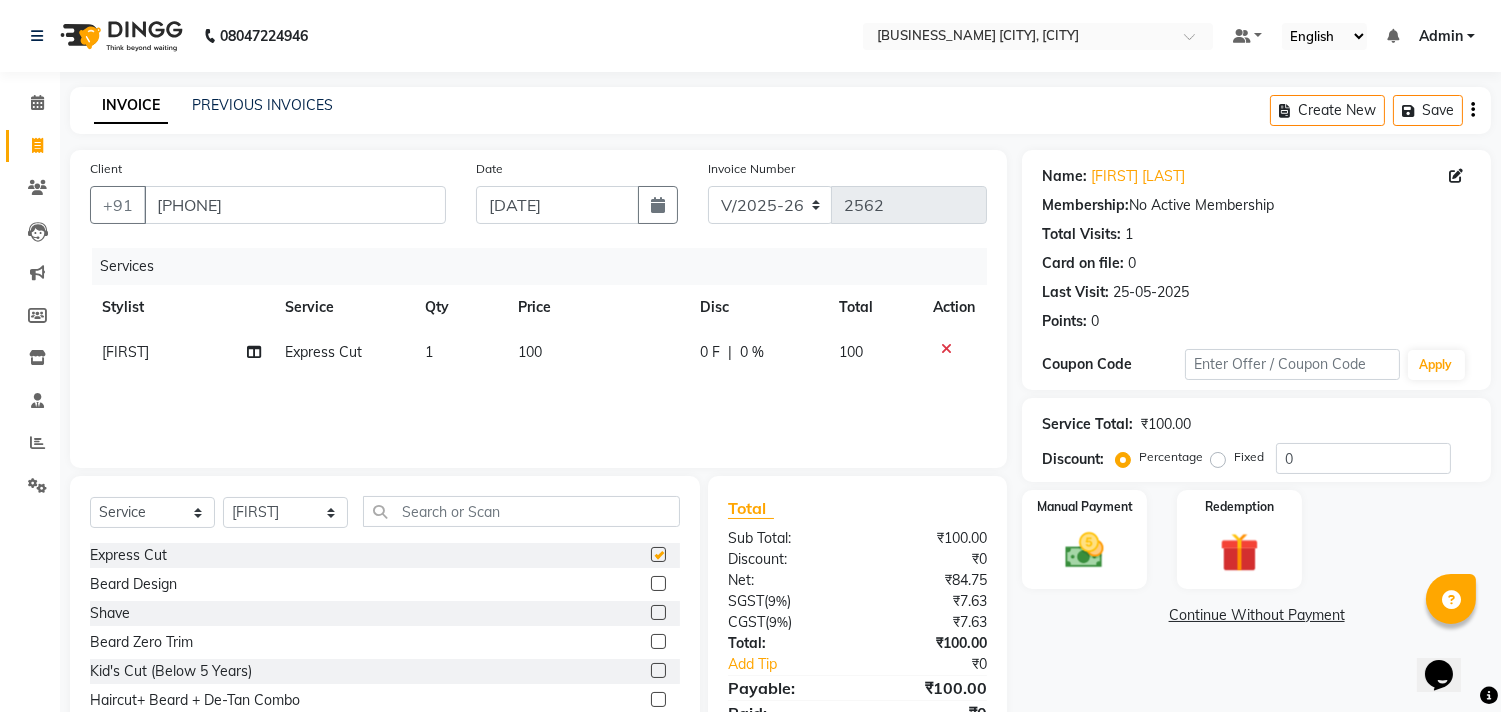 checkbox on "false" 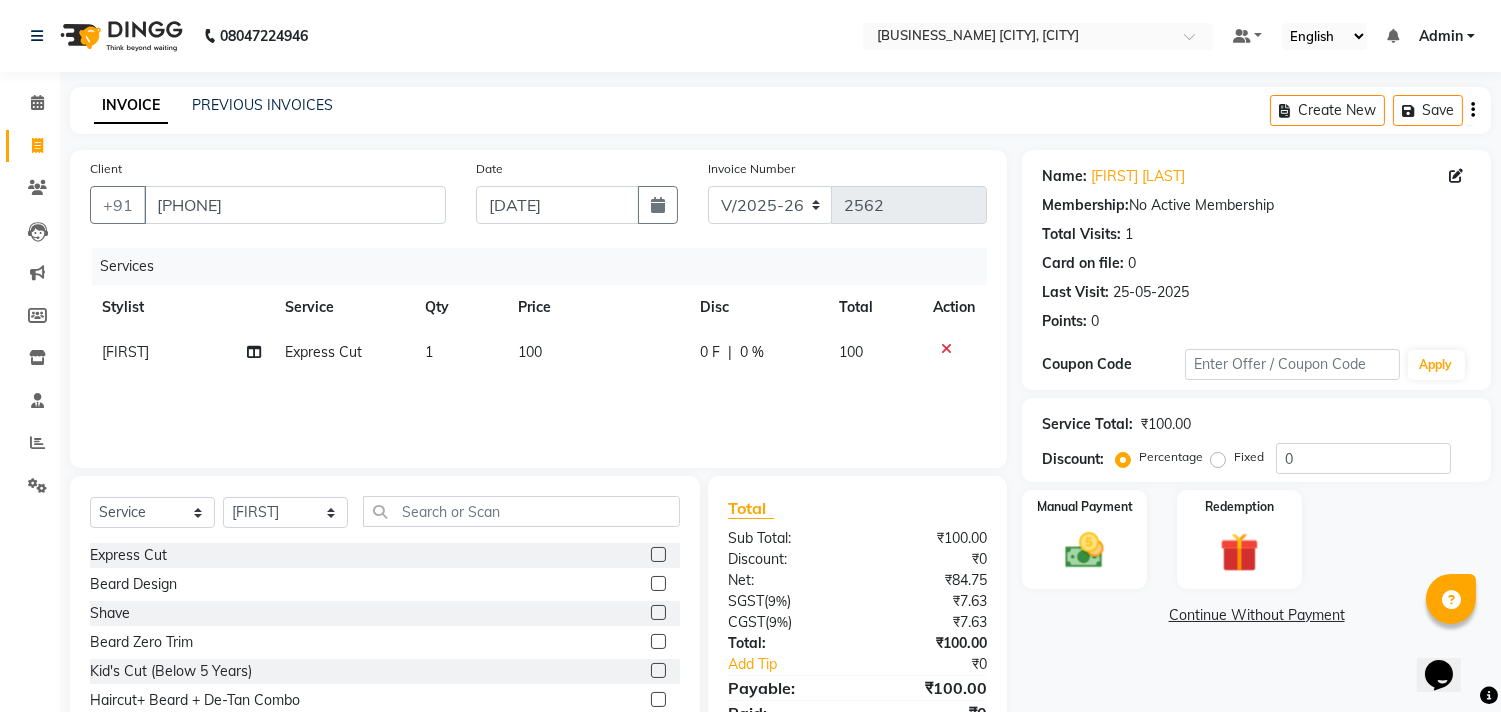 click 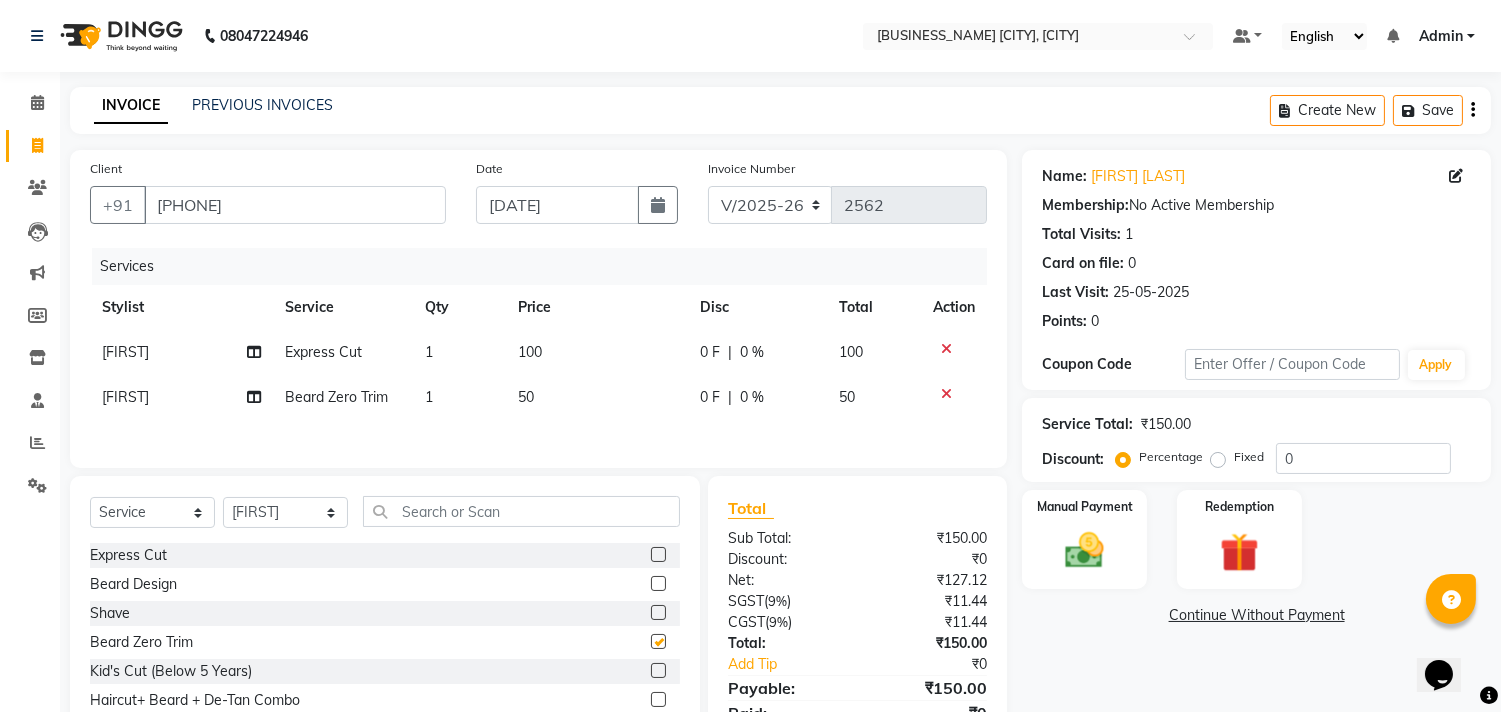 checkbox on "false" 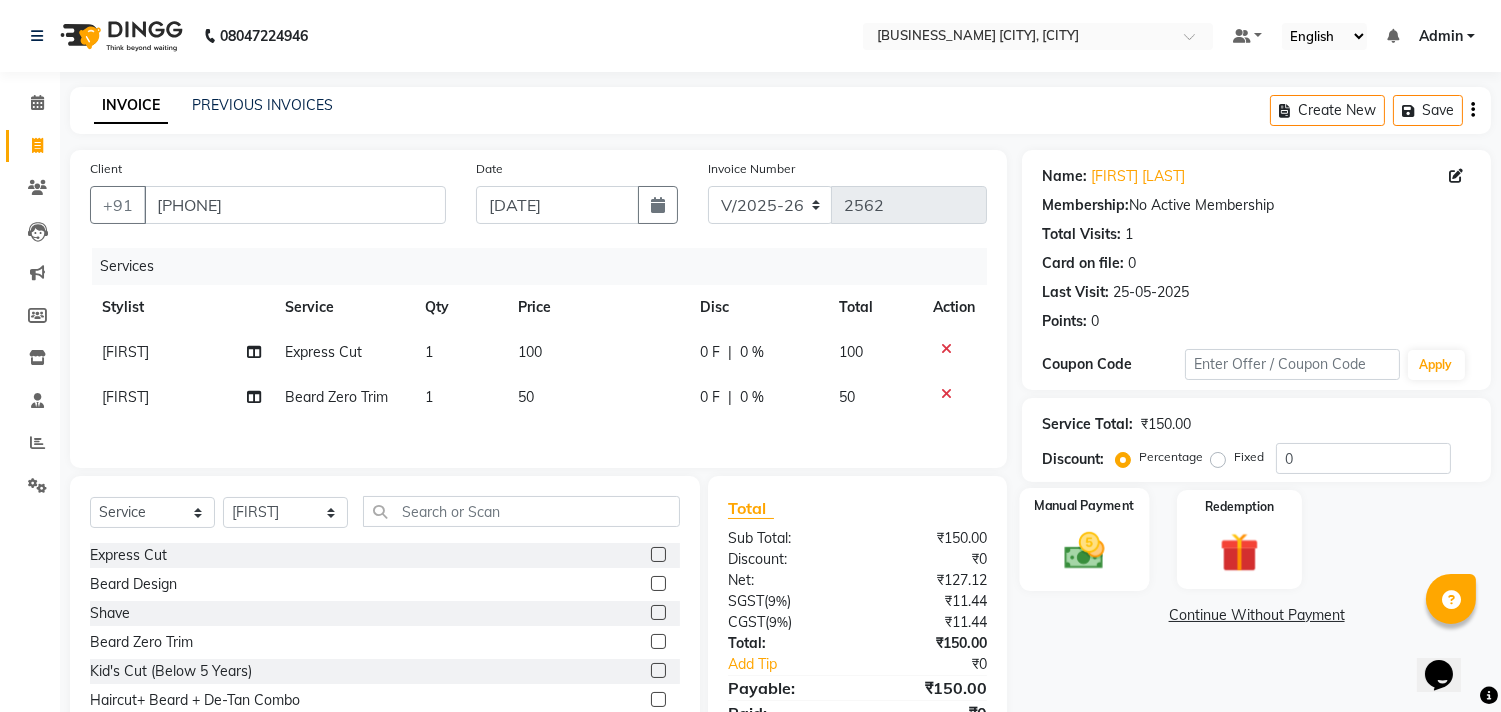 click on "Manual Payment" 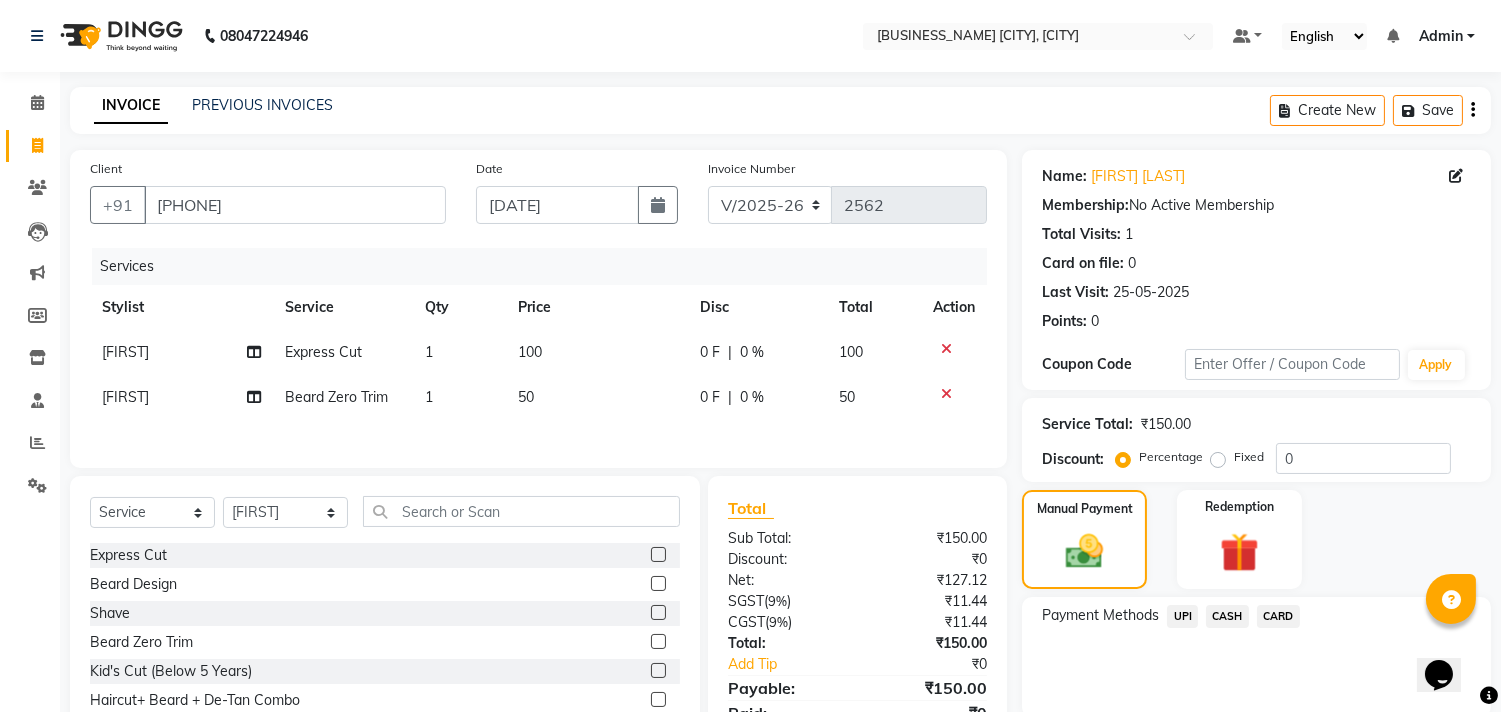 click on "CASH" 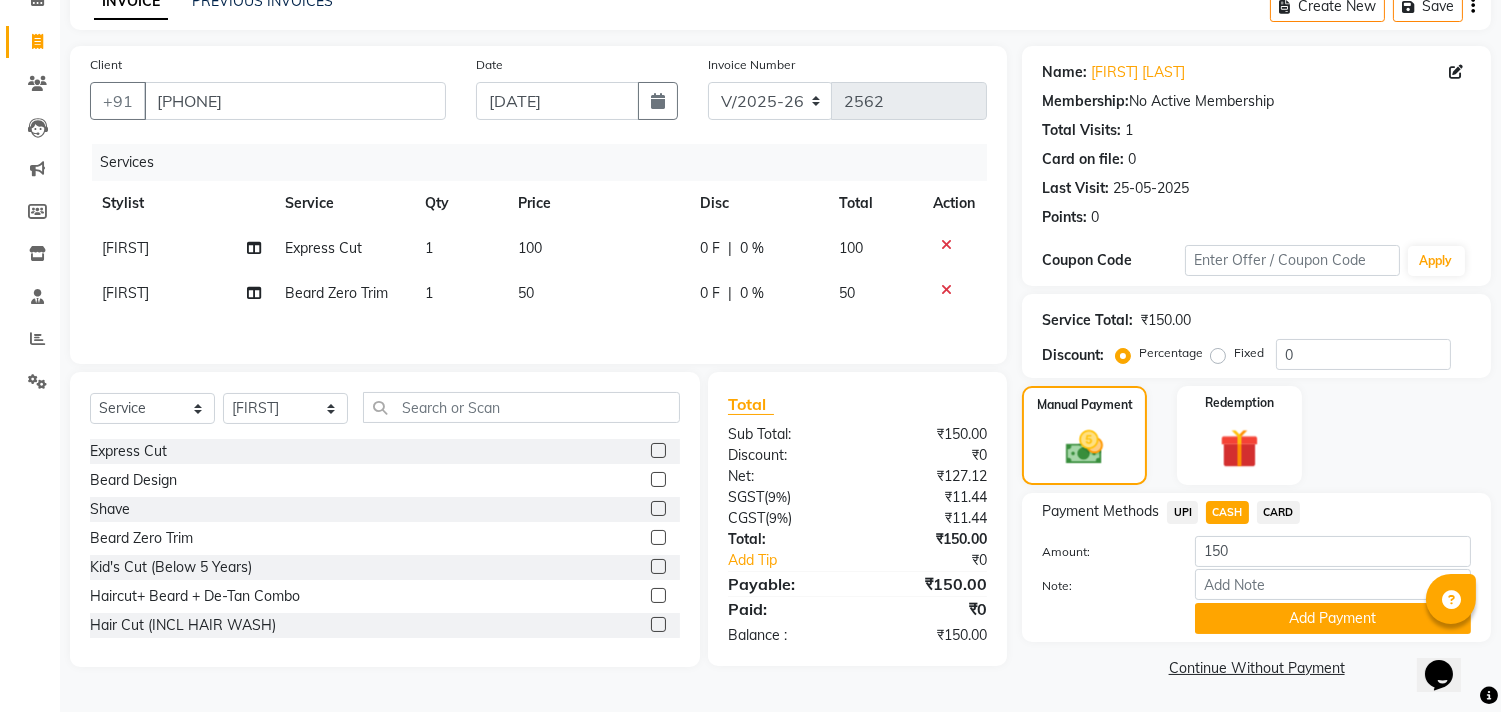 click on "Add Payment" 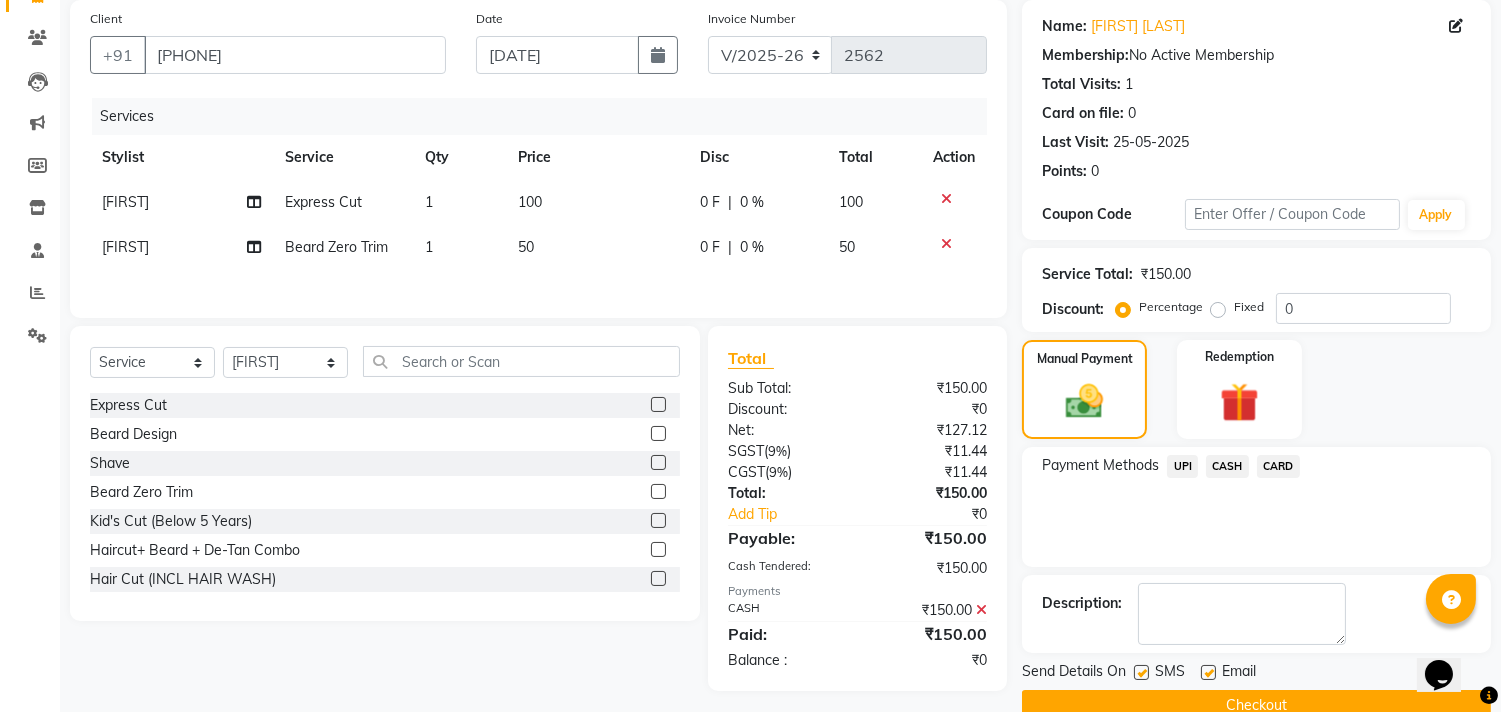 scroll, scrollTop: 187, scrollLeft: 0, axis: vertical 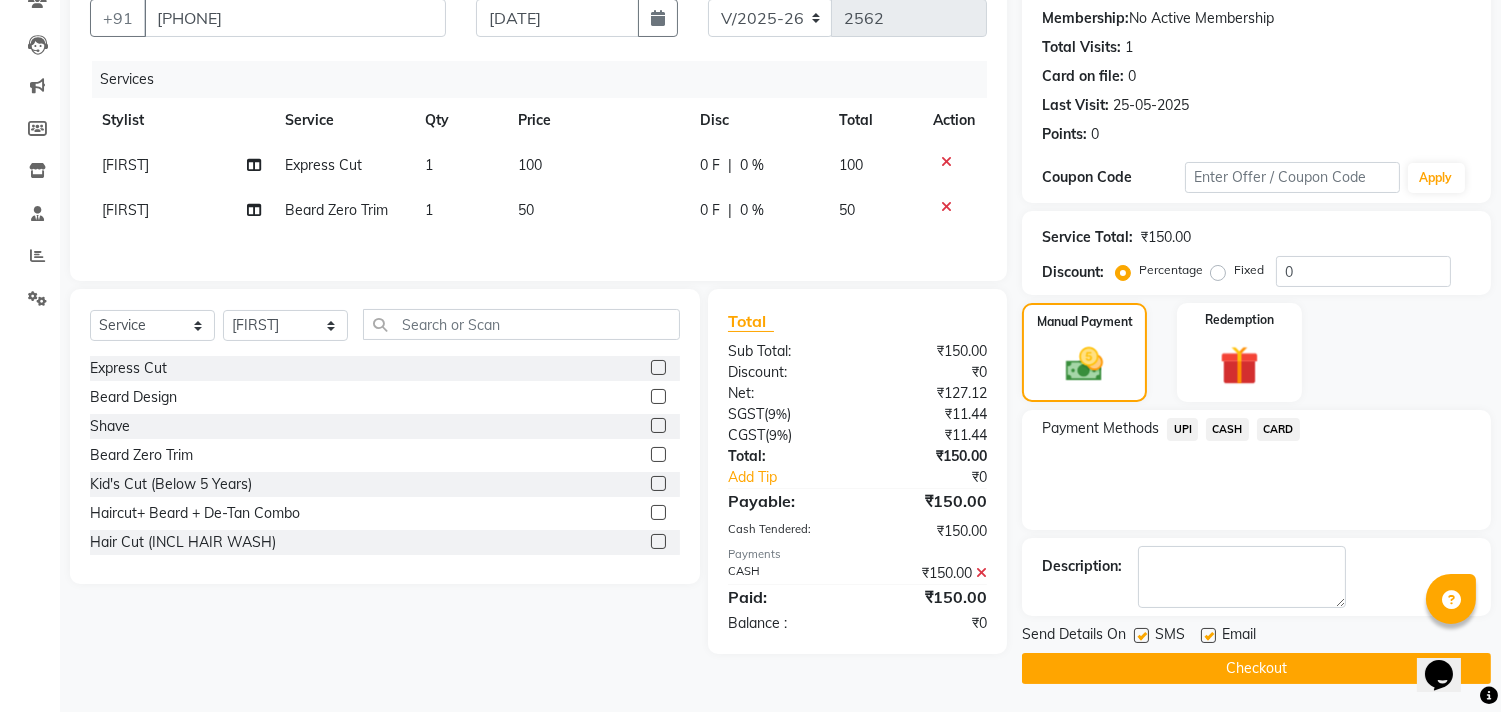 click on "Checkout" 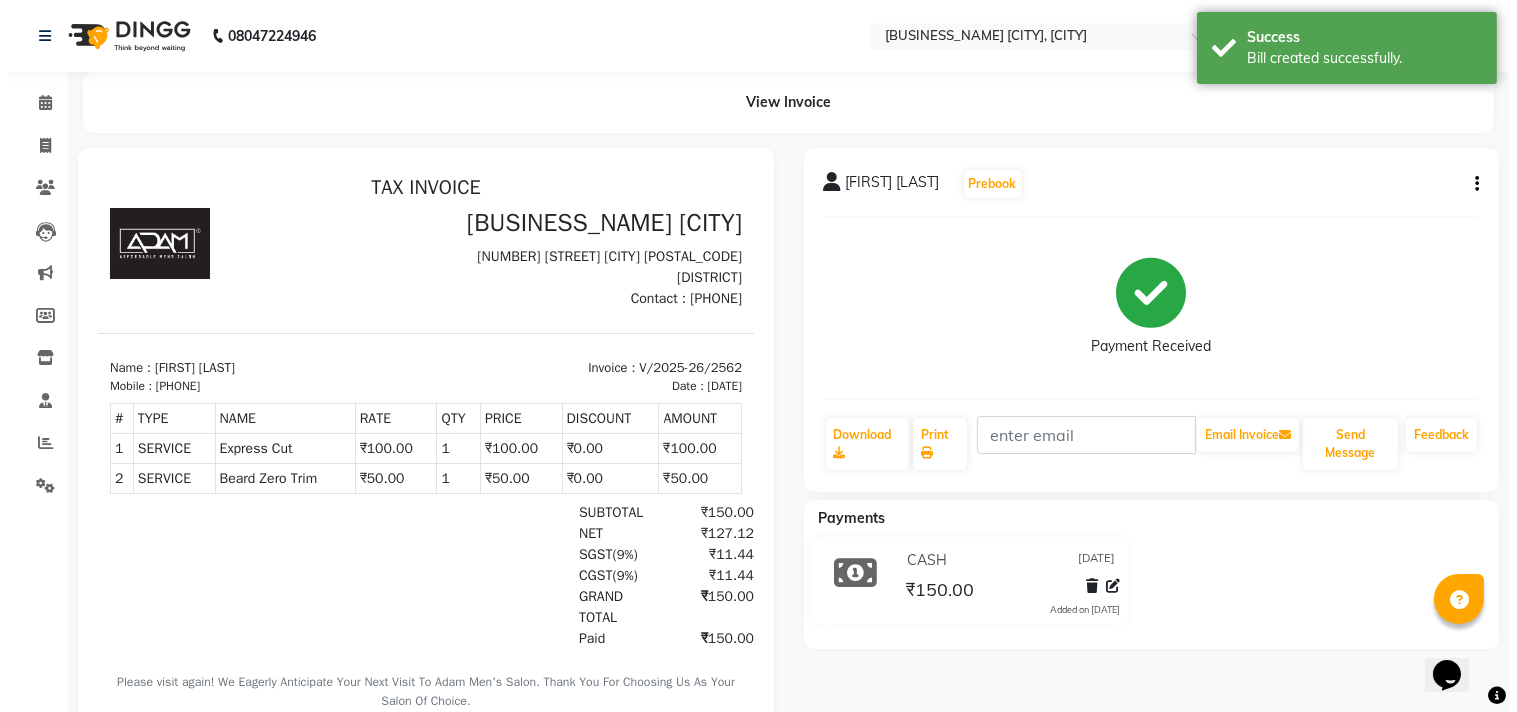 scroll, scrollTop: 0, scrollLeft: 0, axis: both 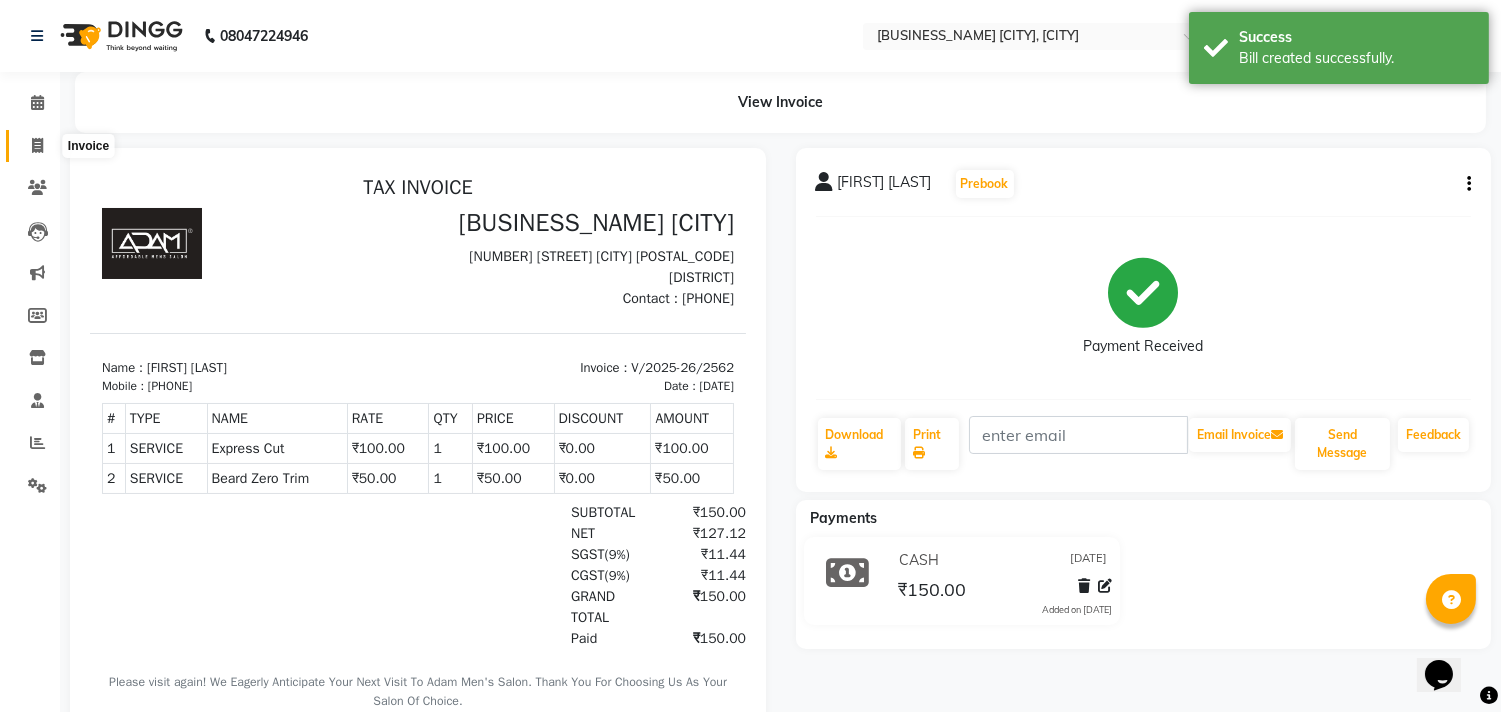 click 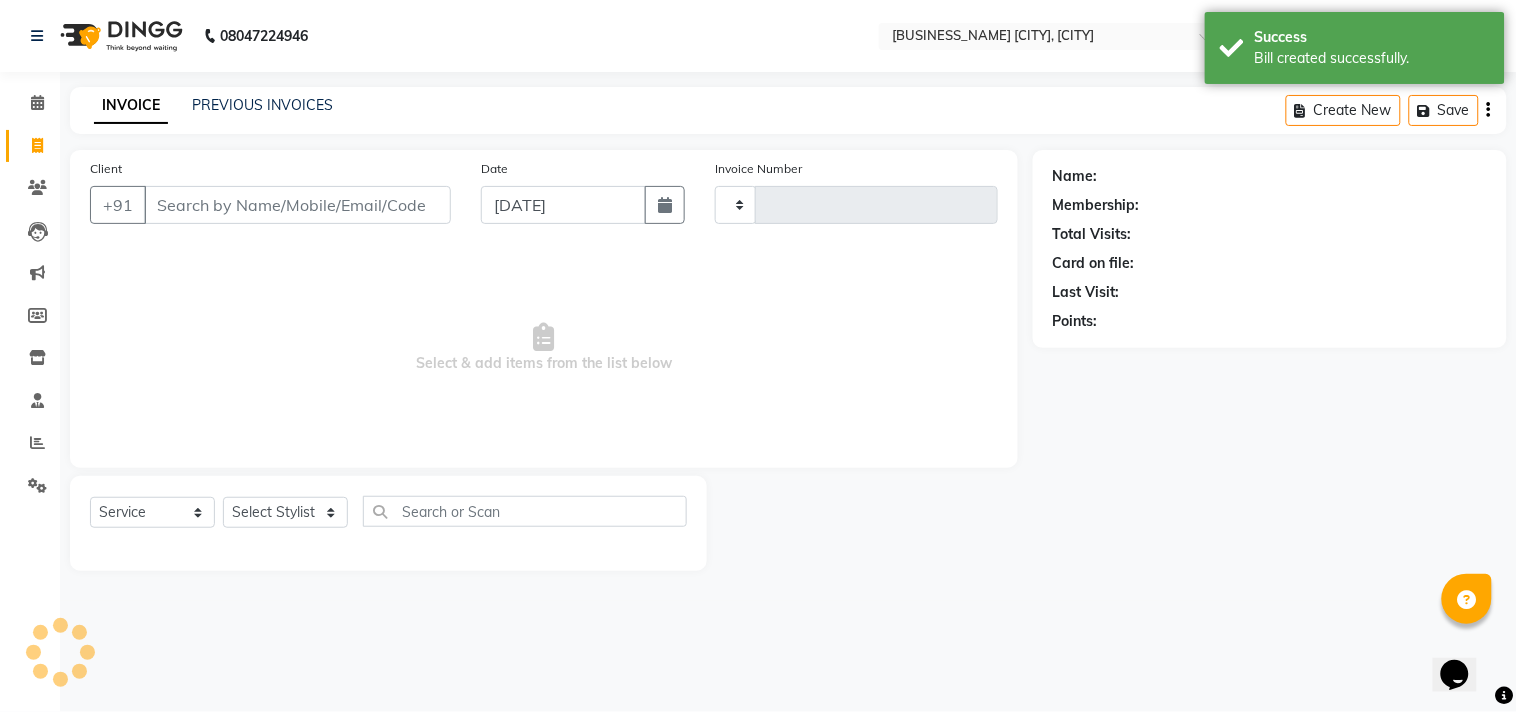 type on "2563" 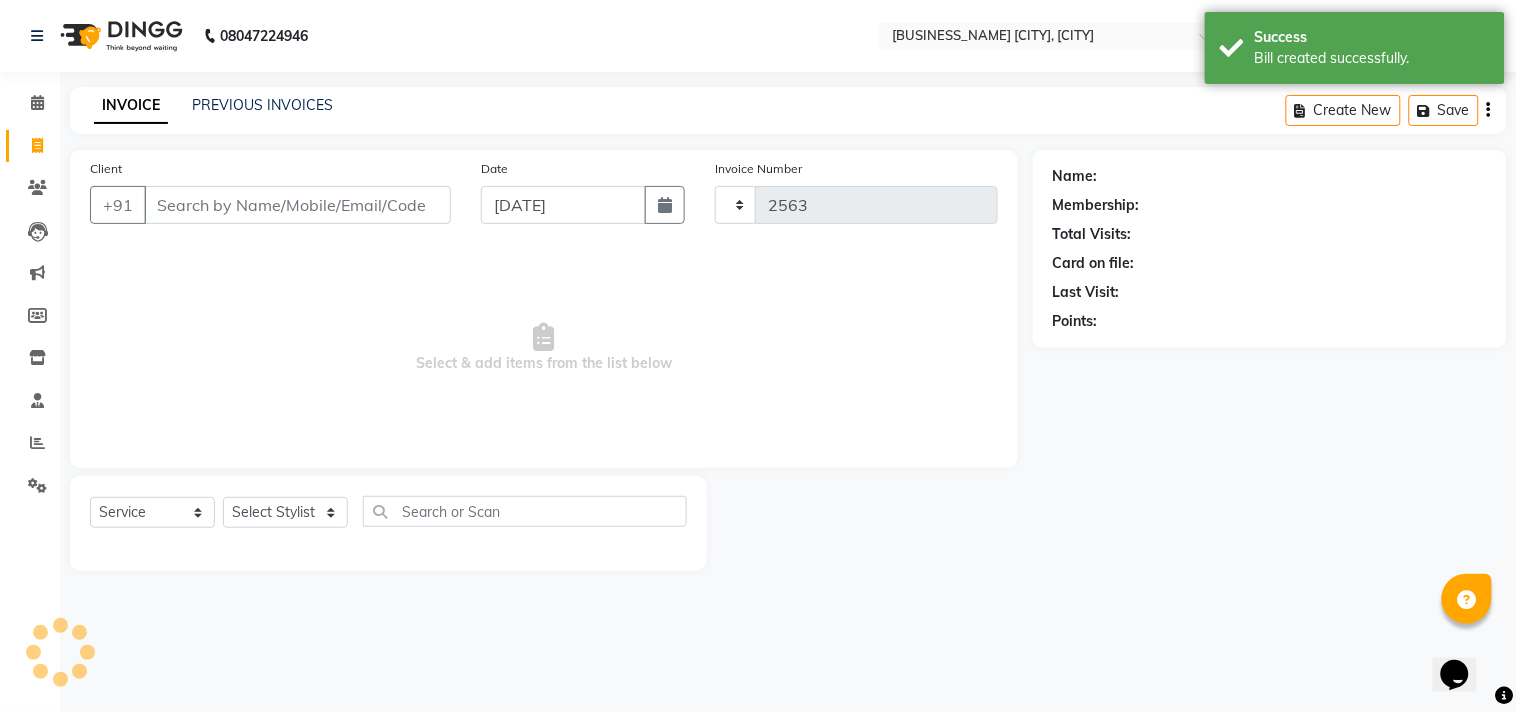 select on "8329" 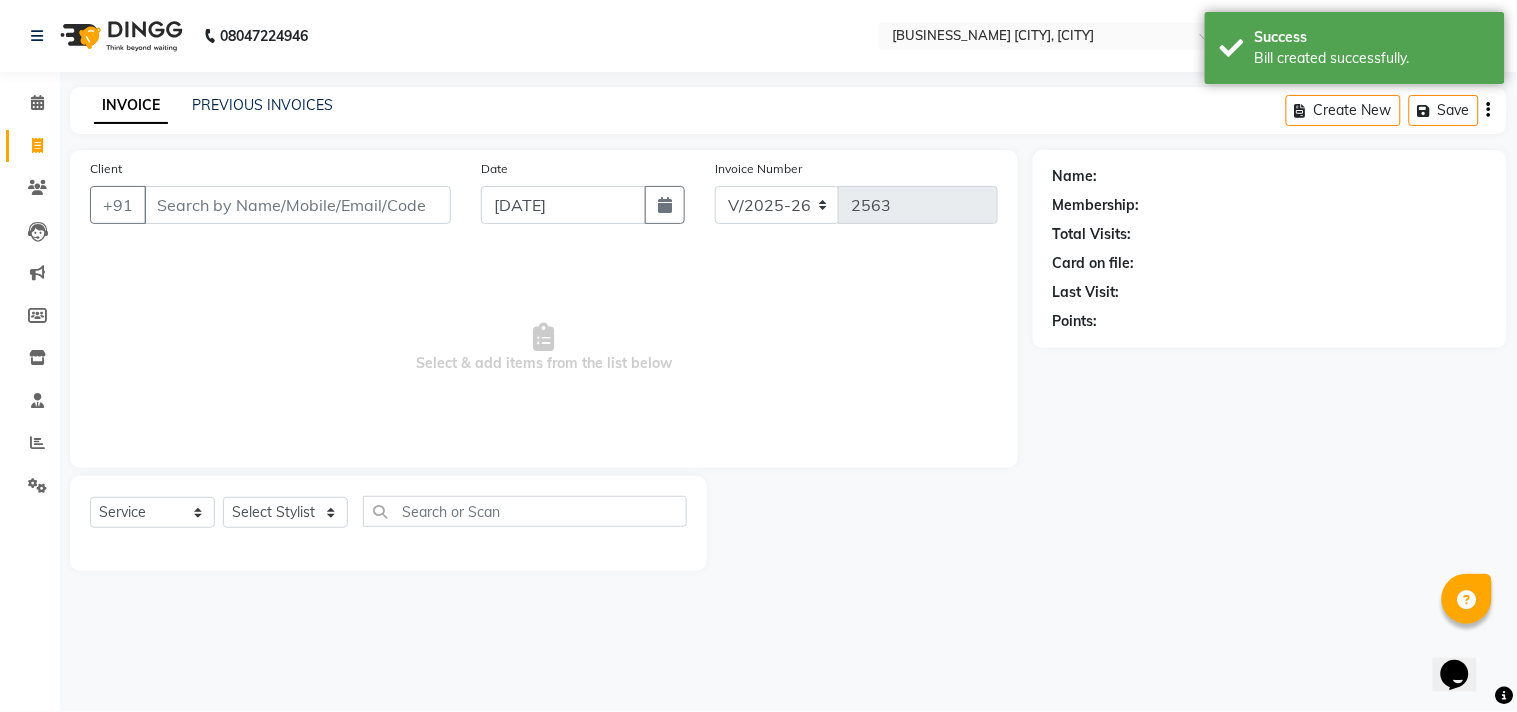 click on "Client" at bounding box center (297, 205) 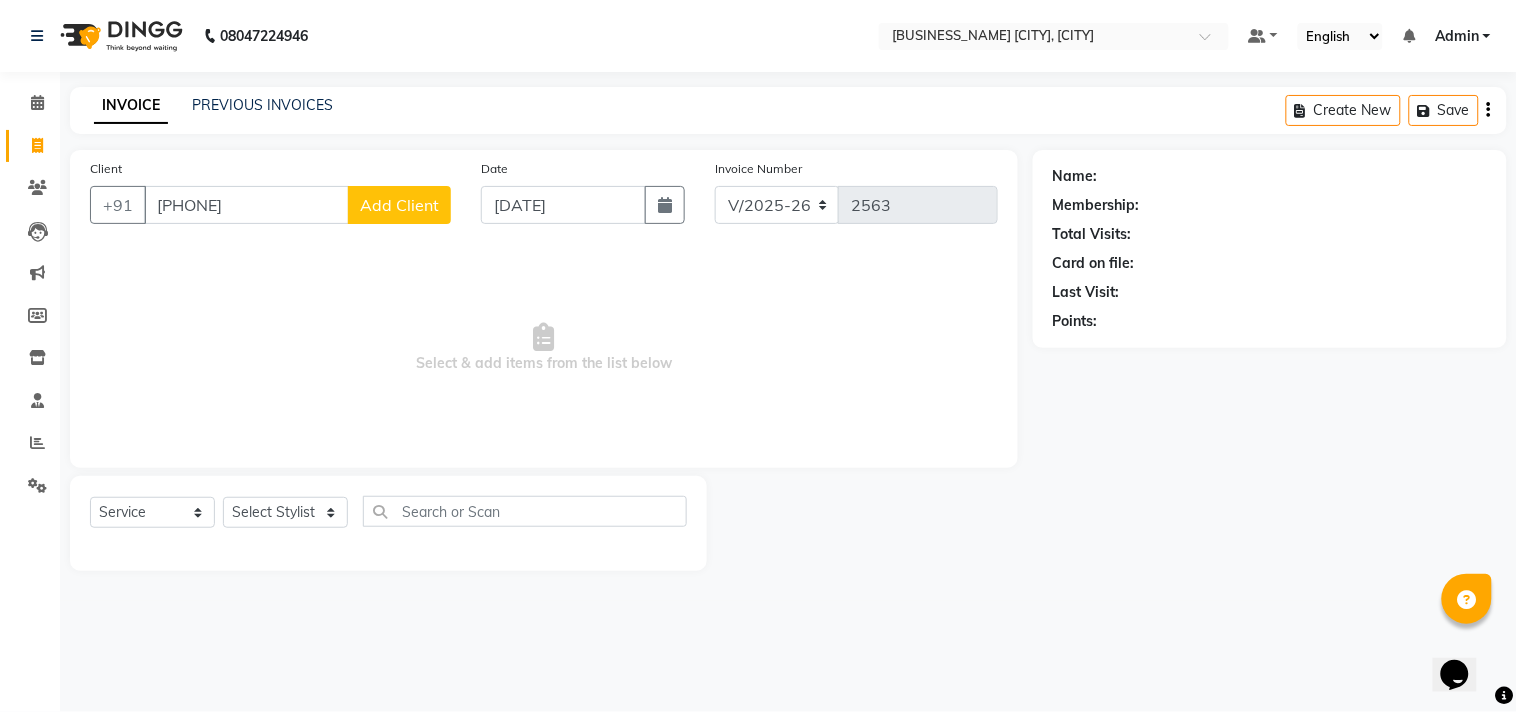 type on "[PHONE]" 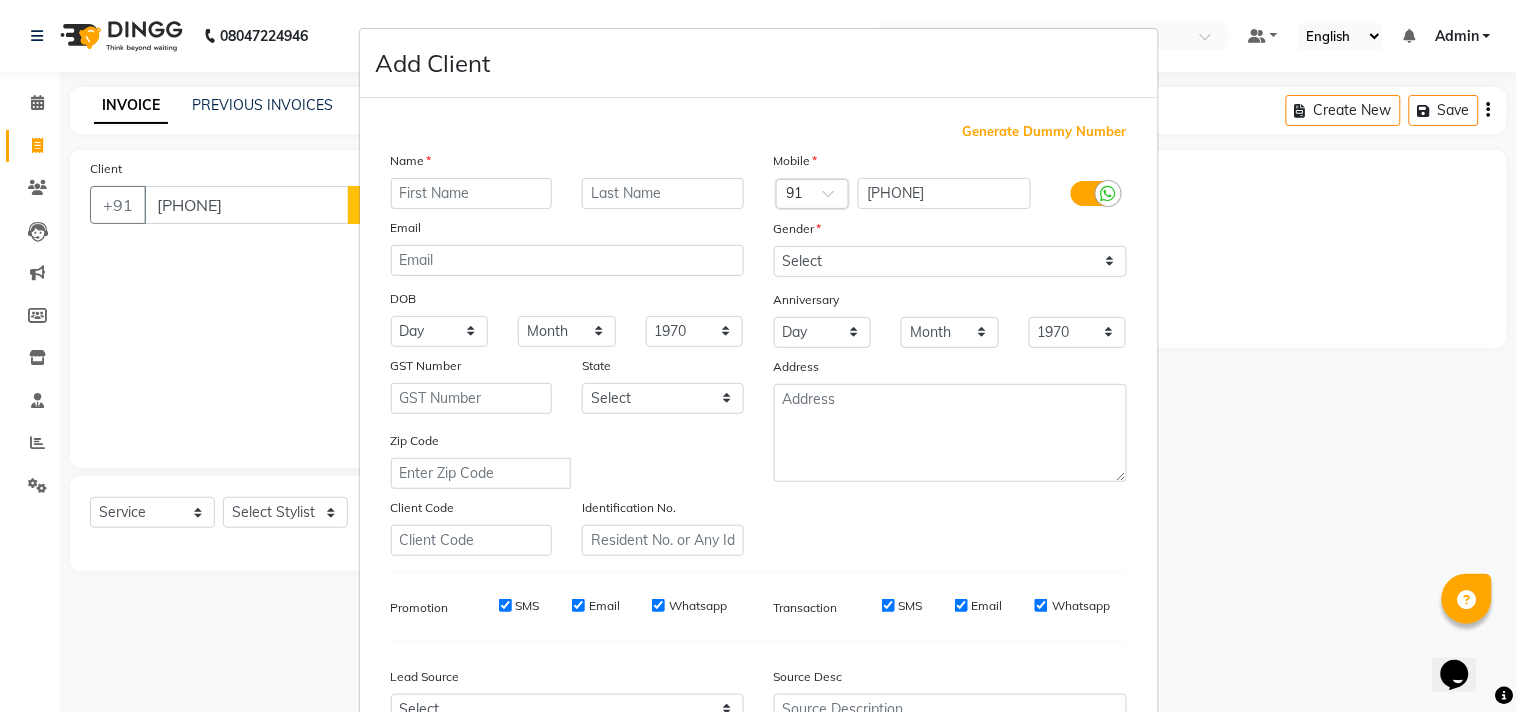 click at bounding box center (472, 193) 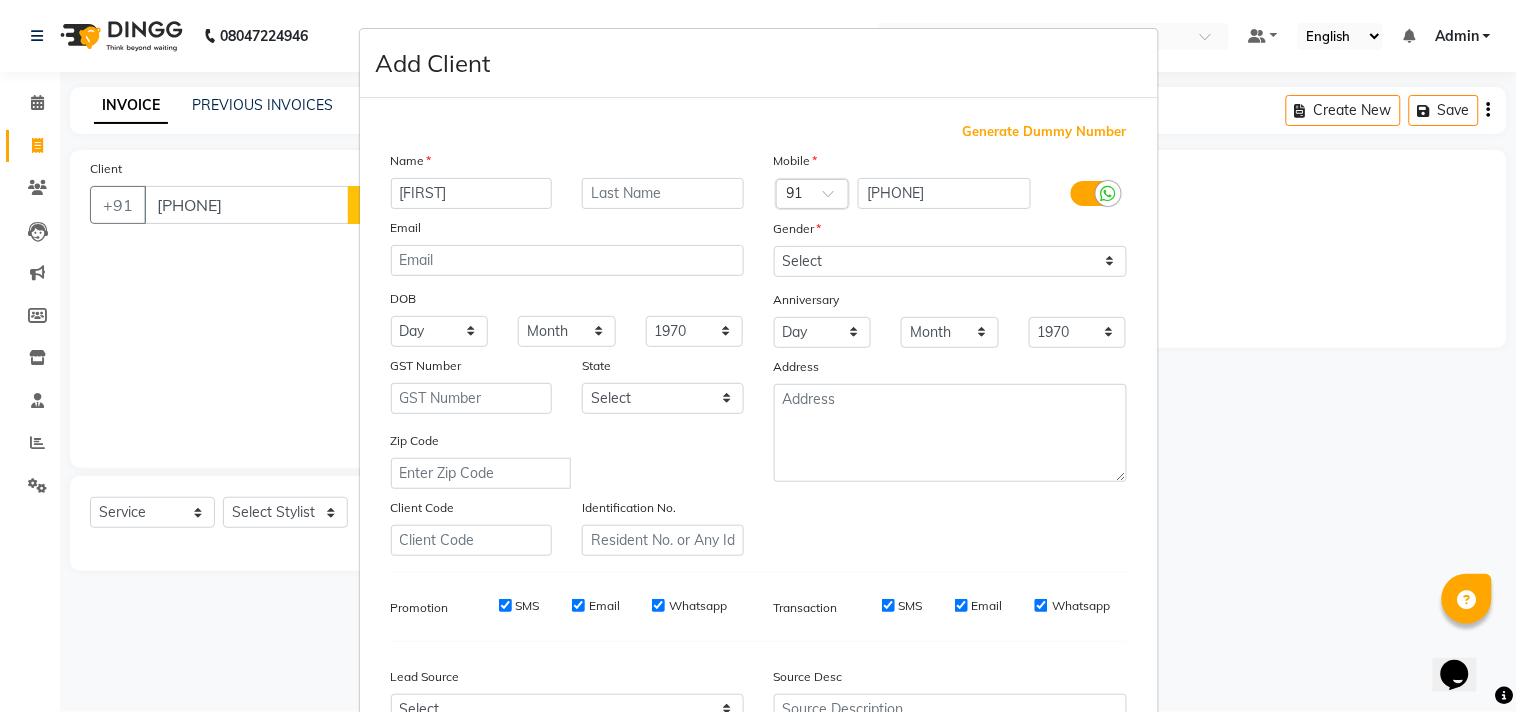type on "[FIRST]" 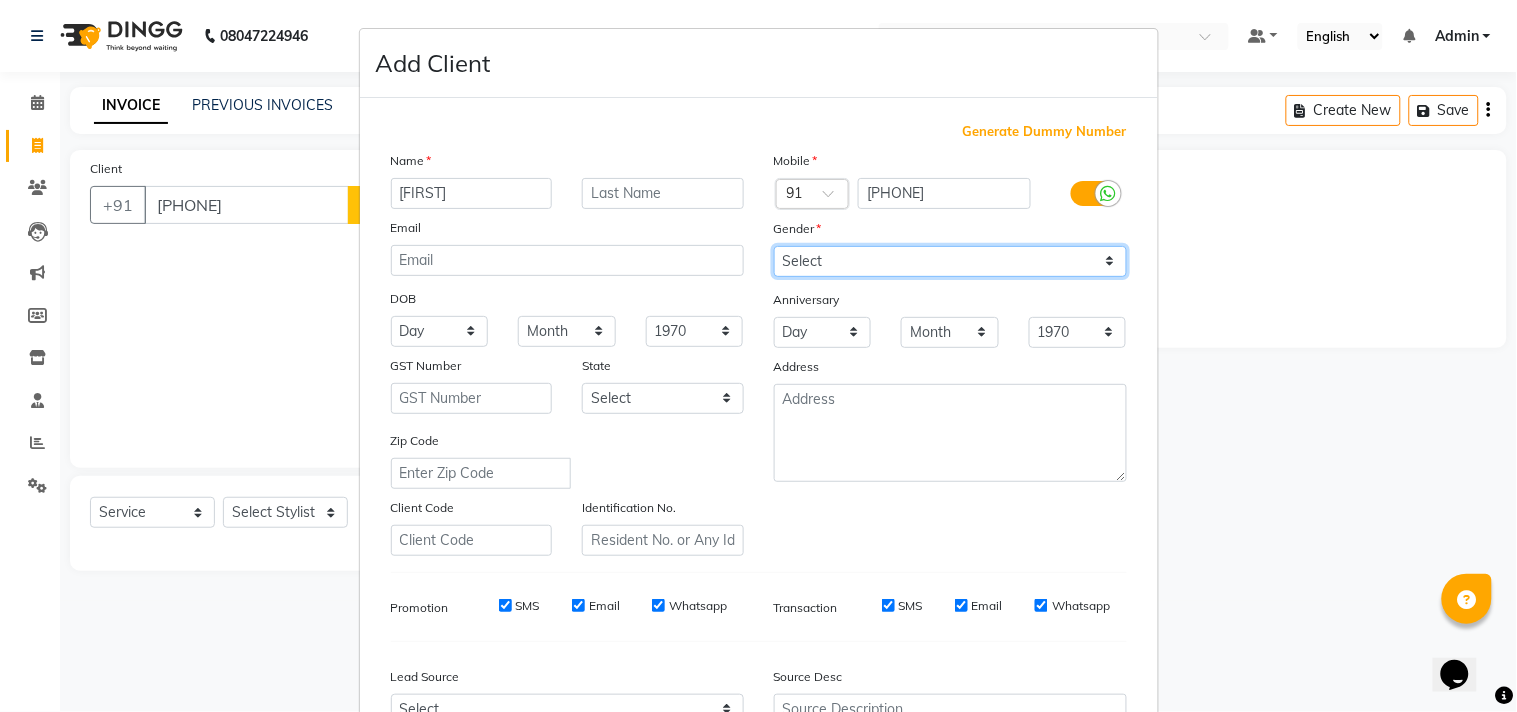 click on "Select Male Female Other Prefer Not To Say" at bounding box center (950, 261) 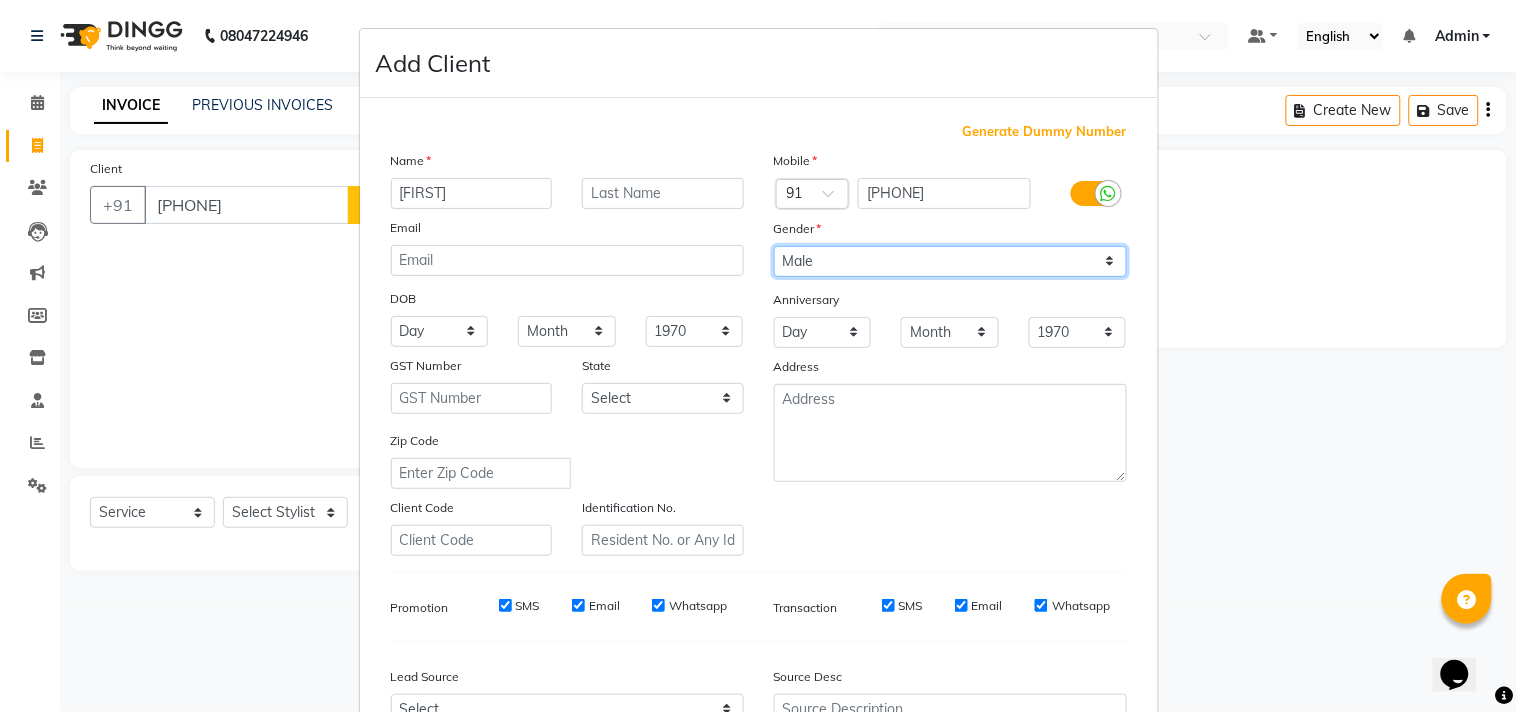 click on "Select Male Female Other Prefer Not To Say" at bounding box center (950, 261) 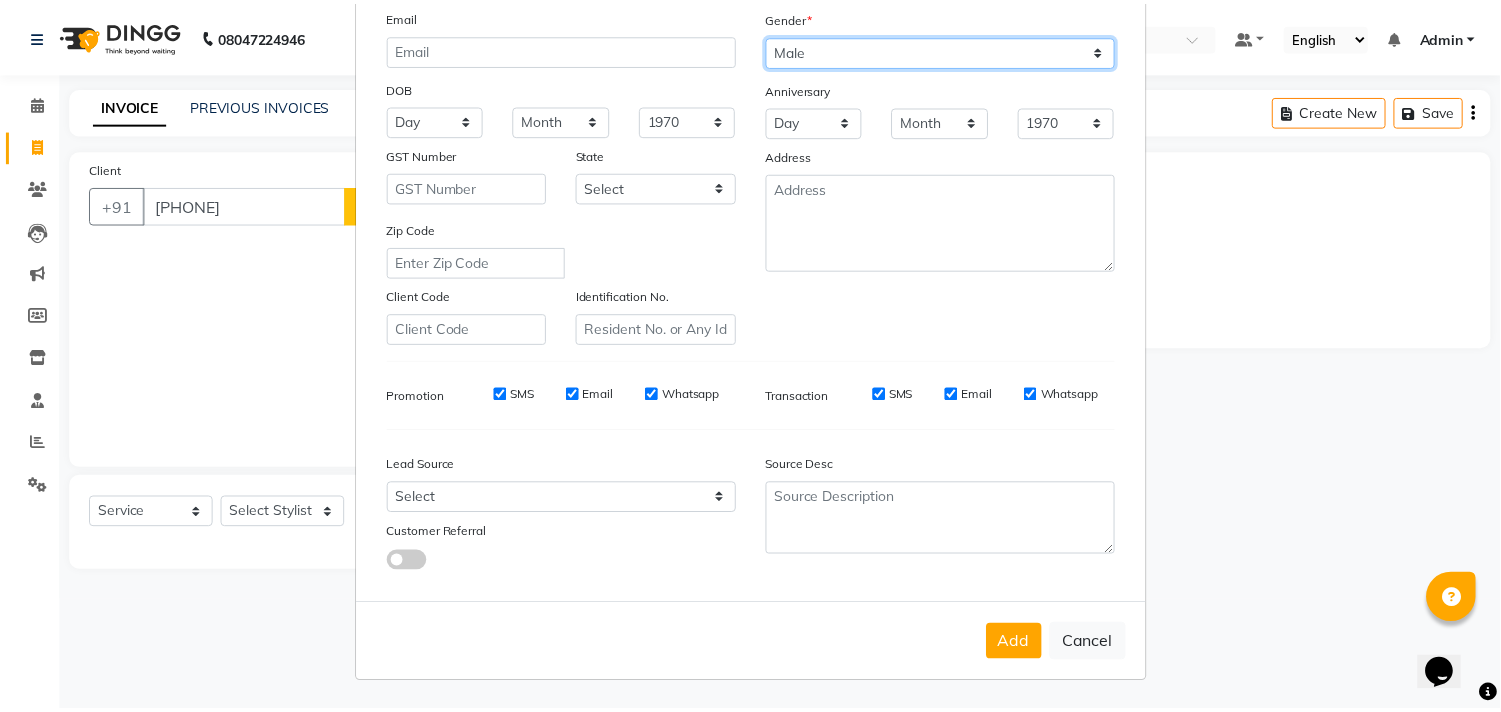 scroll, scrollTop: 212, scrollLeft: 0, axis: vertical 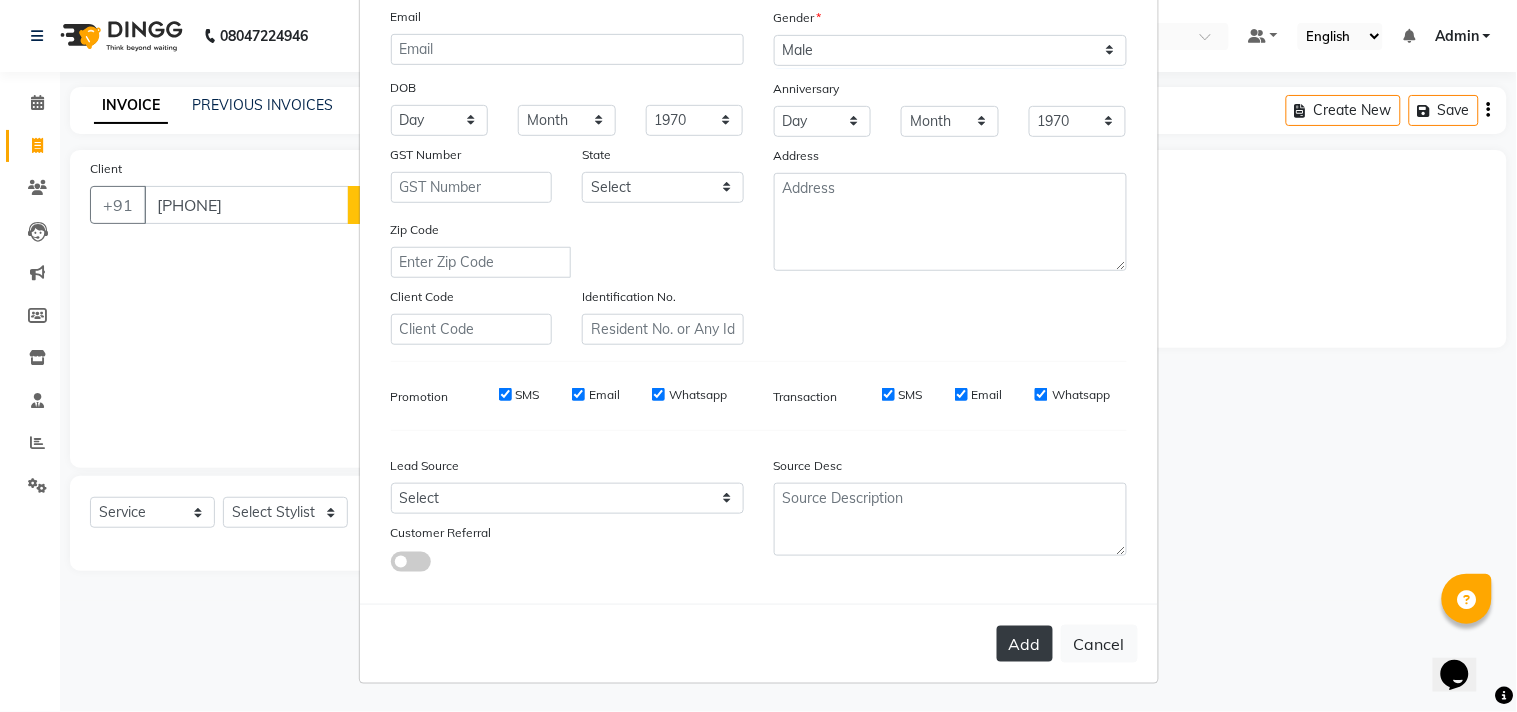 click on "Add" at bounding box center [1025, 644] 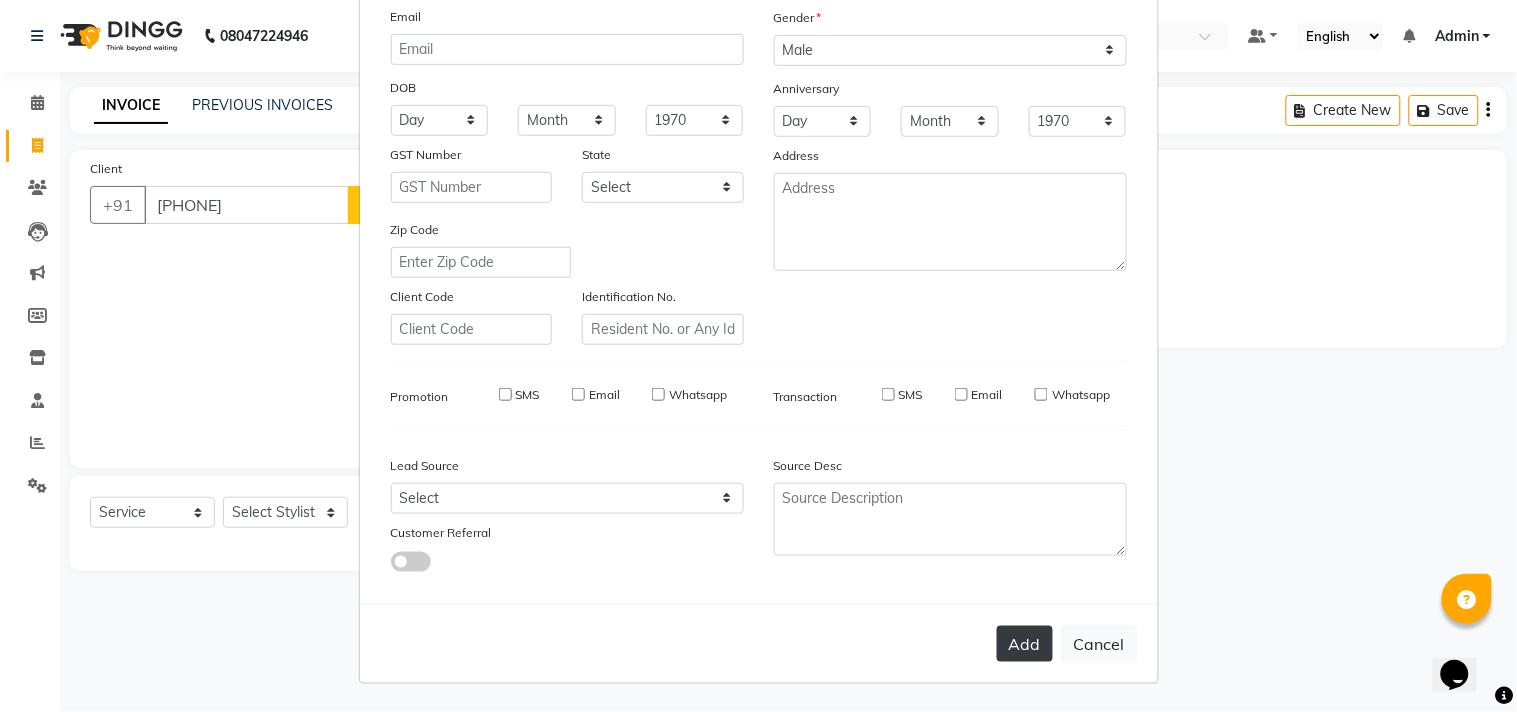 type 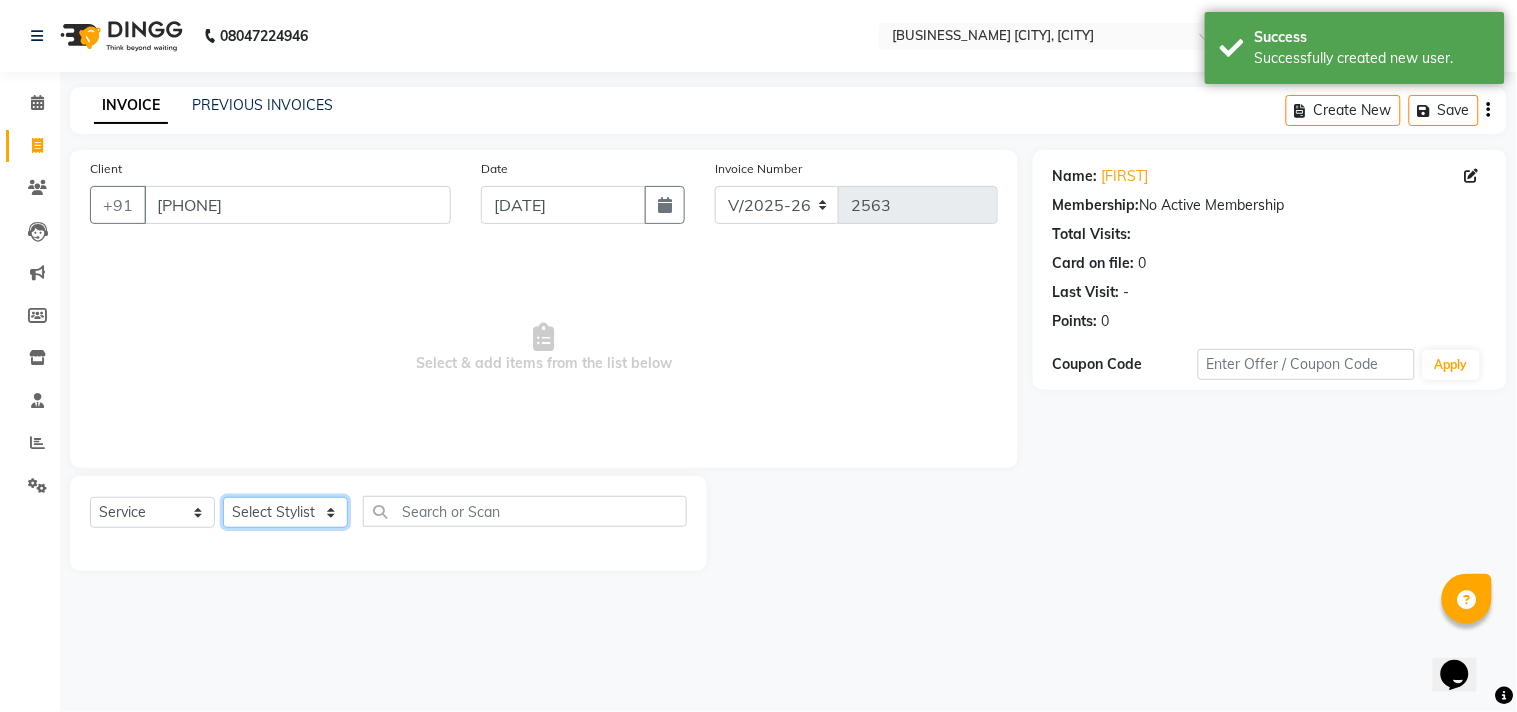 click on "Select Stylist Admin [FIRST] [FIRST] [FIRST] [FIRST] [FIRST] [FIRST] [FIRST] [FIRST] [FIRST] [FIRST]" 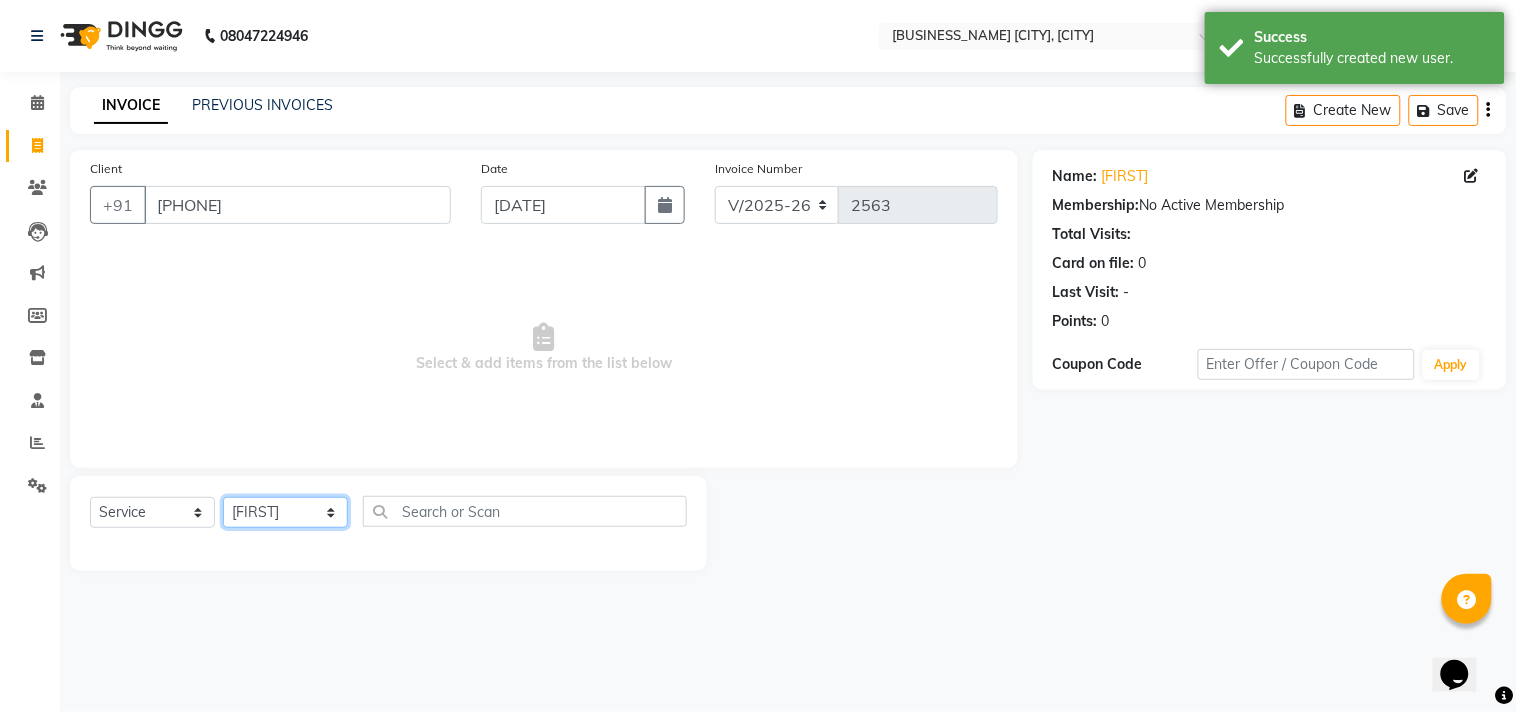 click on "Select Stylist Admin [FIRST] [FIRST] [FIRST] [FIRST] [FIRST] [FIRST] [FIRST] [FIRST] [FIRST] [FIRST]" 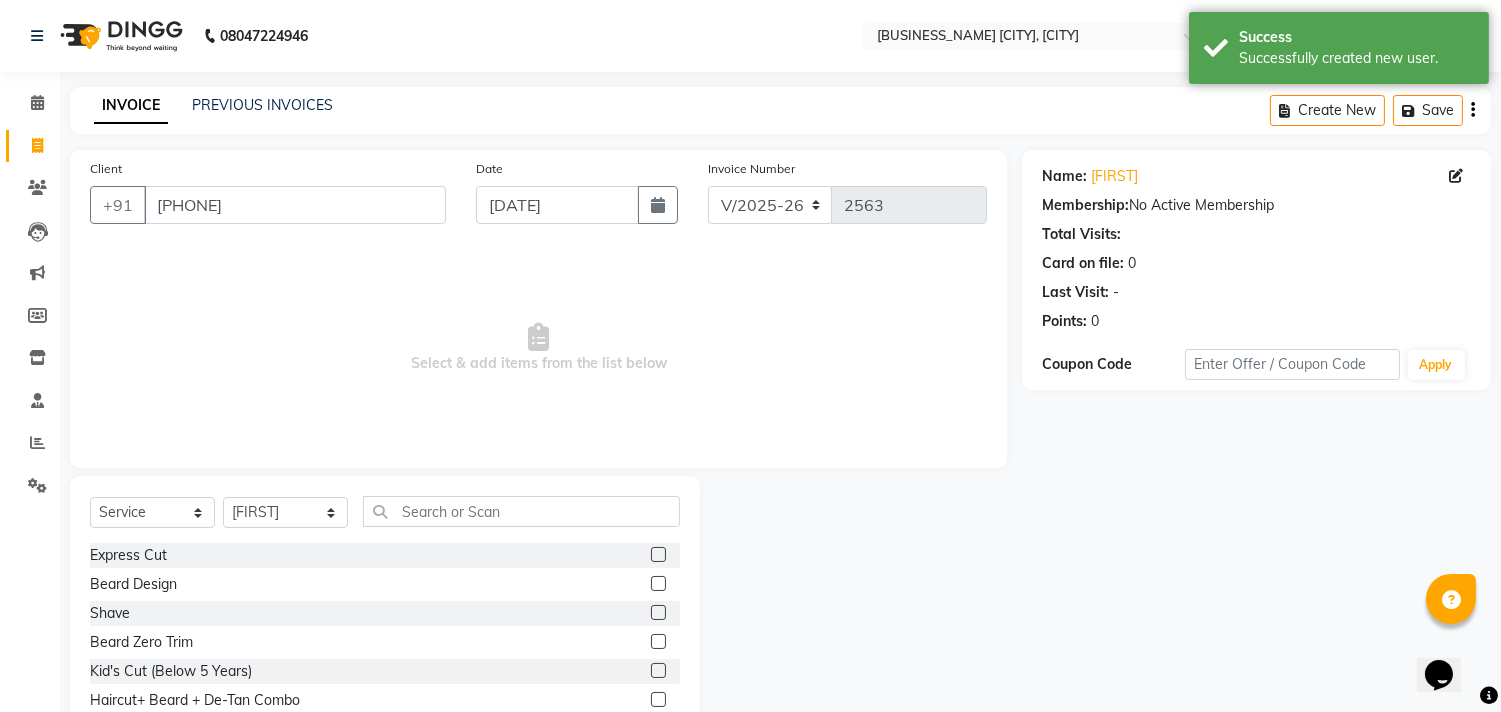 click 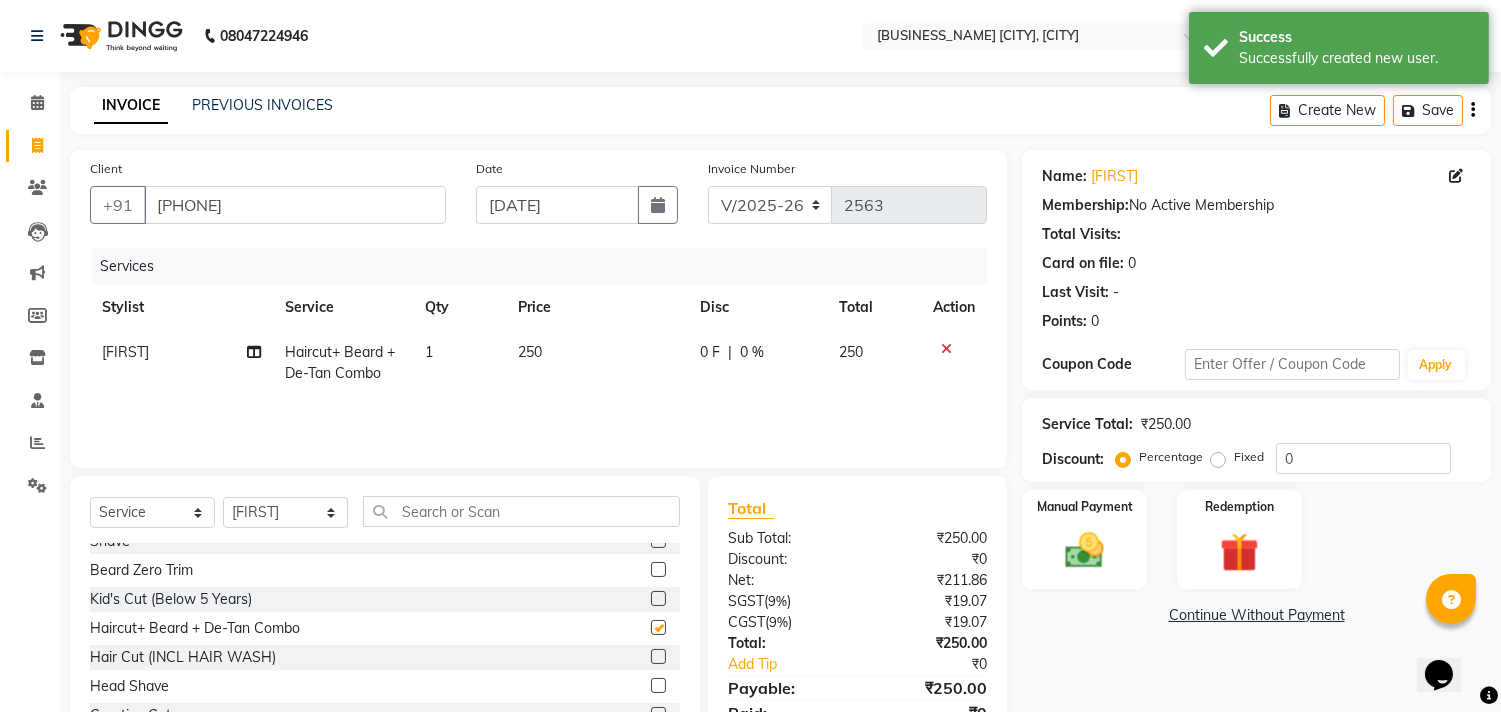 scroll, scrollTop: 111, scrollLeft: 0, axis: vertical 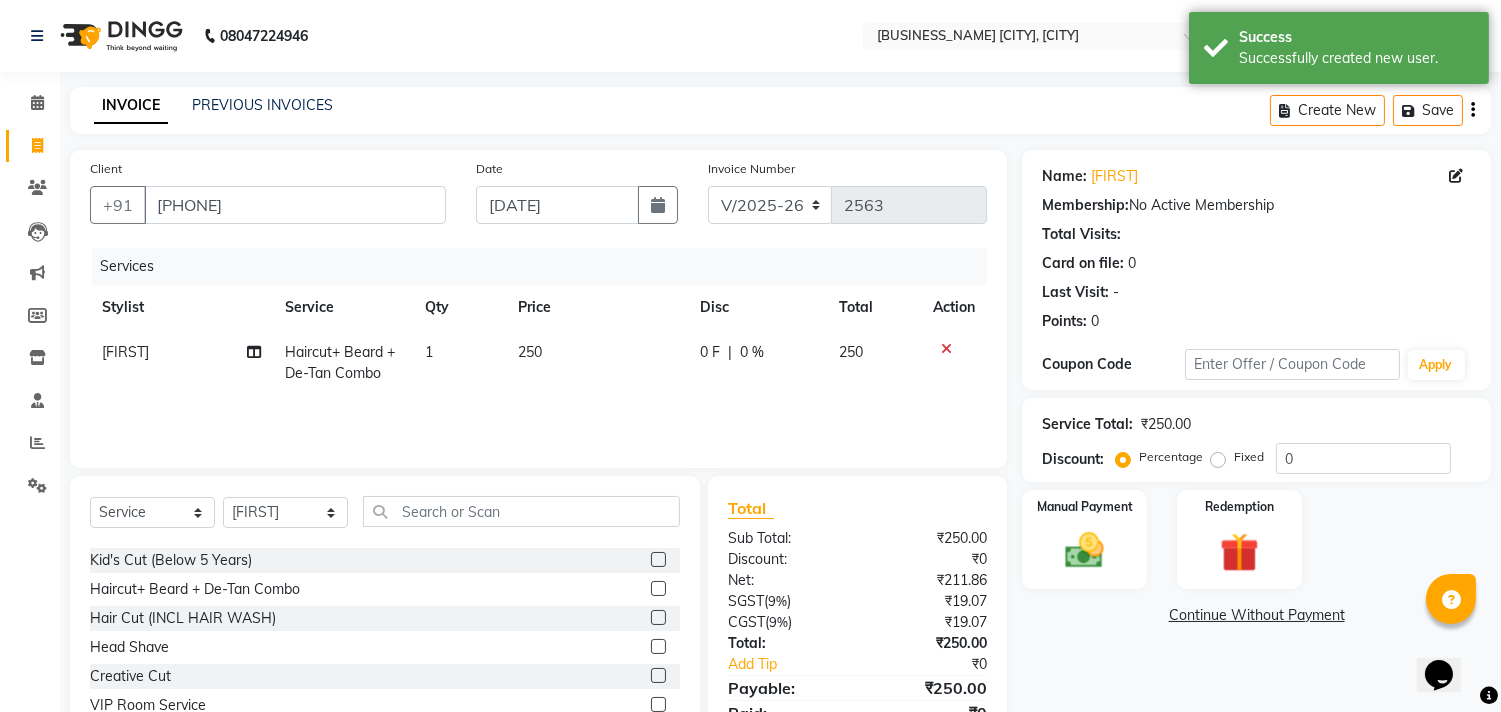 checkbox on "false" 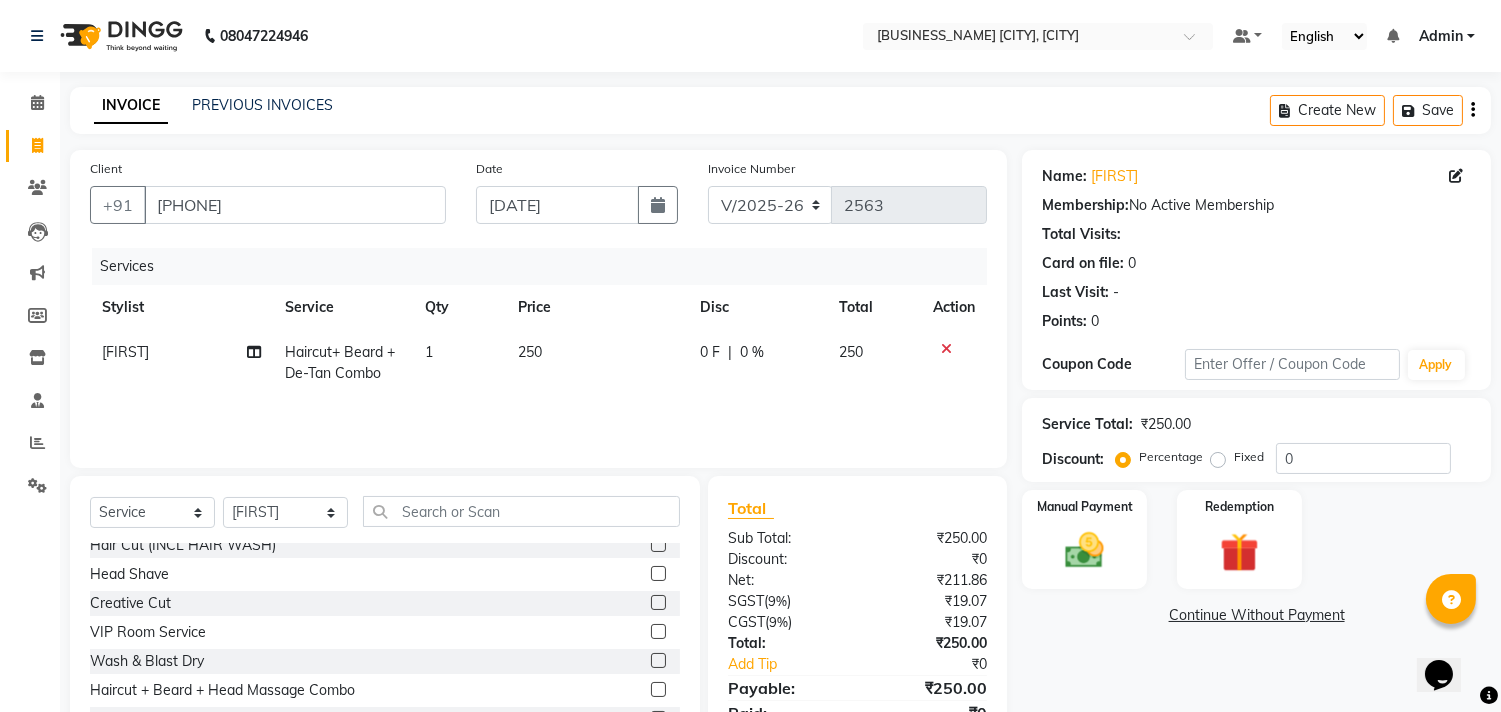 scroll, scrollTop: 222, scrollLeft: 0, axis: vertical 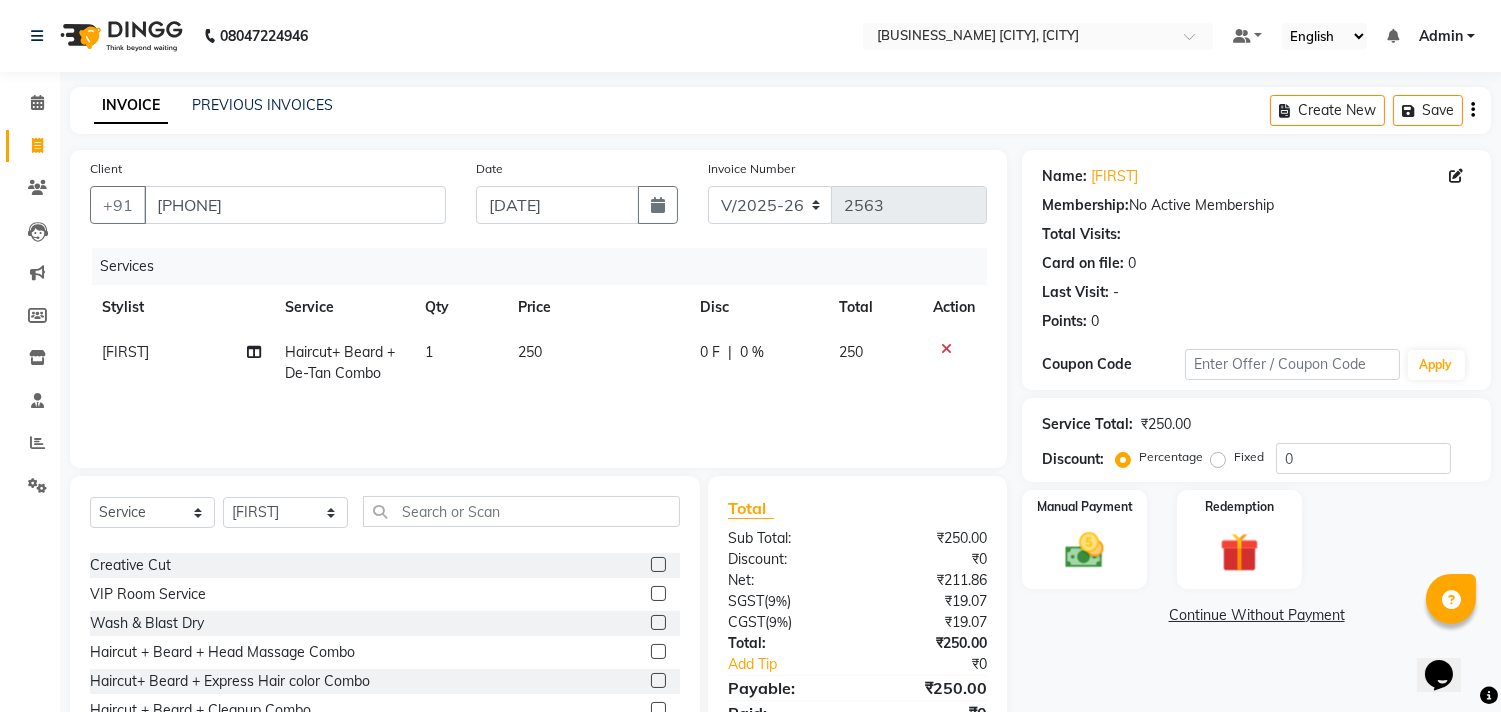 click 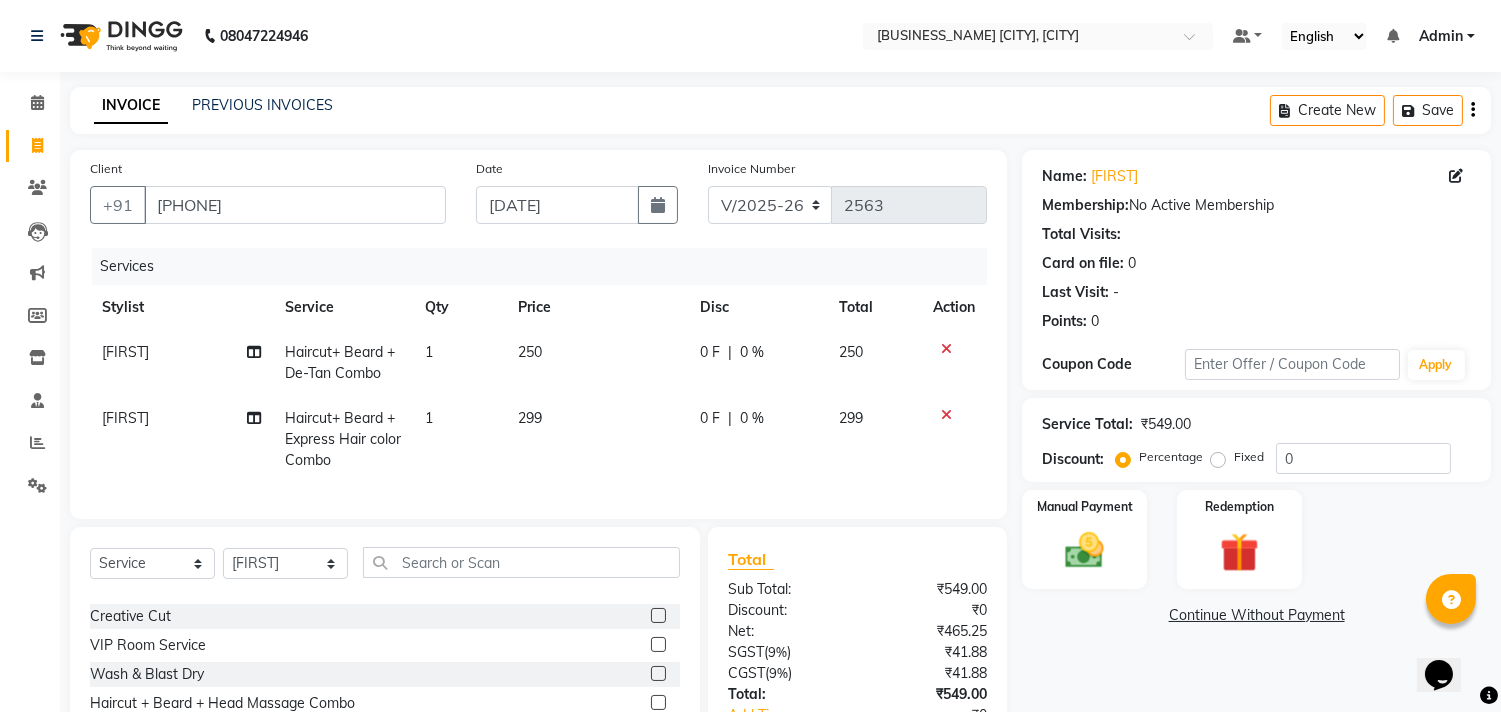 checkbox on "false" 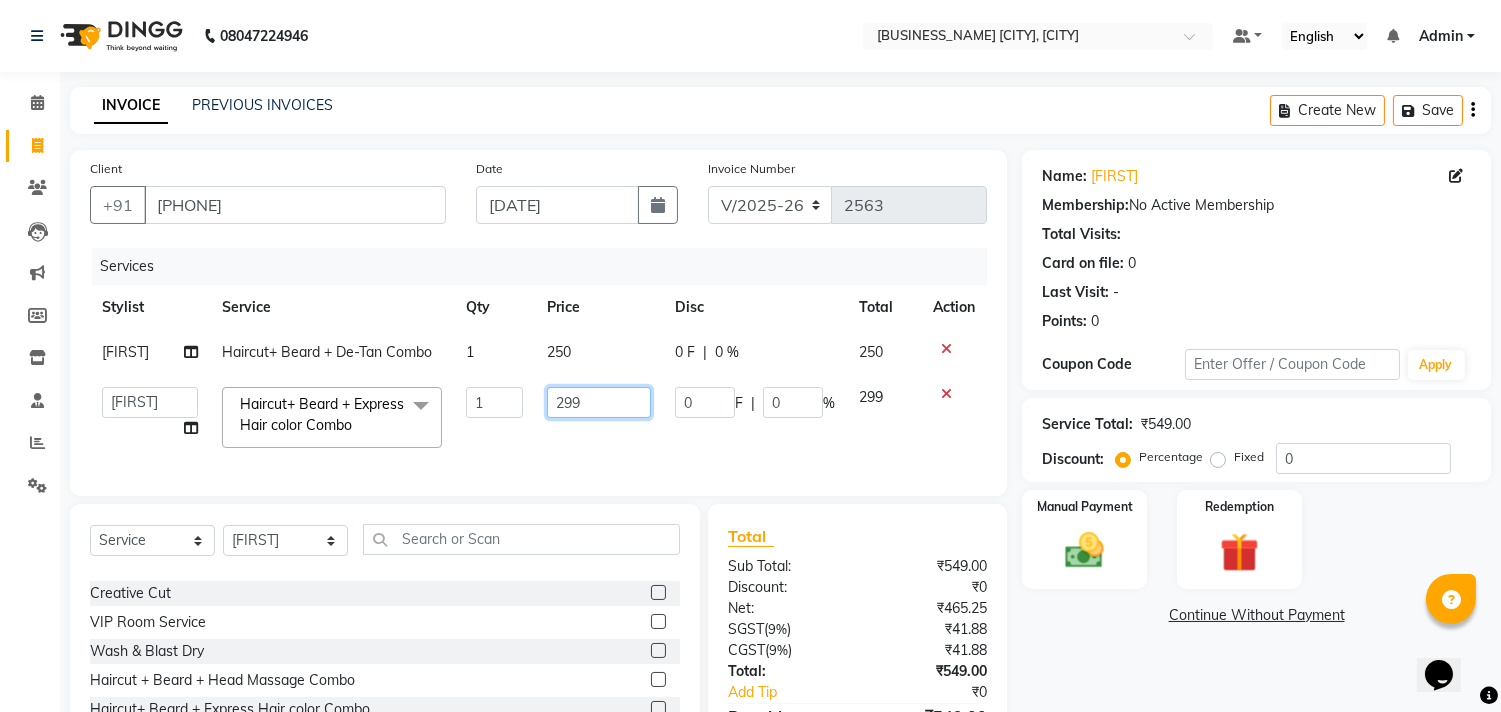 drag, startPoint x: 596, startPoint y: 414, endPoint x: 540, endPoint y: 377, distance: 67.11929 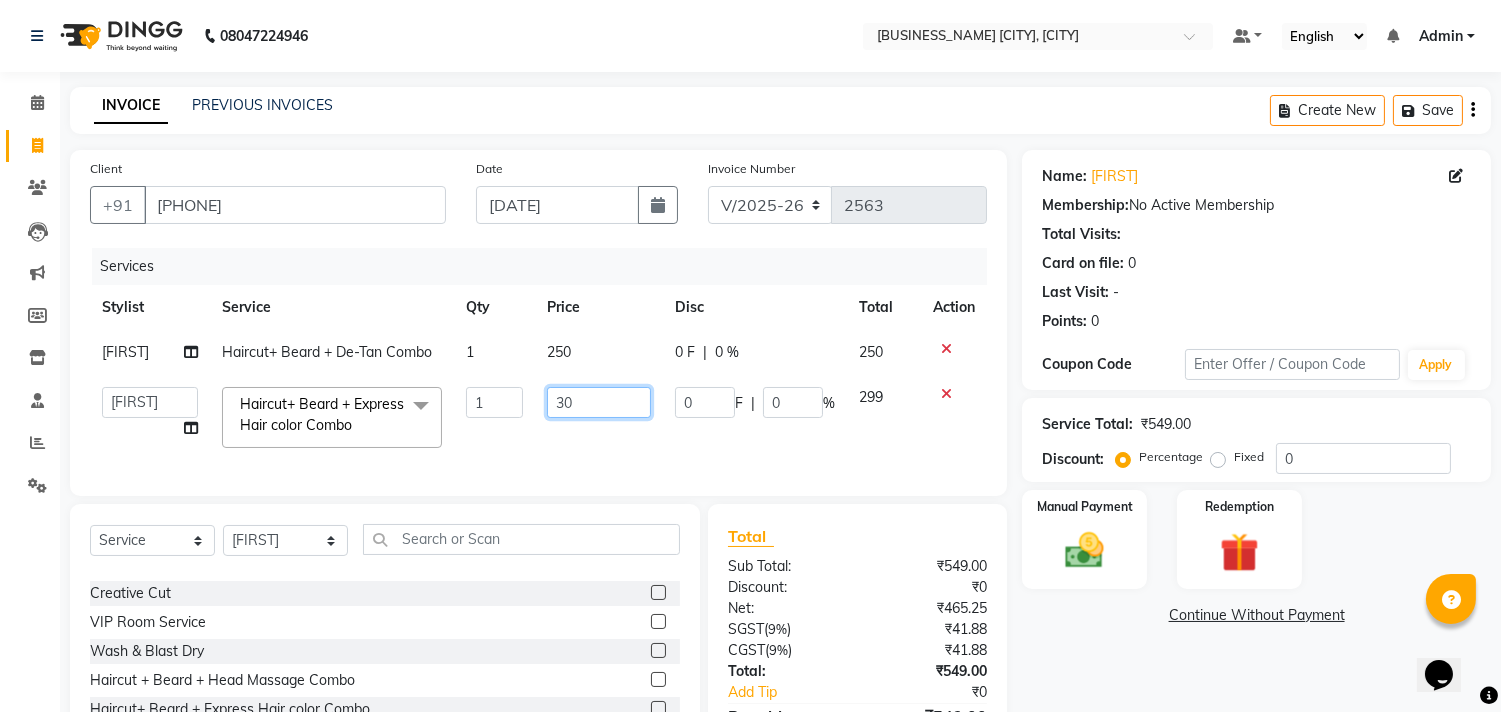 type on "300" 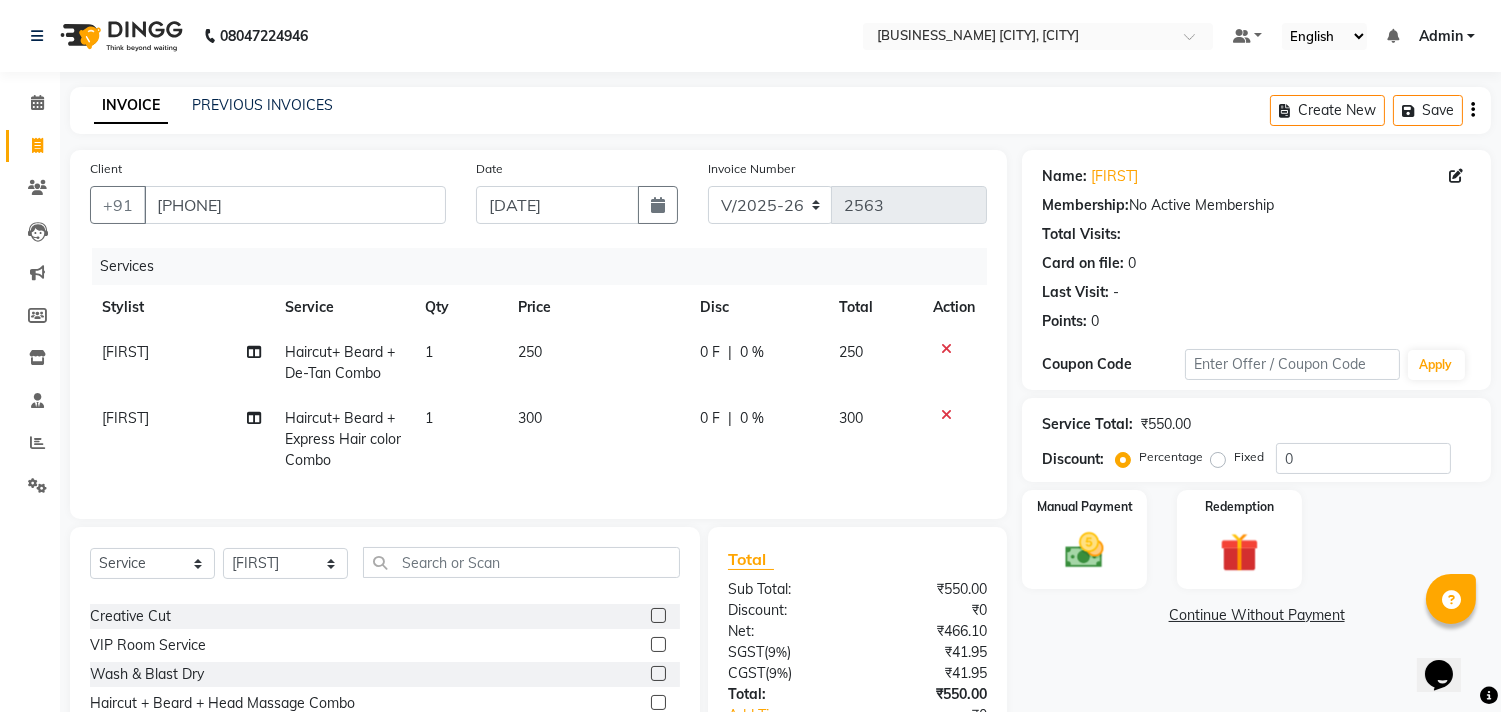 click on "300" 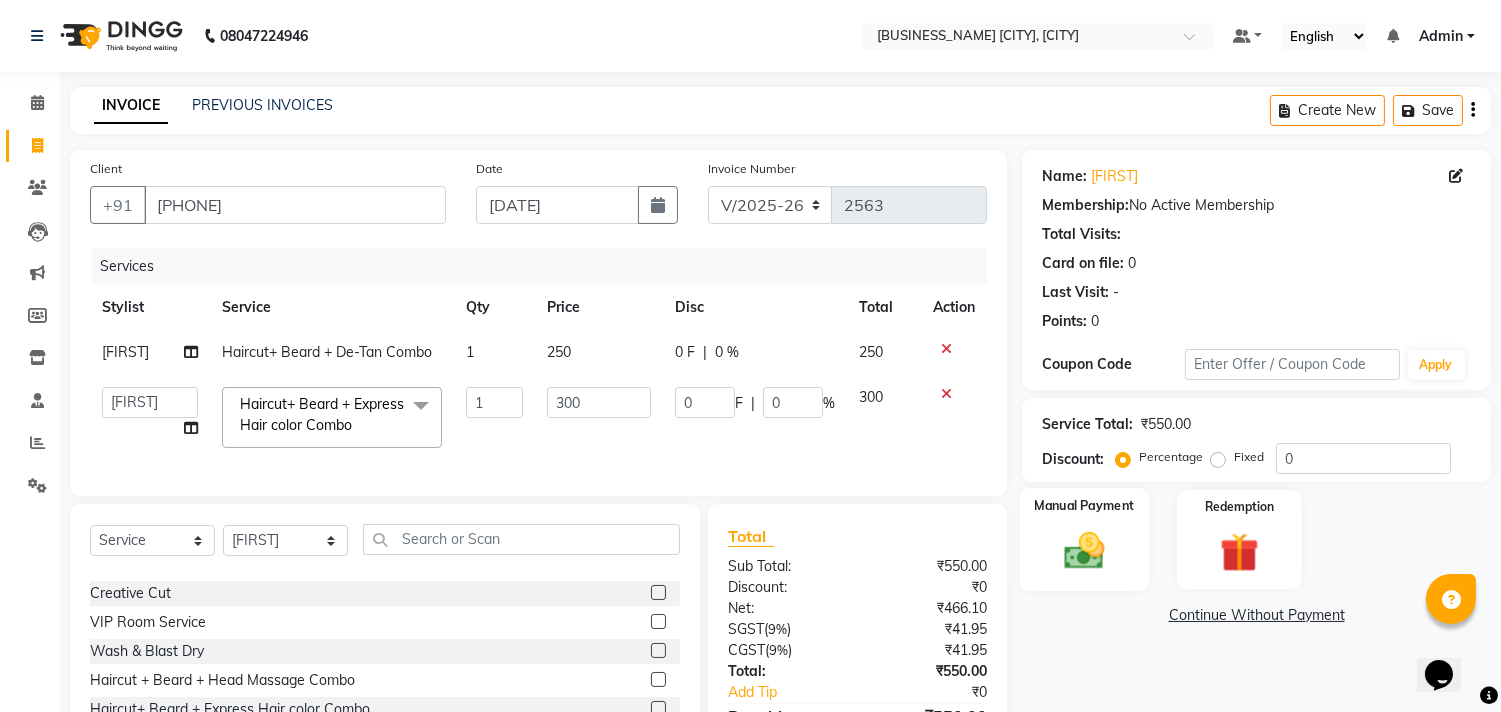 click on "Manual Payment" 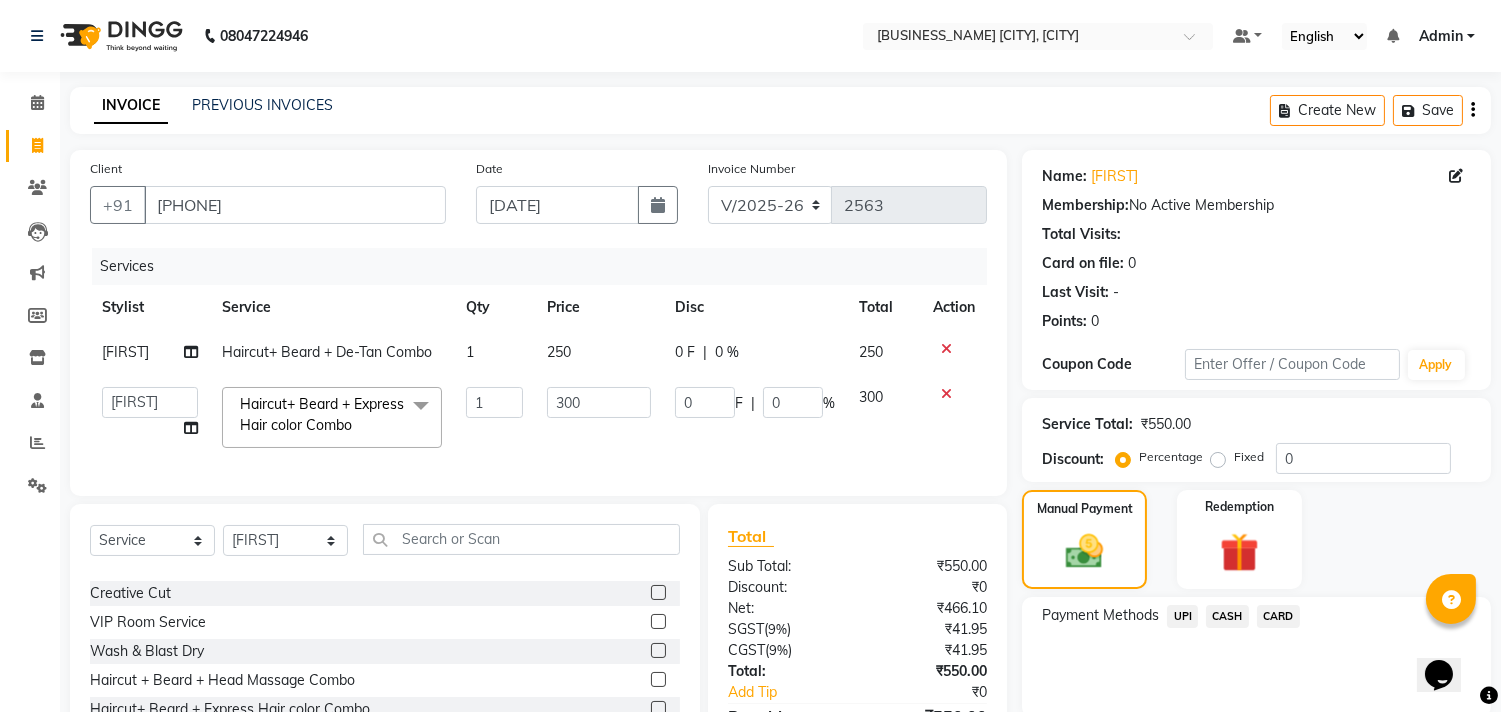 click on "UPI" 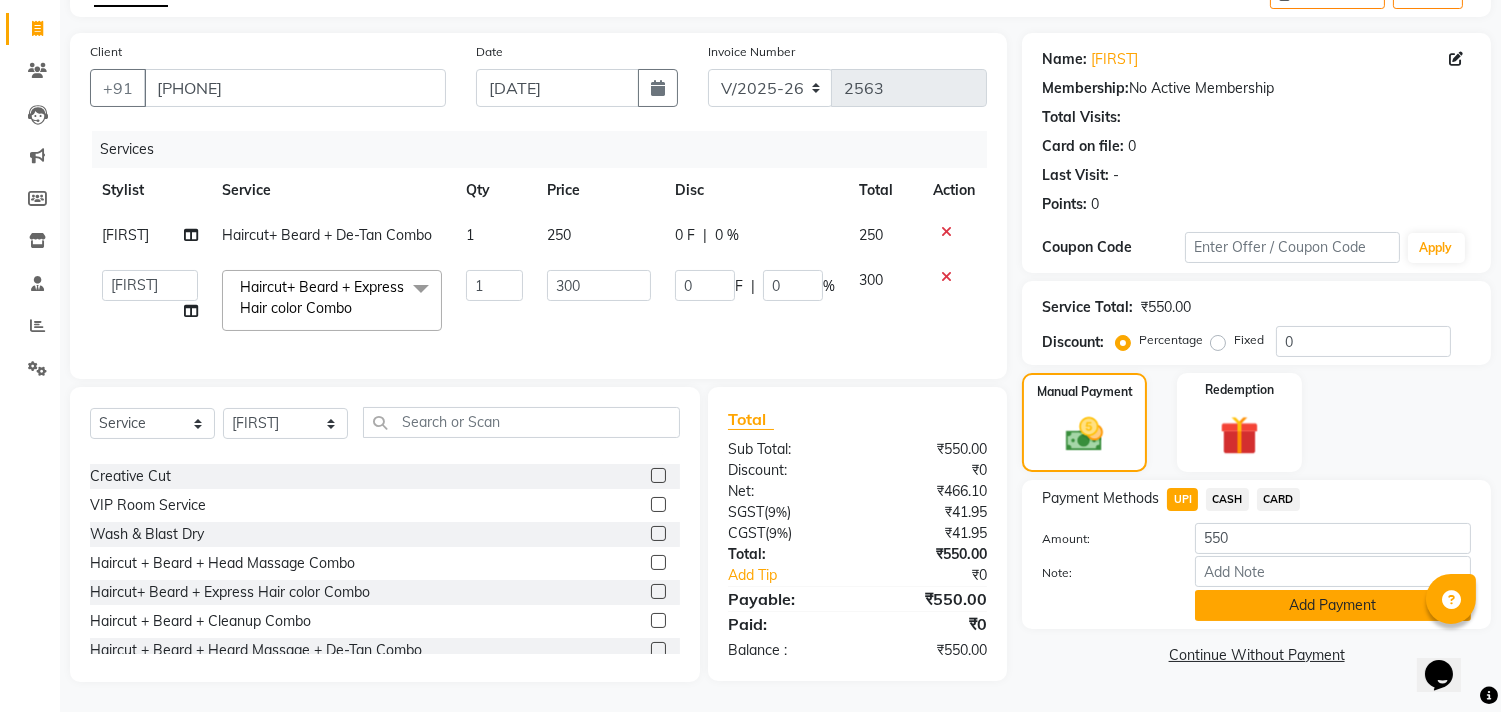 click on "Add Payment" 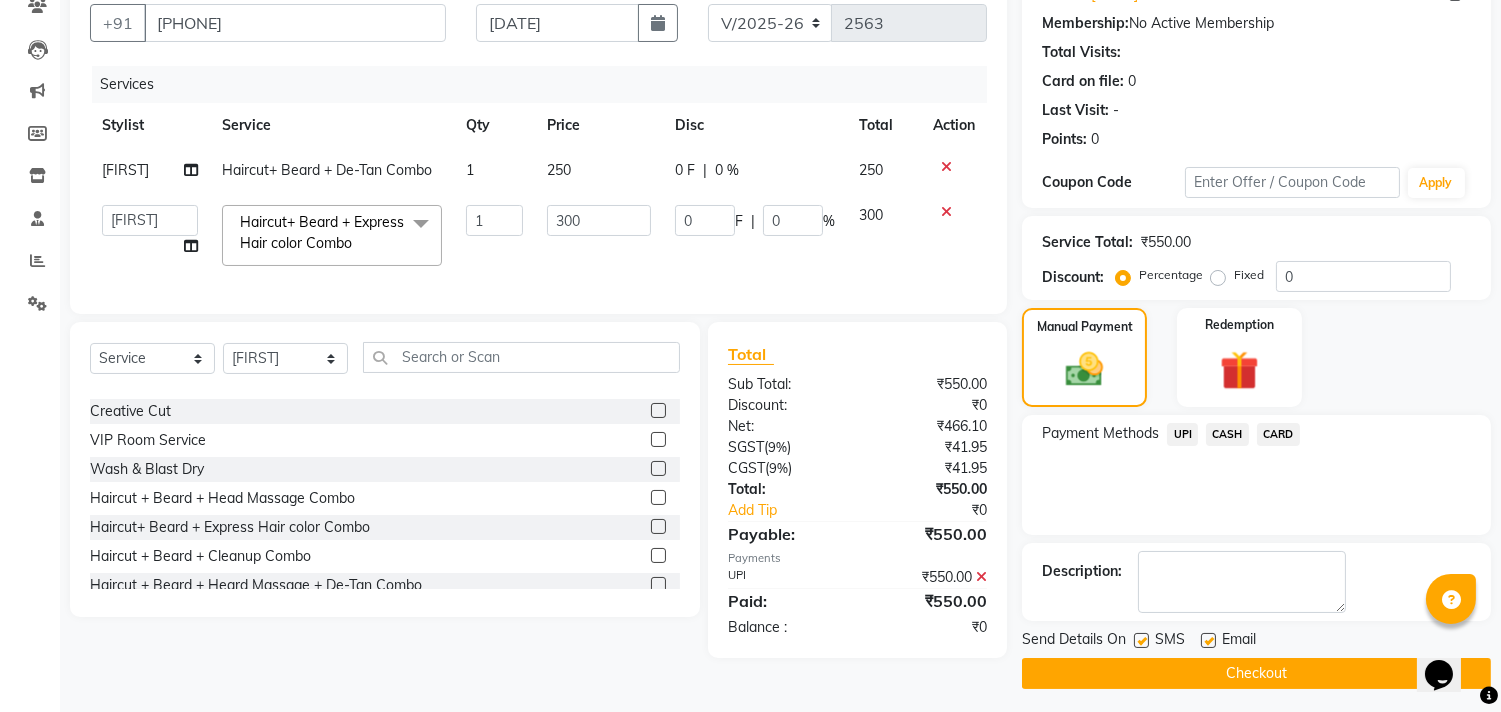 scroll, scrollTop: 187, scrollLeft: 0, axis: vertical 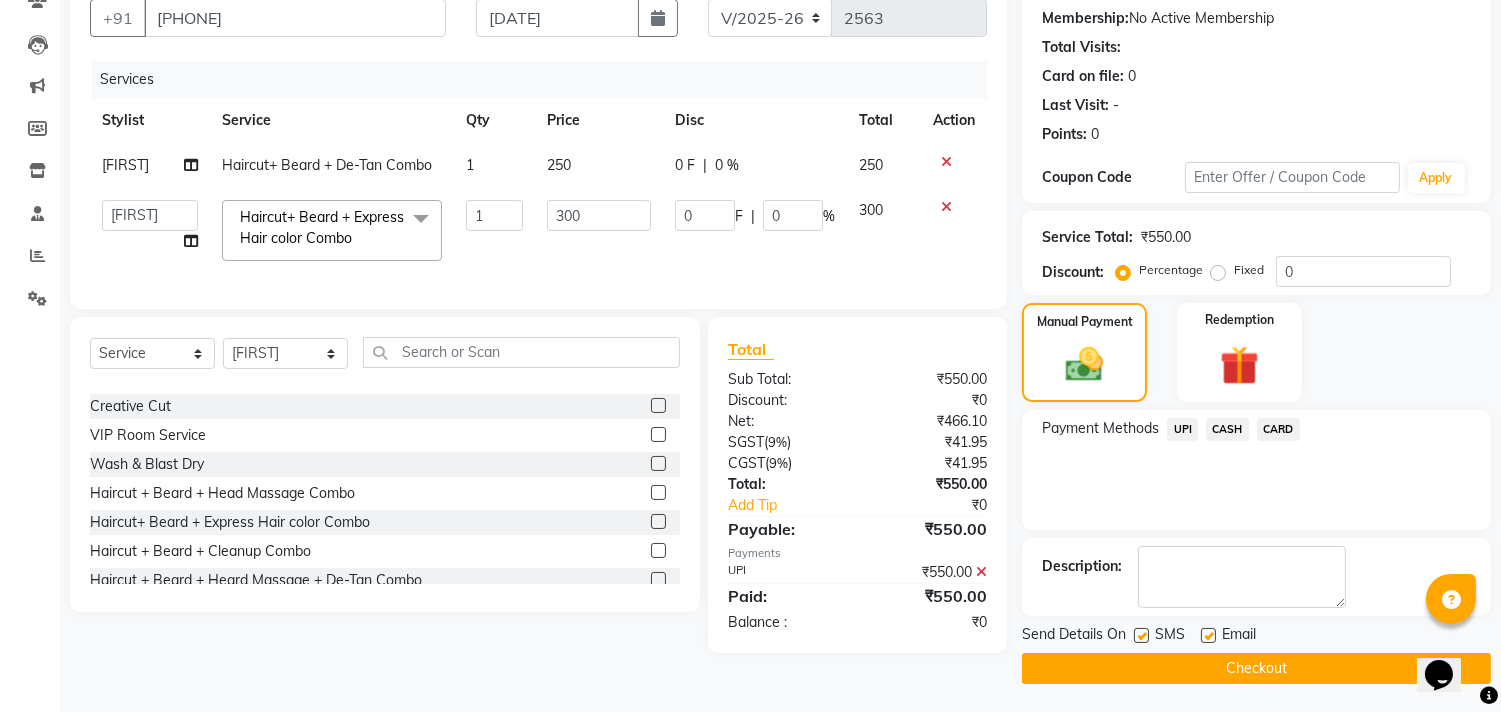 click on "Checkout" 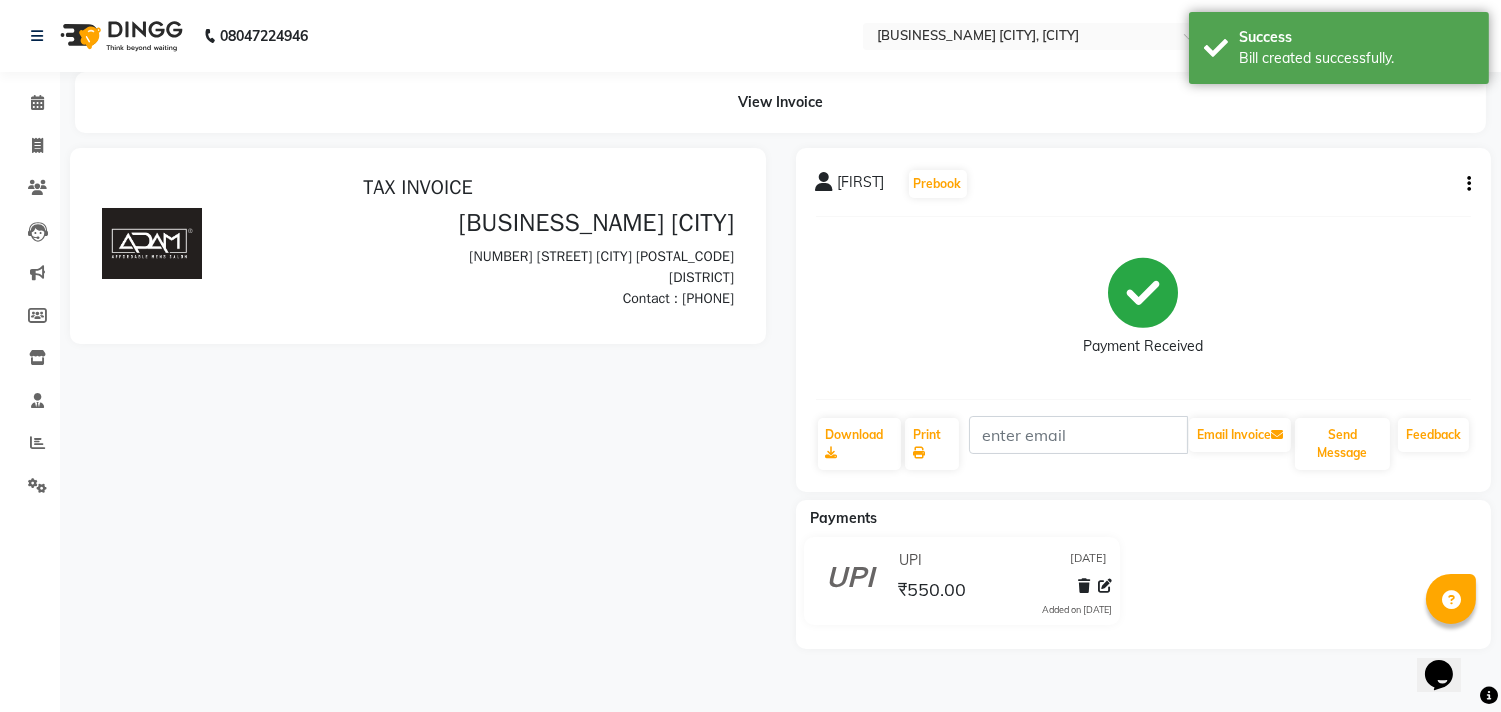 scroll, scrollTop: 0, scrollLeft: 0, axis: both 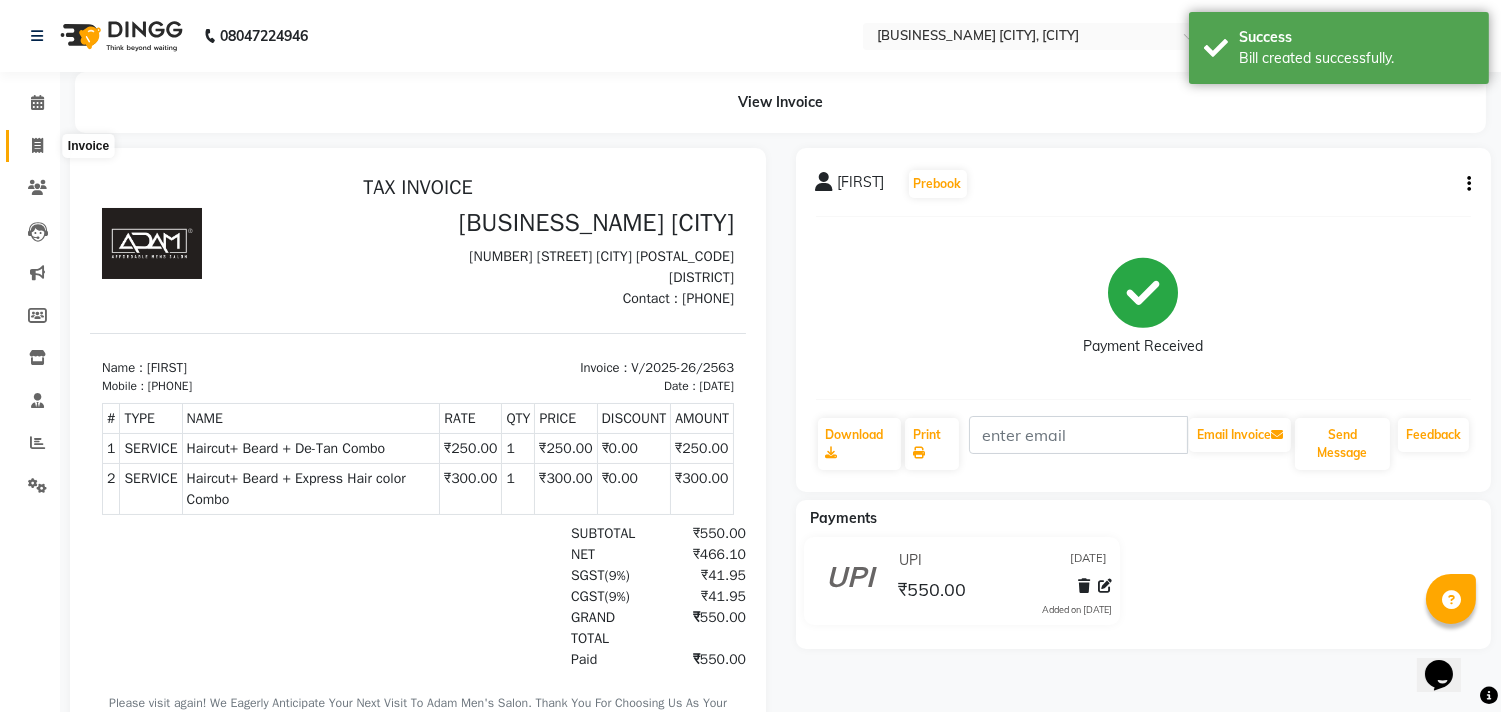 click 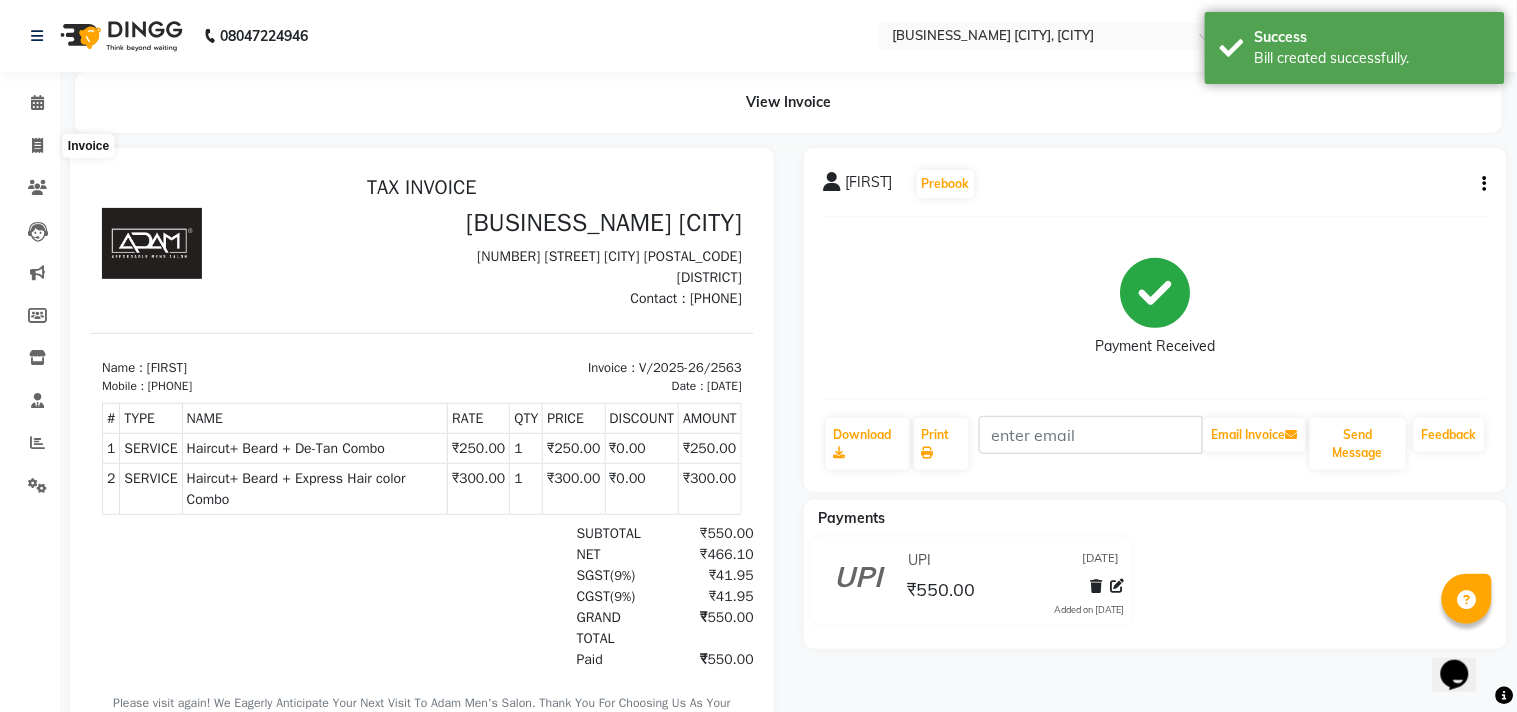 select on "service" 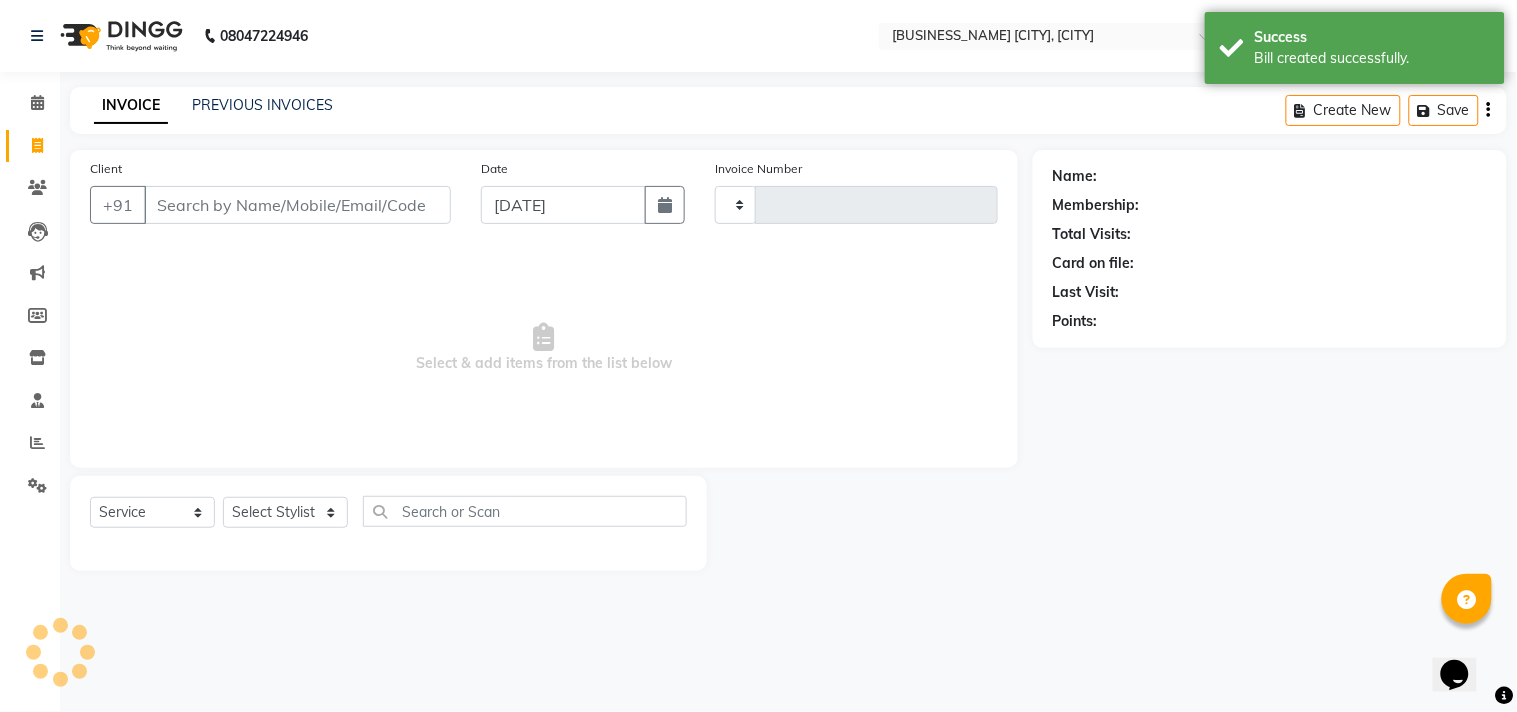 type on "2564" 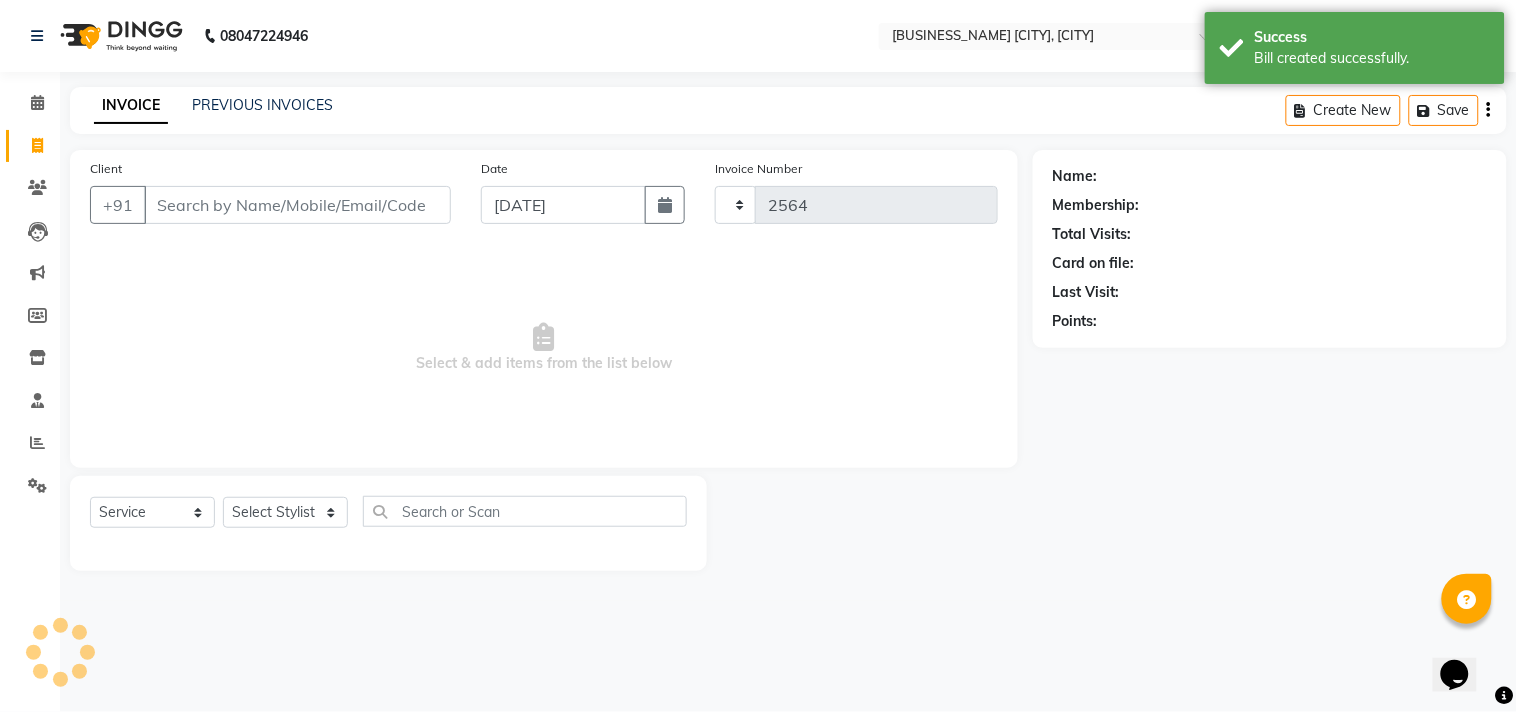 select on "8329" 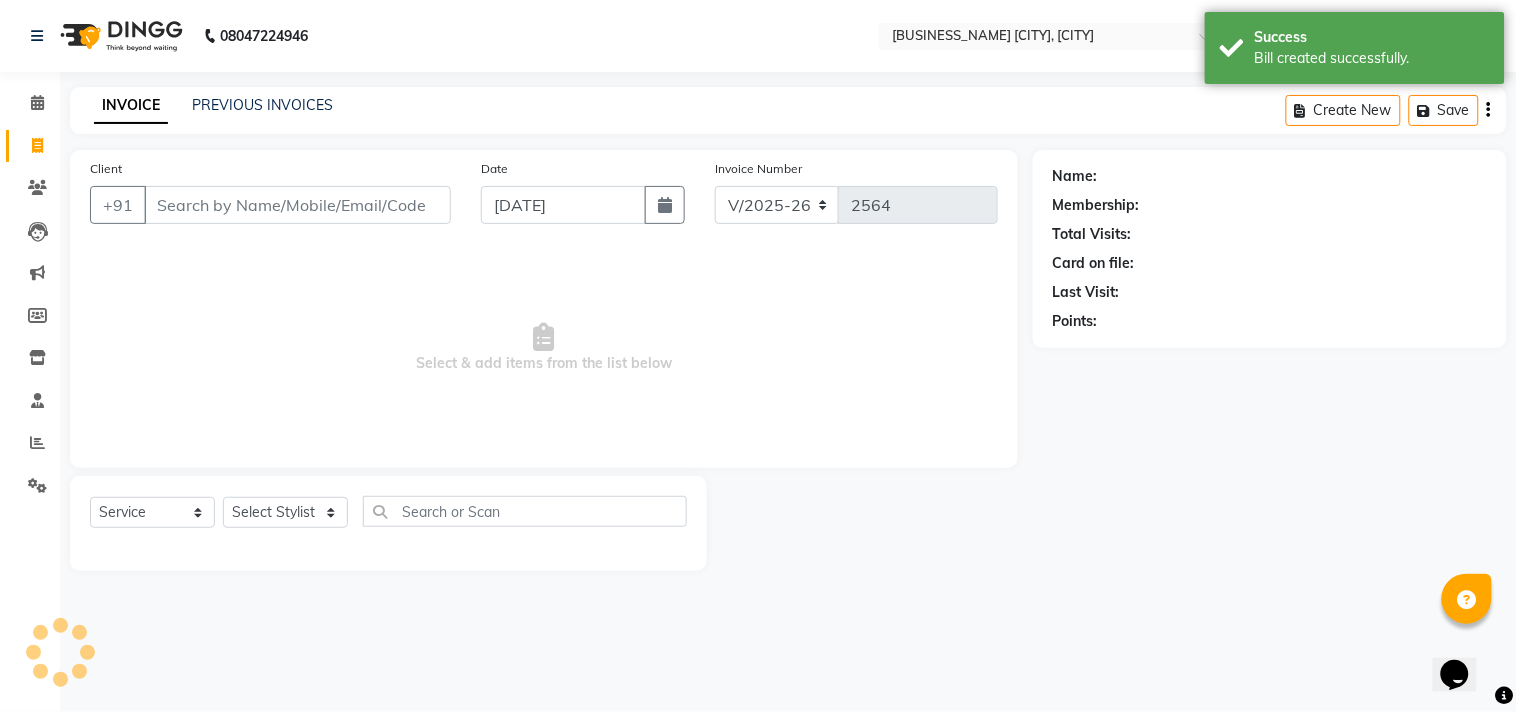 click on "Client" at bounding box center [297, 205] 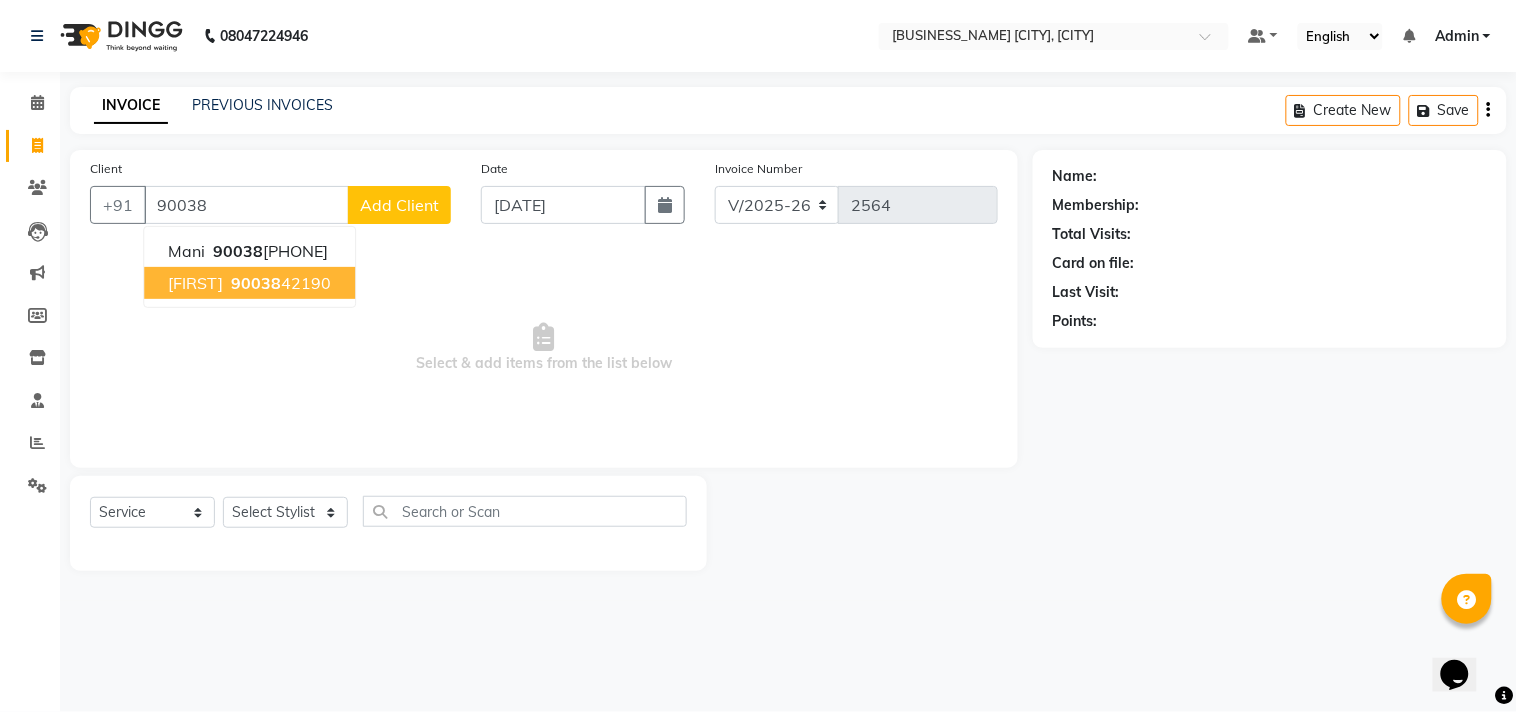 click on "90038" at bounding box center [256, 283] 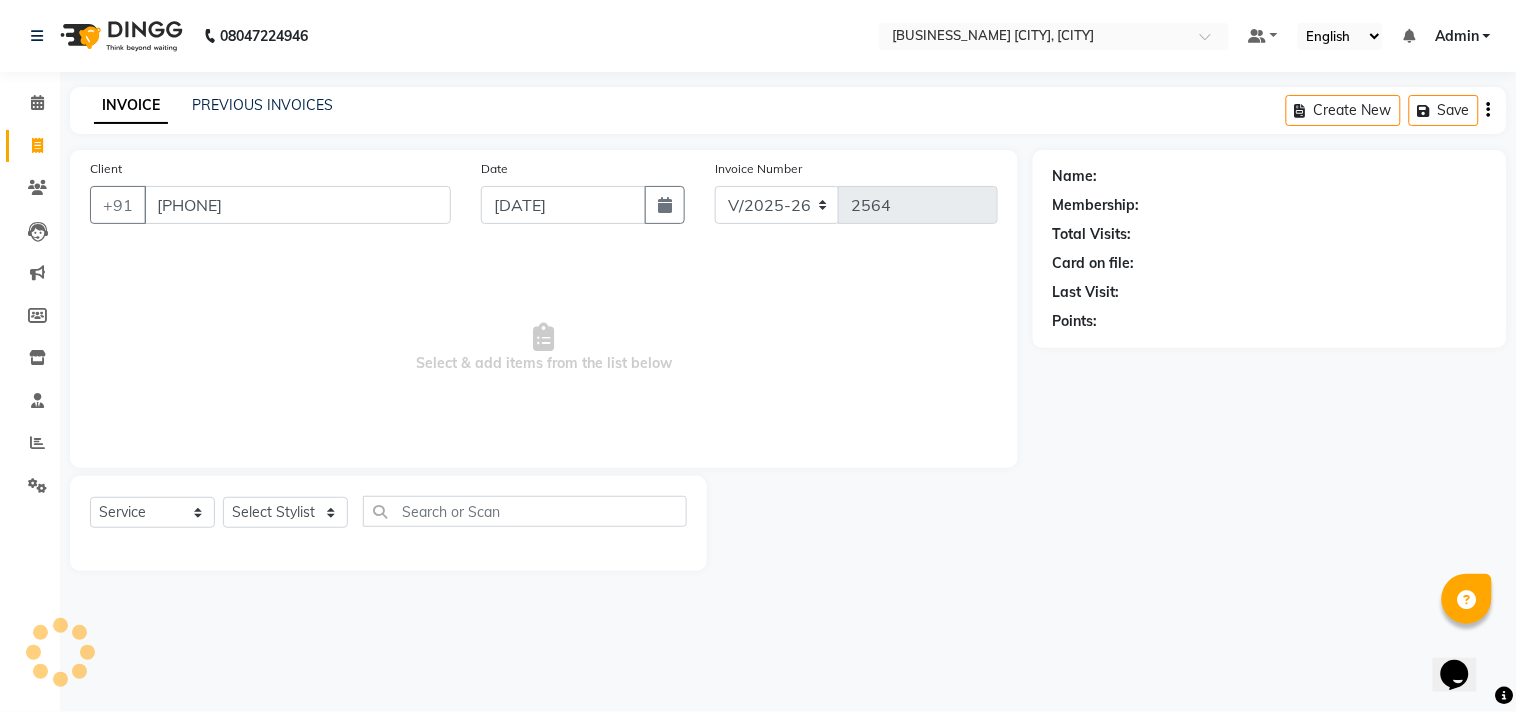 type on "[PHONE]" 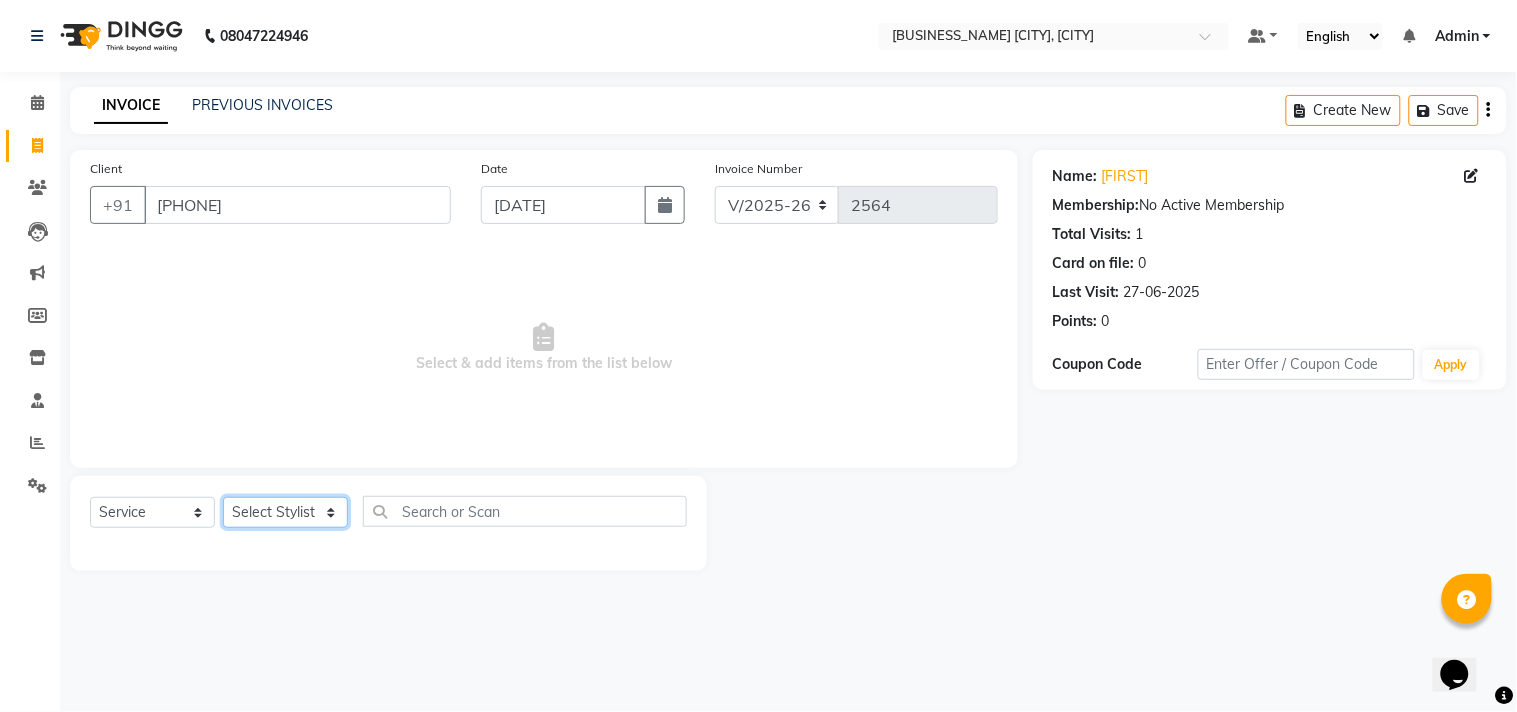 click on "Select Stylist Admin [FIRST] [FIRST] [FIRST] [FIRST] [FIRST] [FIRST] [FIRST] [FIRST] [FIRST] [FIRST]" 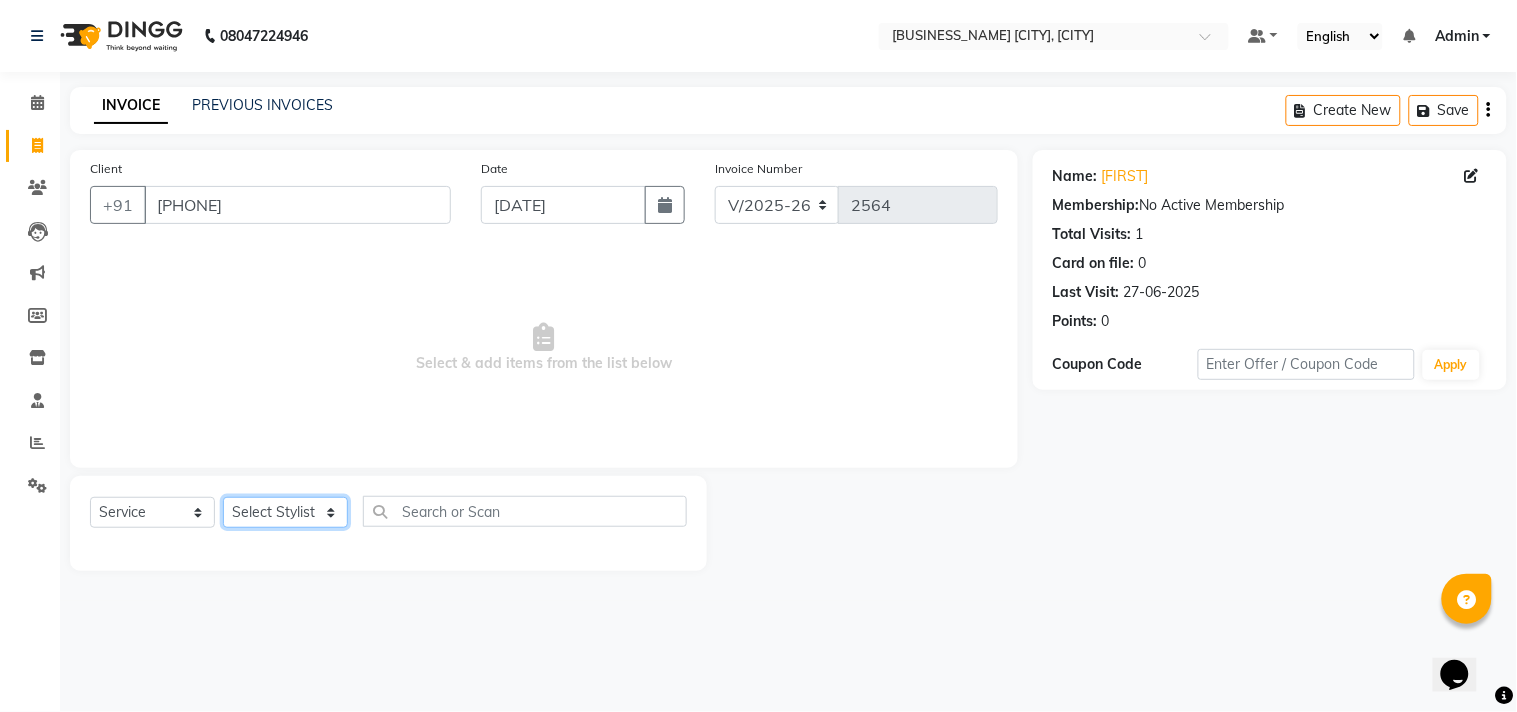 select on "85800" 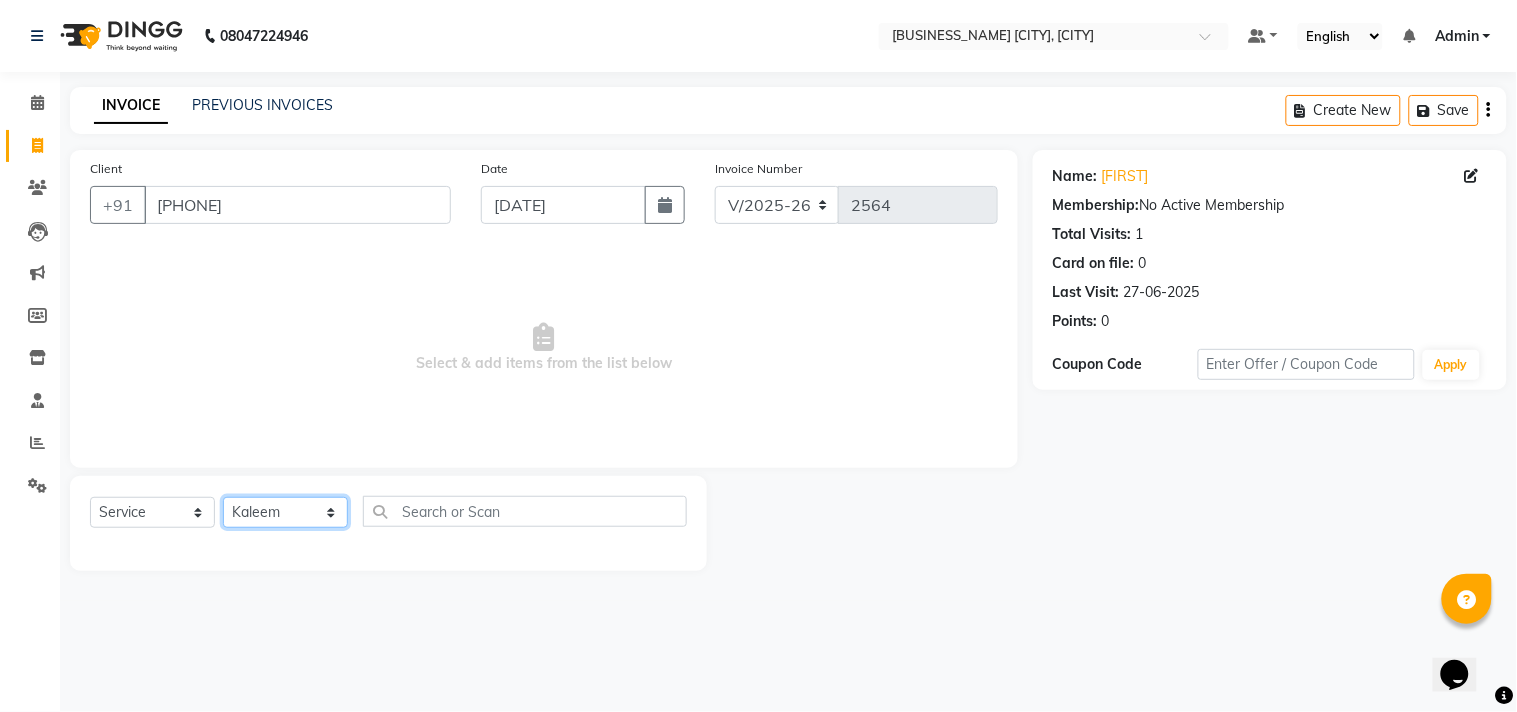 click on "Select Stylist Admin [FIRST] [FIRST] [FIRST] [FIRST] [FIRST] [FIRST] [FIRST] [FIRST] [FIRST] [FIRST]" 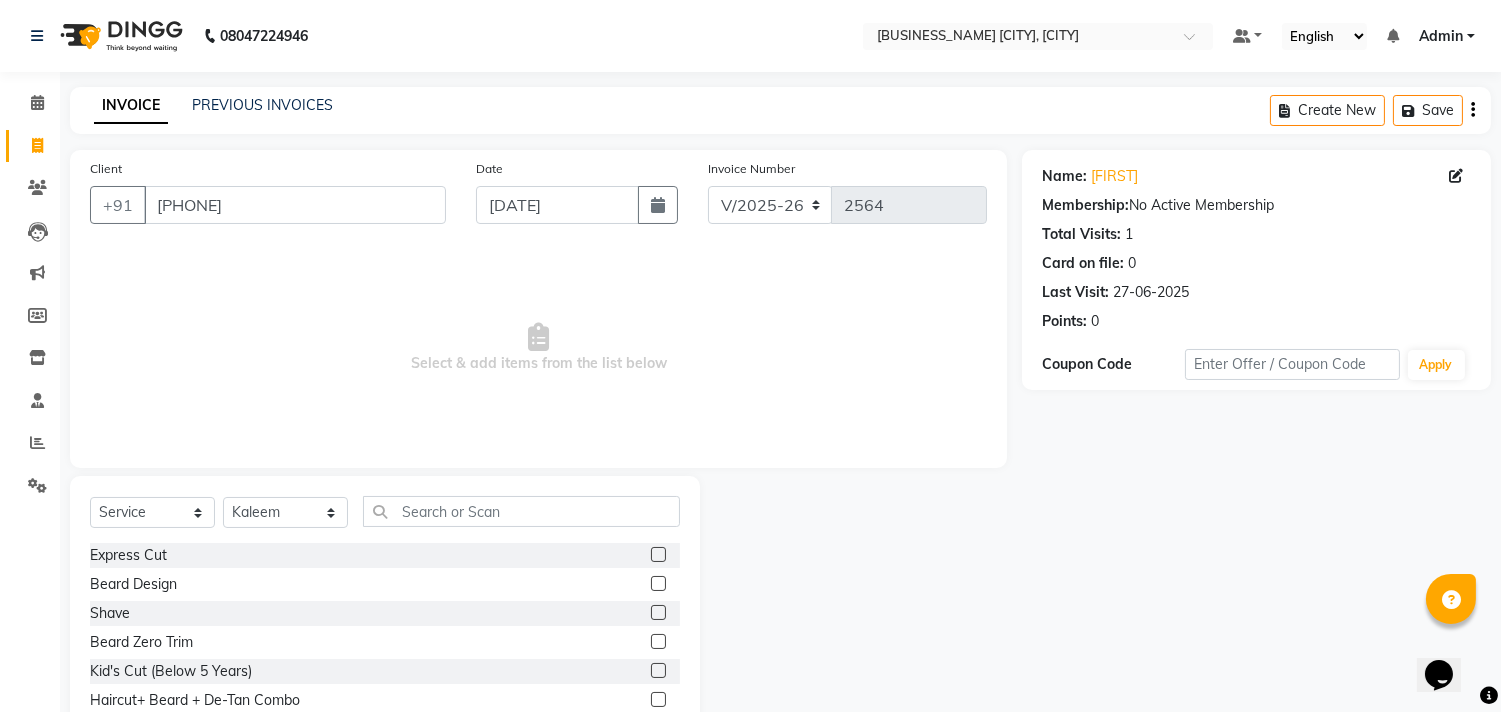click 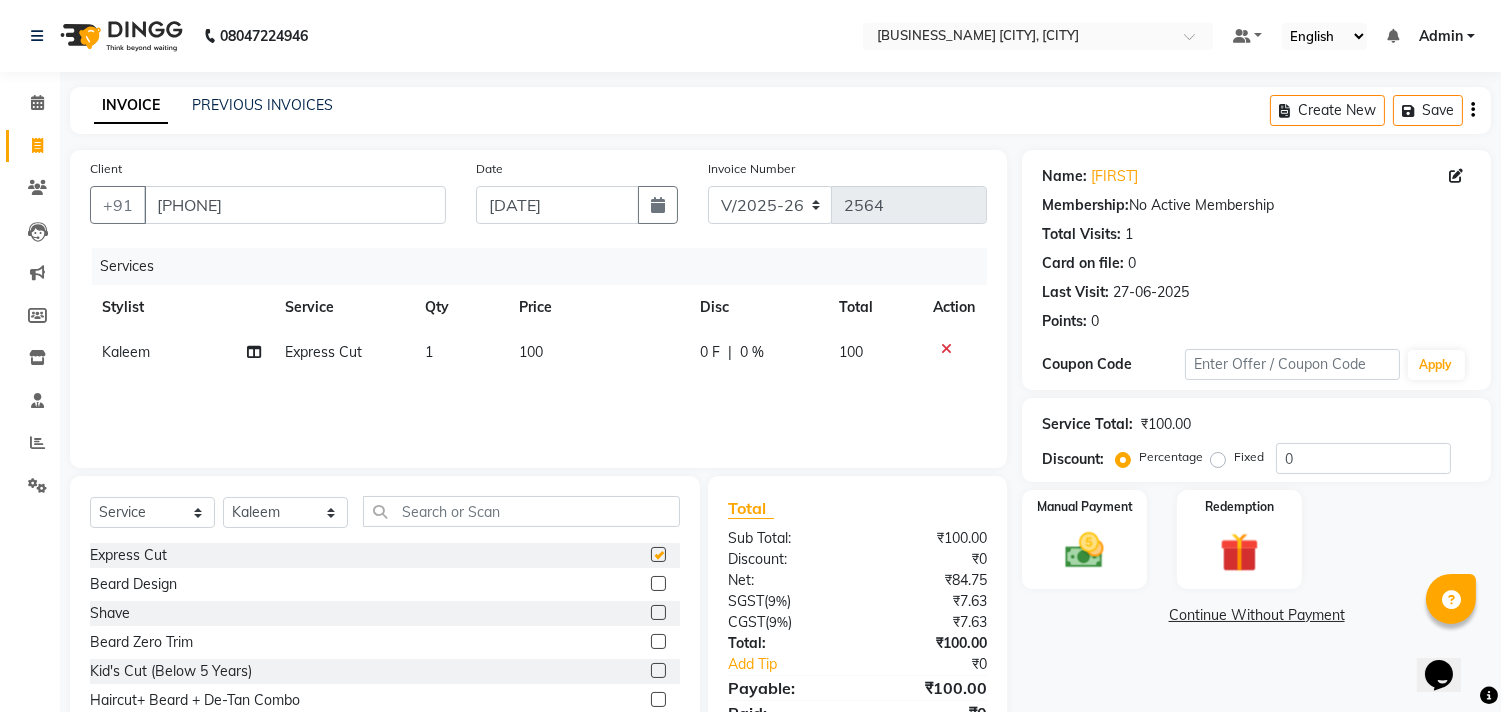 checkbox on "false" 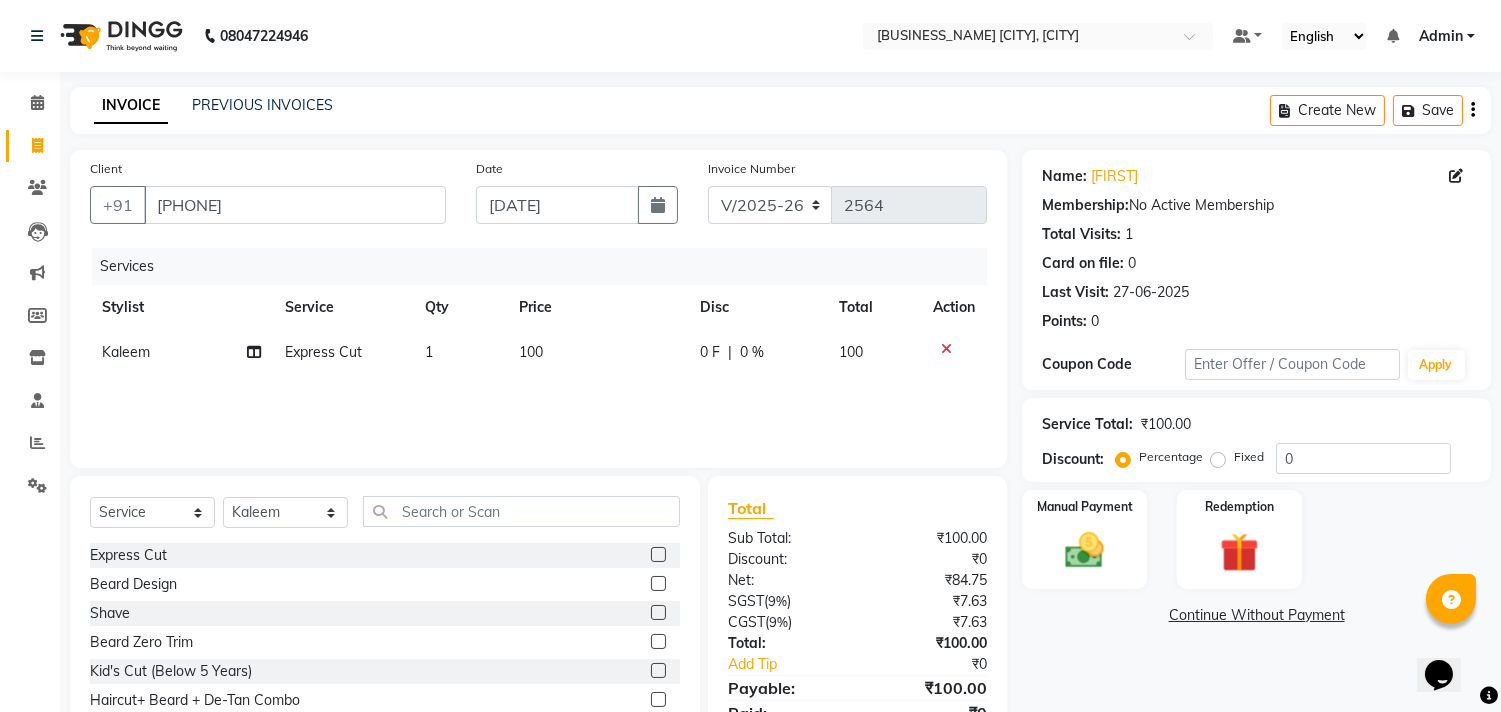 click 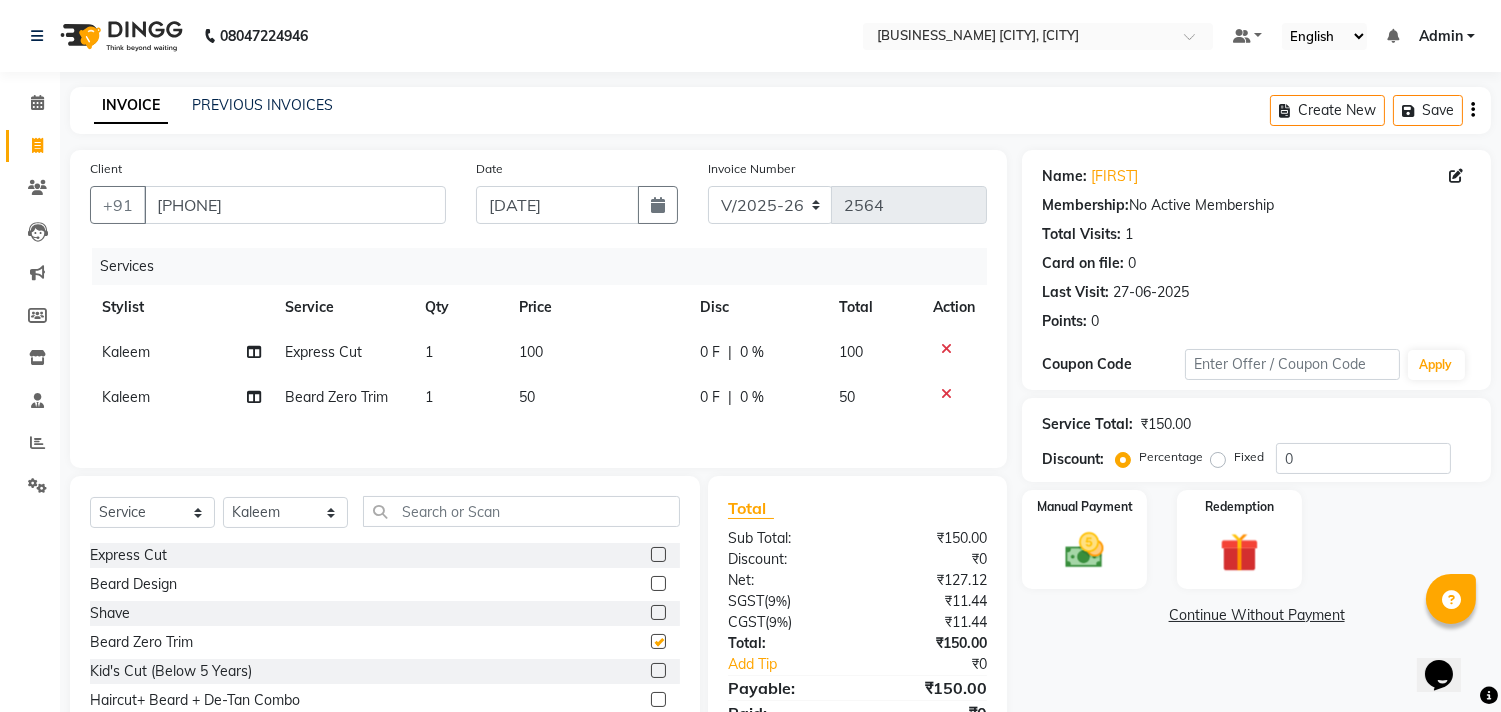 checkbox on "false" 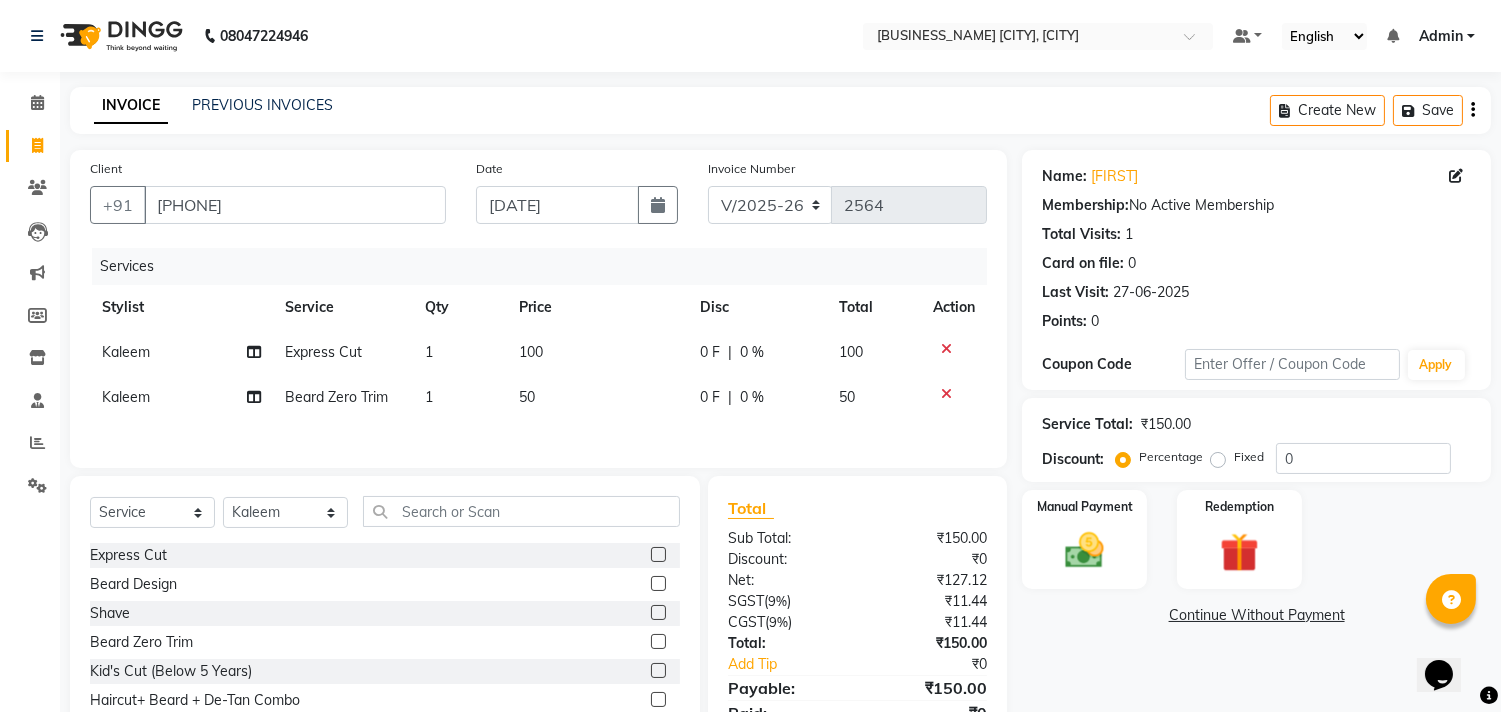 click on "Name: [FIRST]  Membership:  No Active Membership  Total Visits:  1 Card on file:  0 Last Visit:   [DATE] Points:   0  Coupon Code Apply Service Total:  ₹150.00  Discount:  Percentage   Fixed  0 Manual Payment Redemption  Continue Without Payment" 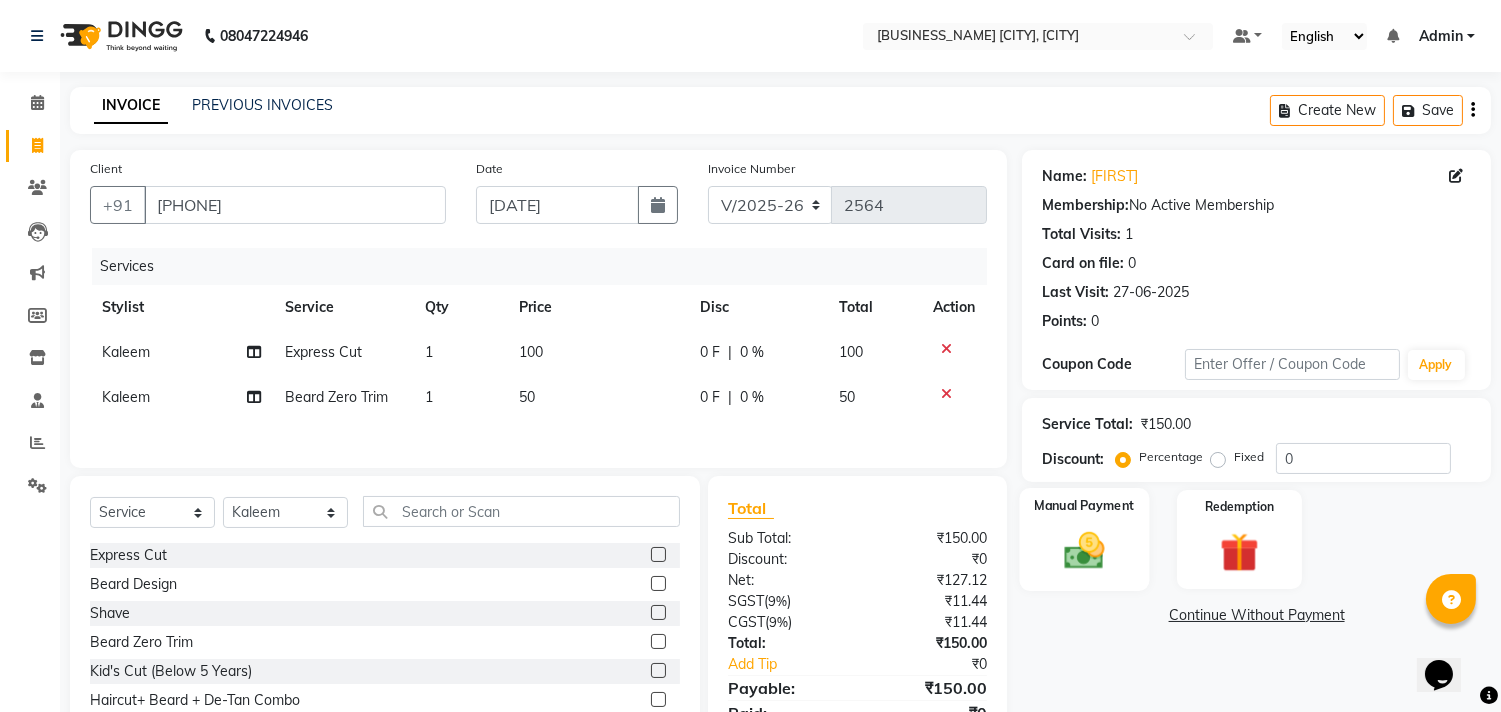 click 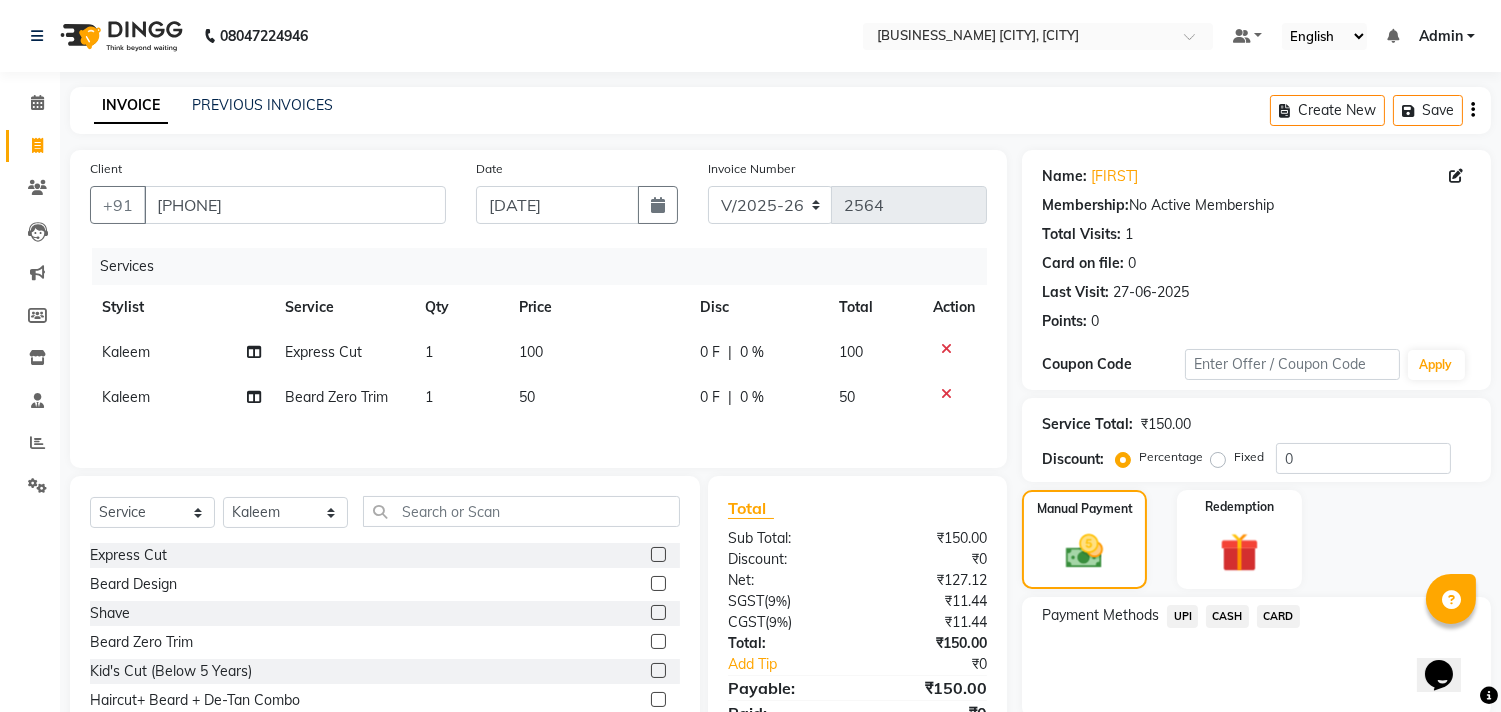 click on "UPI" 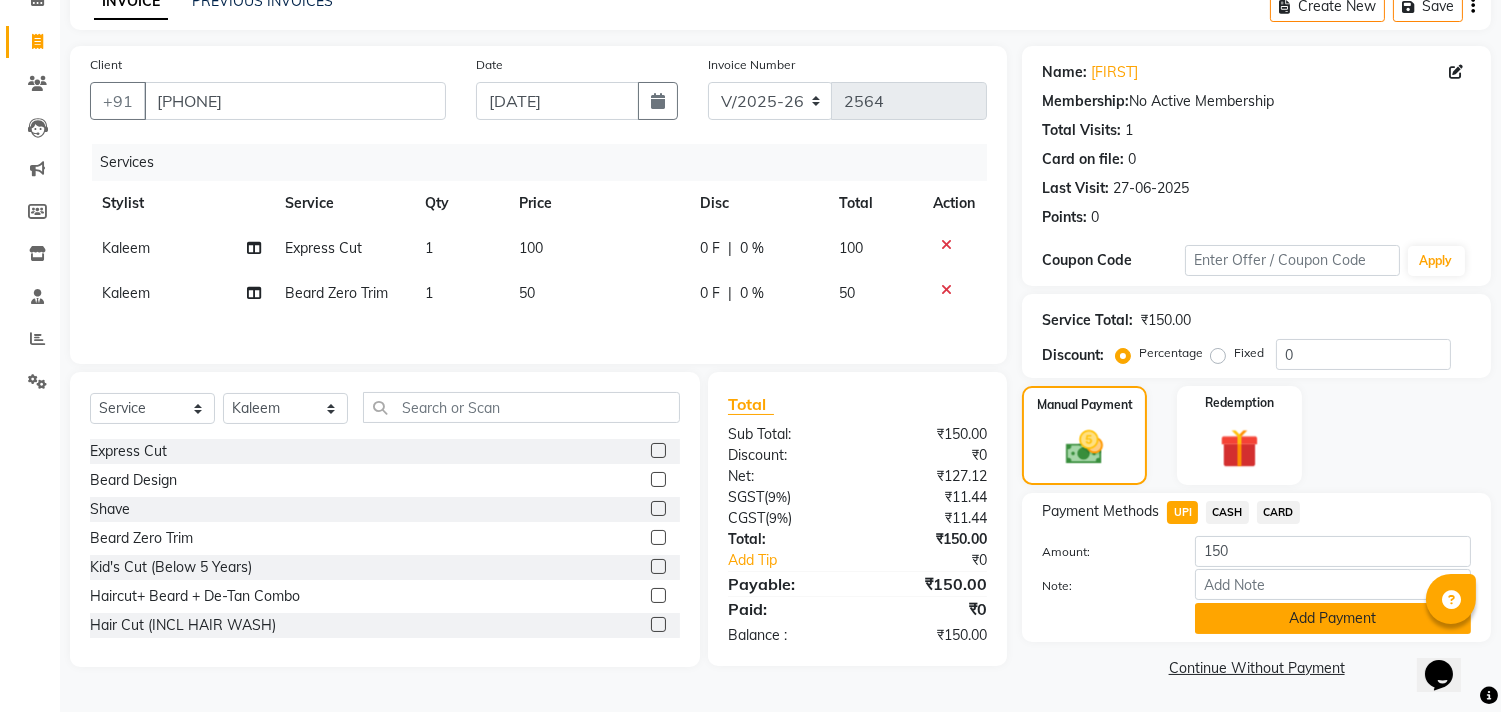 click on "Add Payment" 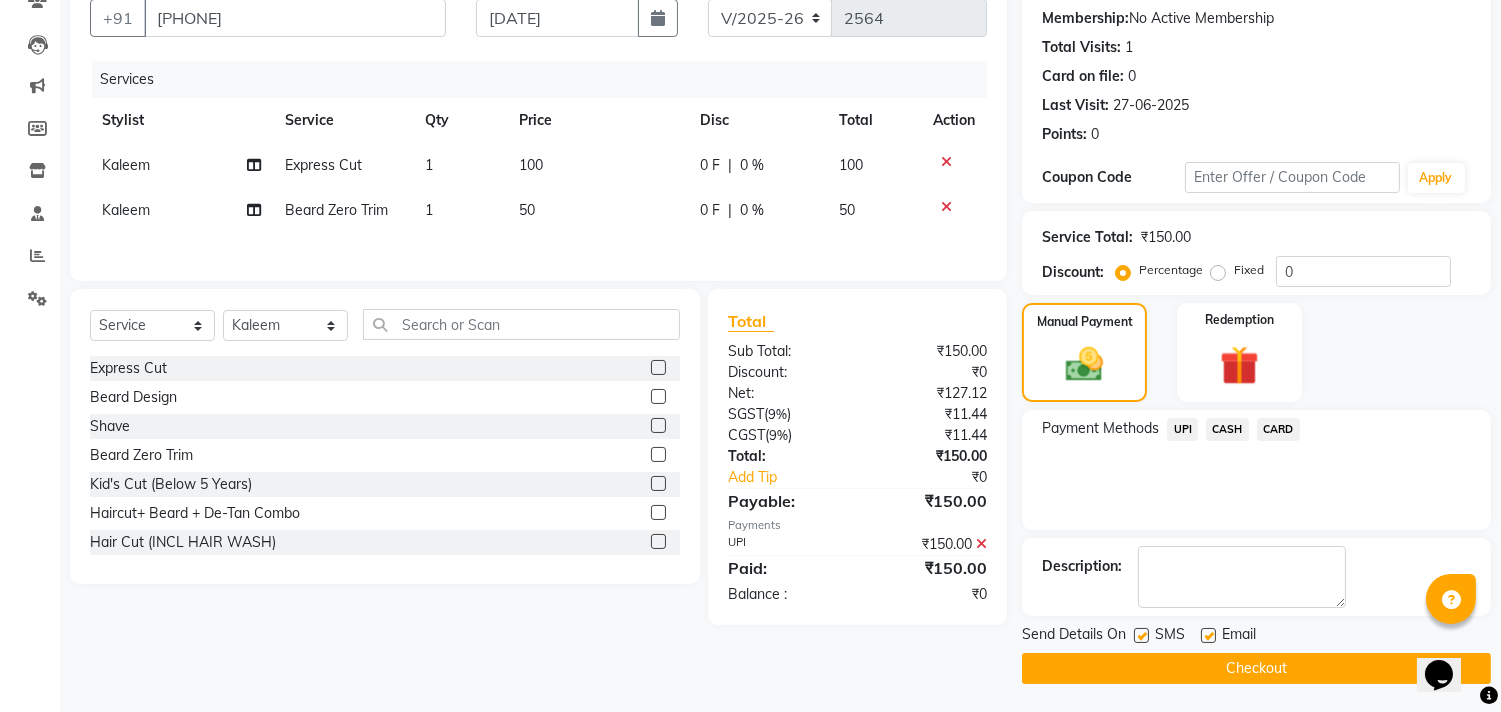 click on "Checkout" 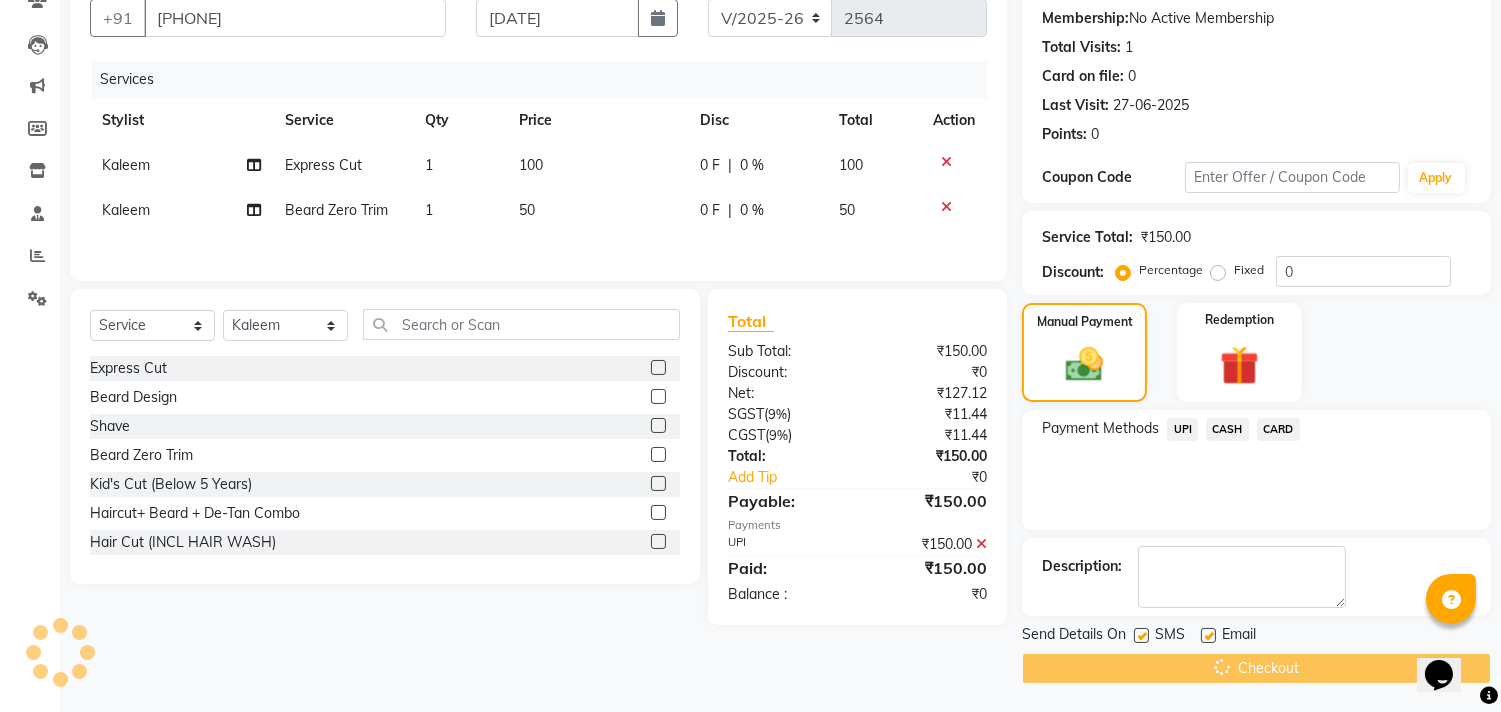 scroll, scrollTop: 181, scrollLeft: 0, axis: vertical 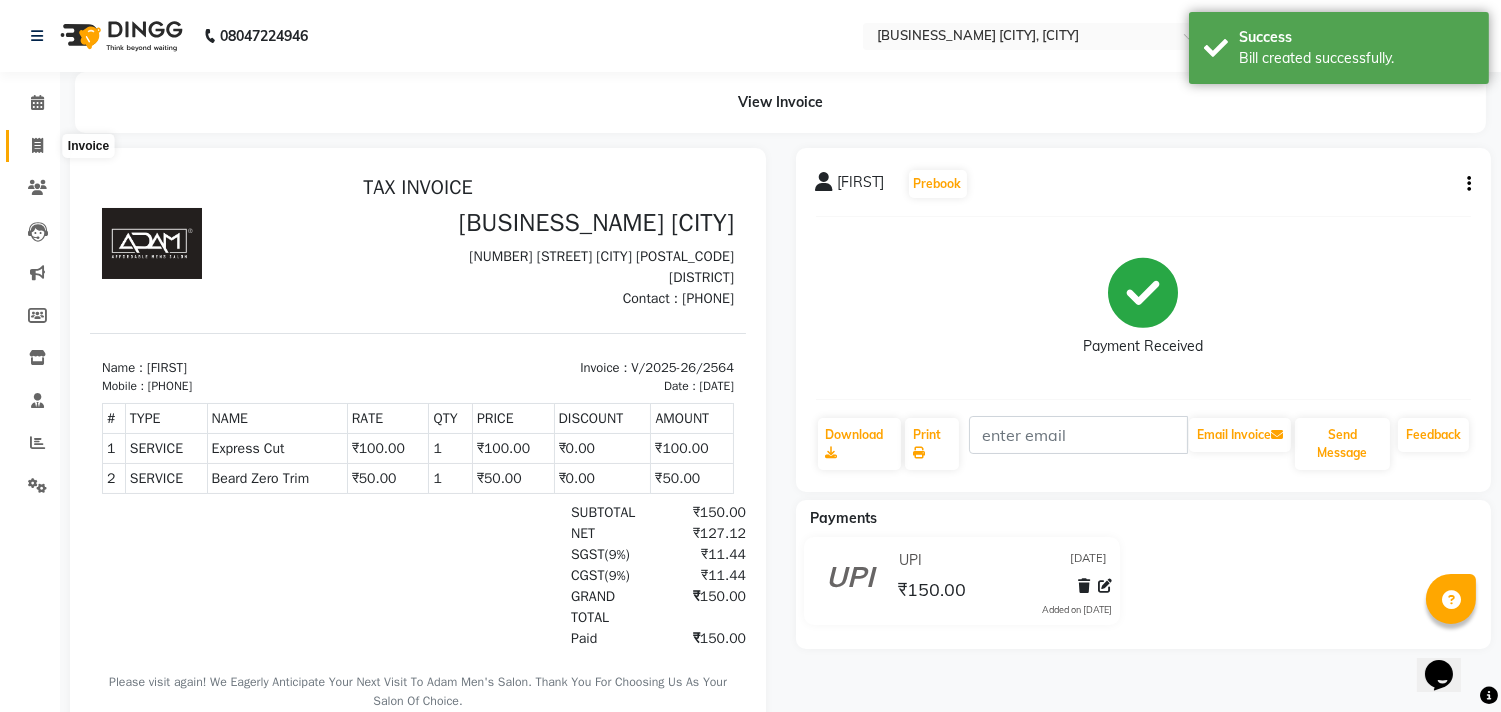 click 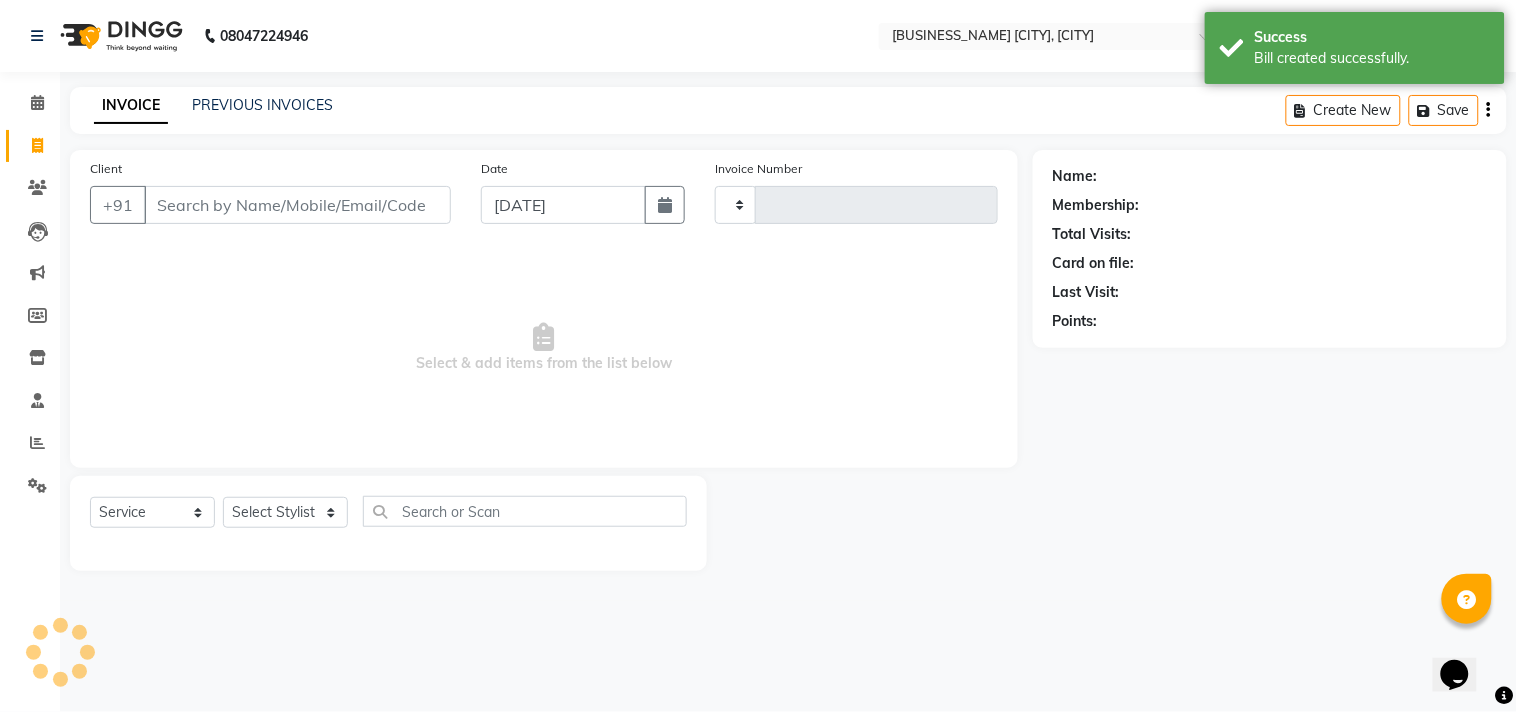 type on "2565" 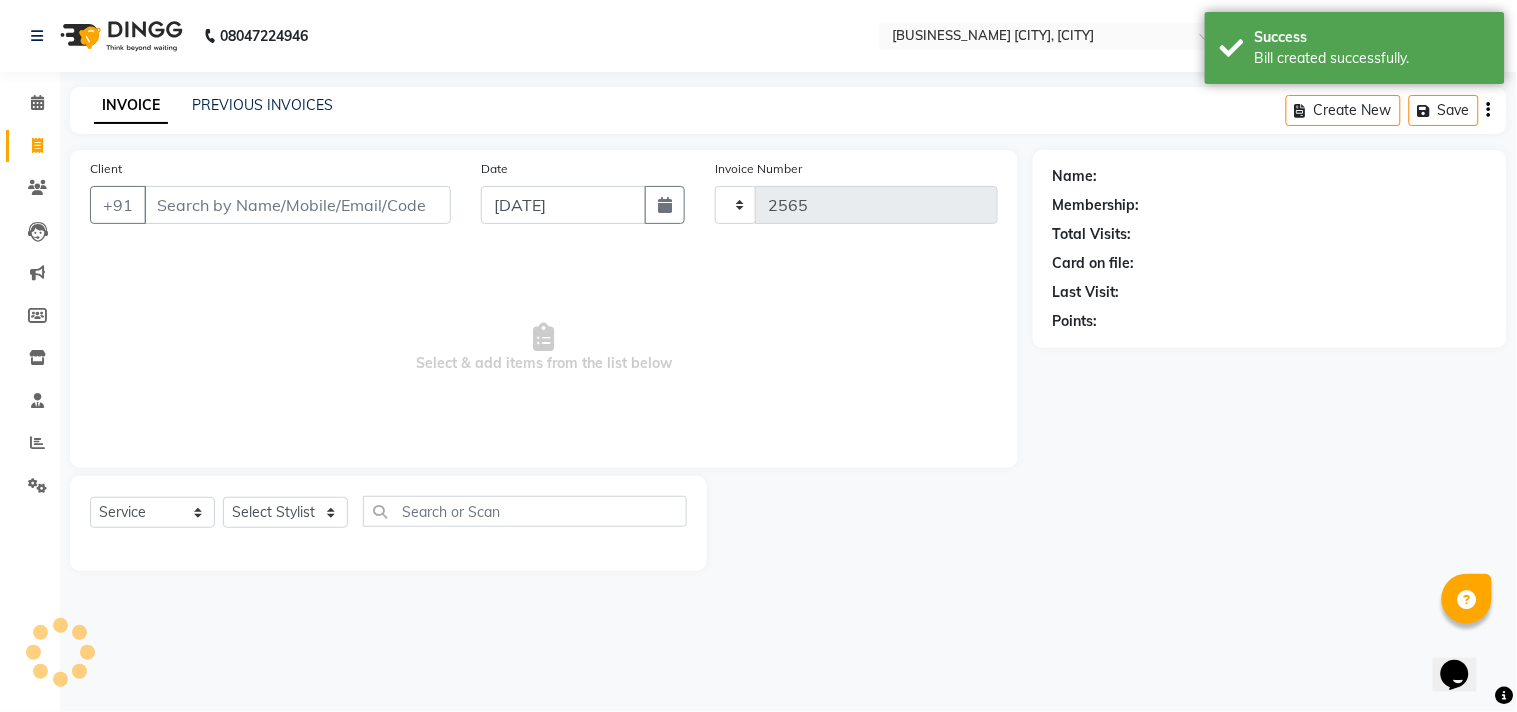 select on "8329" 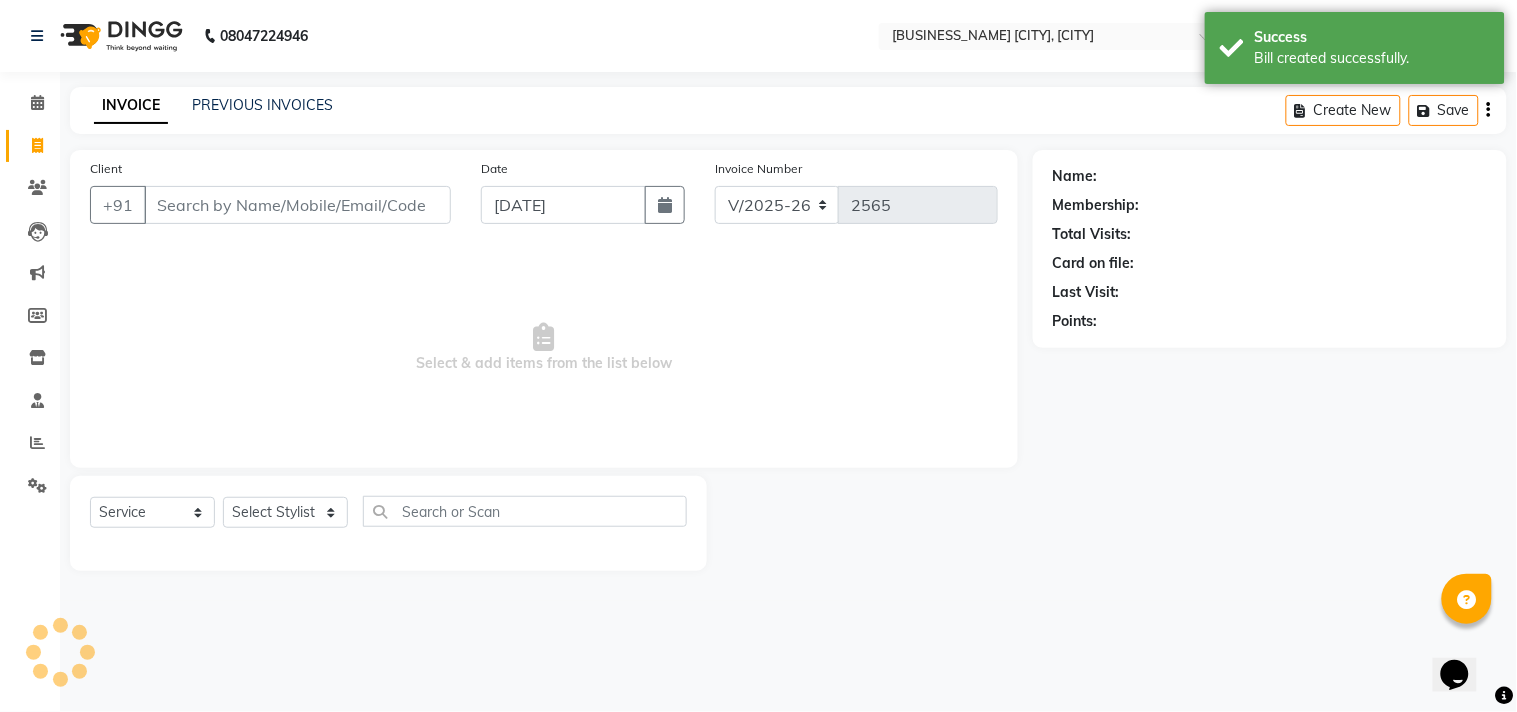 click on "Client" at bounding box center [297, 205] 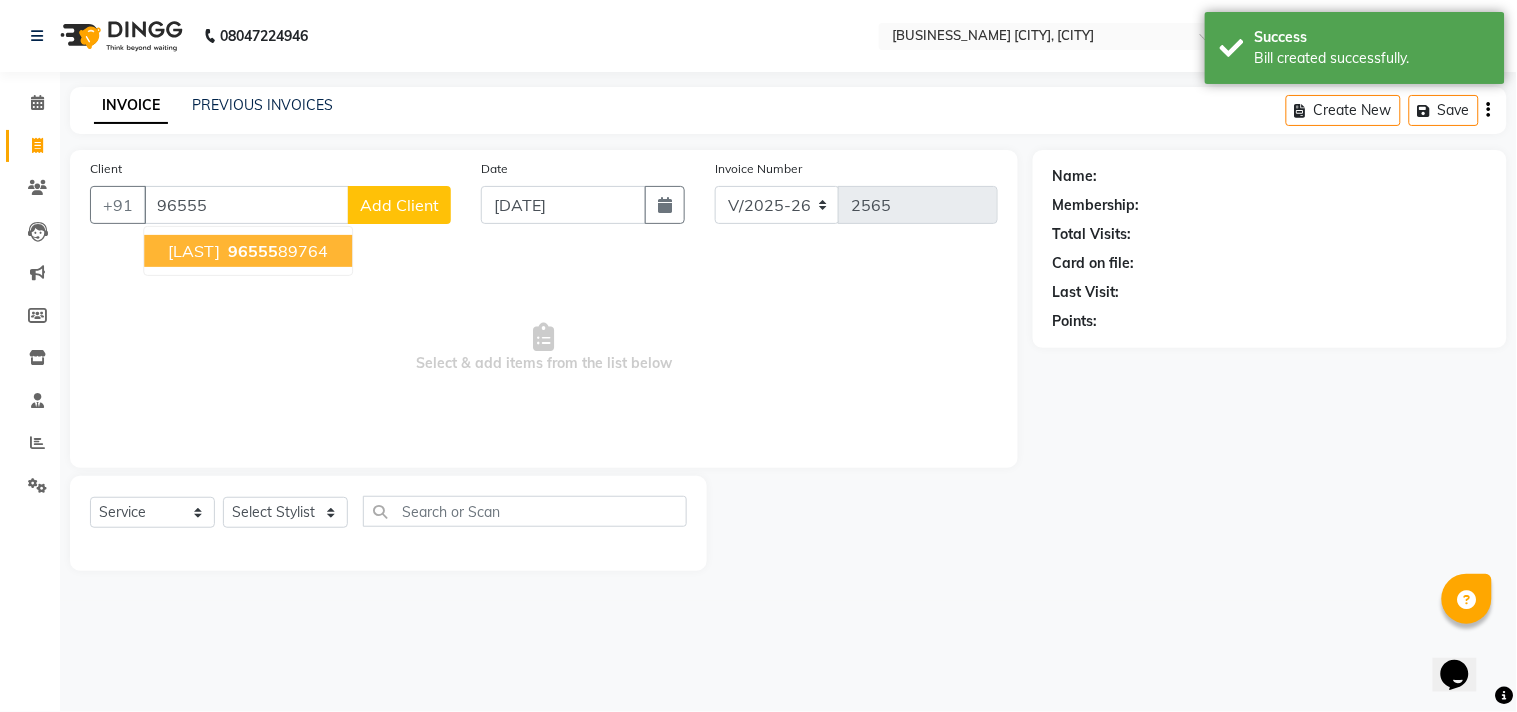 click on "96555" at bounding box center (253, 251) 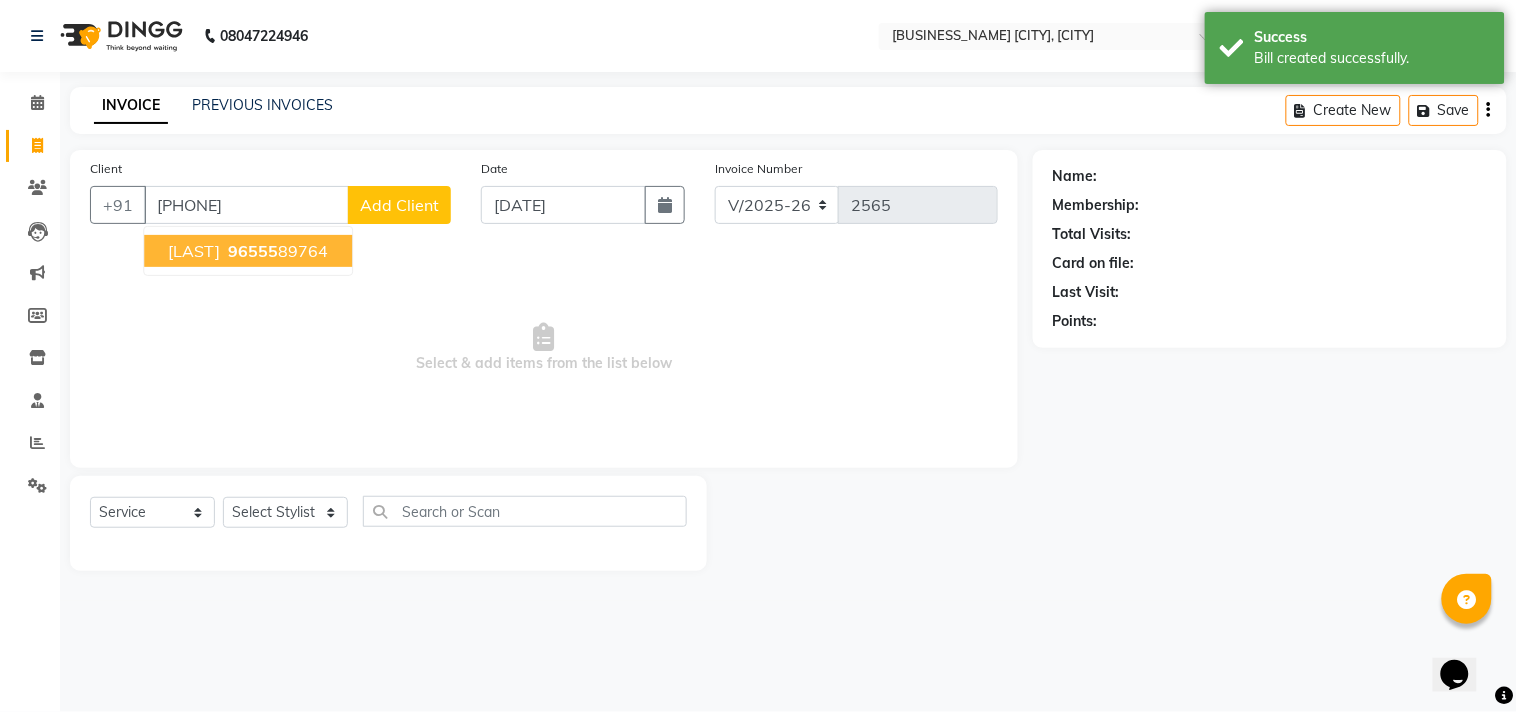 type on "[PHONE]" 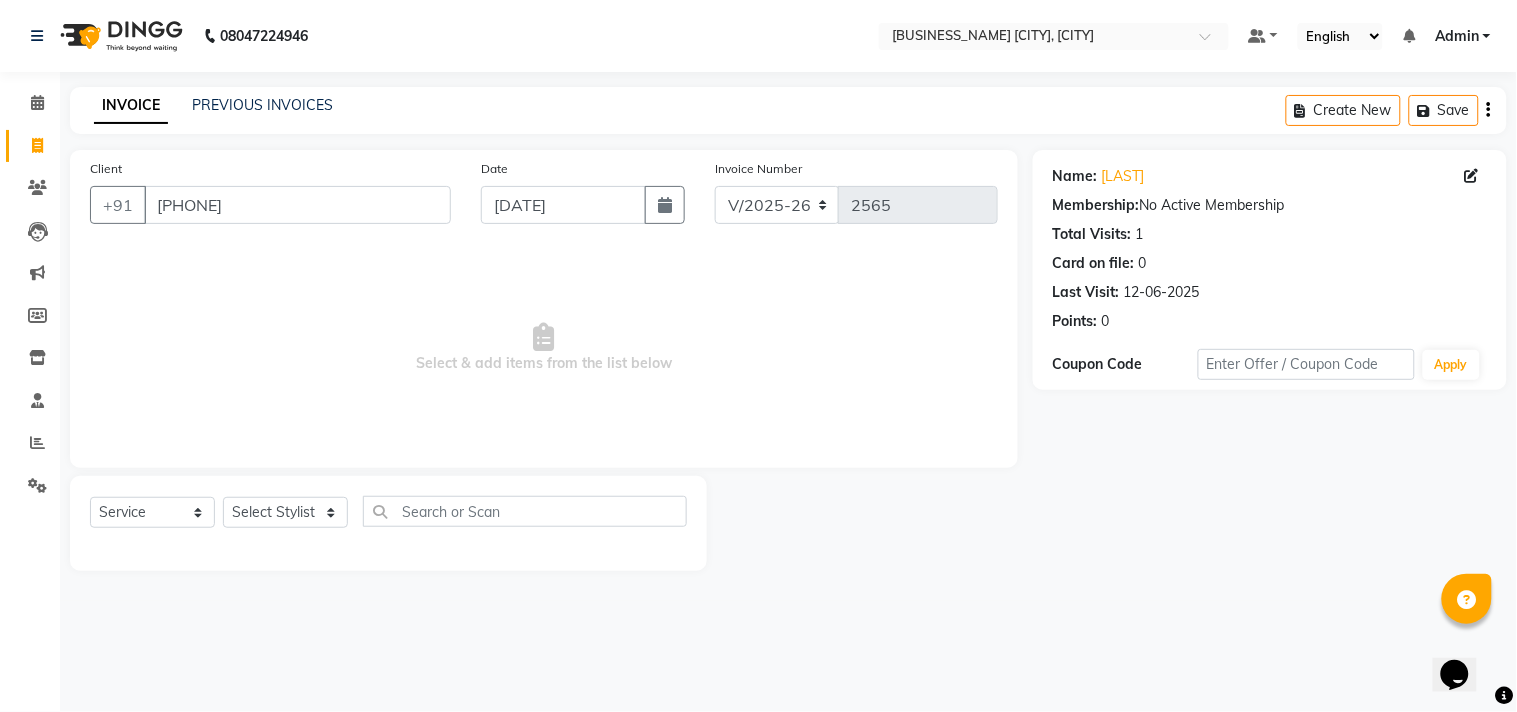 click on "Select  Service  Product  Membership  Package Voucher Prepaid Gift Card  Select Stylist Admin [FIRST] [FIRST] [FIRST] [FIRST] [FIRST] [FIRST] [FIRST] [FIRST] [FIRST] [FIRST]" 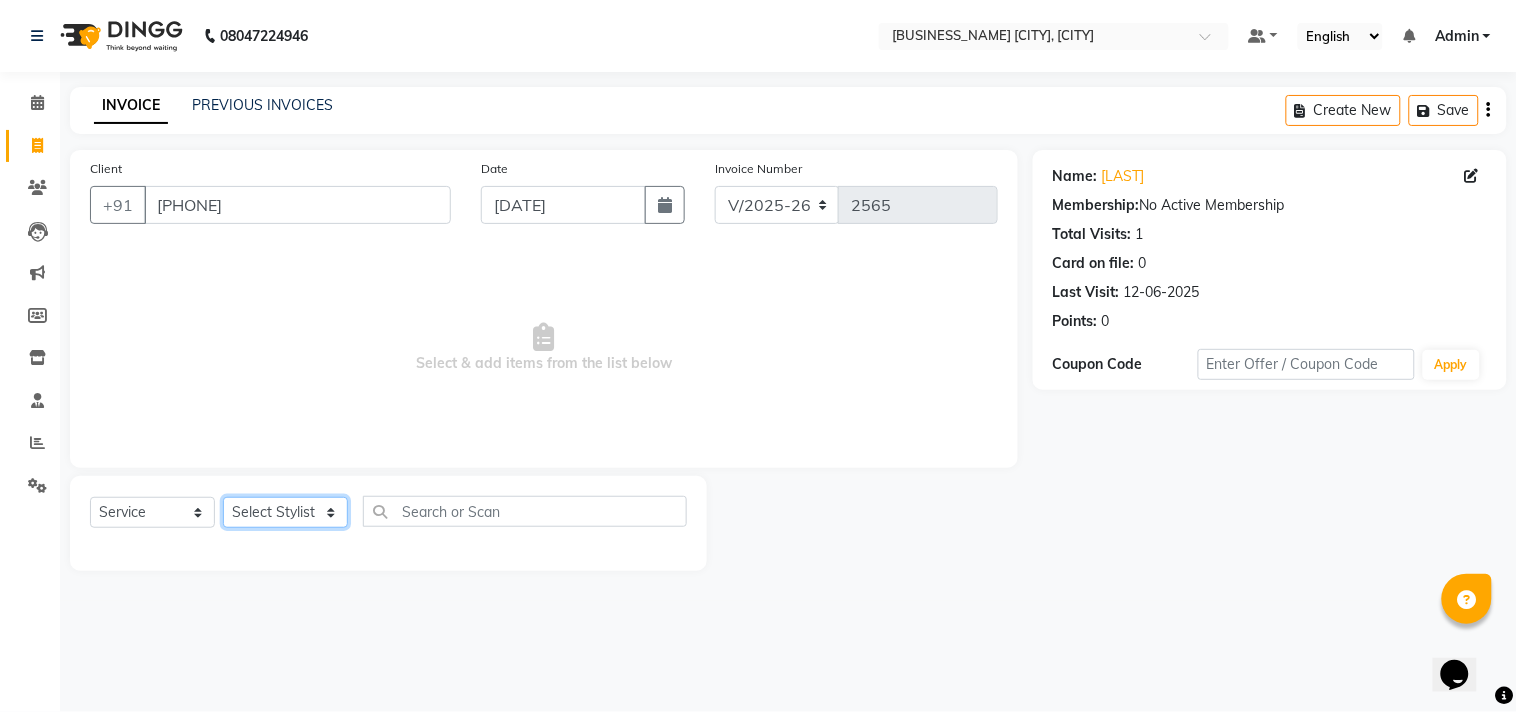 click on "Select Stylist Admin [FIRST] [FIRST] [FIRST] [FIRST] [FIRST] [FIRST] [FIRST] [FIRST] [FIRST] [FIRST]" 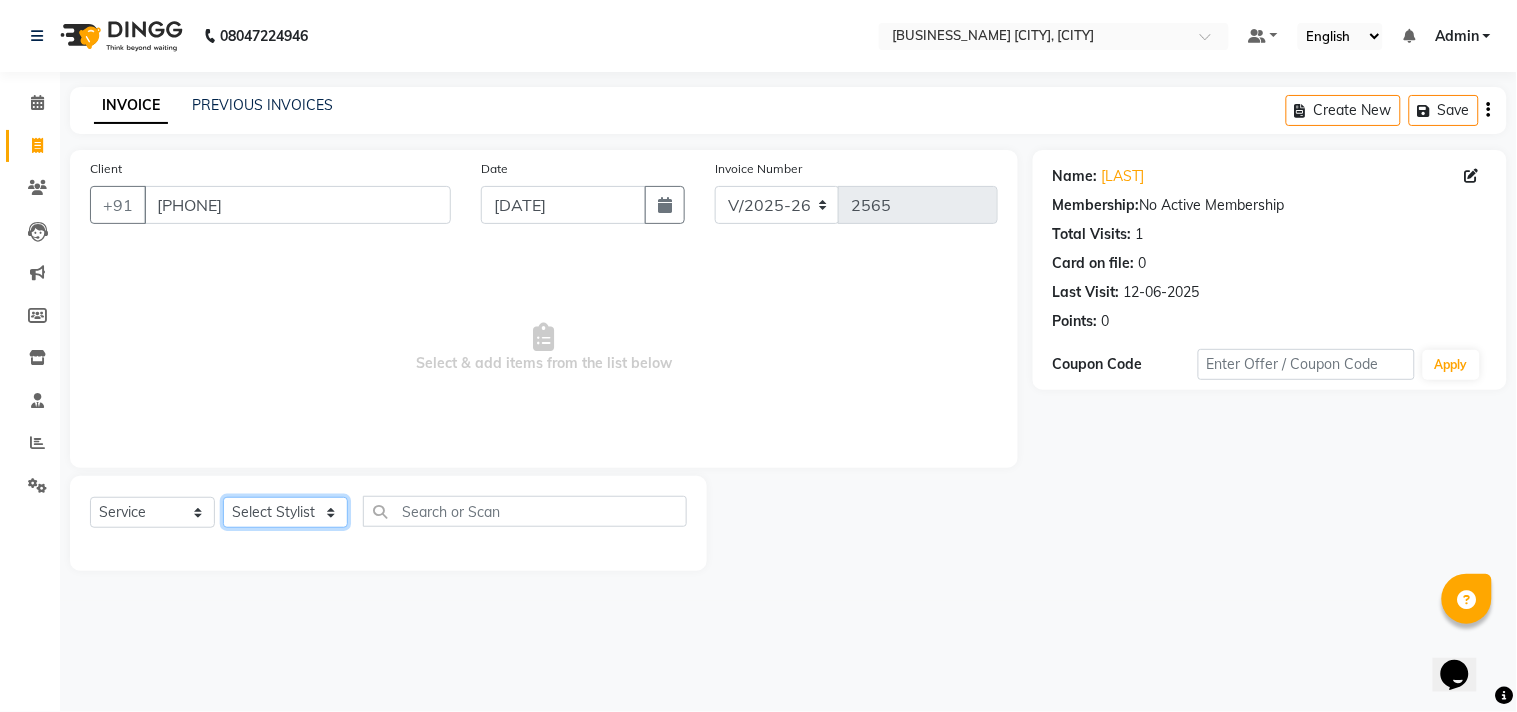 select on "85802" 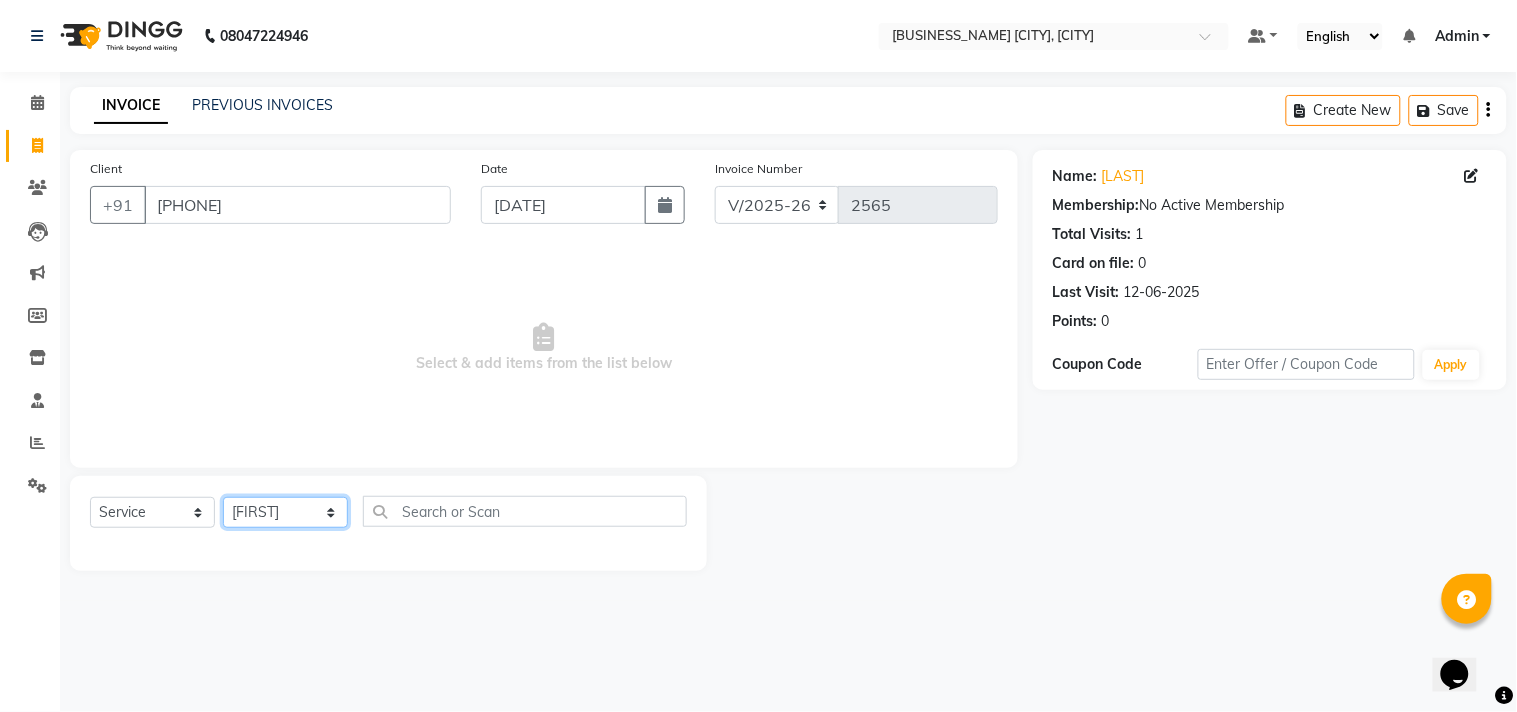 click on "Select Stylist Admin [FIRST] [FIRST] [FIRST] [FIRST] [FIRST] [FIRST] [FIRST] [FIRST] [FIRST] [FIRST]" 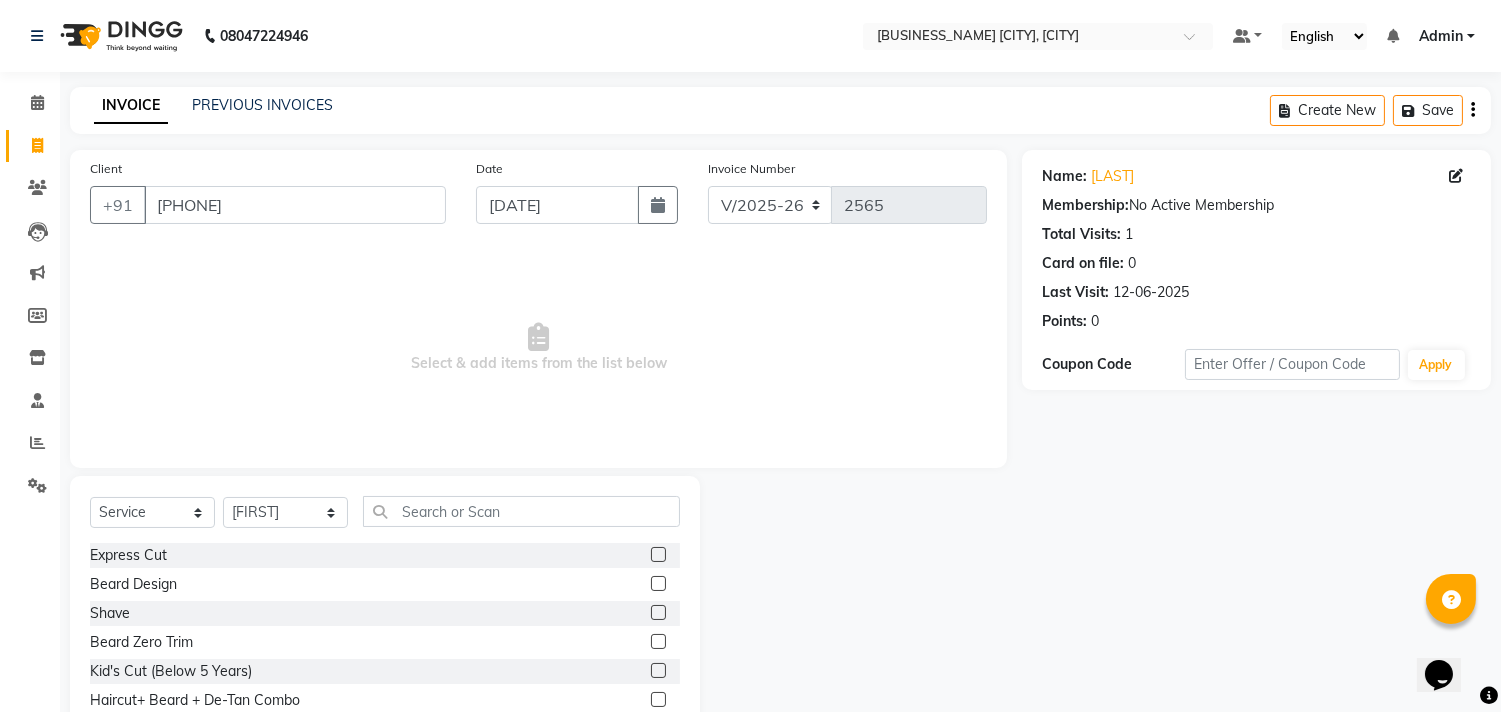click 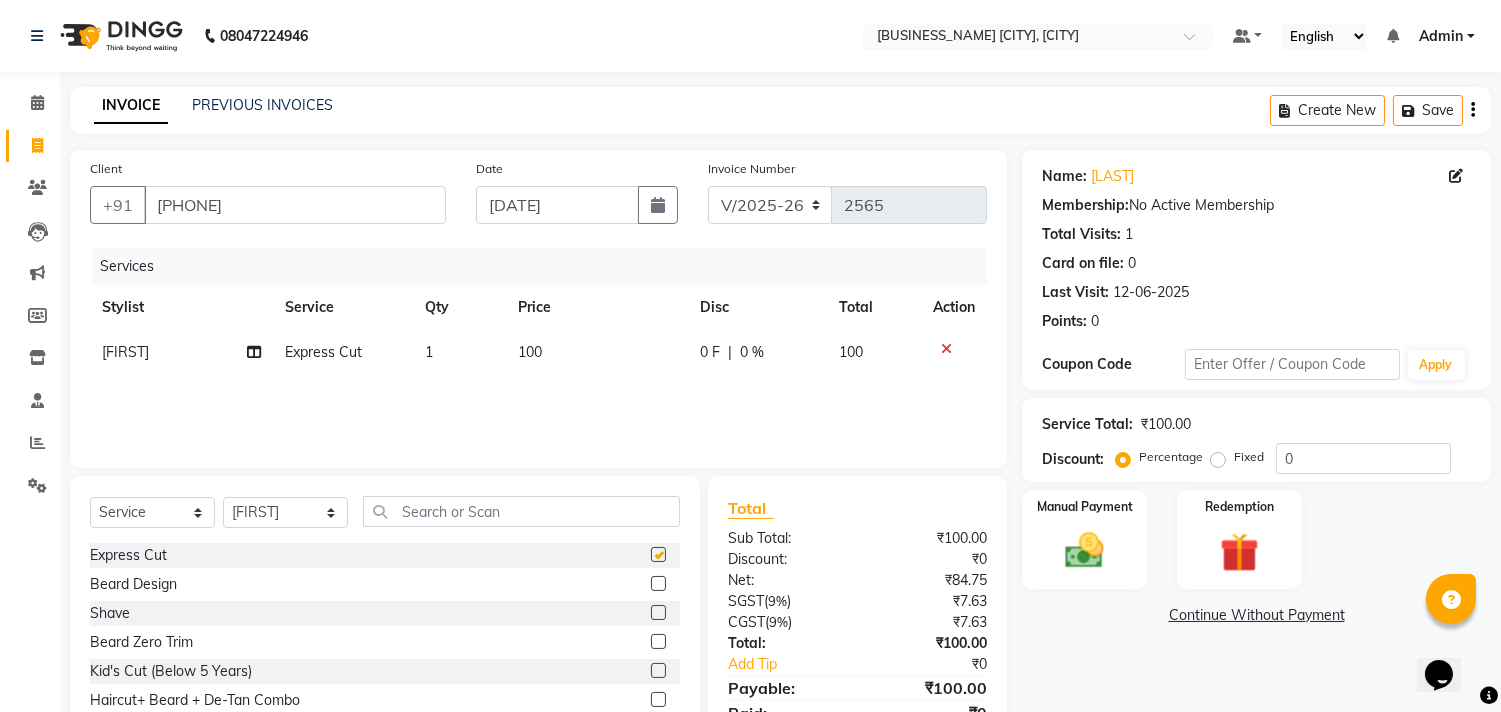 checkbox on "false" 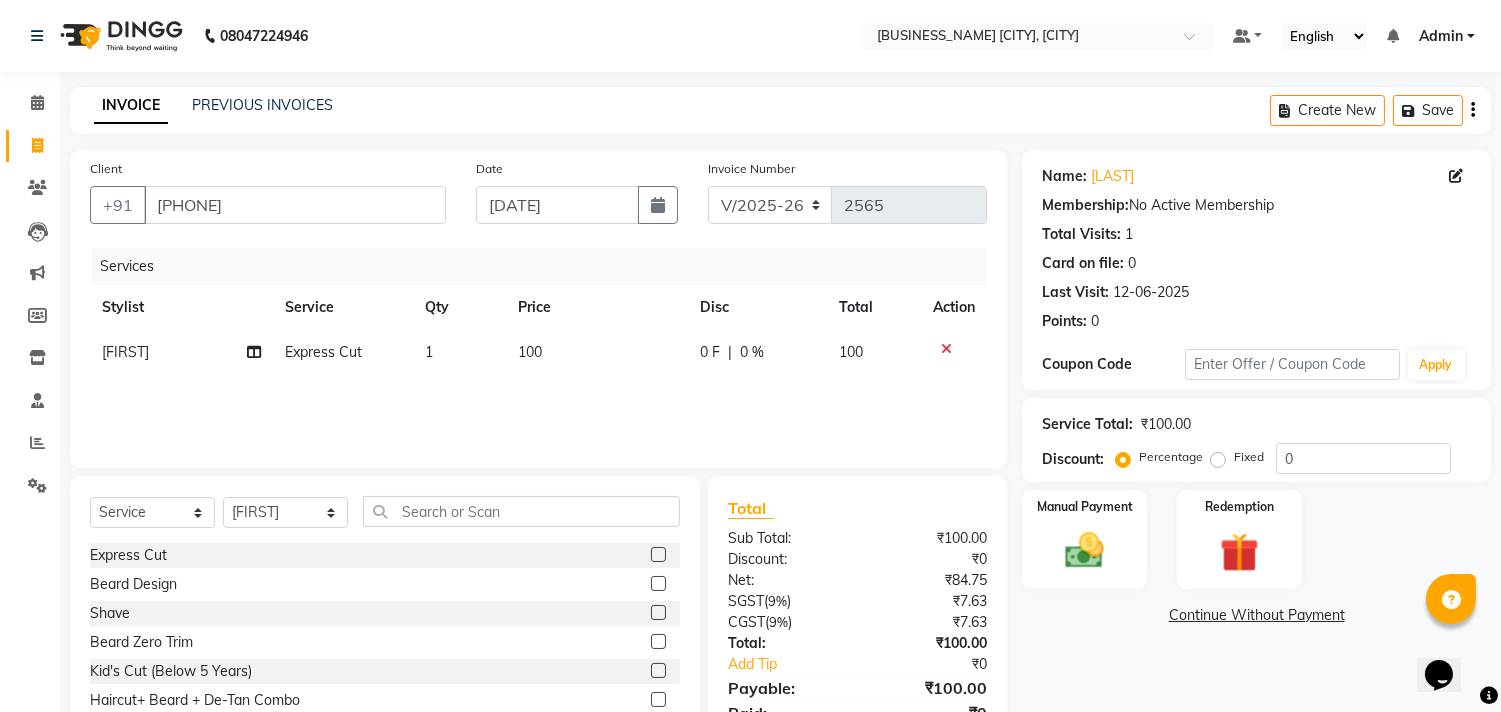 click 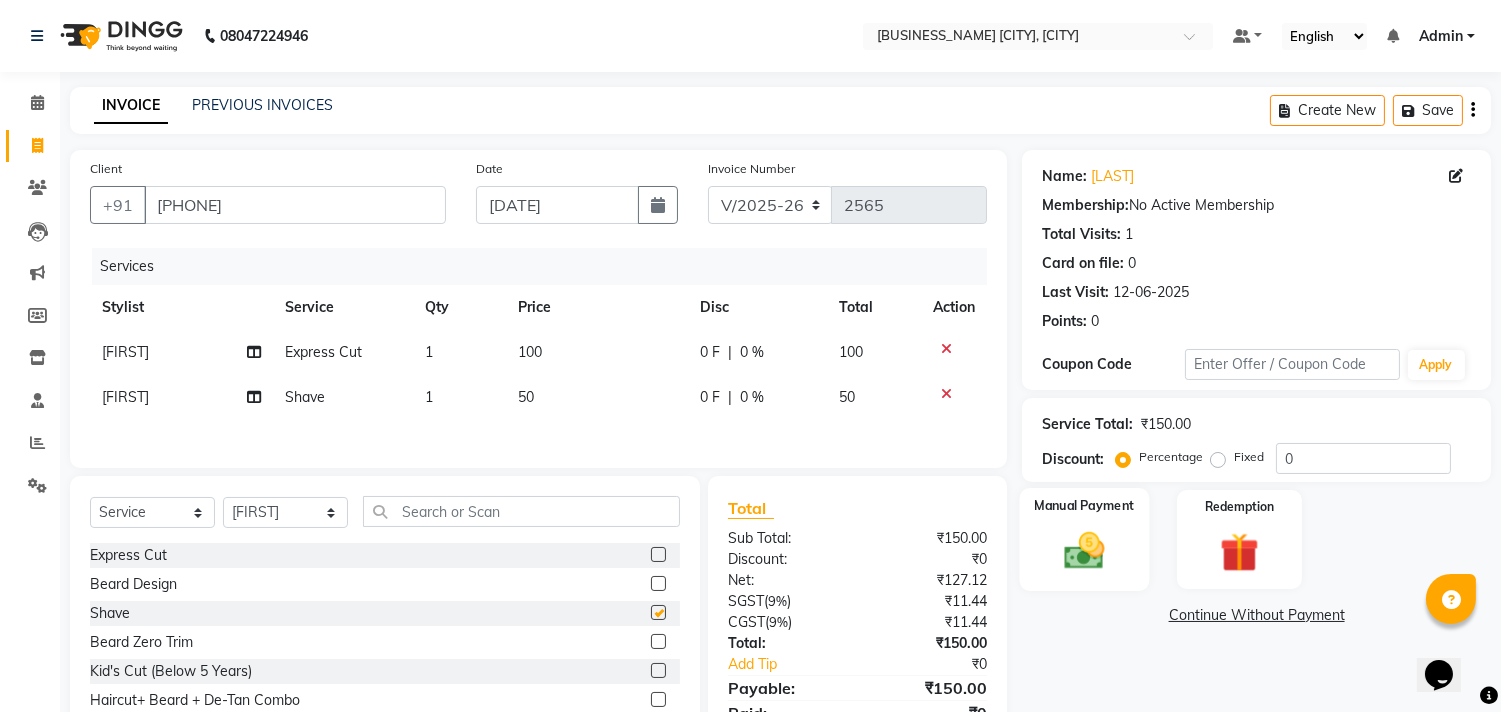 checkbox on "false" 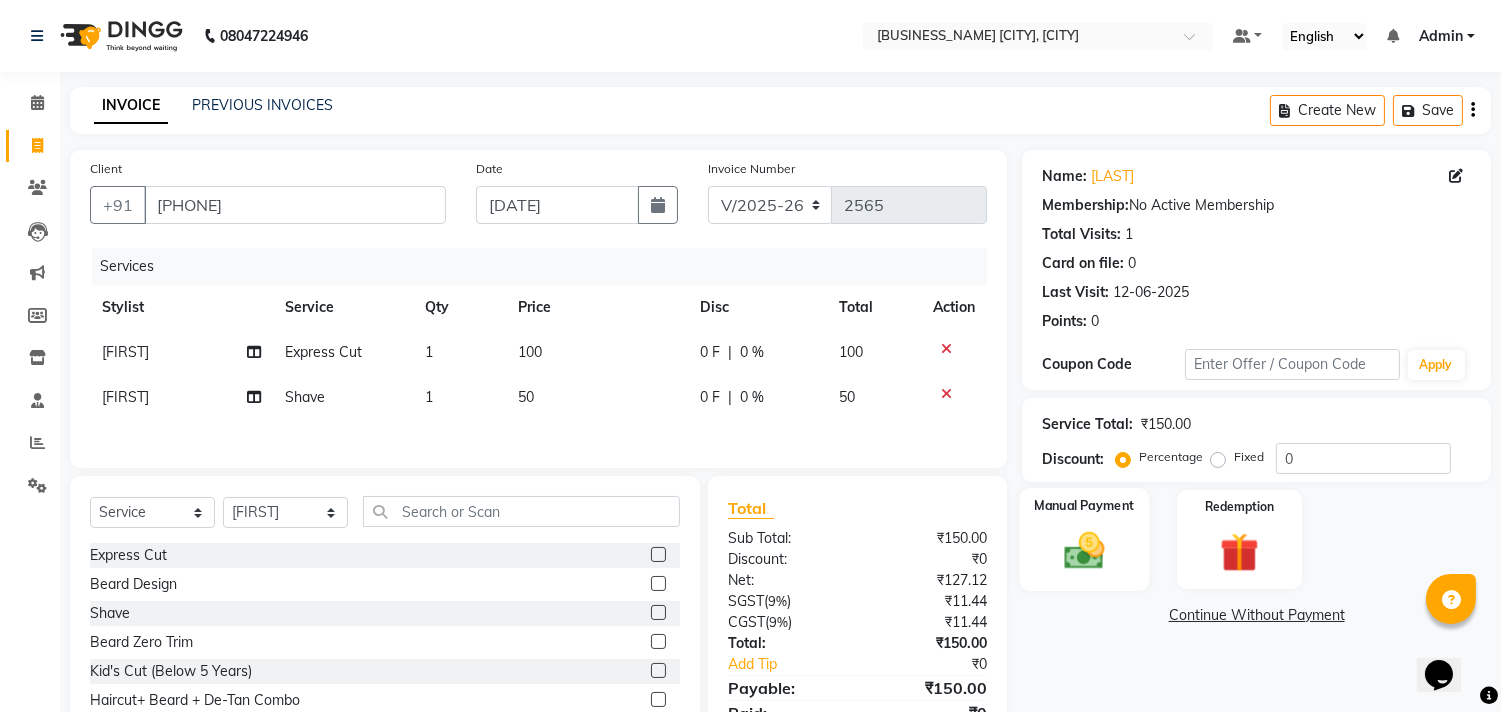 click on "Manual Payment" 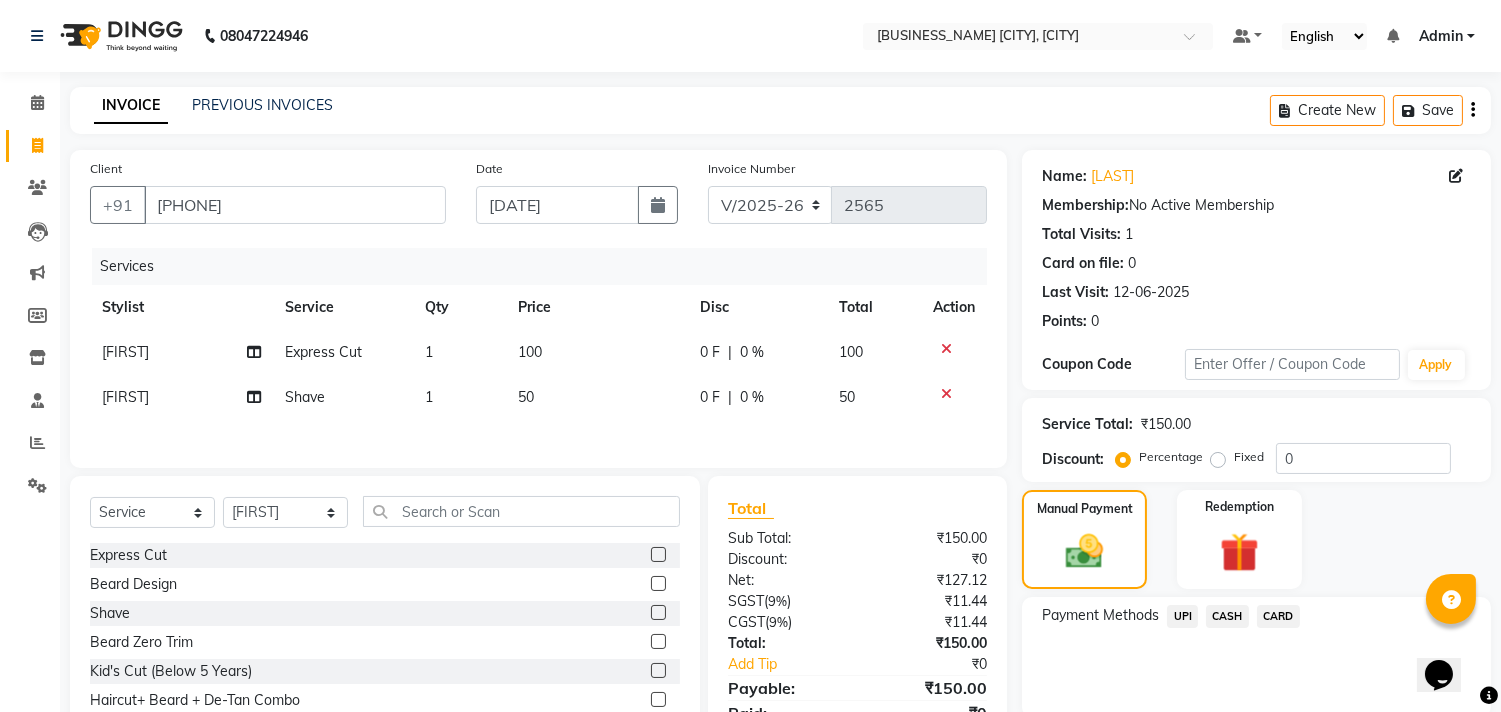 click on "CASH" 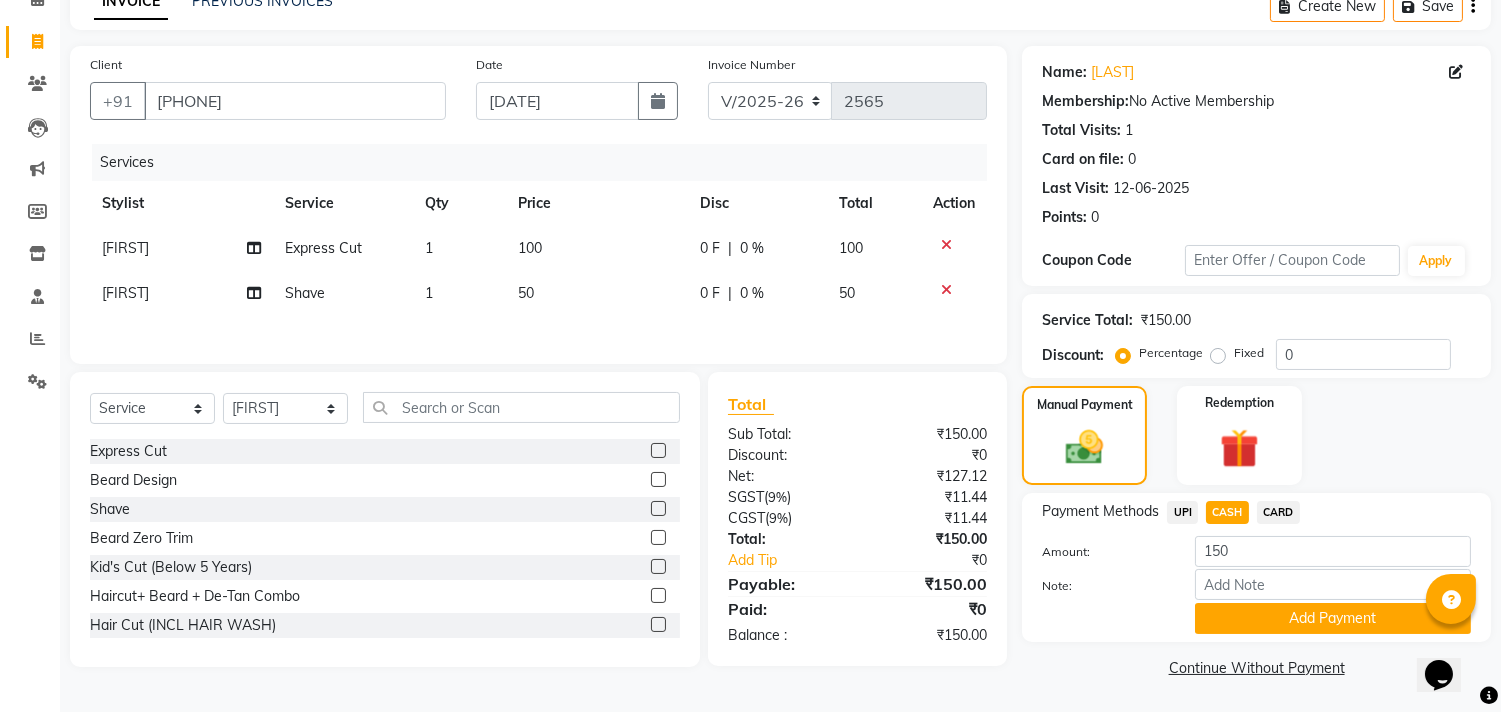 click on "Add Payment" 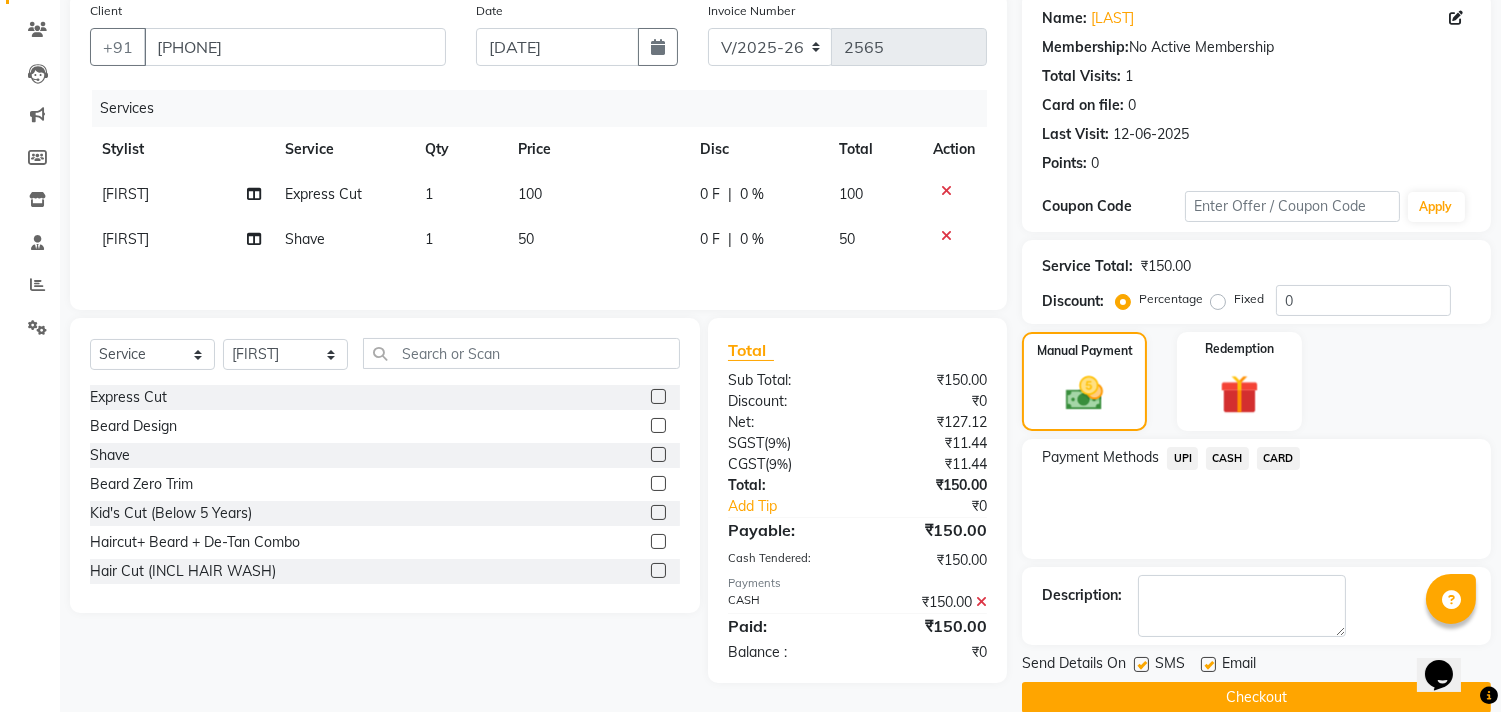 scroll, scrollTop: 187, scrollLeft: 0, axis: vertical 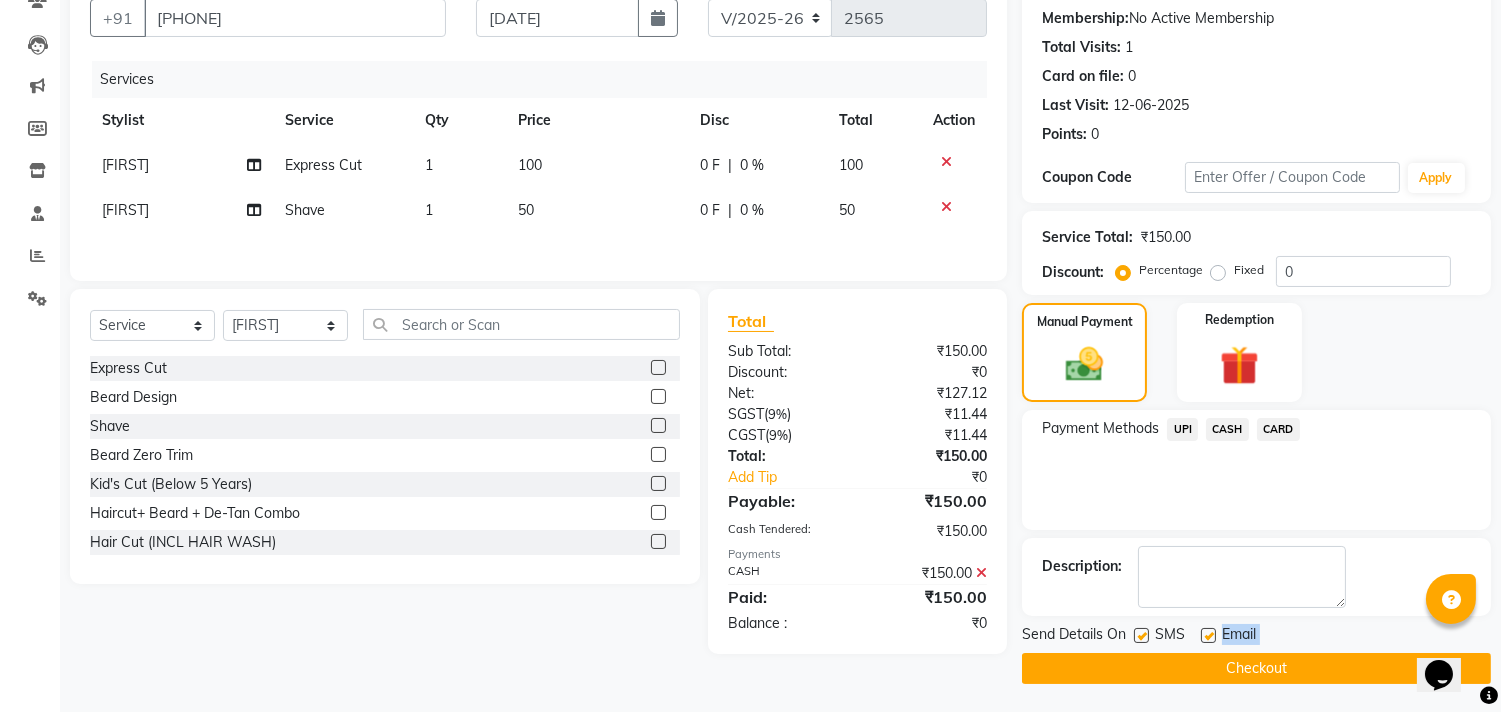 drag, startPoint x: 1214, startPoint y: 631, endPoint x: 1220, endPoint y: 665, distance: 34.525352 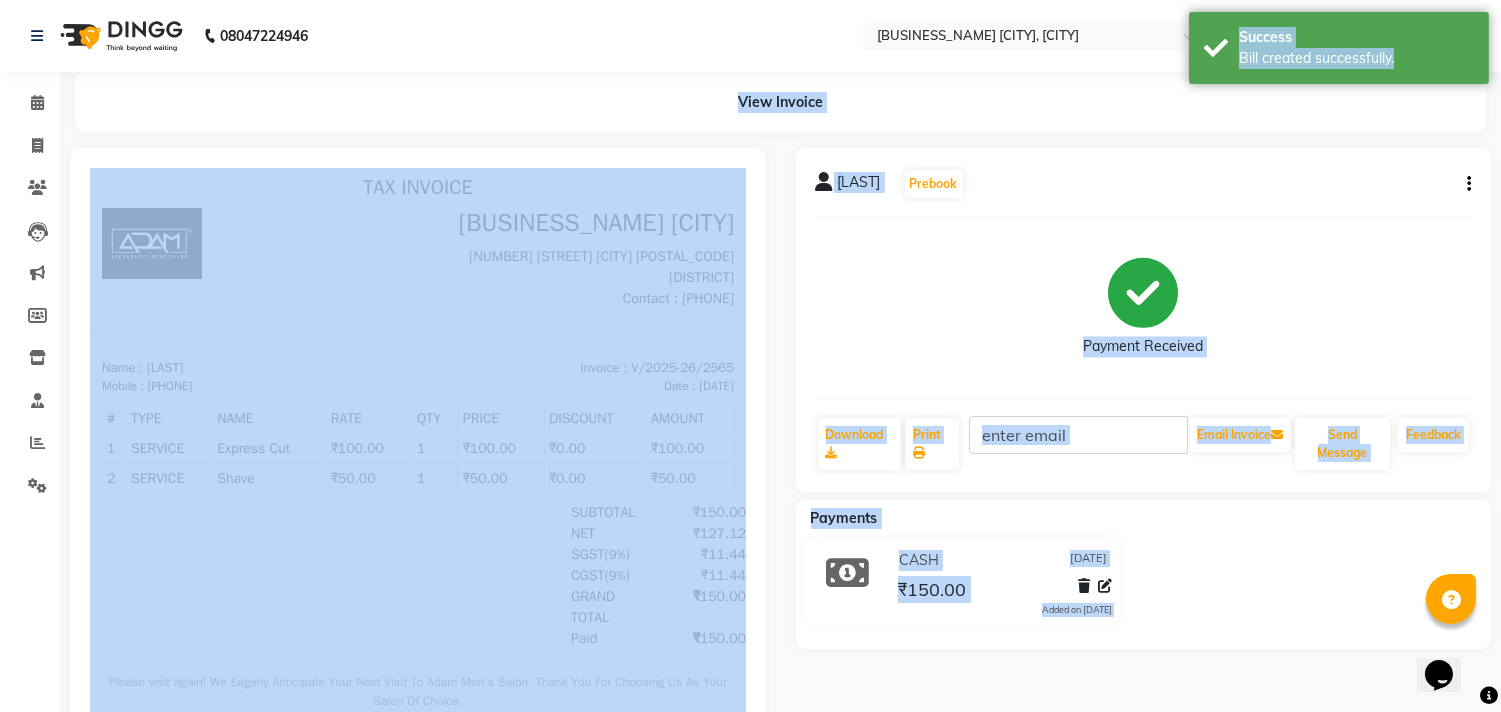 scroll, scrollTop: 0, scrollLeft: 0, axis: both 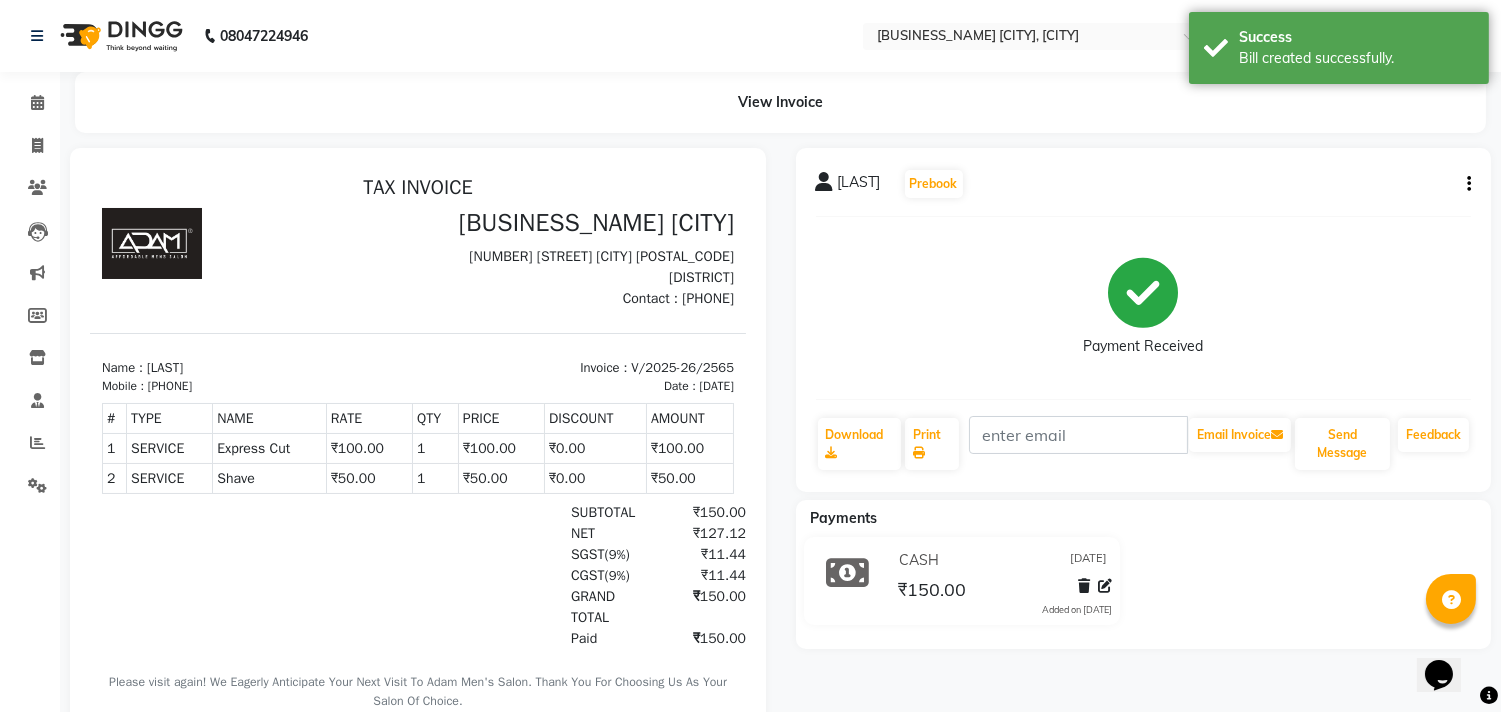 click on "TAX INVOICE
[BUSINESS_NAME]
[NUMBER] [STREET] [CITY] [POSTAL_CODE] [DISTRICT]
Contact : [PHONE]
Mobile : #" at bounding box center [418, 455] 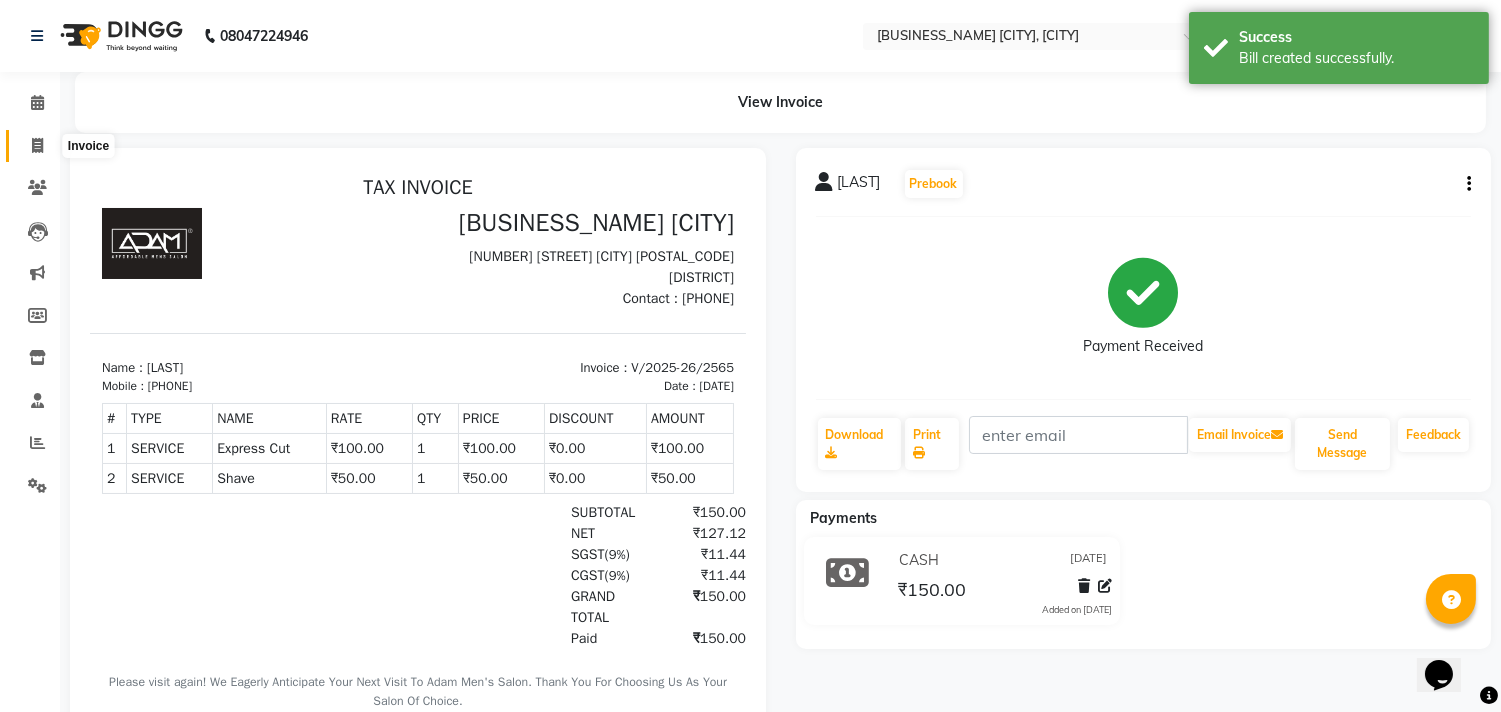 click 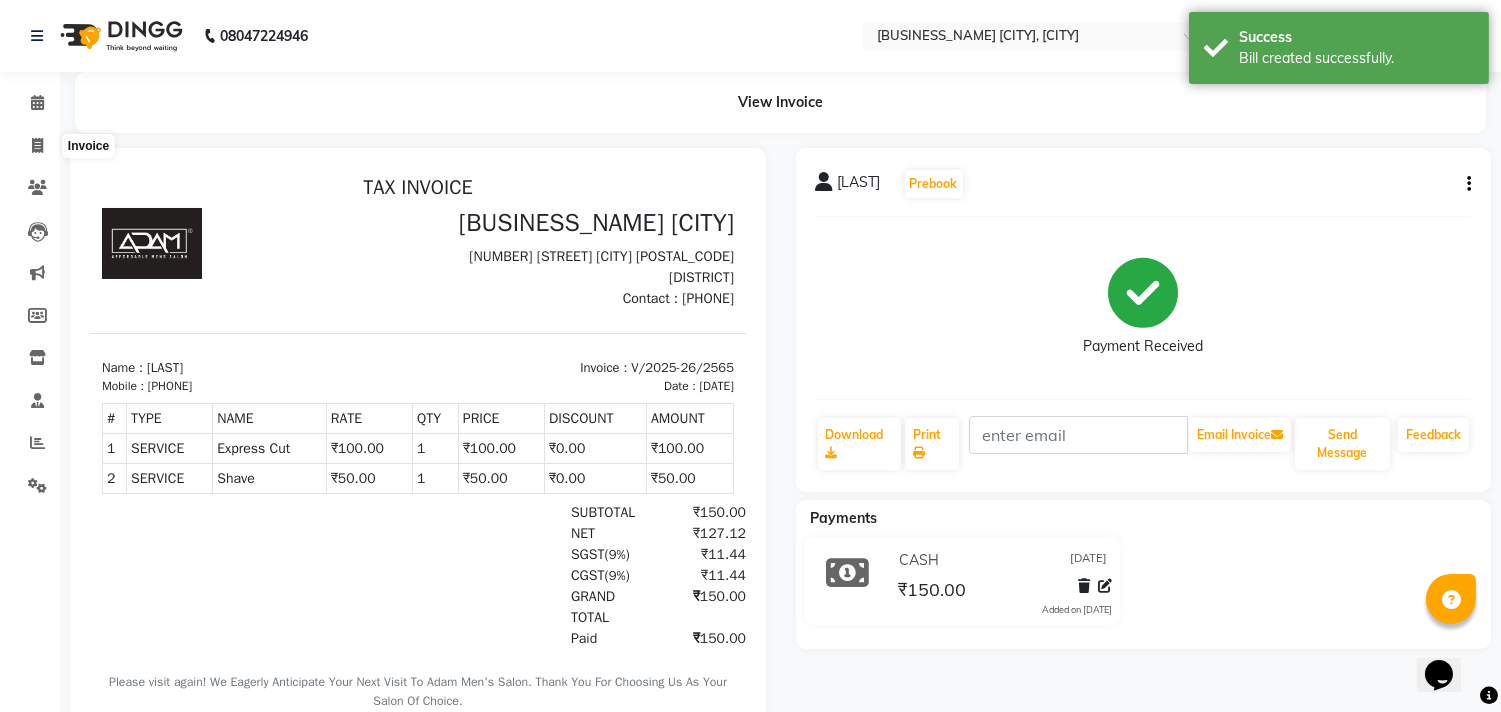 select on "service" 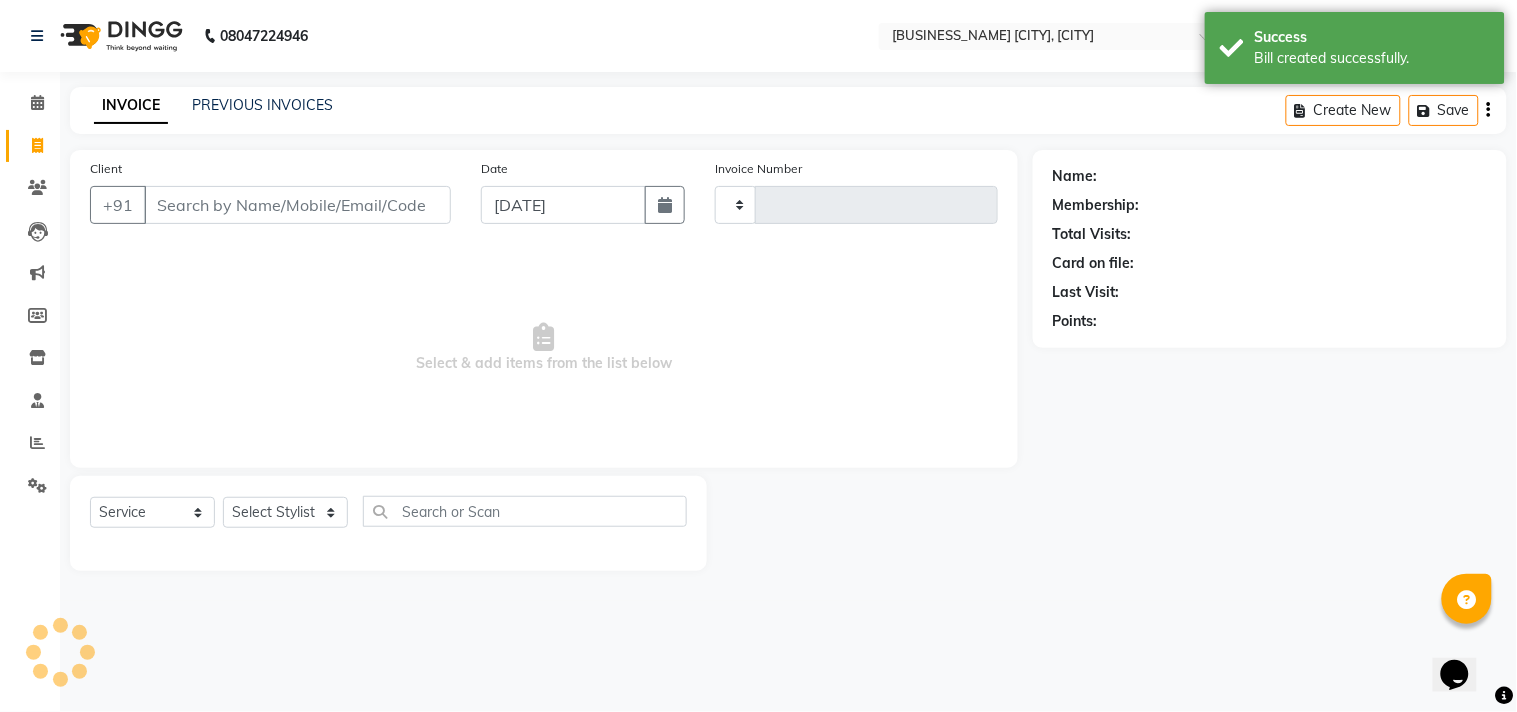 type on "2566" 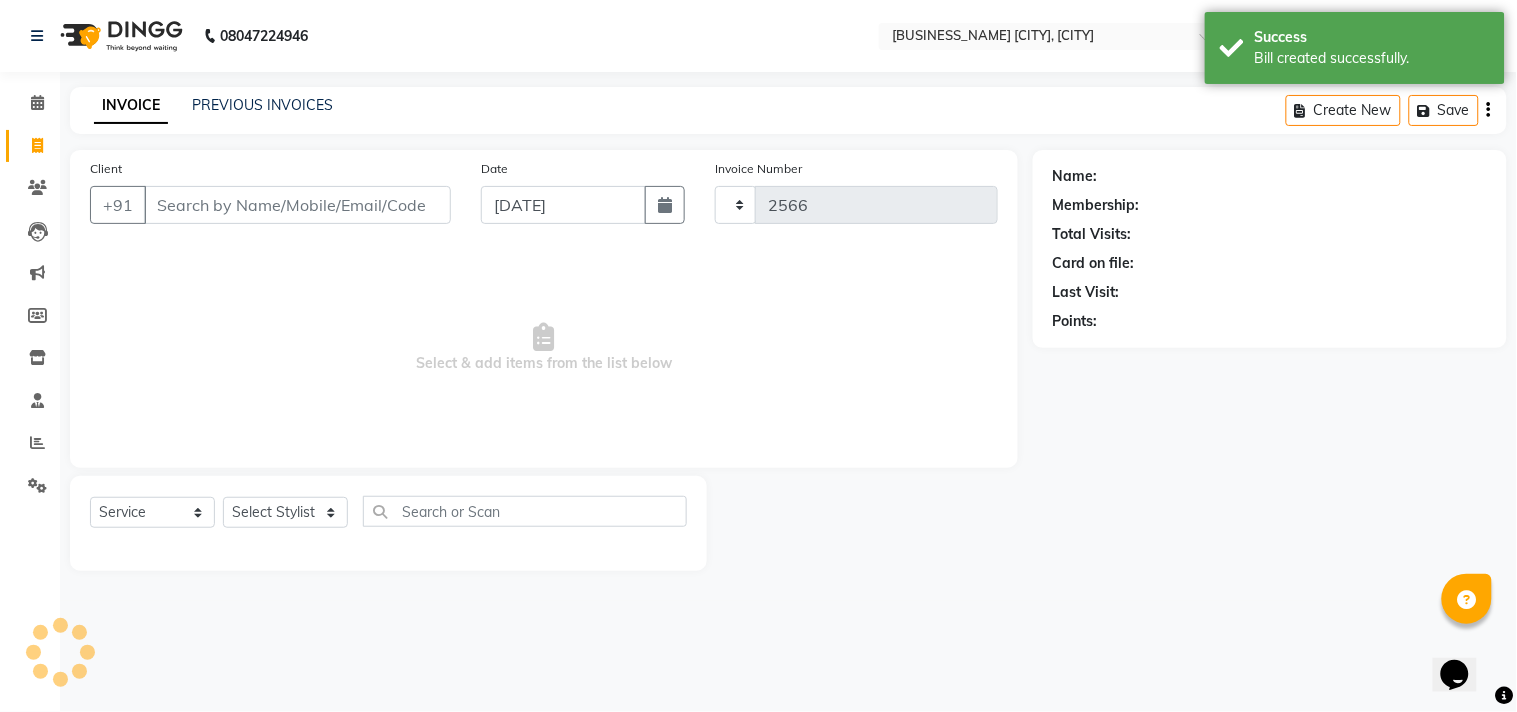 select on "8329" 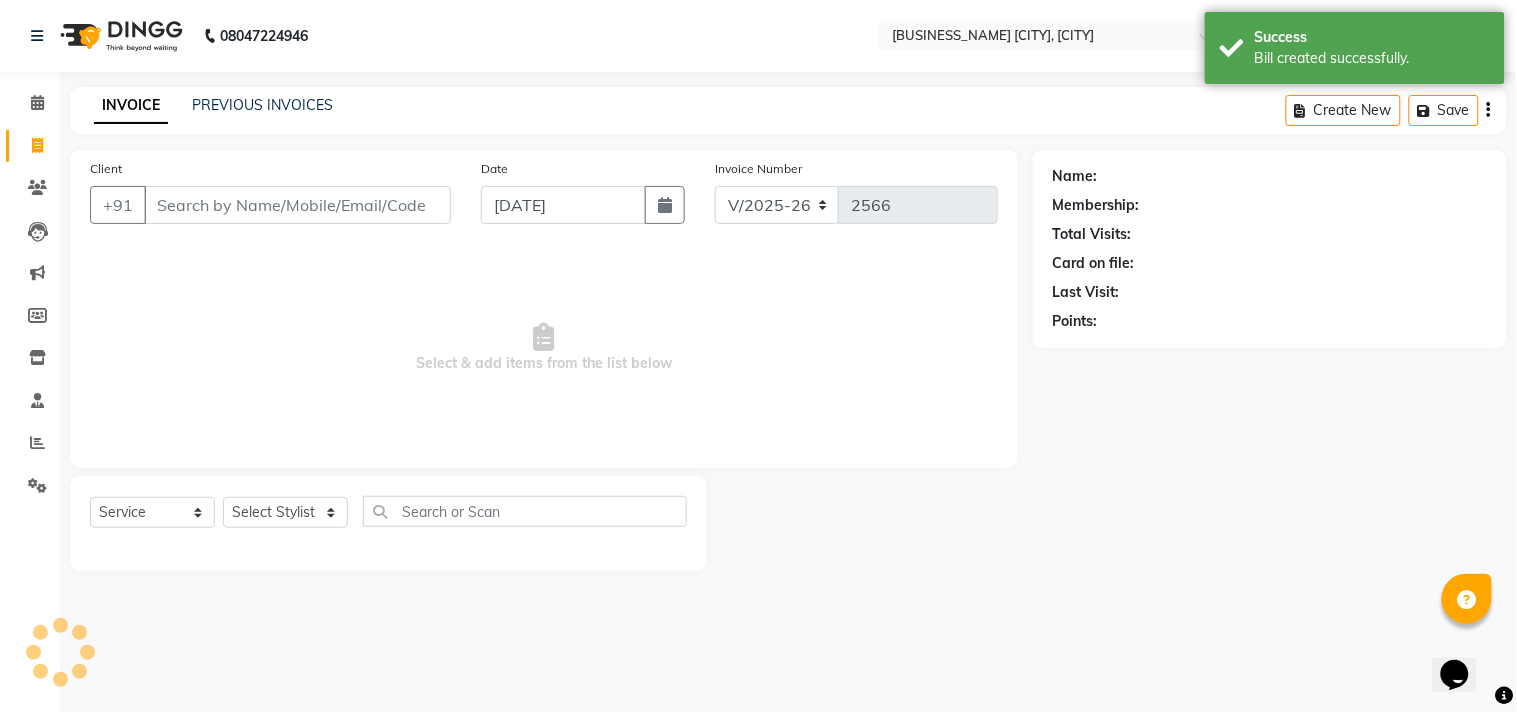 click on "INVOICE PREVIOUS INVOICES Create New   Save" 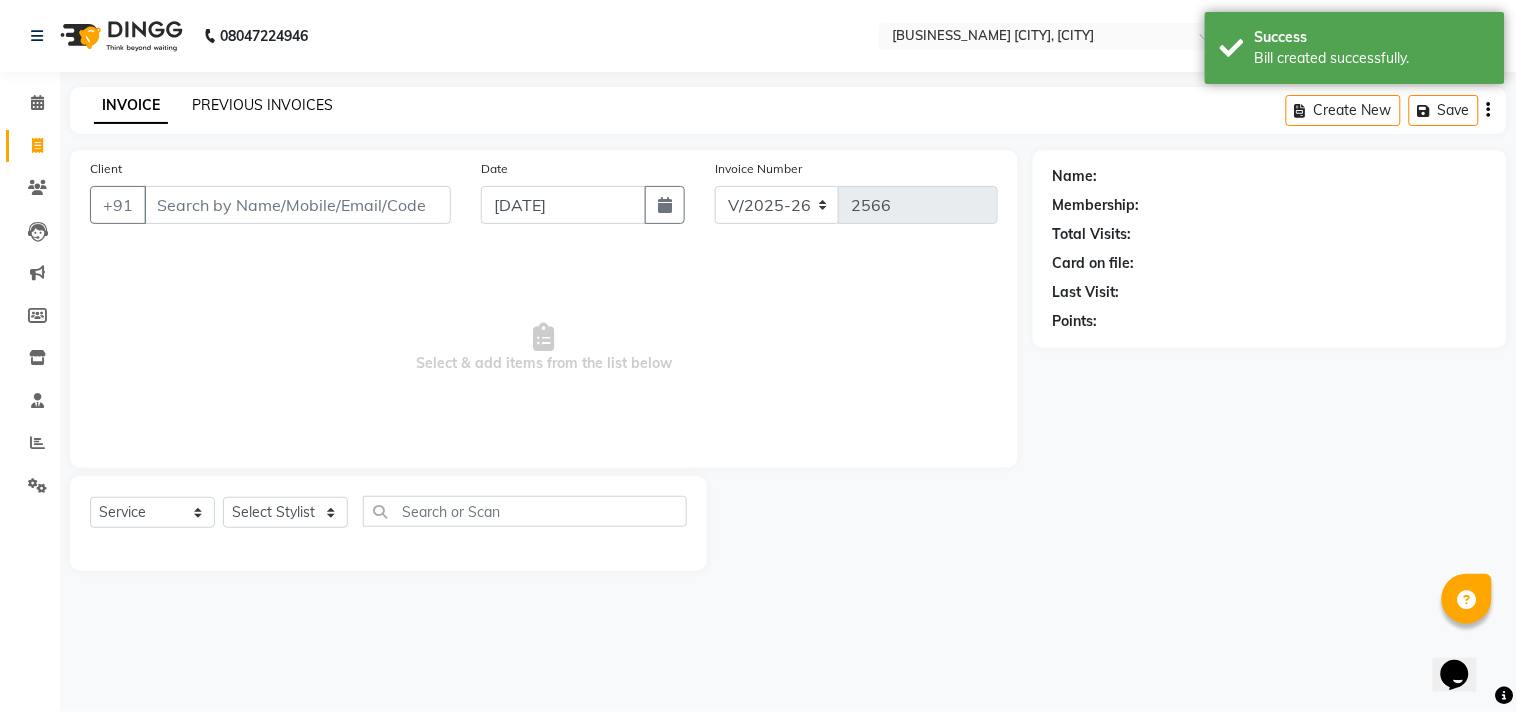 click on "PREVIOUS INVOICES" 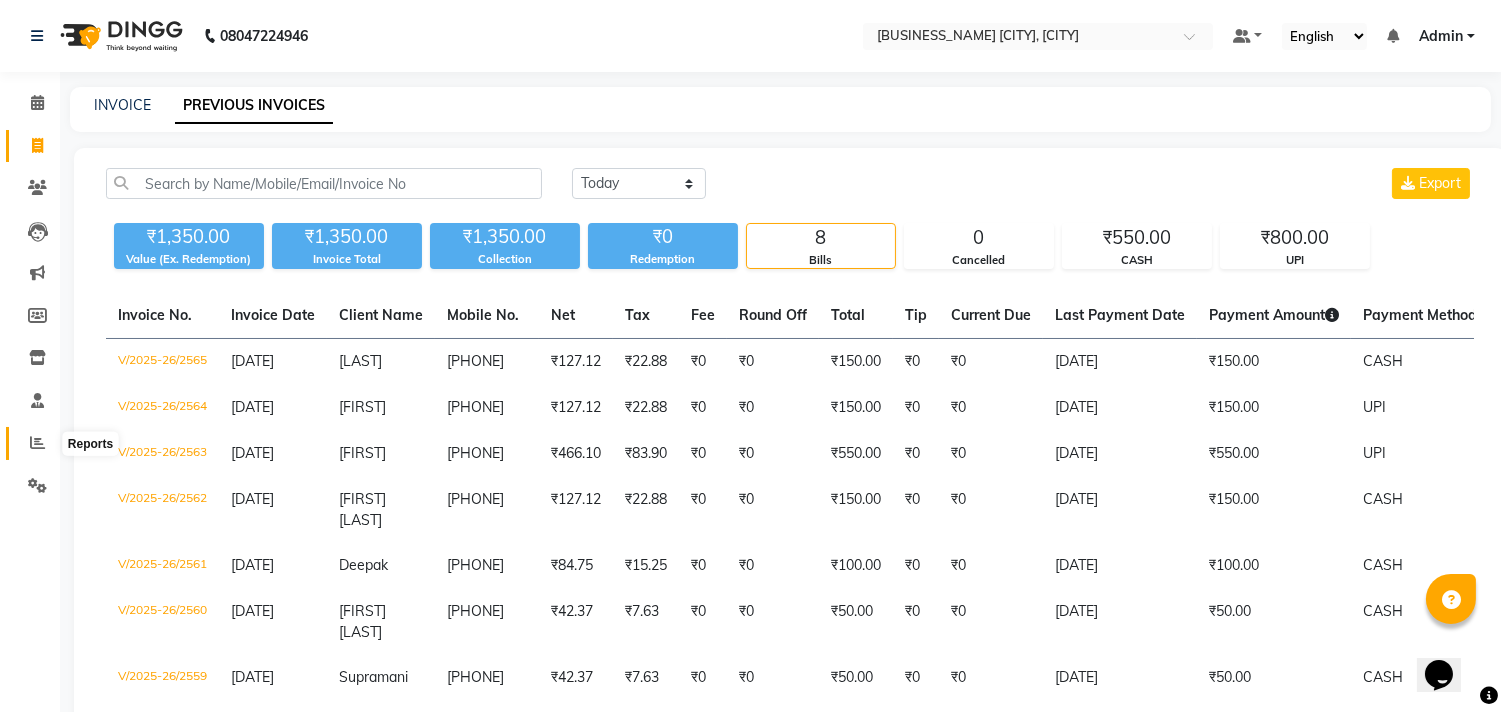 click 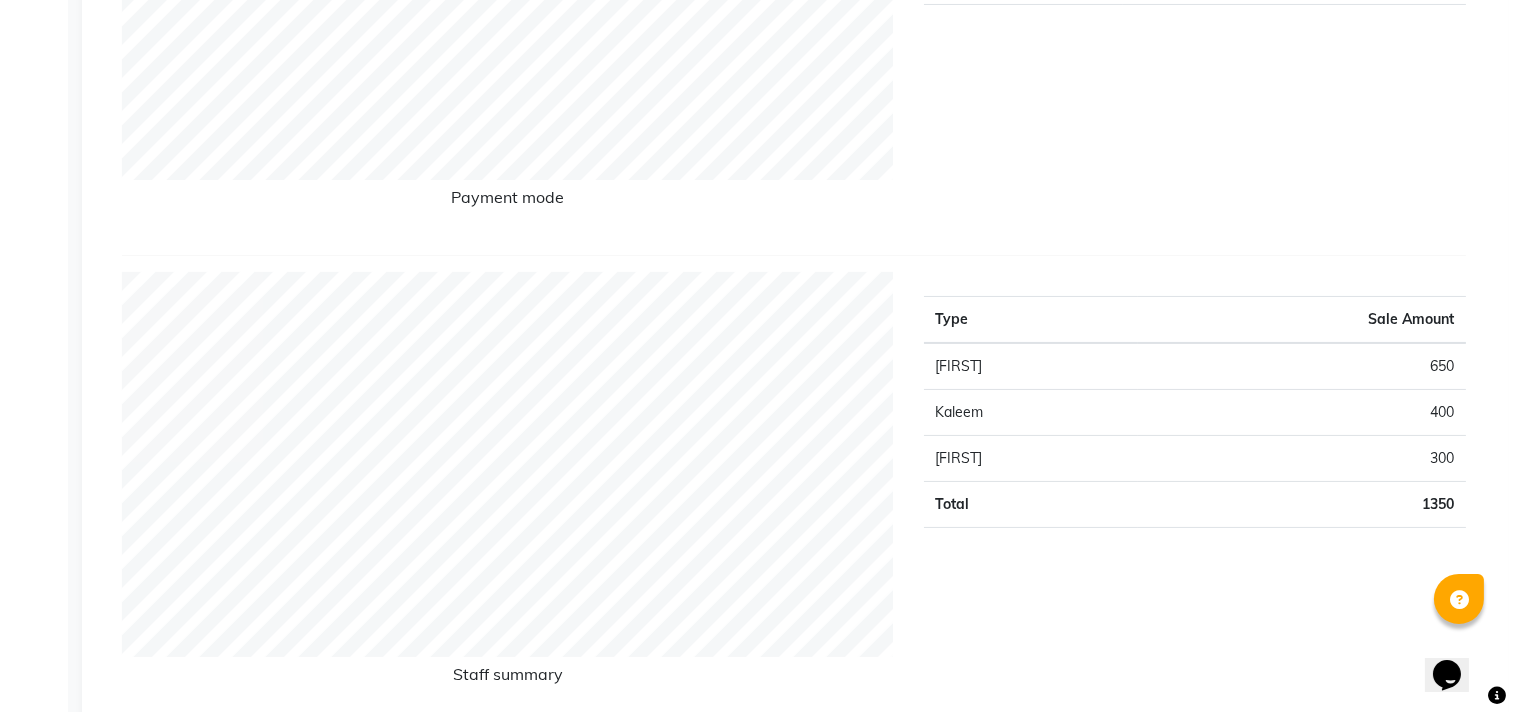 scroll, scrollTop: 0, scrollLeft: 0, axis: both 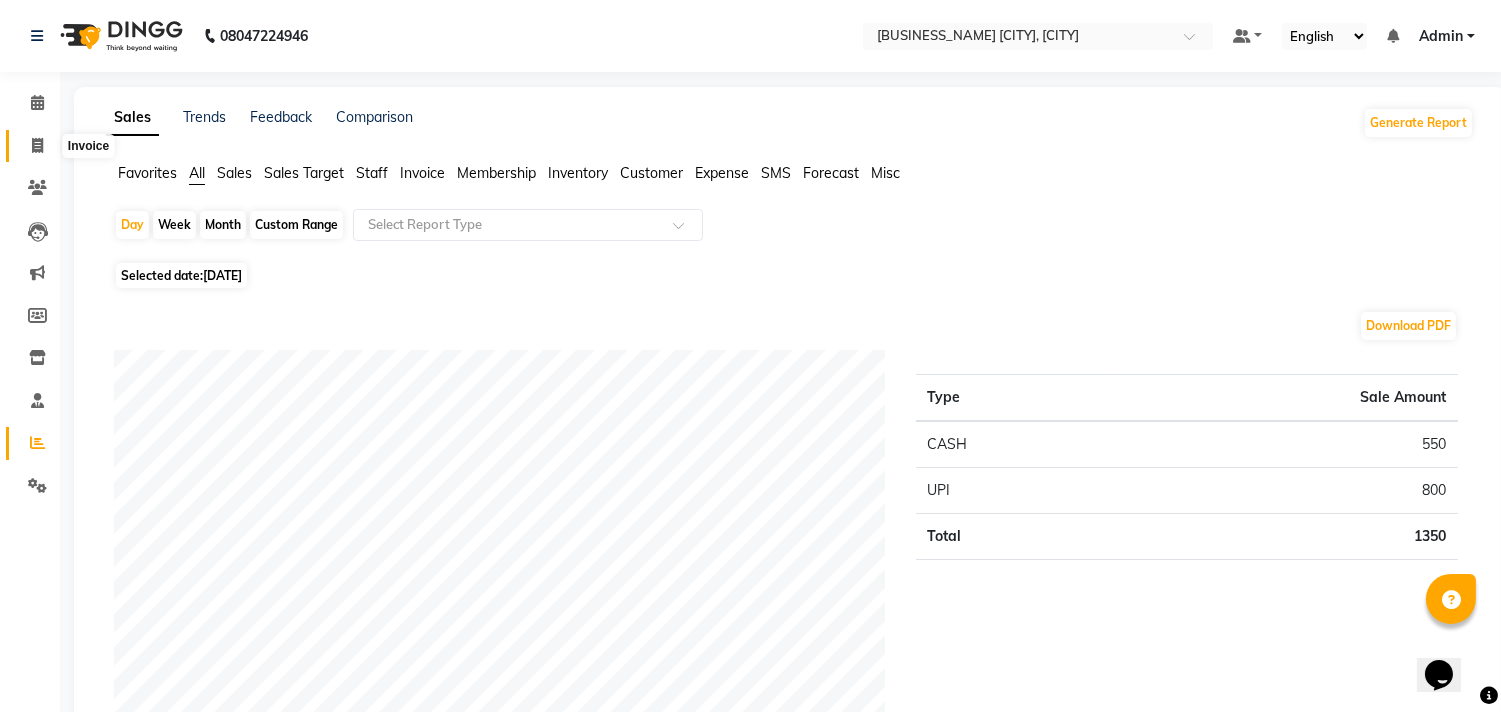 click 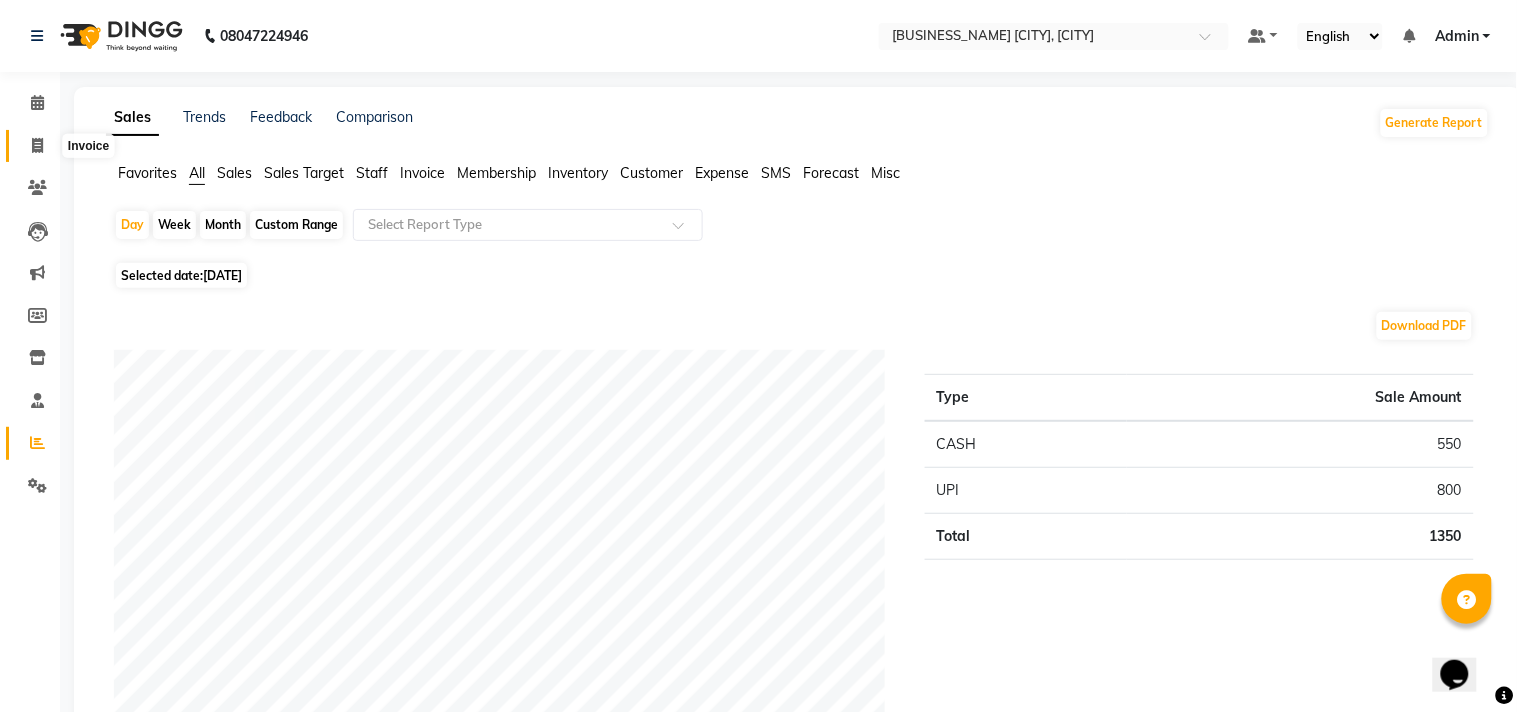 select on "service" 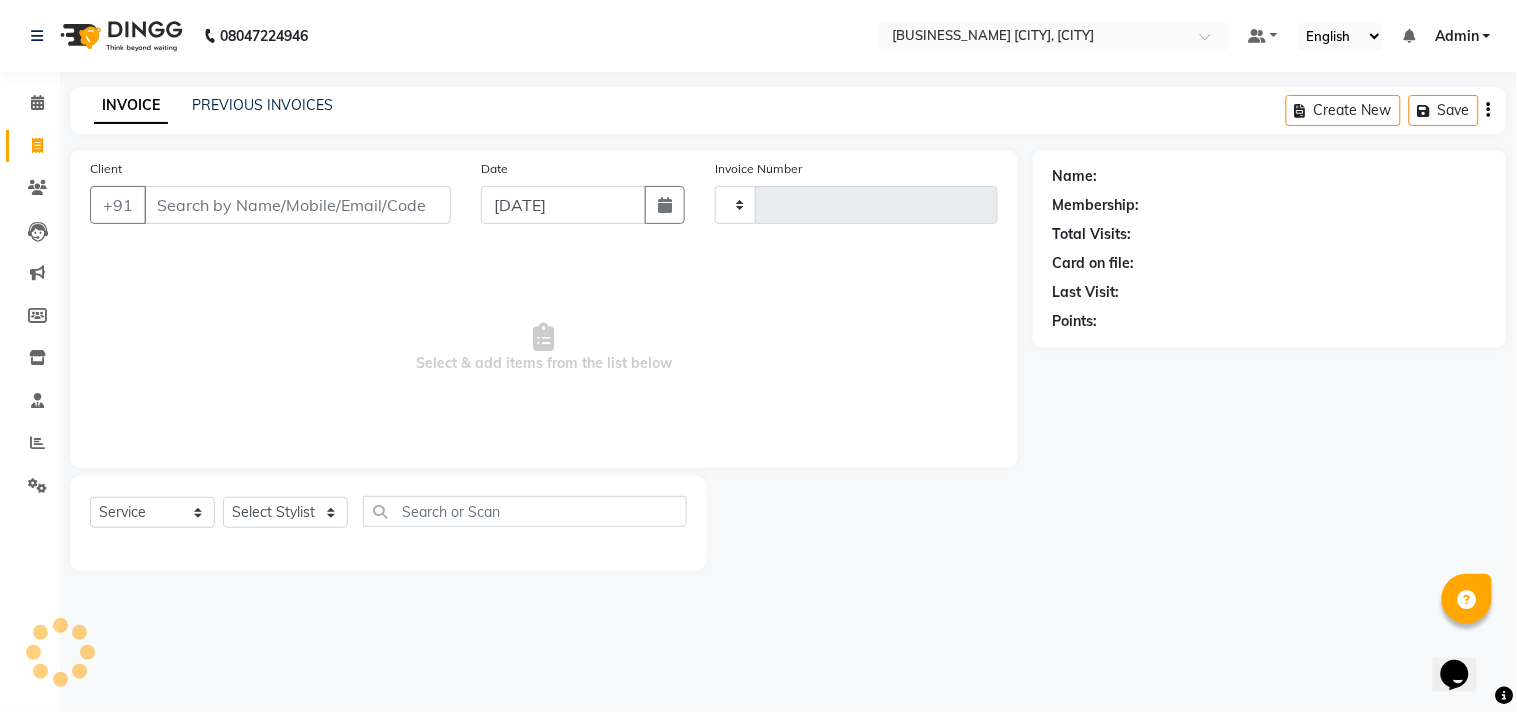 type on "2566" 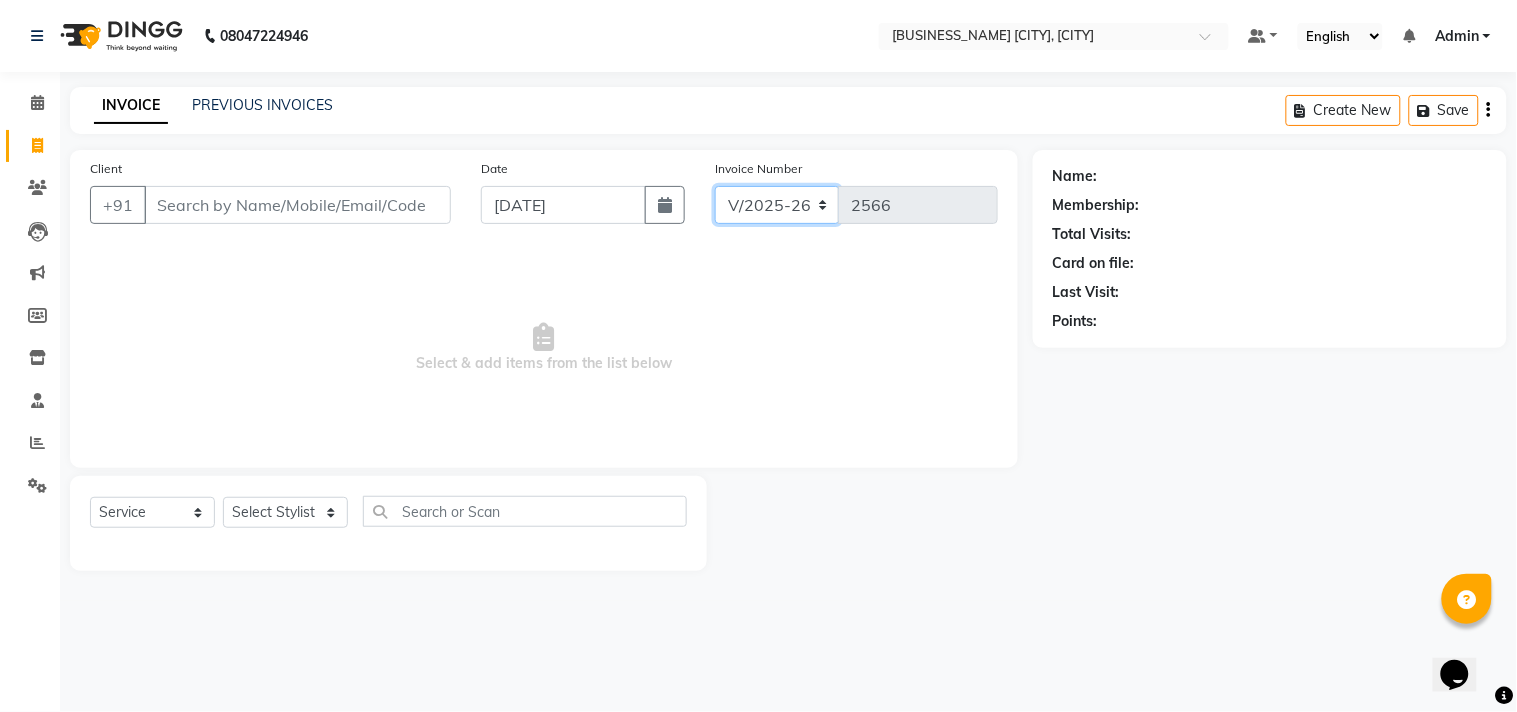 click on "V/2025 V/2025-26" 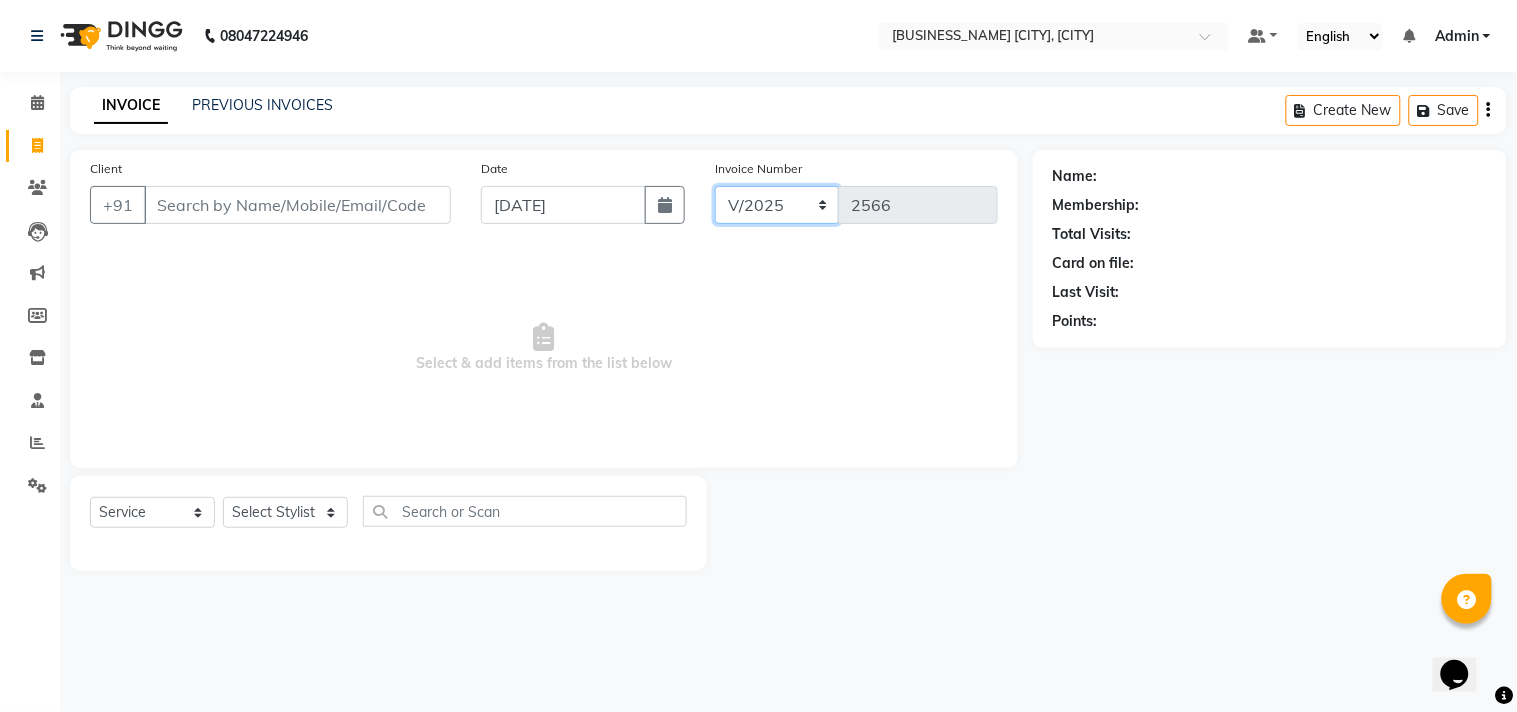 click on "V/2025 V/2025-26" 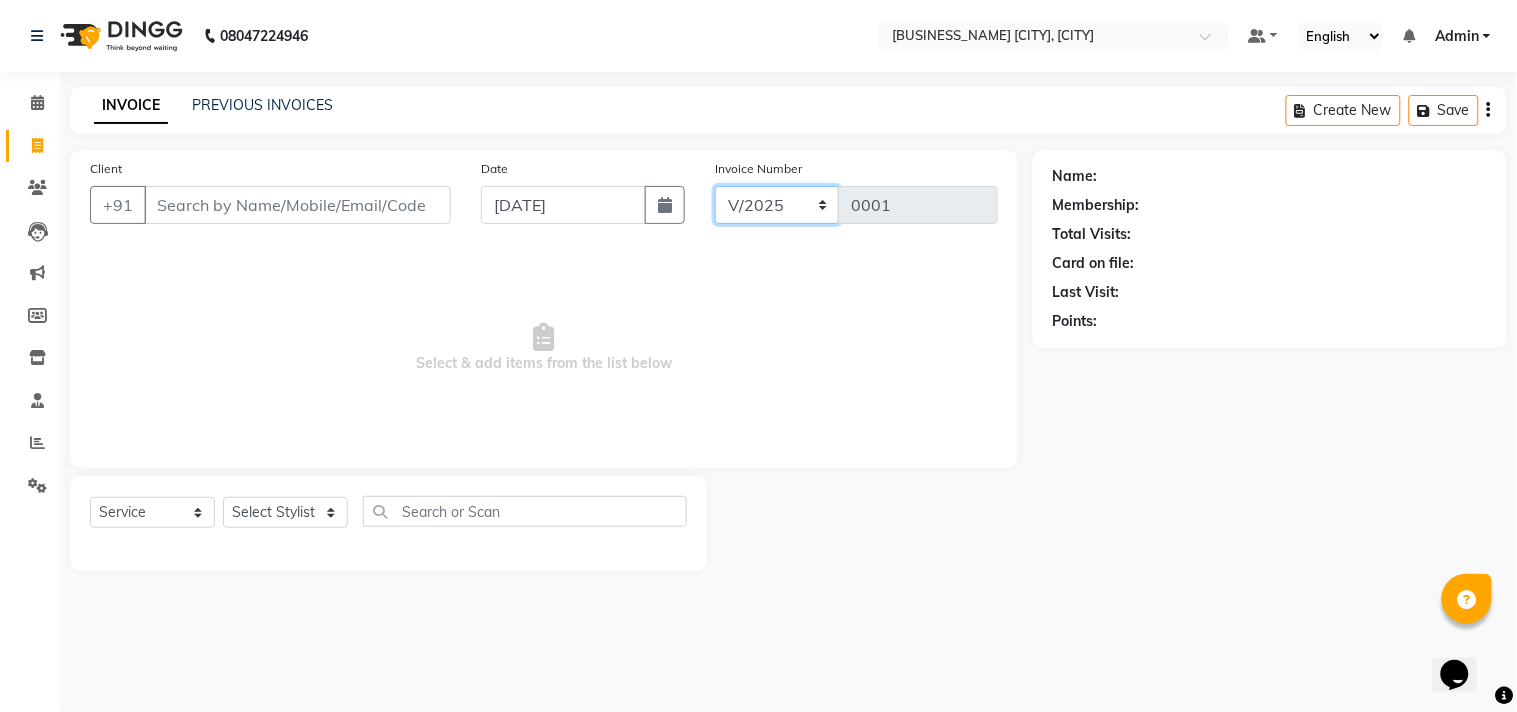 click on "V/2025 V/2025-26" 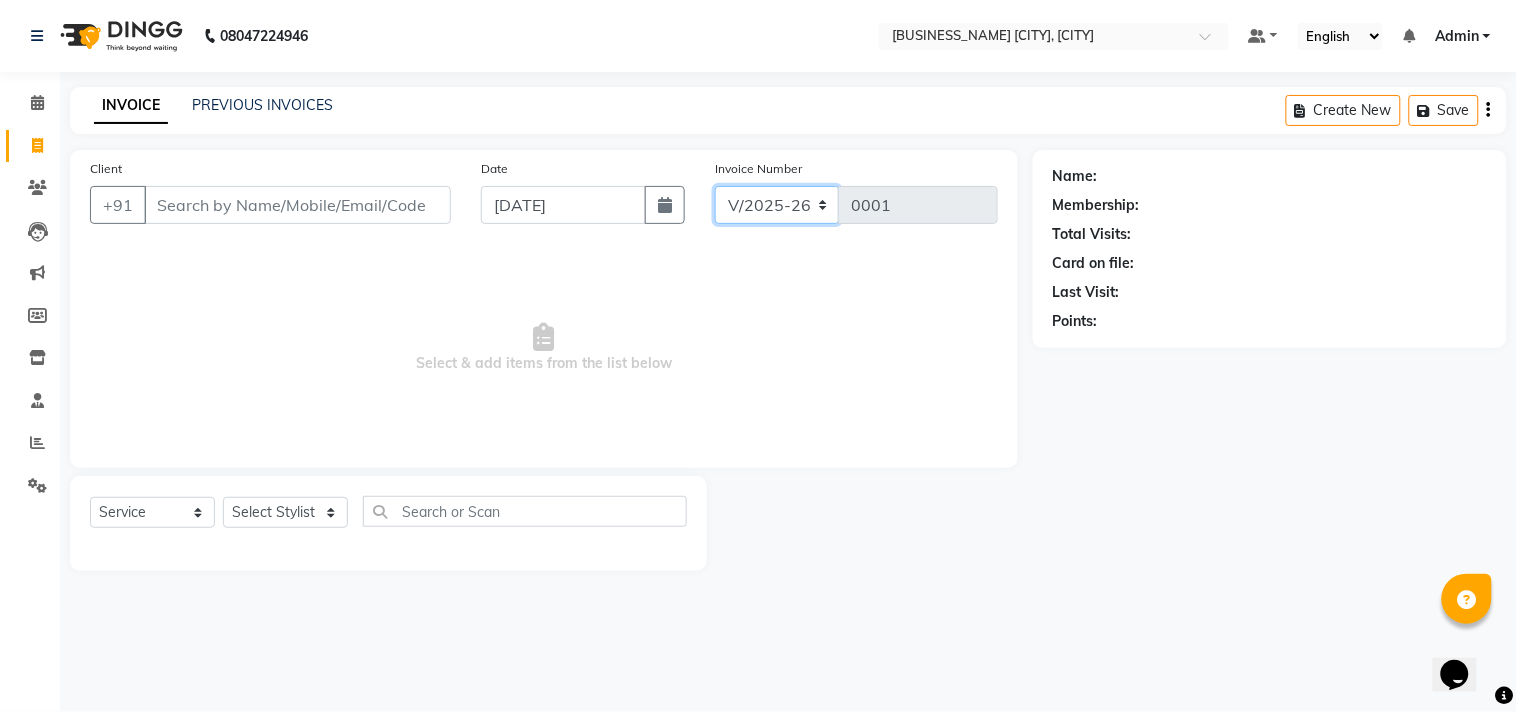 click on "V/2025 V/2025-26" 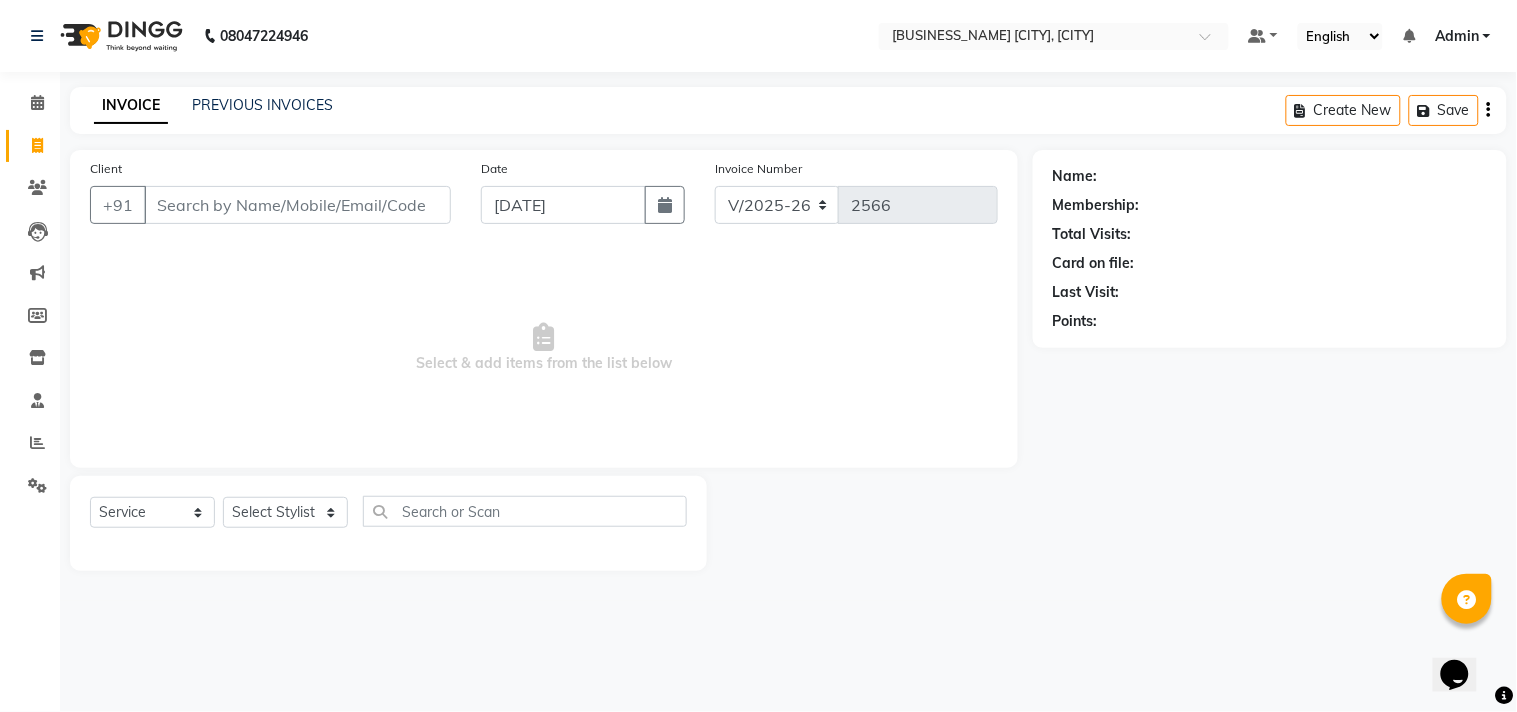 click on "Create New   Save" 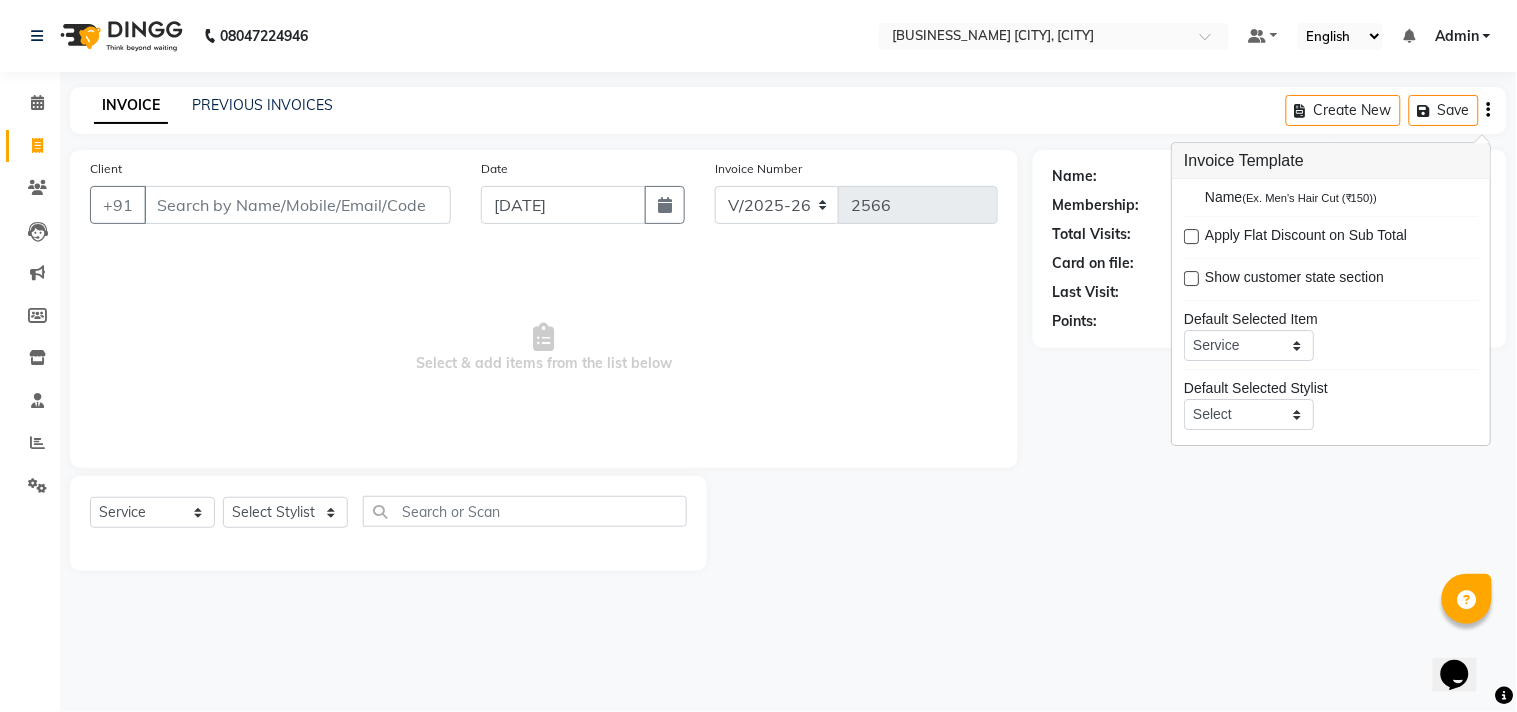 scroll, scrollTop: 97, scrollLeft: 0, axis: vertical 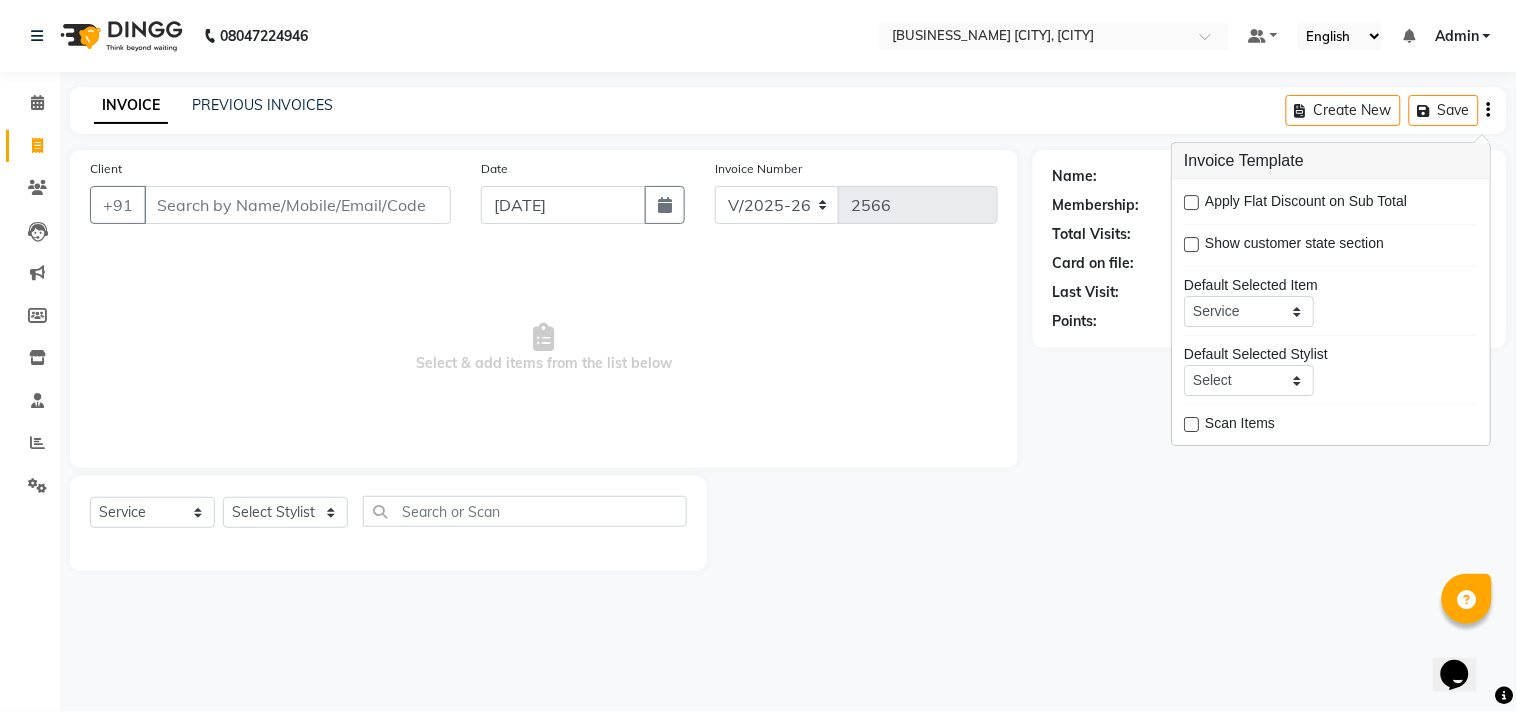 click on "Name: Membership: Total Visits: Card on file: Last Visit:  Points:" 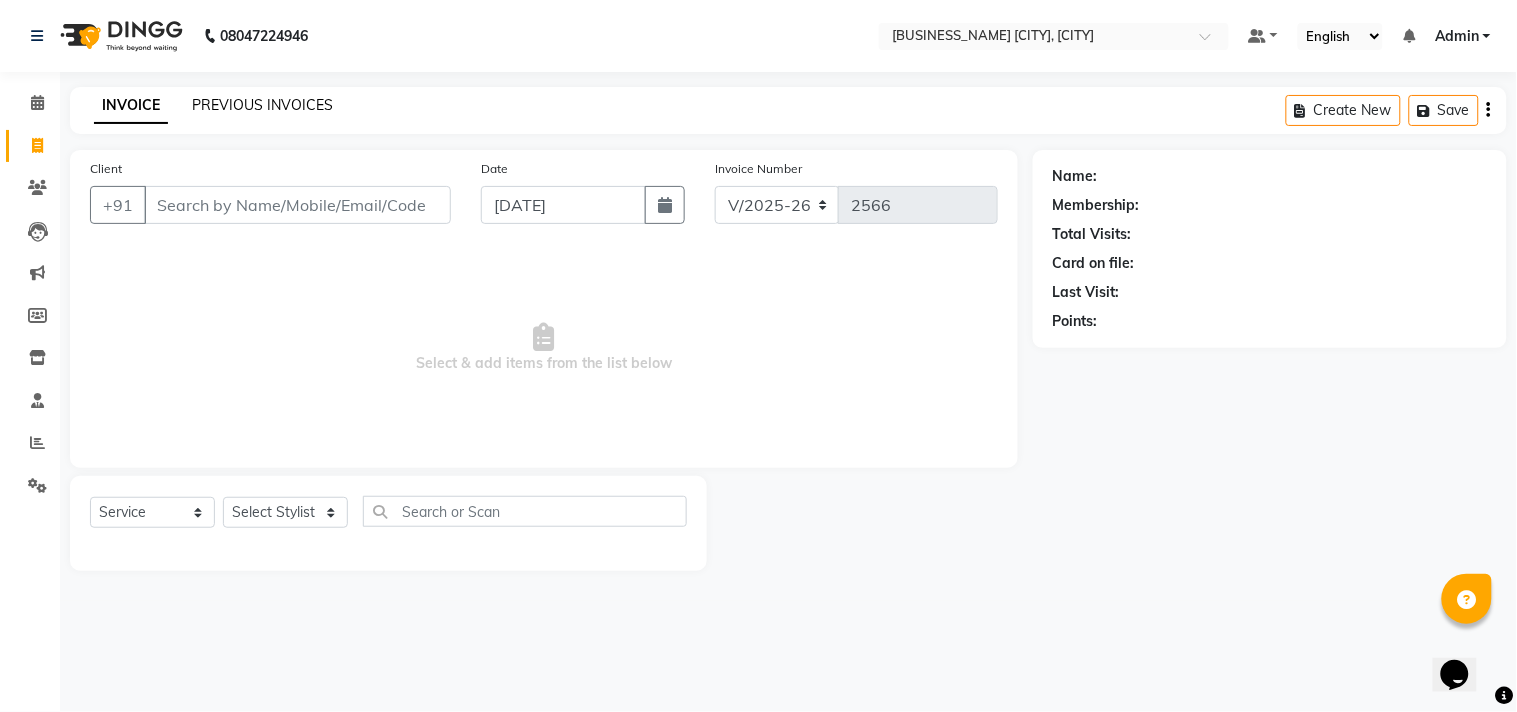 click on "PREVIOUS INVOICES" 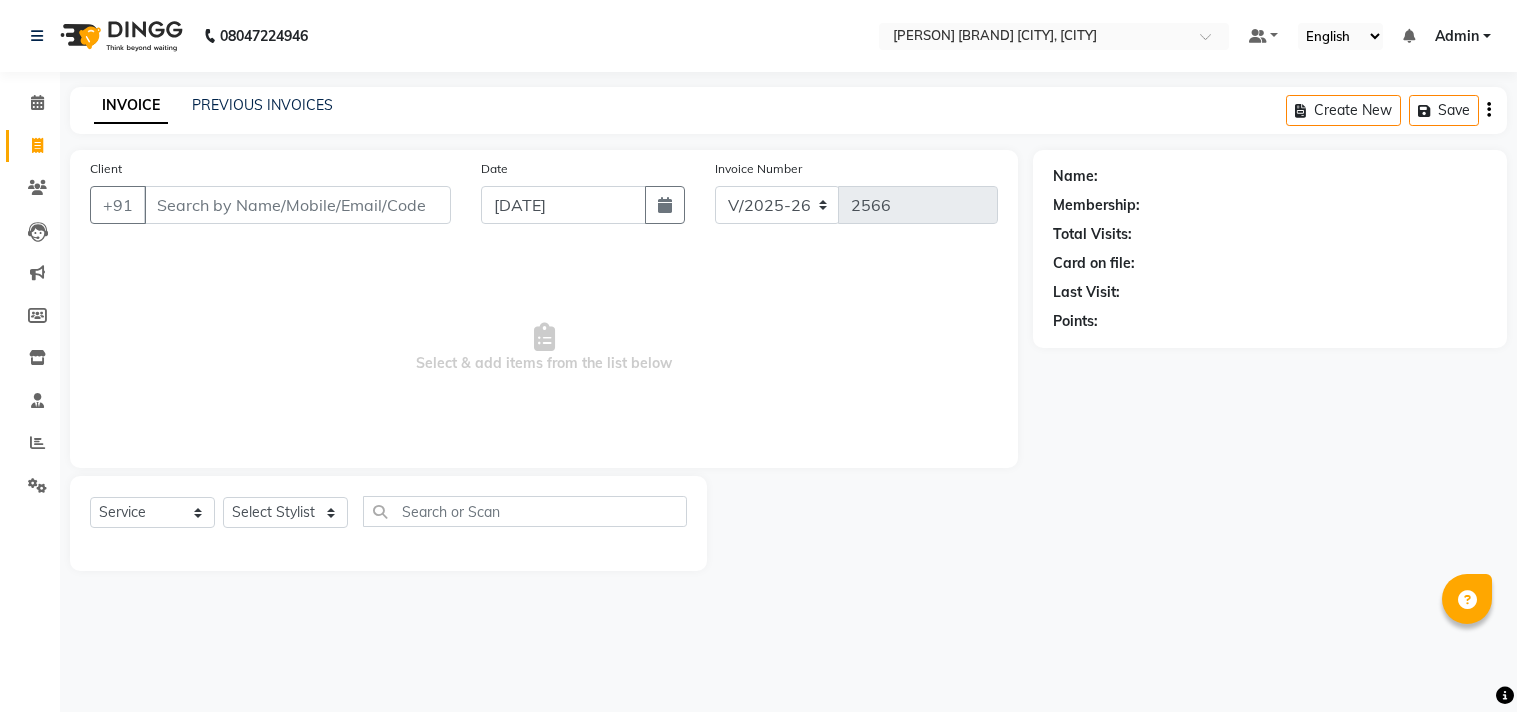 select on "8329" 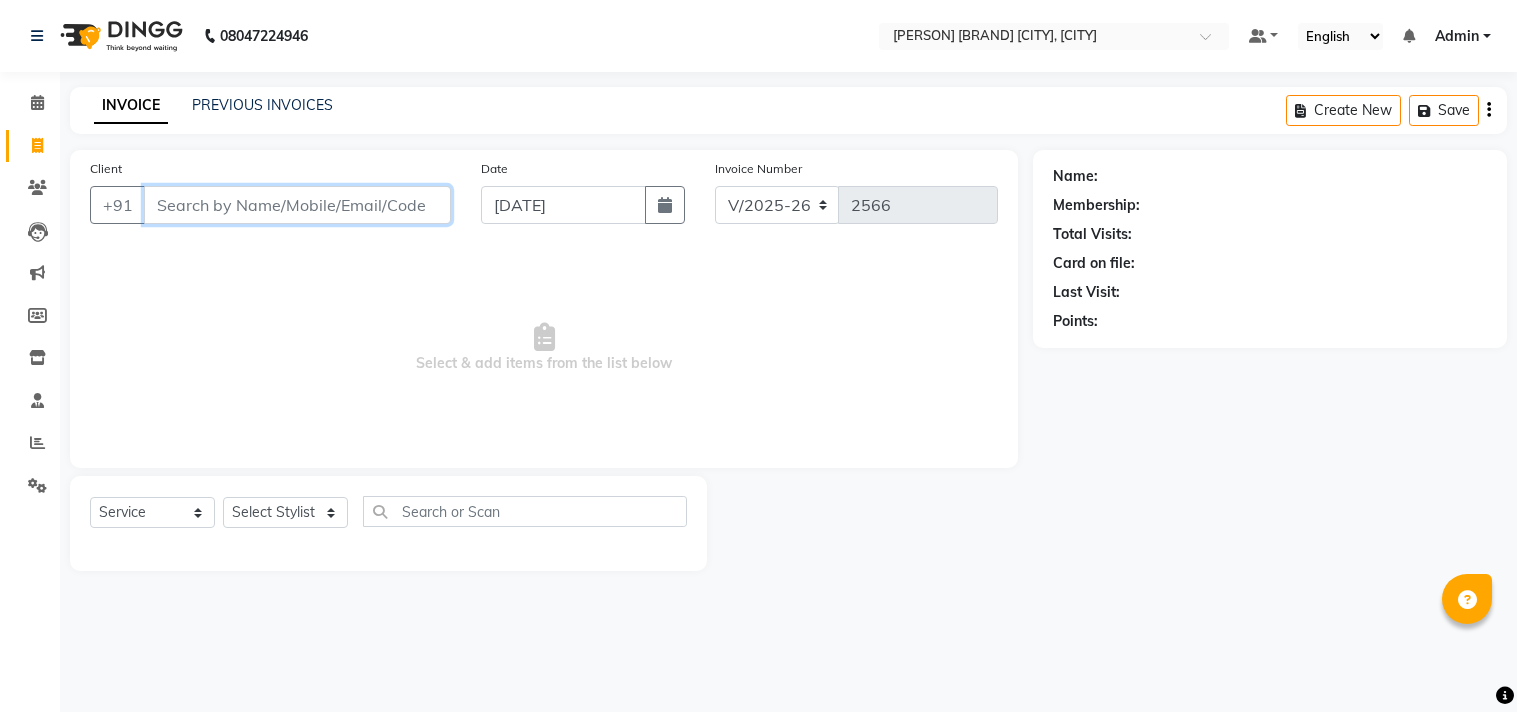 scroll, scrollTop: 0, scrollLeft: 0, axis: both 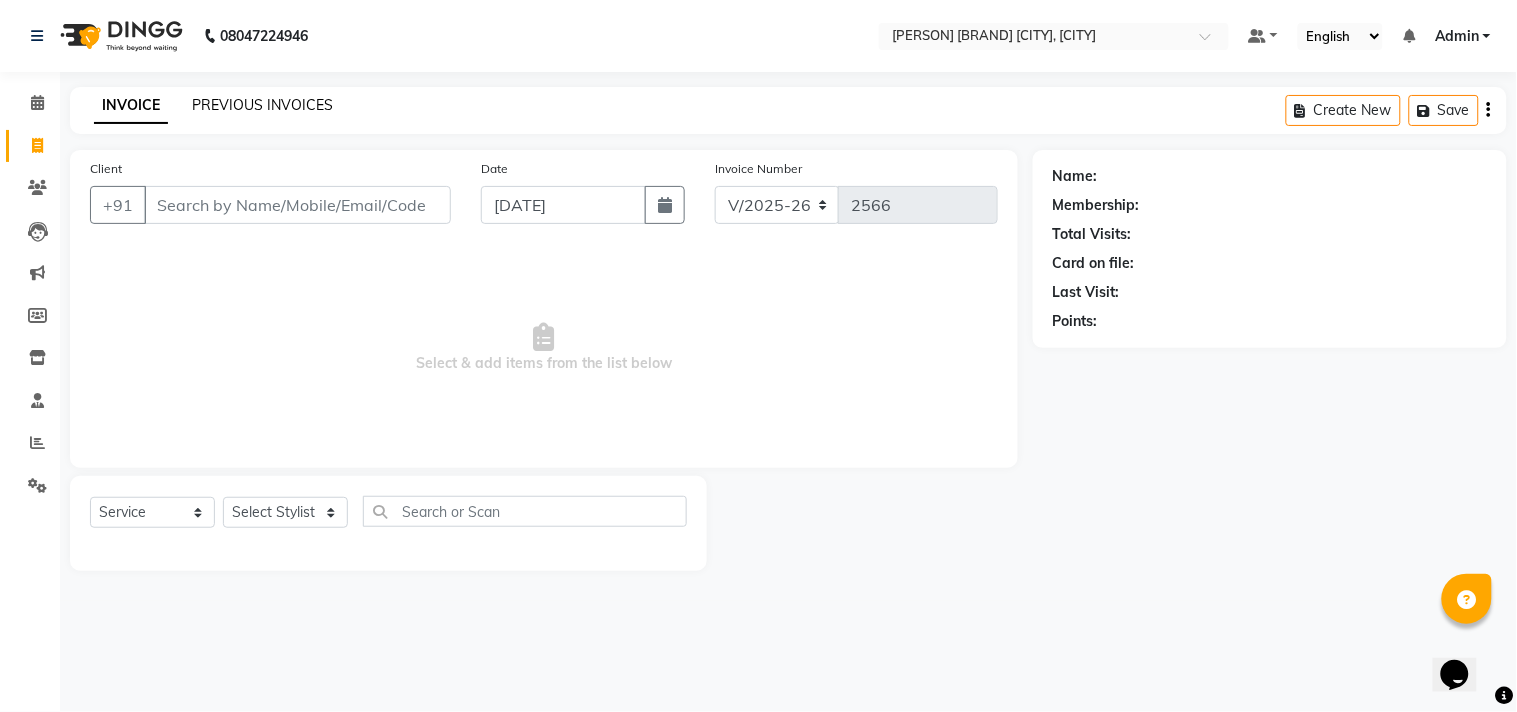 click on "PREVIOUS INVOICES" 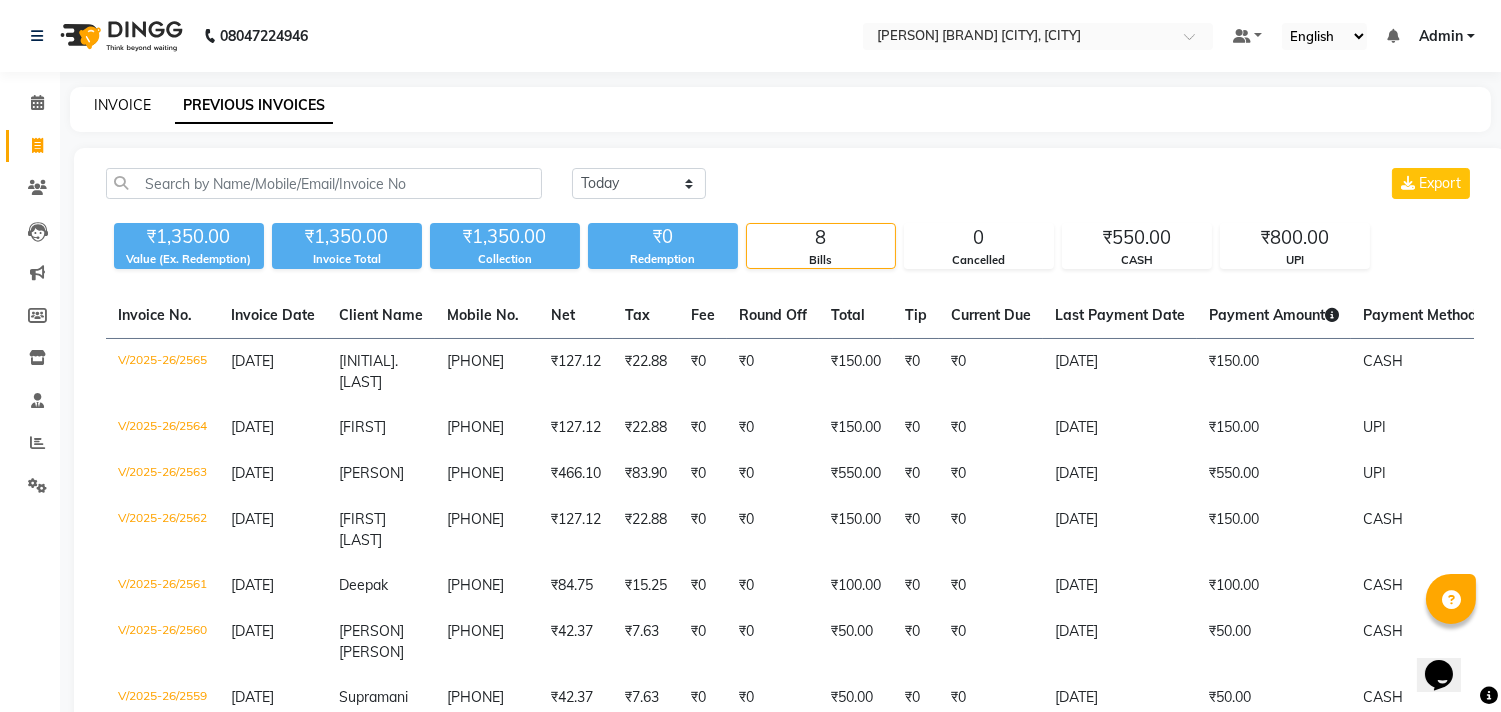 click on "INVOICE" 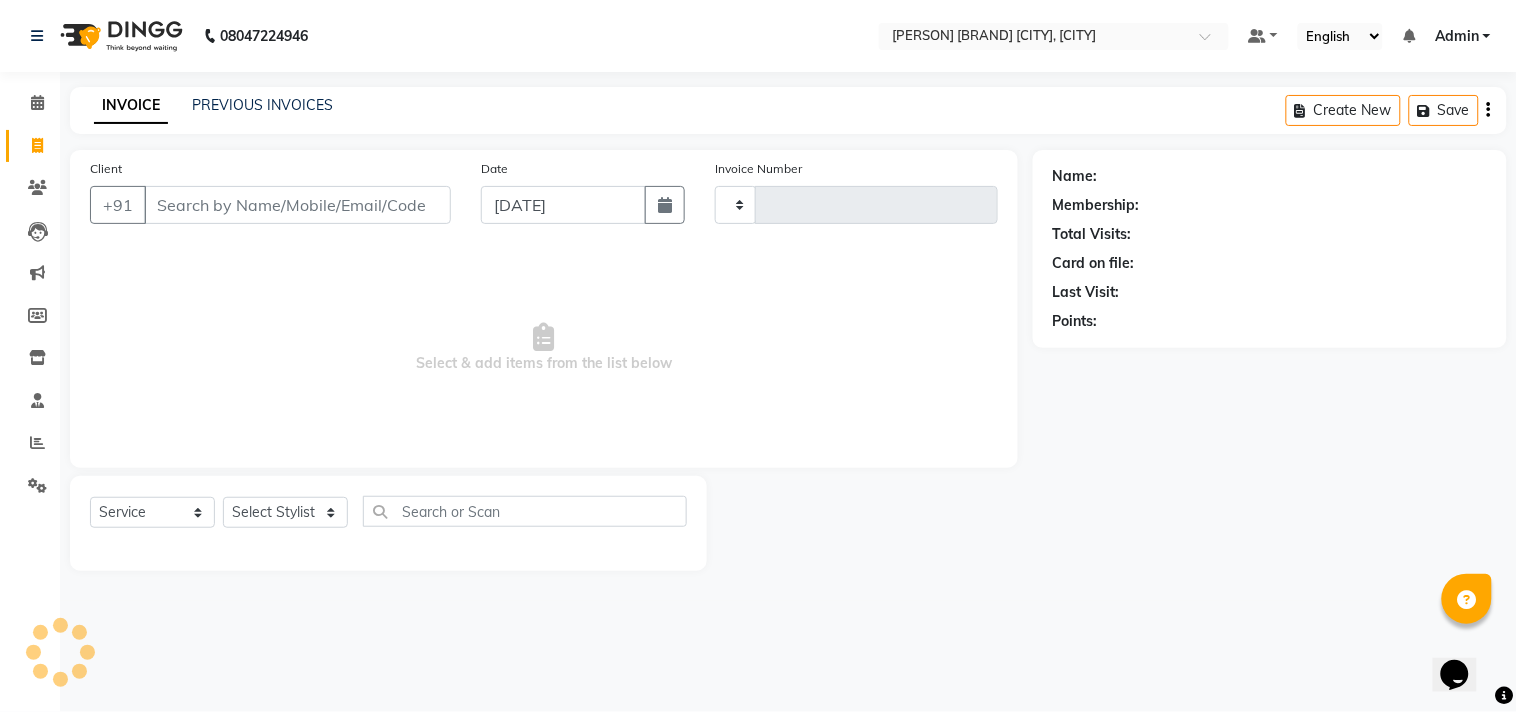 type on "2566" 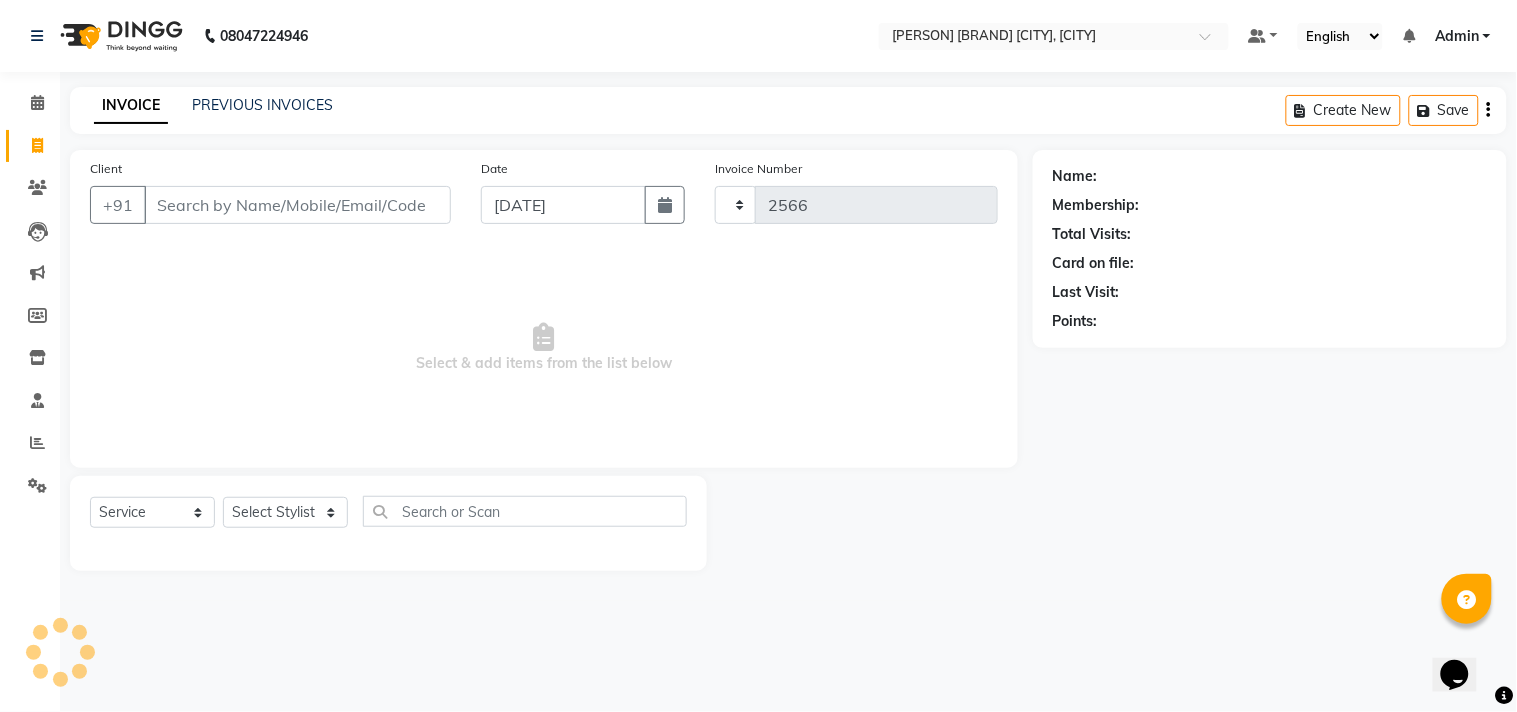 select on "8329" 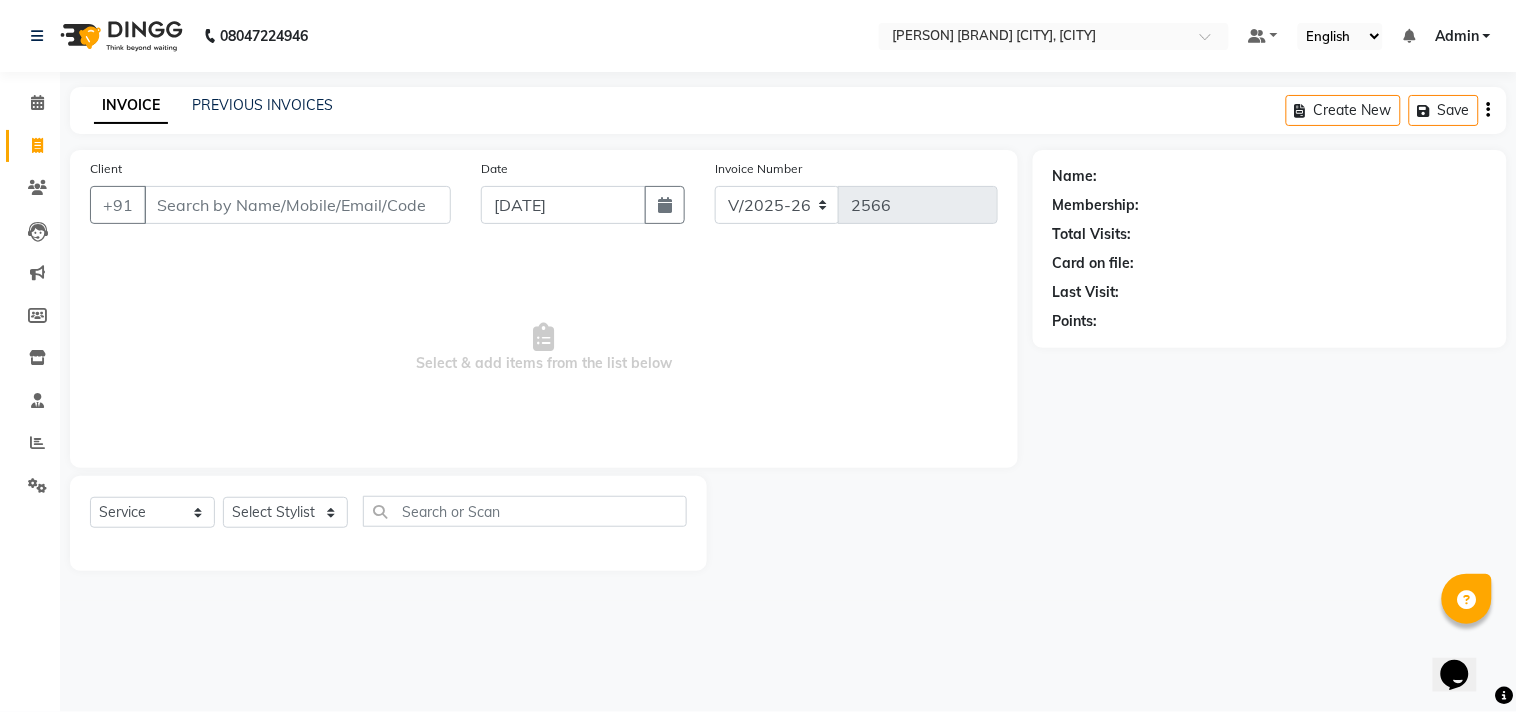 click on "Client" at bounding box center [297, 205] 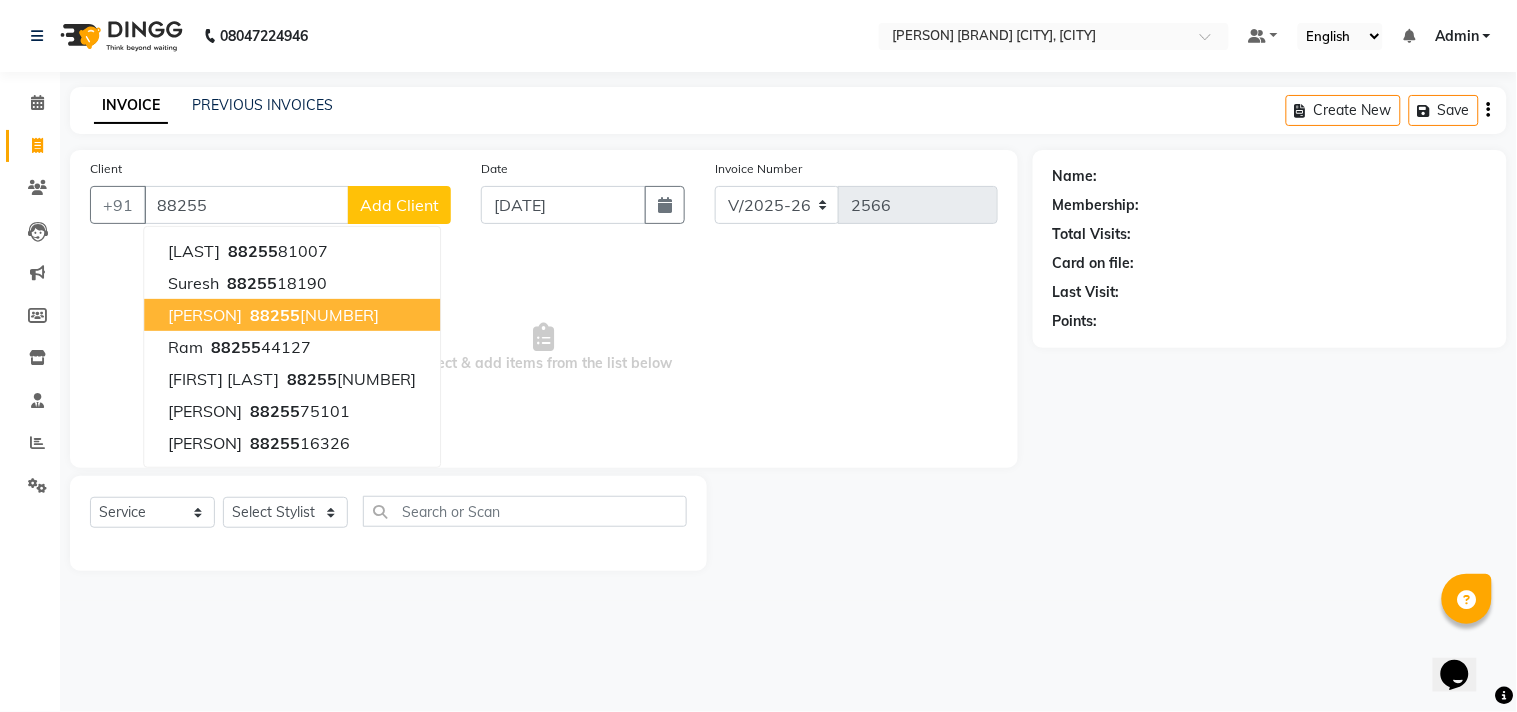 click on "88255" at bounding box center [275, 315] 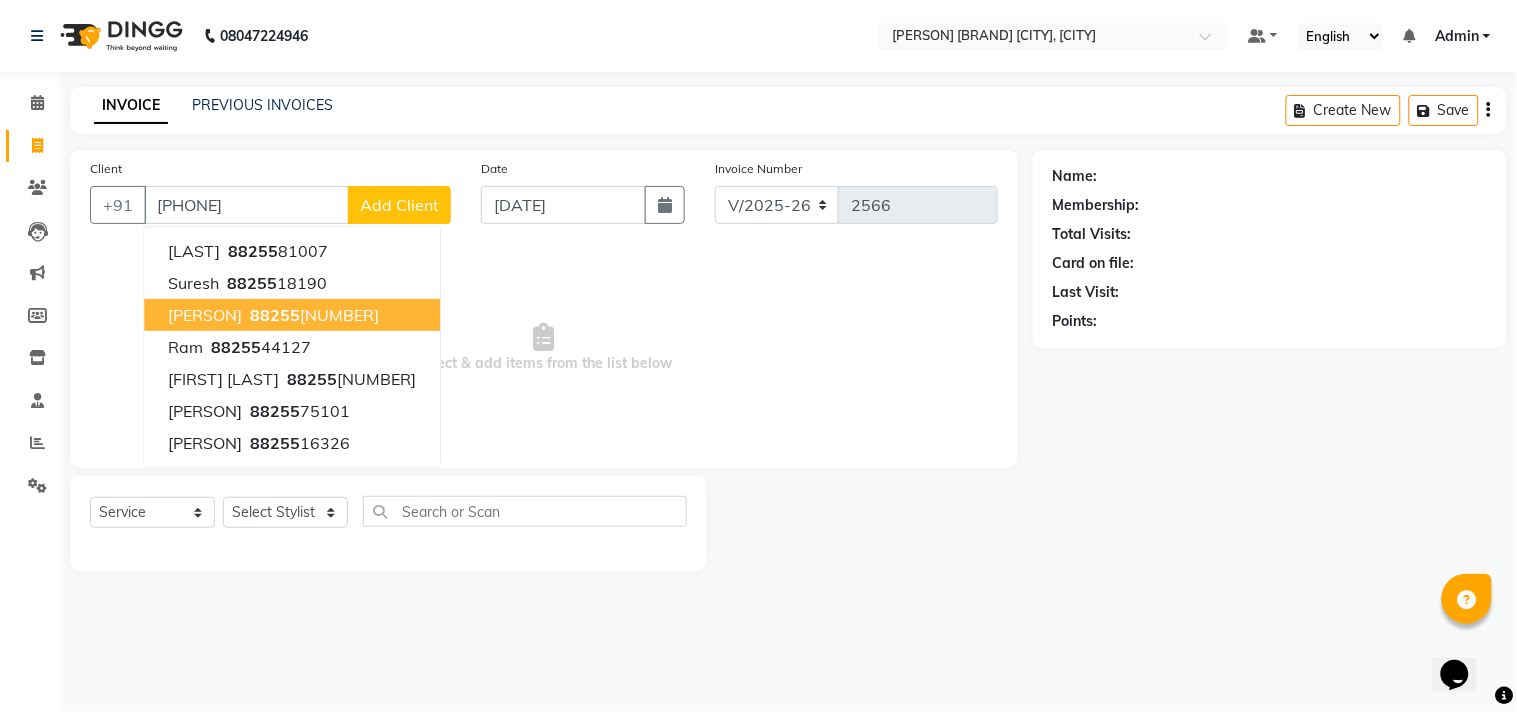 type on "8825527191" 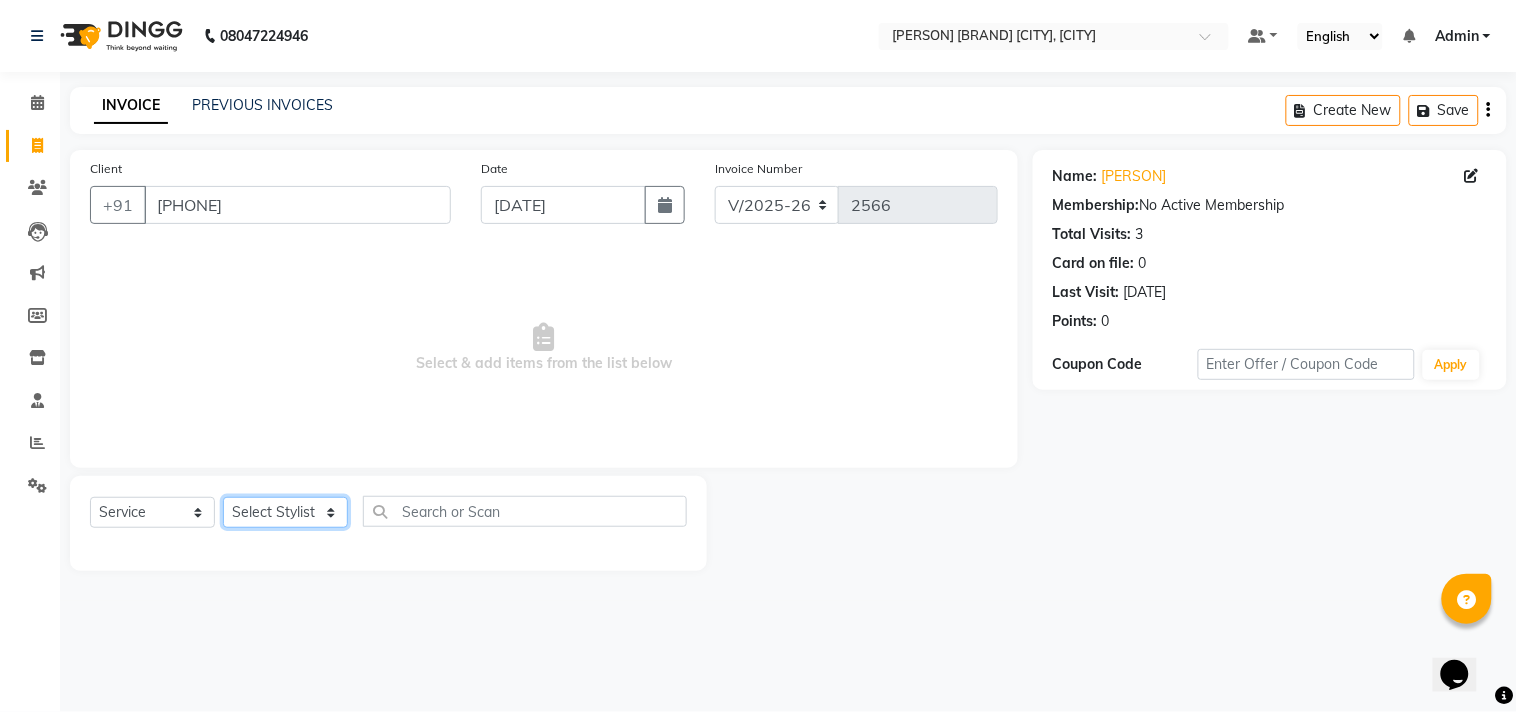 click on "Select Stylist Admin [FIRST] [FIRST] [FIRST] [FIRST] [FIRST] [FIRST] [FIRST] [FIRST] [FIRST] [FIRST]" 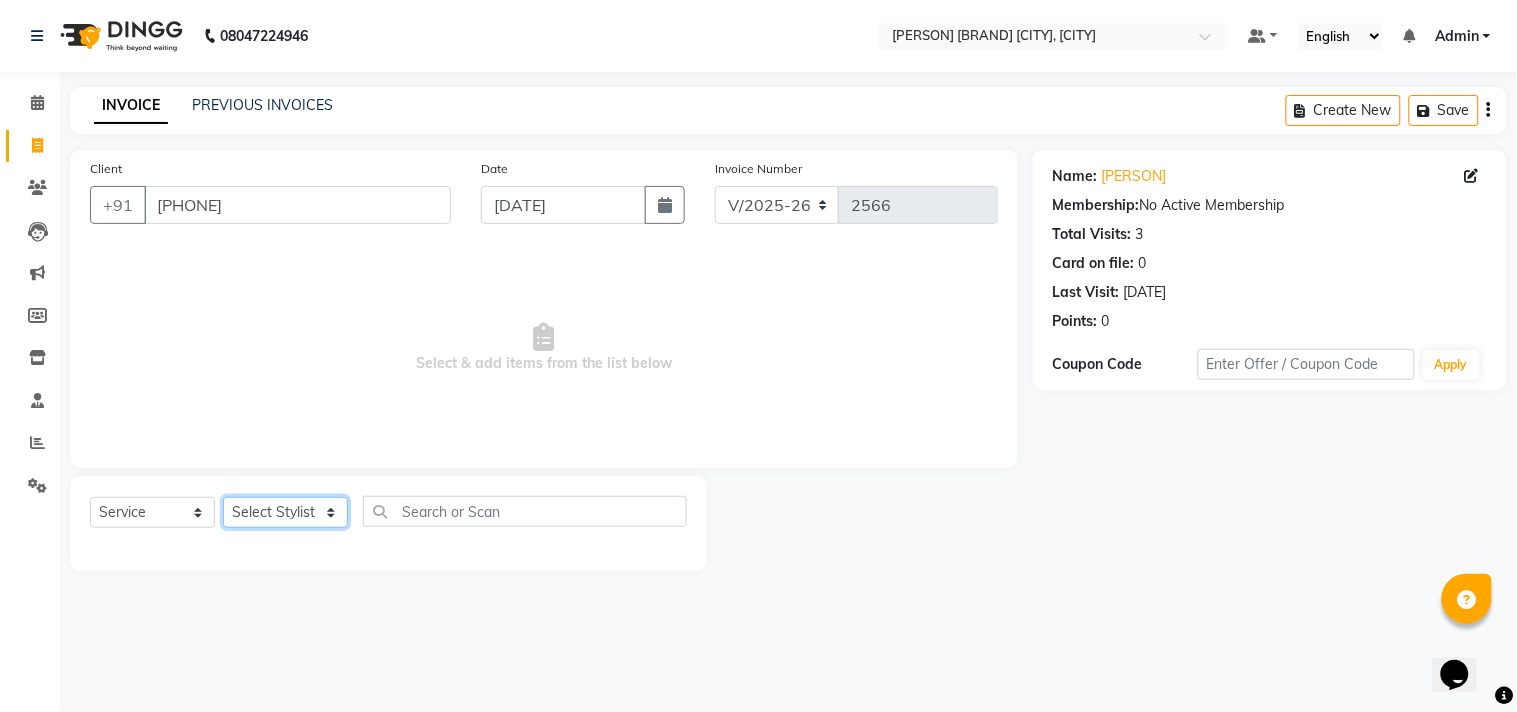 select on "86683" 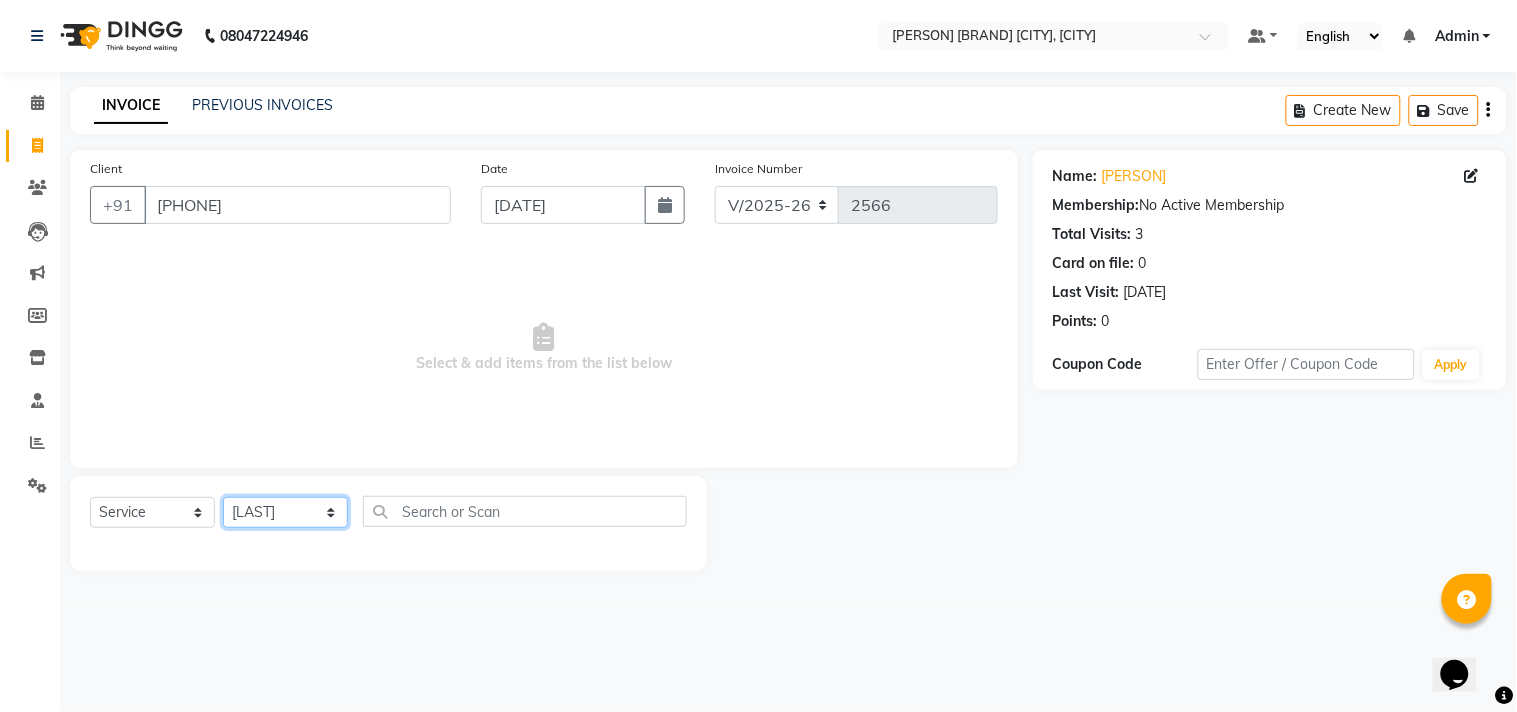 click on "Select Stylist Admin [FIRST] [FIRST] [FIRST] [FIRST] [FIRST] [FIRST] [FIRST] [FIRST] [FIRST] [FIRST]" 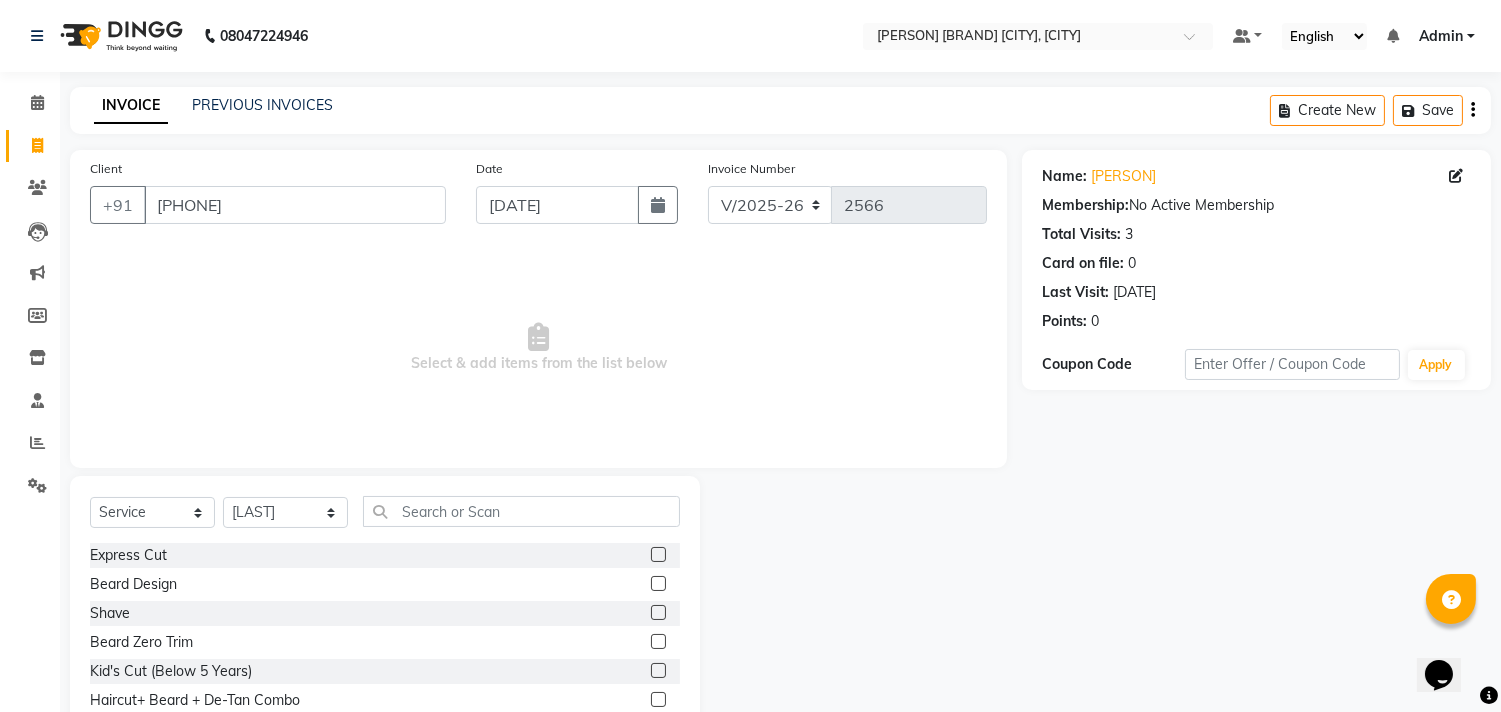 click 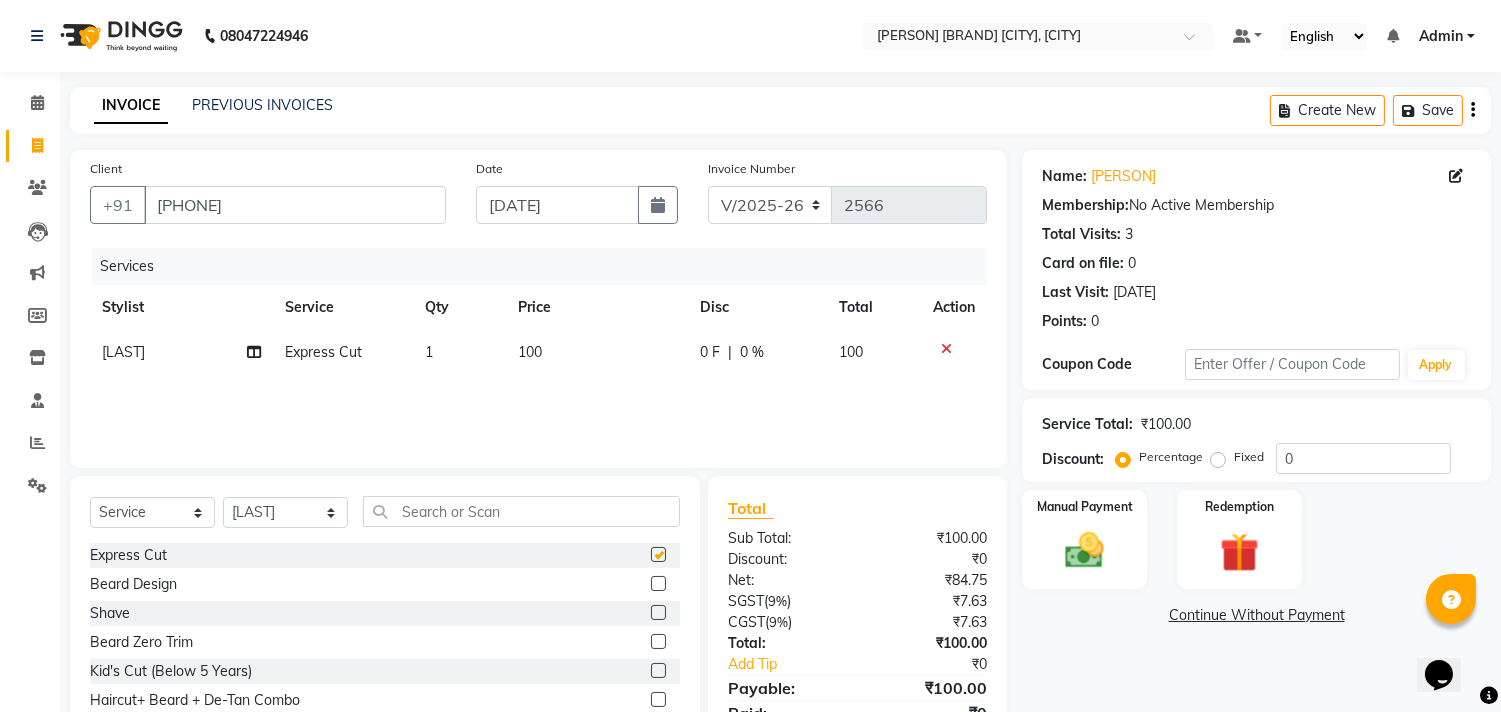 click 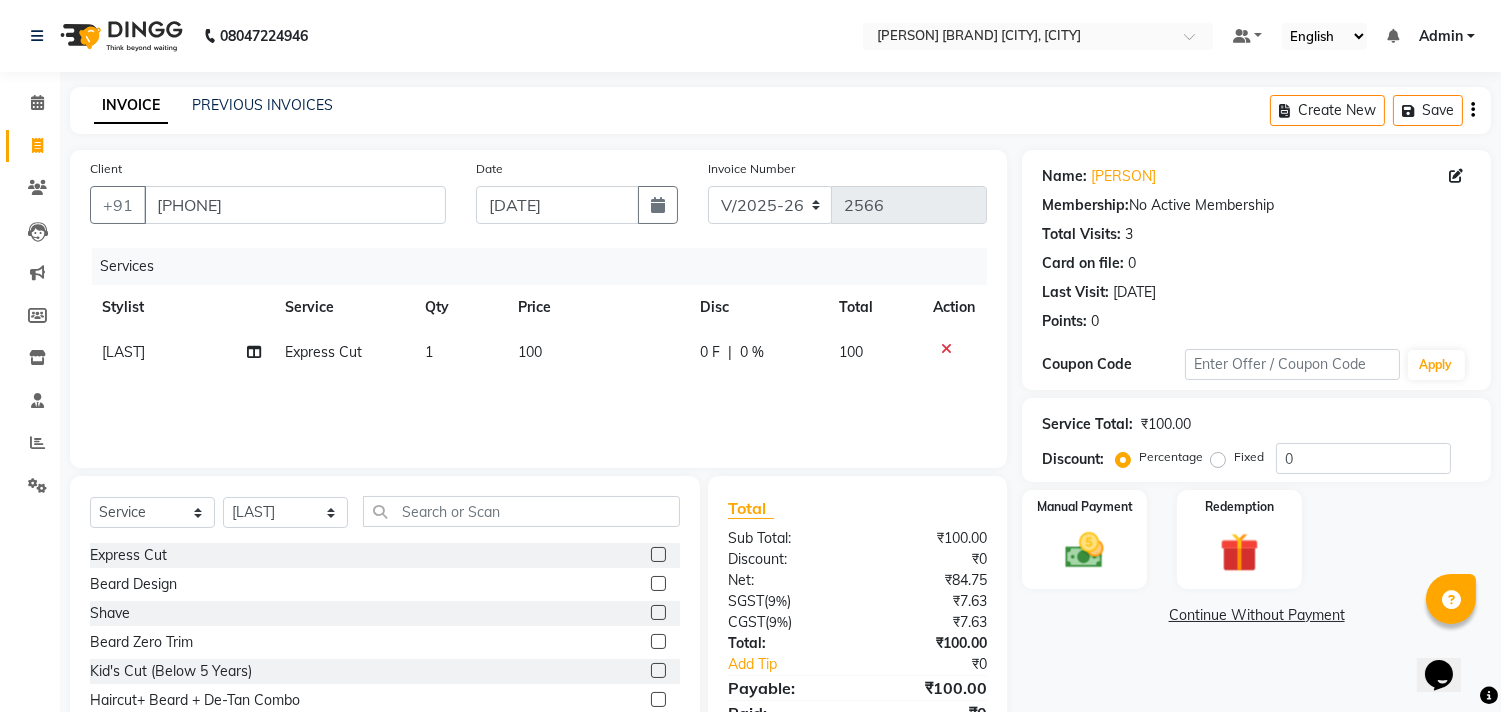checkbox on "false" 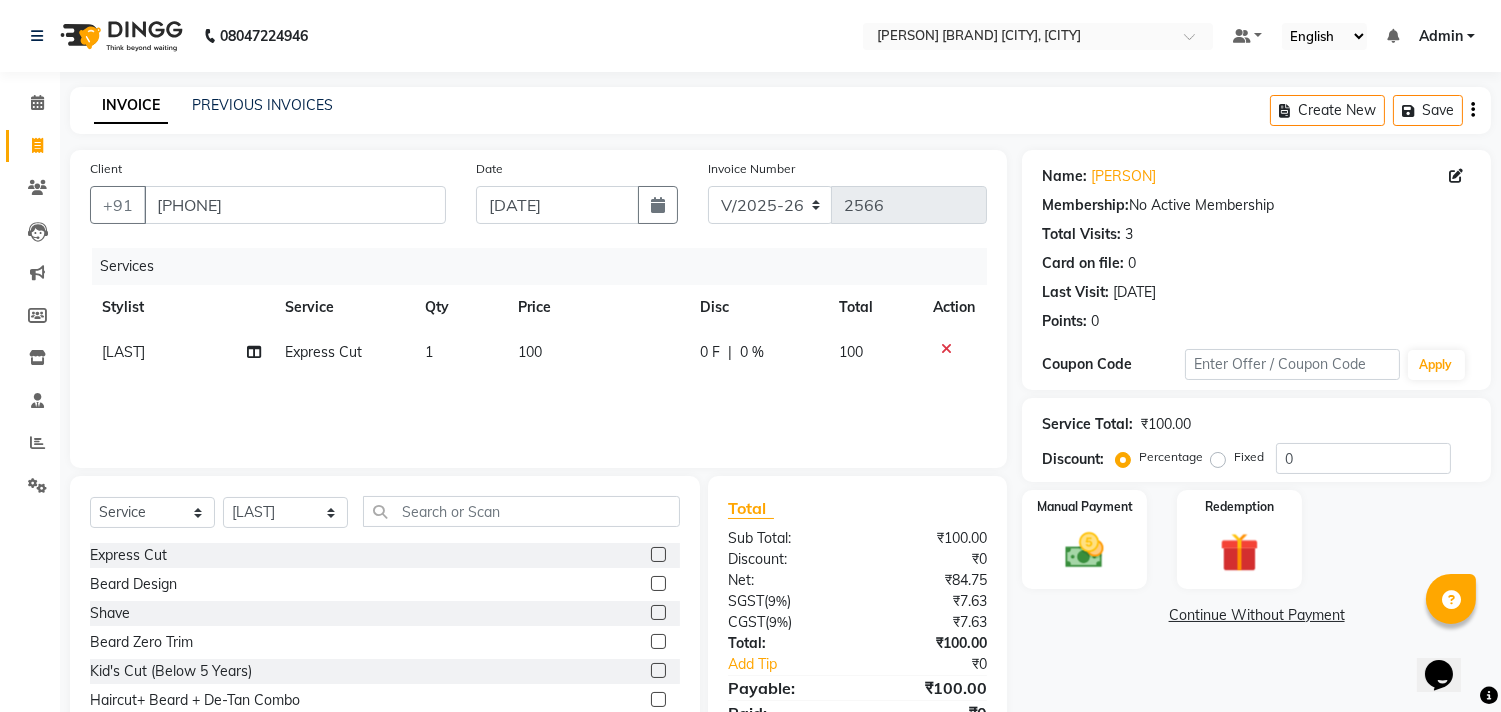 click 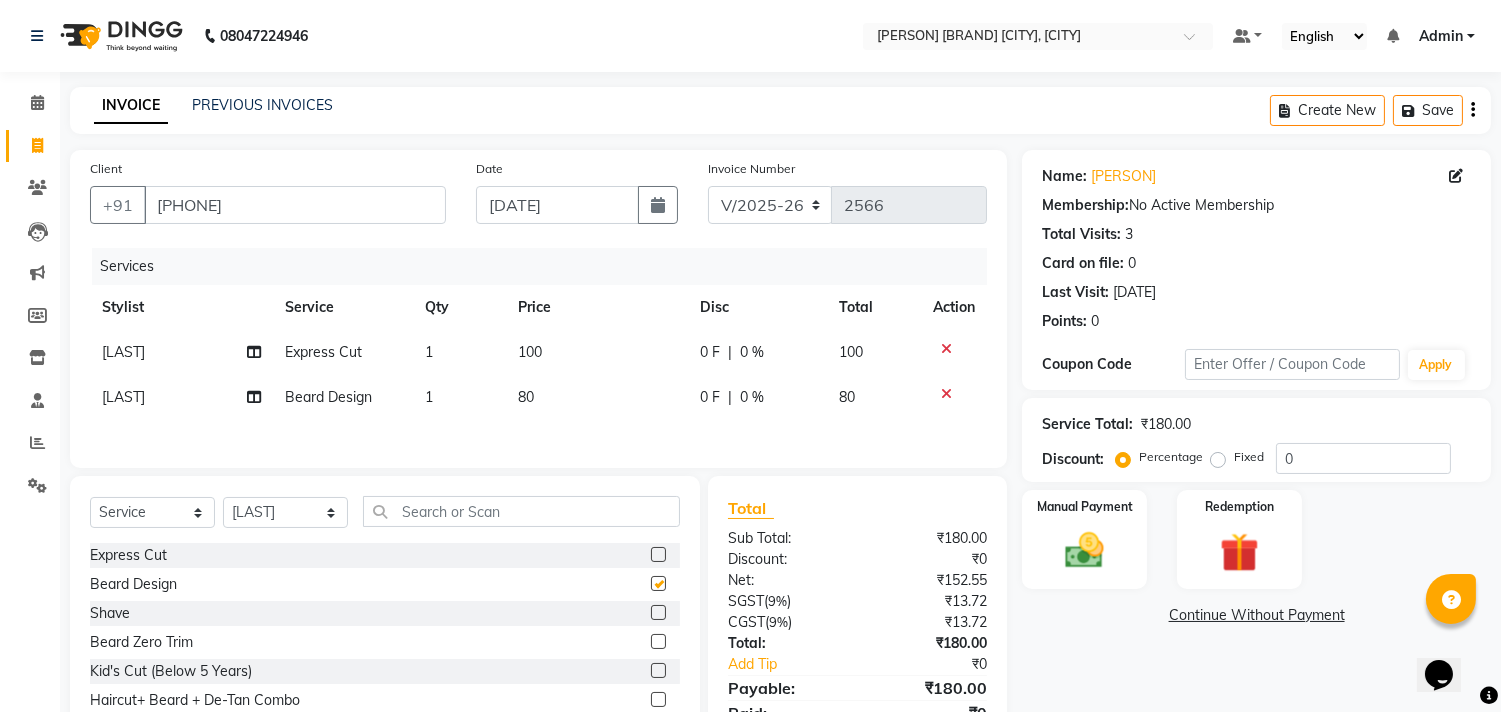 checkbox on "false" 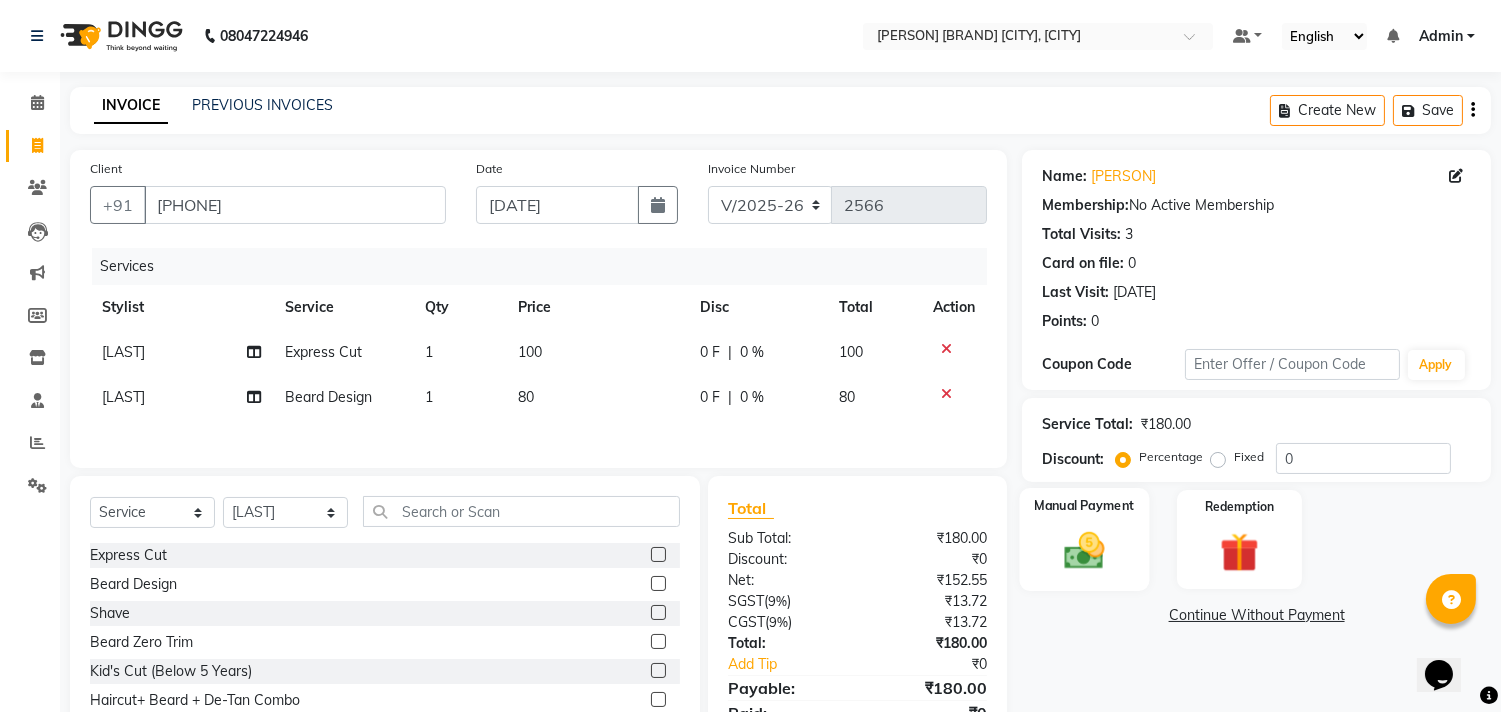 click on "Manual Payment" 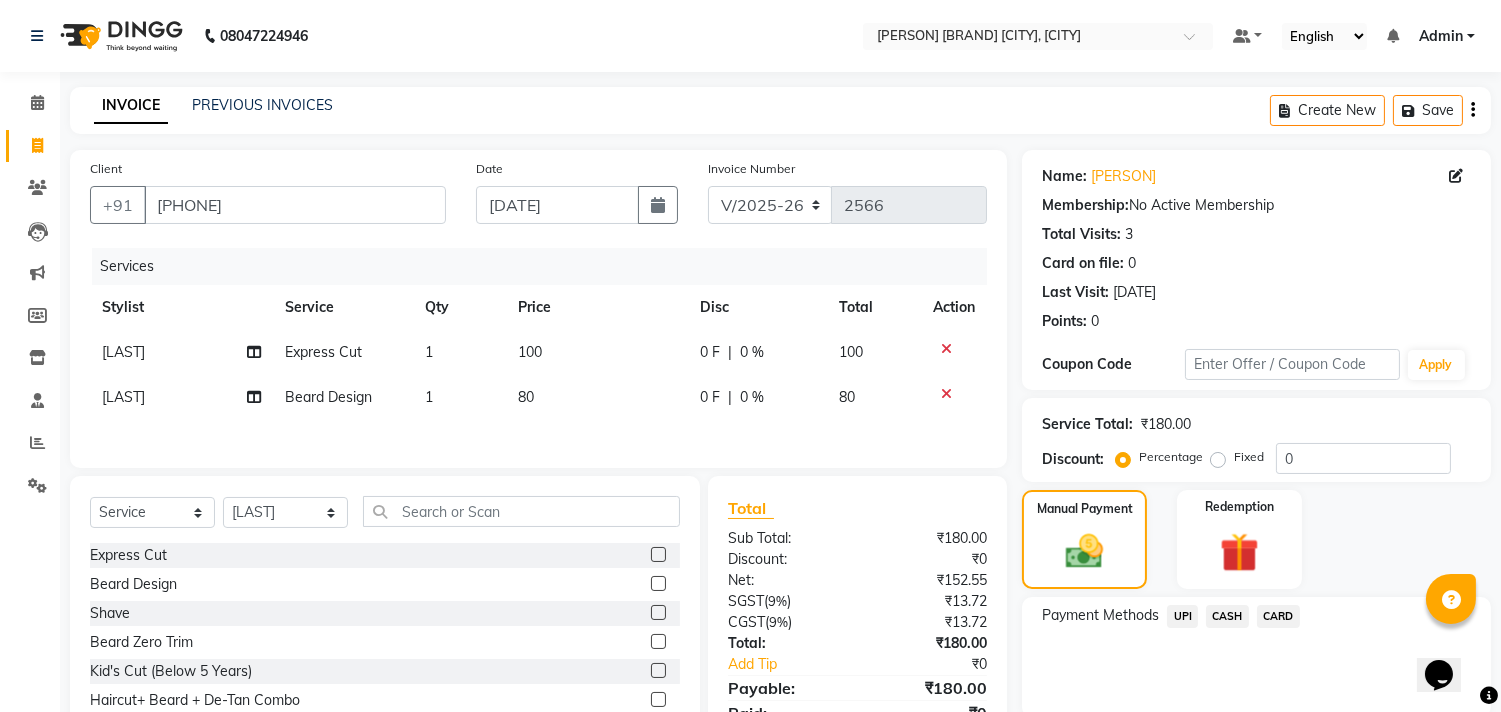 click on "CASH" 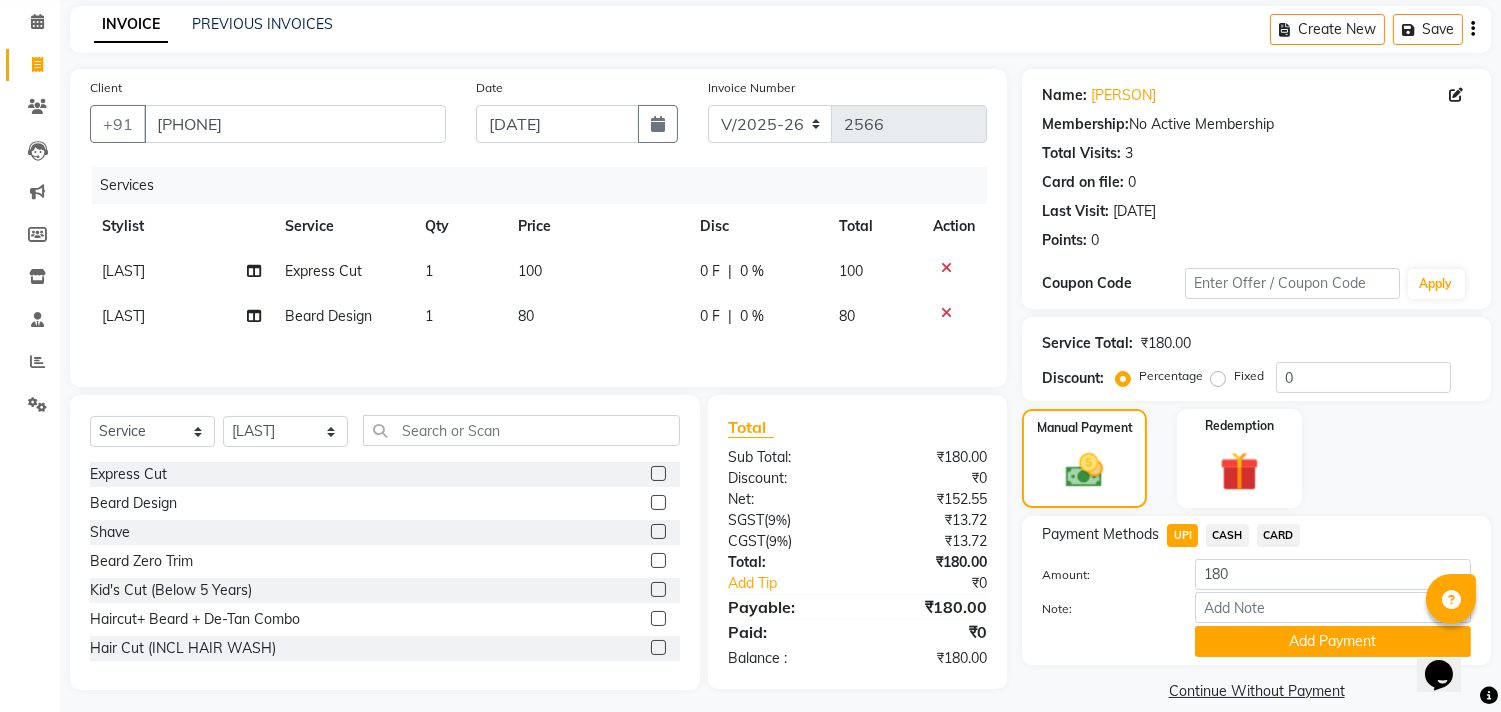 scroll, scrollTop: 104, scrollLeft: 0, axis: vertical 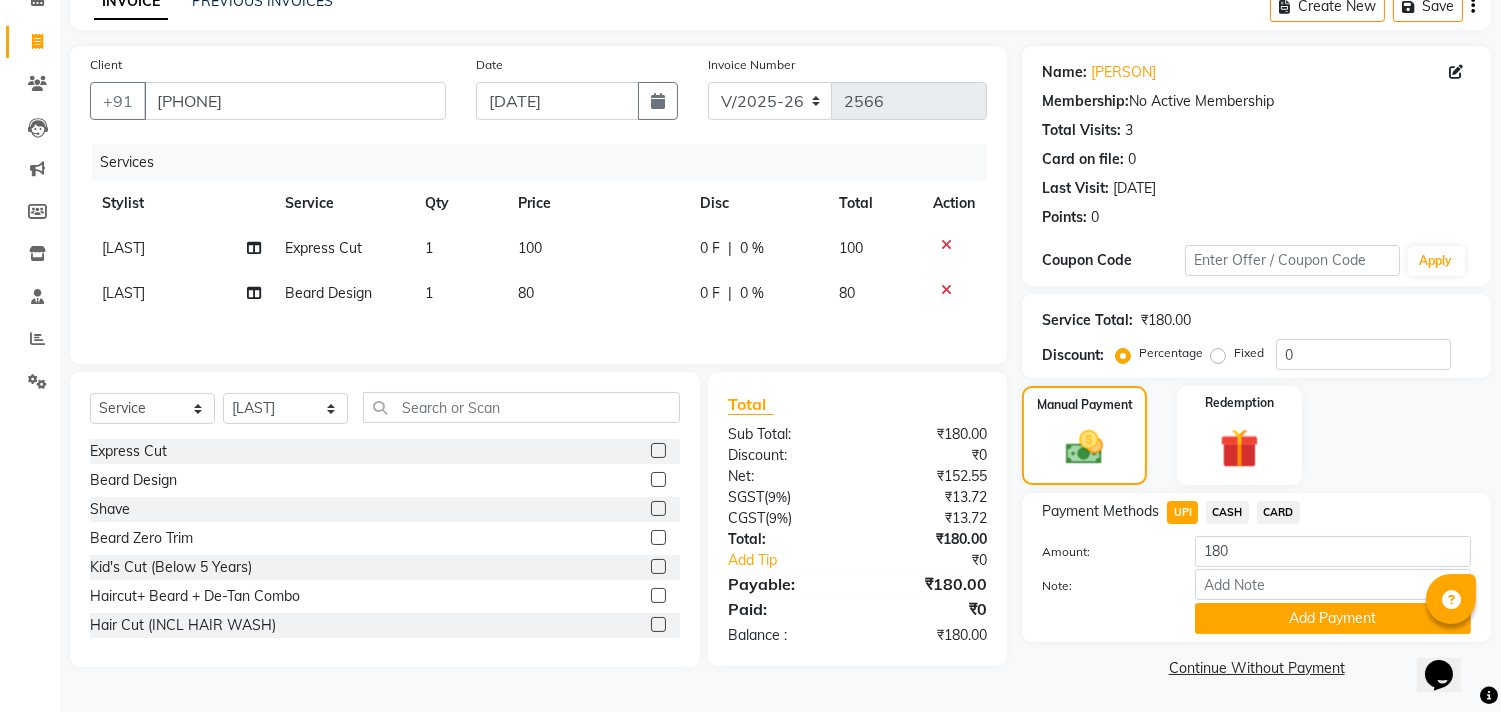 click on "Note:" 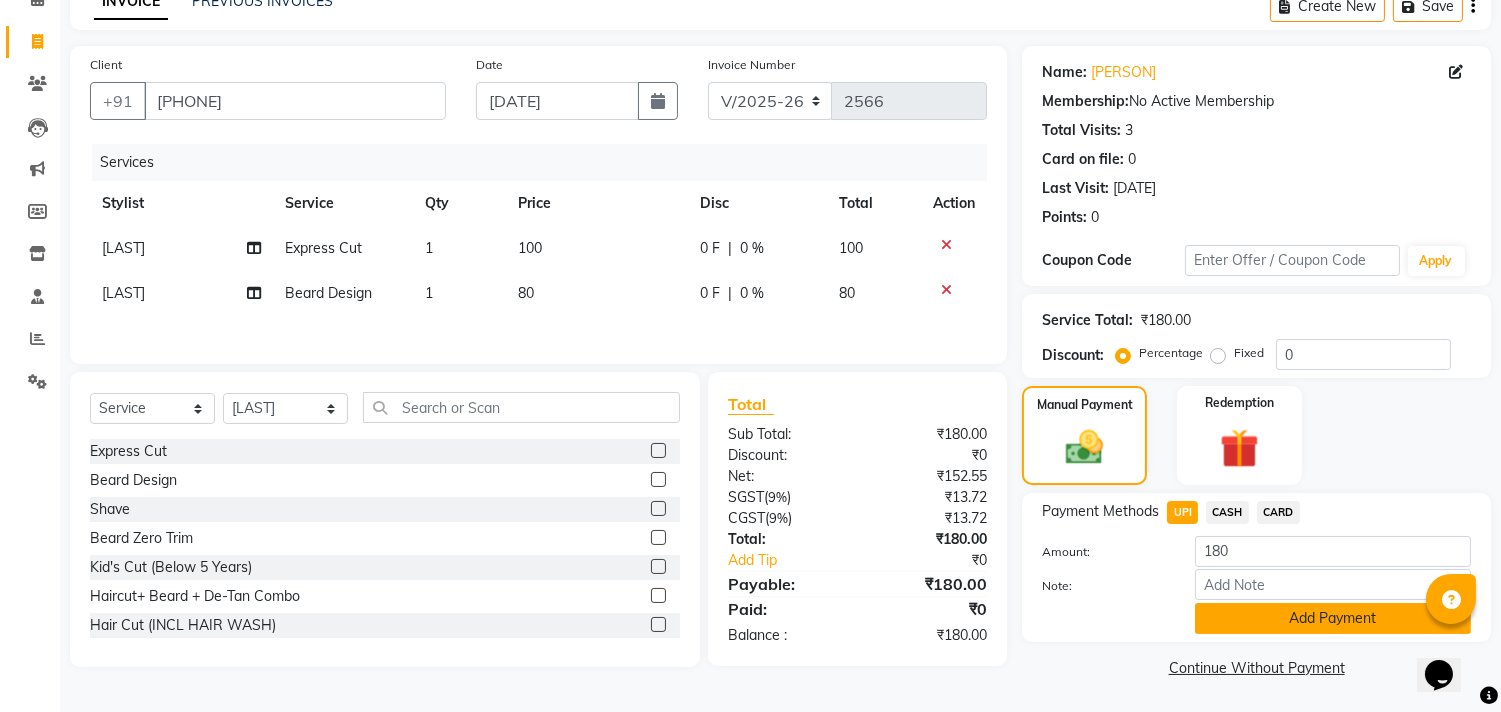 click on "Add Payment" 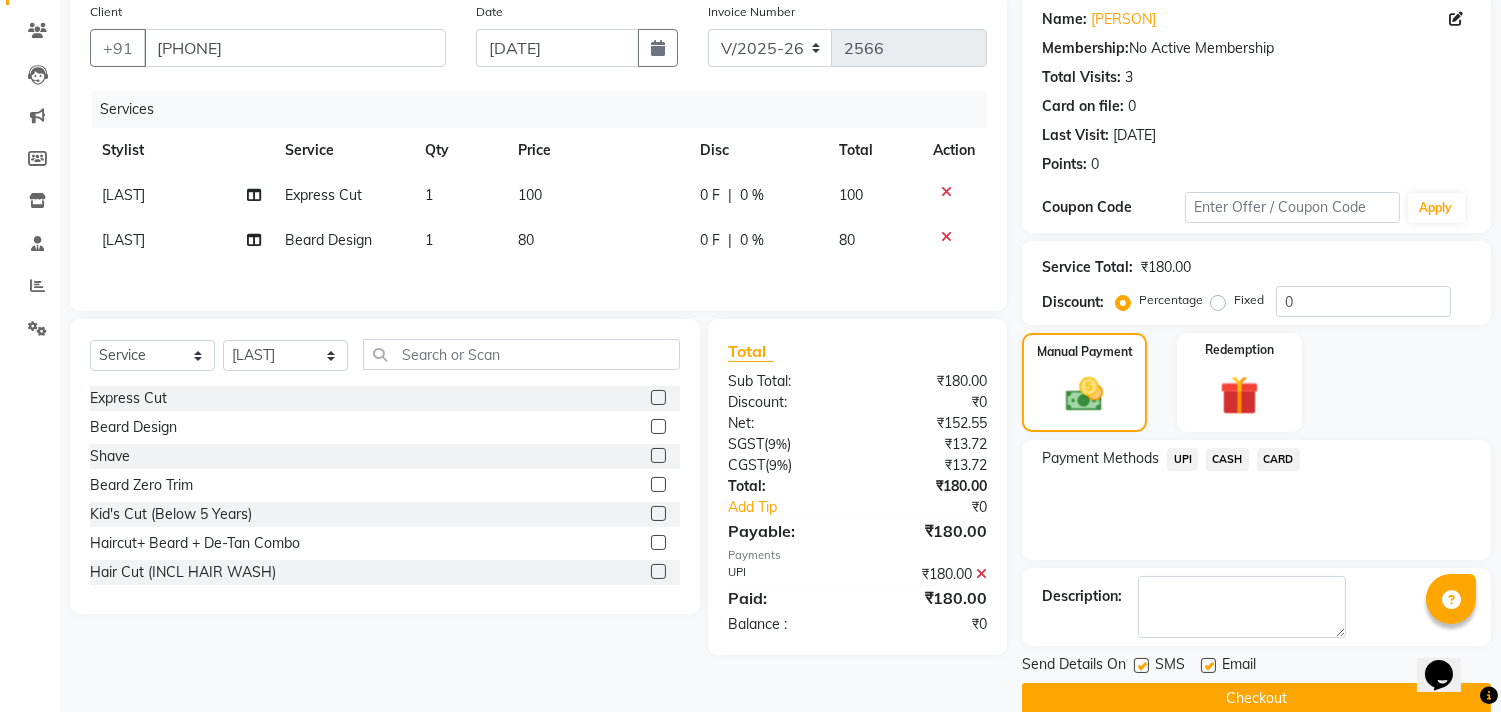 scroll, scrollTop: 187, scrollLeft: 0, axis: vertical 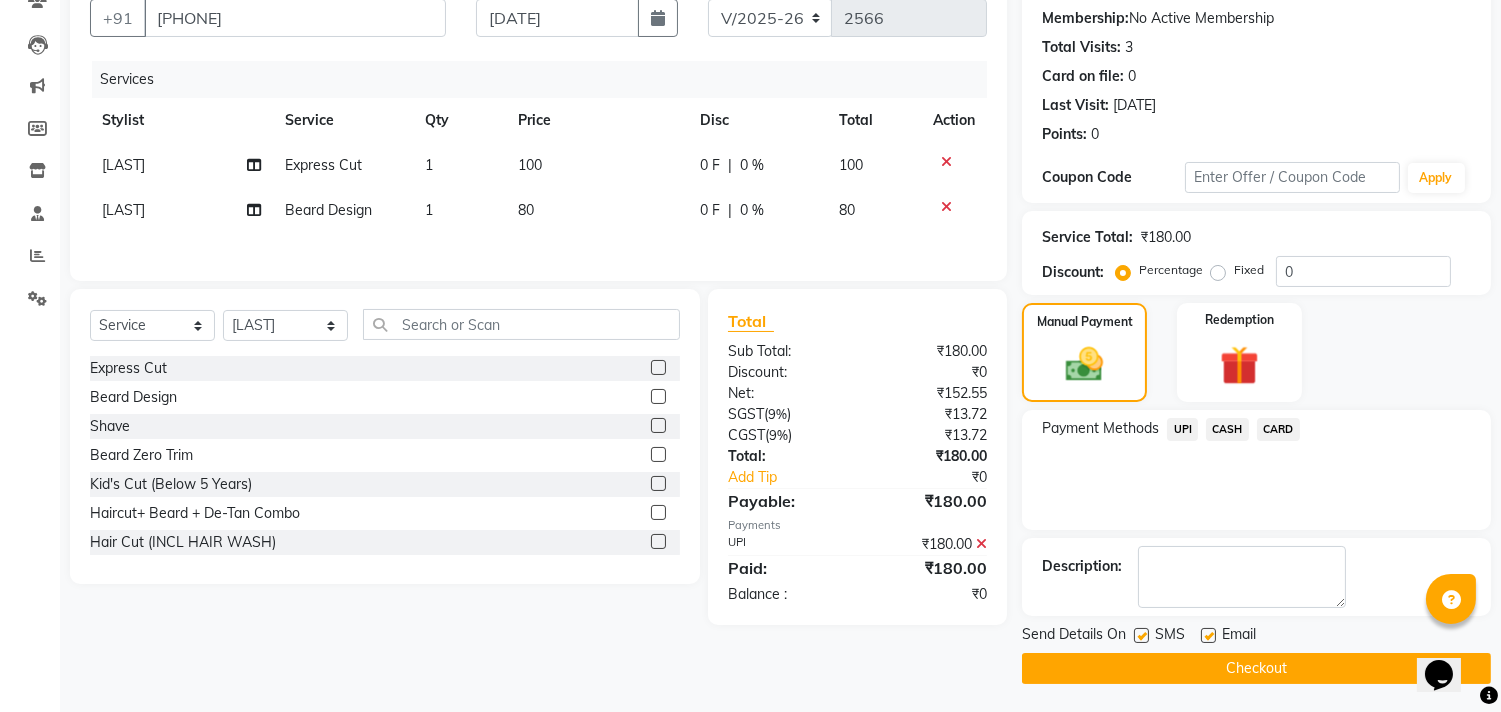 click on "Checkout" 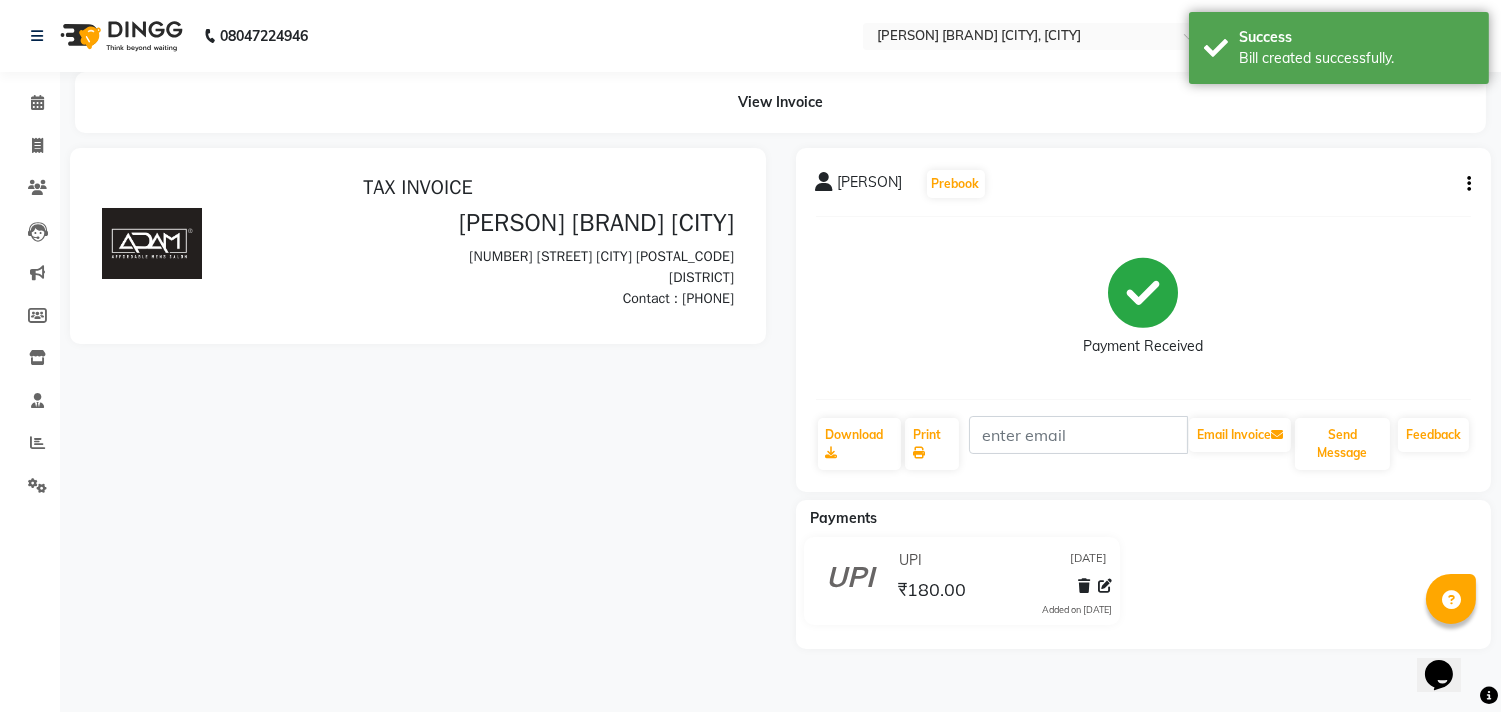 scroll, scrollTop: 0, scrollLeft: 0, axis: both 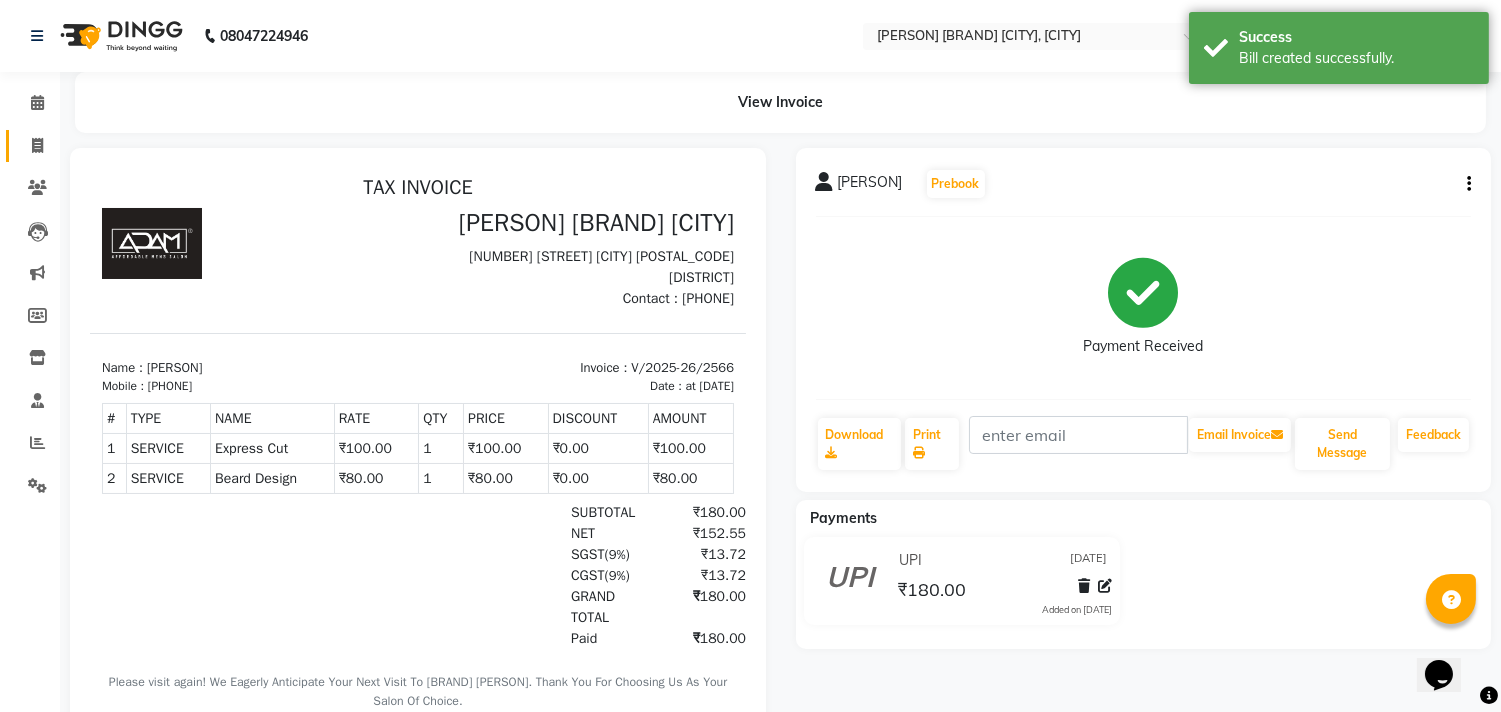 click 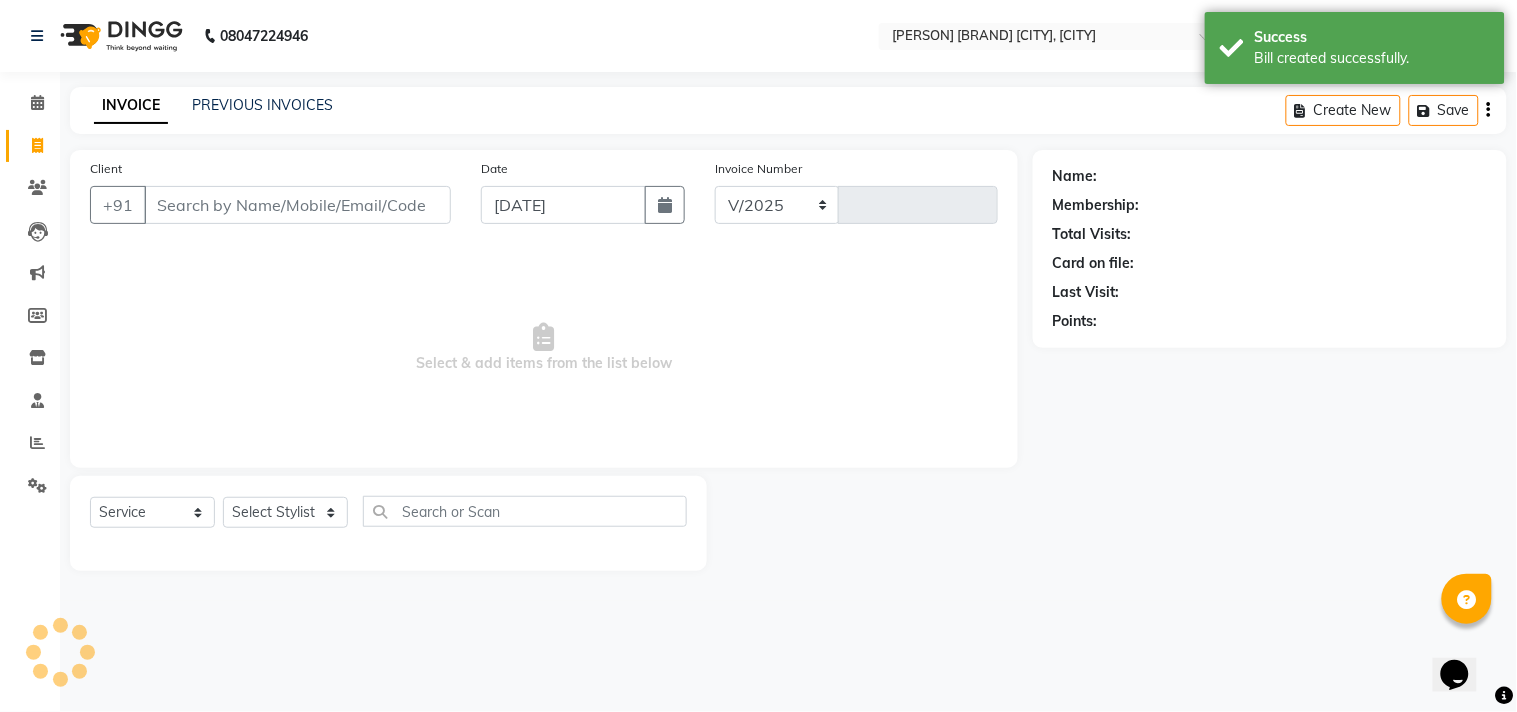select on "8329" 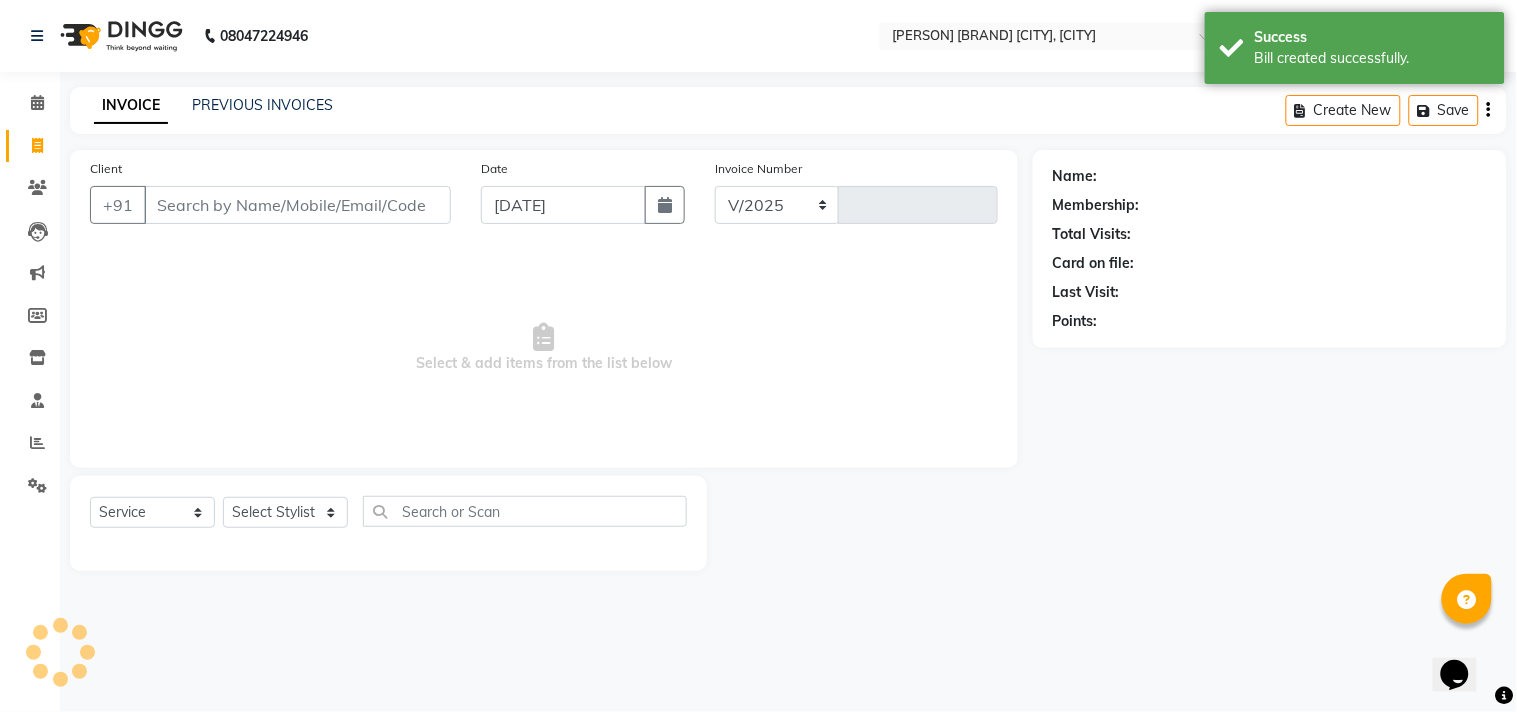 type on "2567" 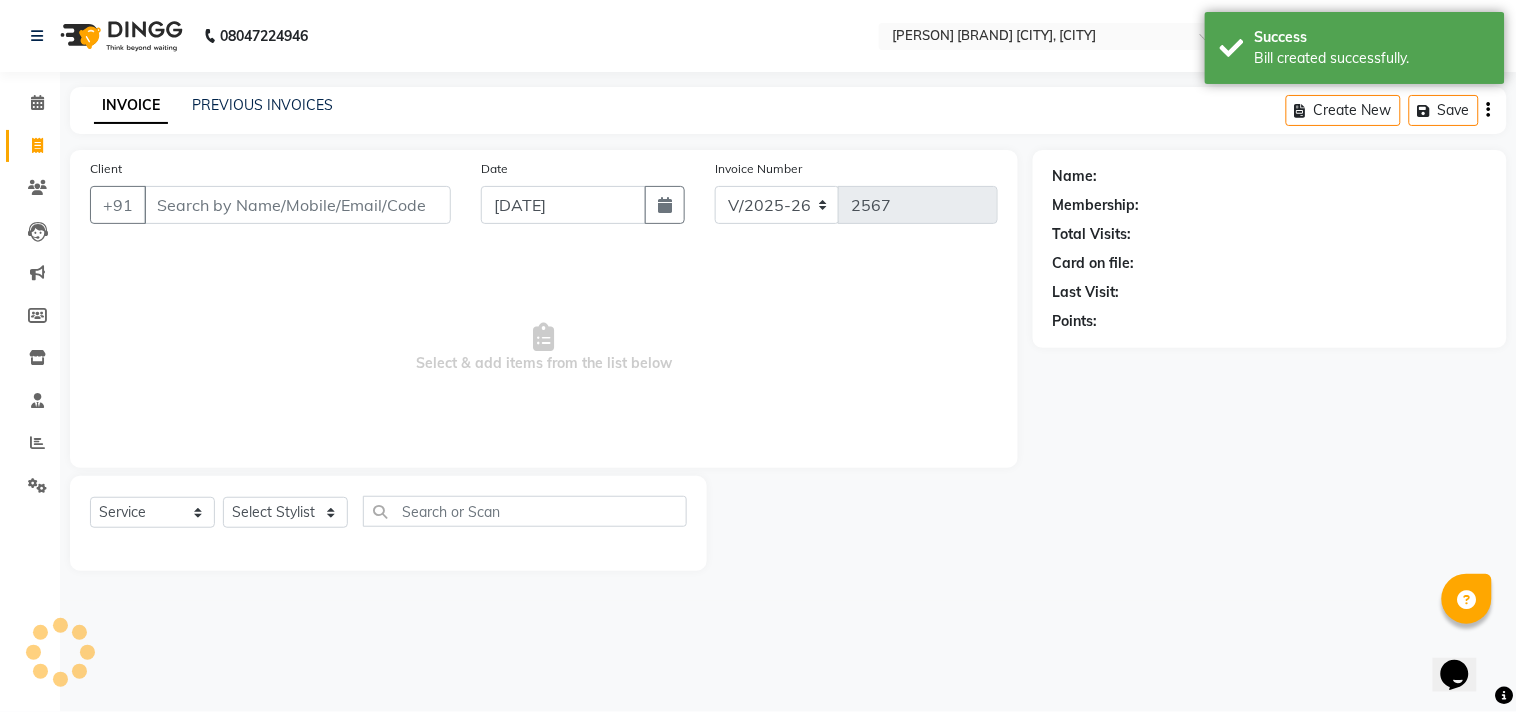 click on "Client" at bounding box center [297, 205] 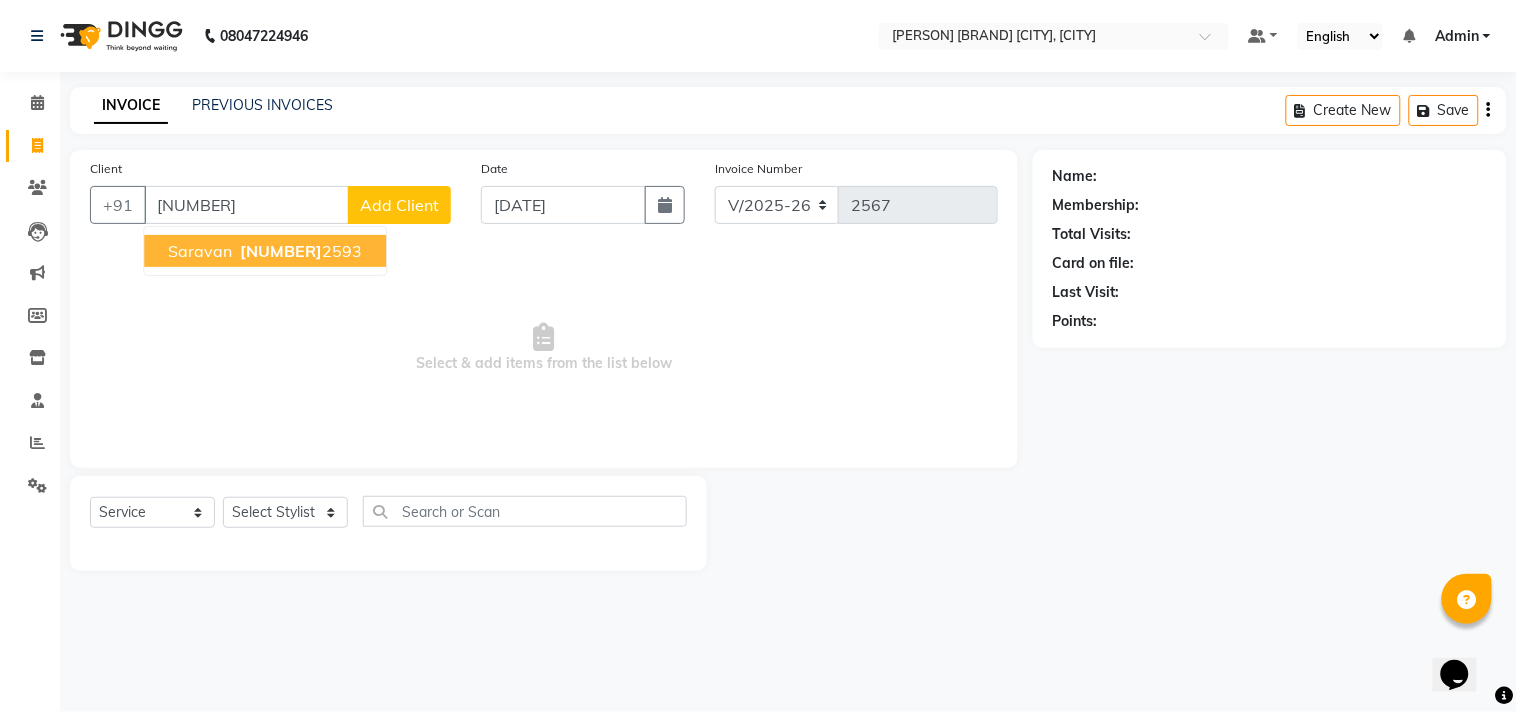 click on "960028" at bounding box center [281, 251] 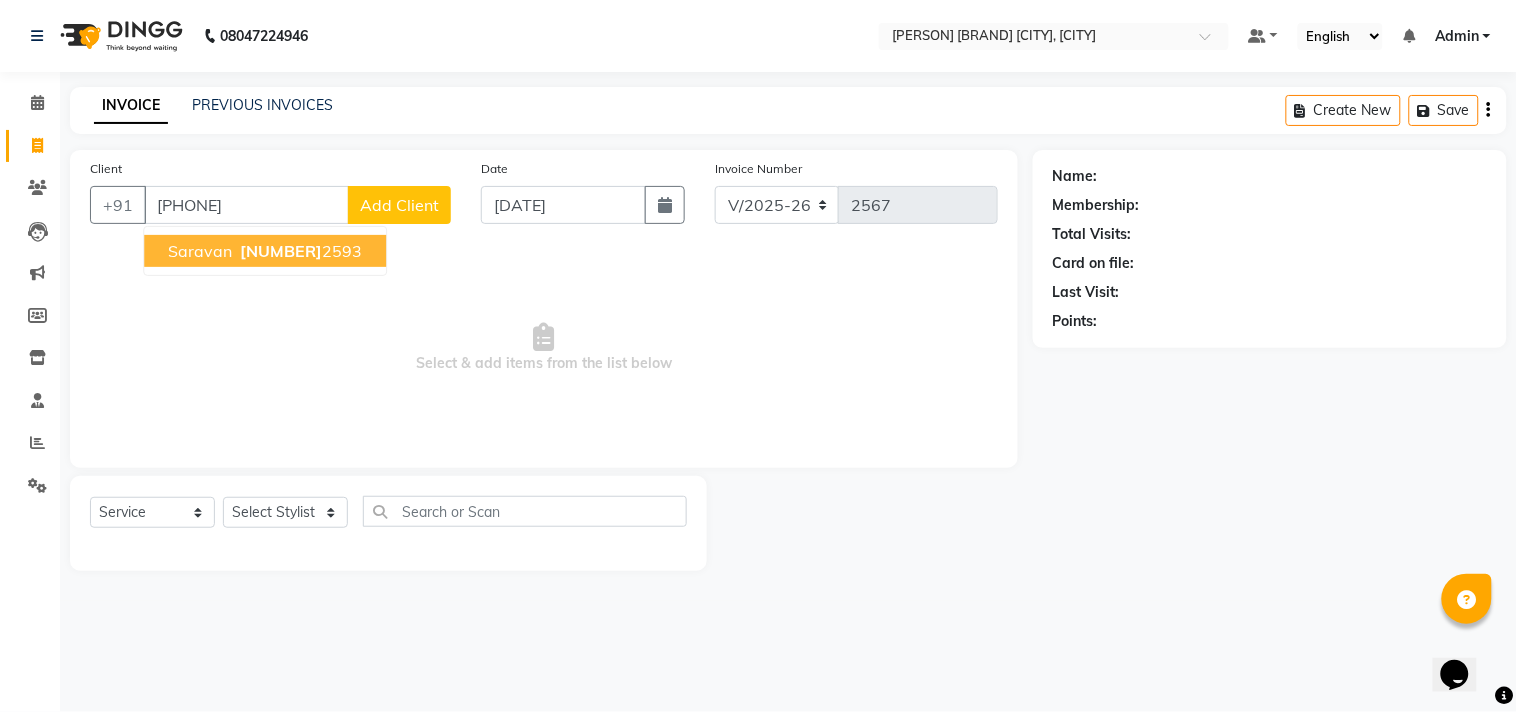 type on "9600282593" 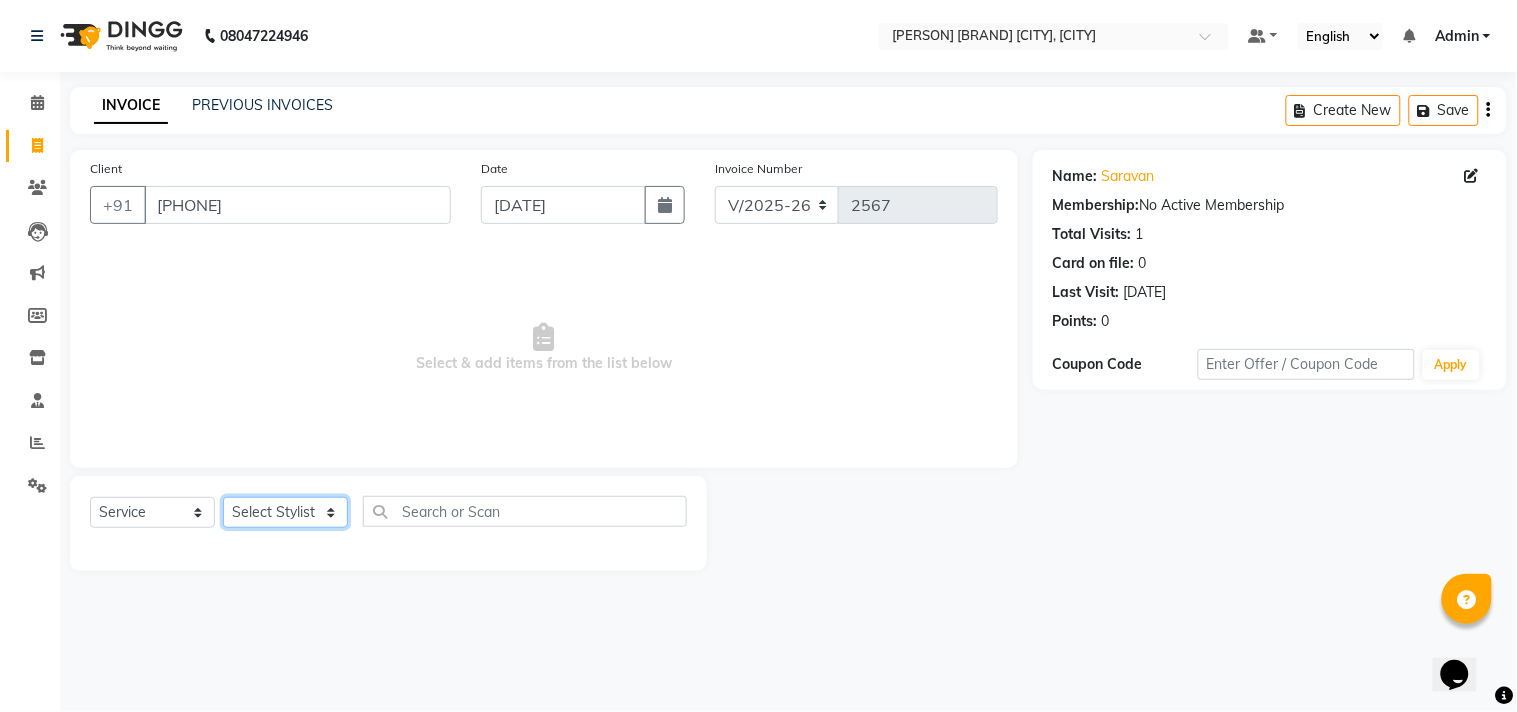 click on "Select Stylist Admin [FIRST] [FIRST] [FIRST] [FIRST] [FIRST] [FIRST] [FIRST] [FIRST] [FIRST] [FIRST]" 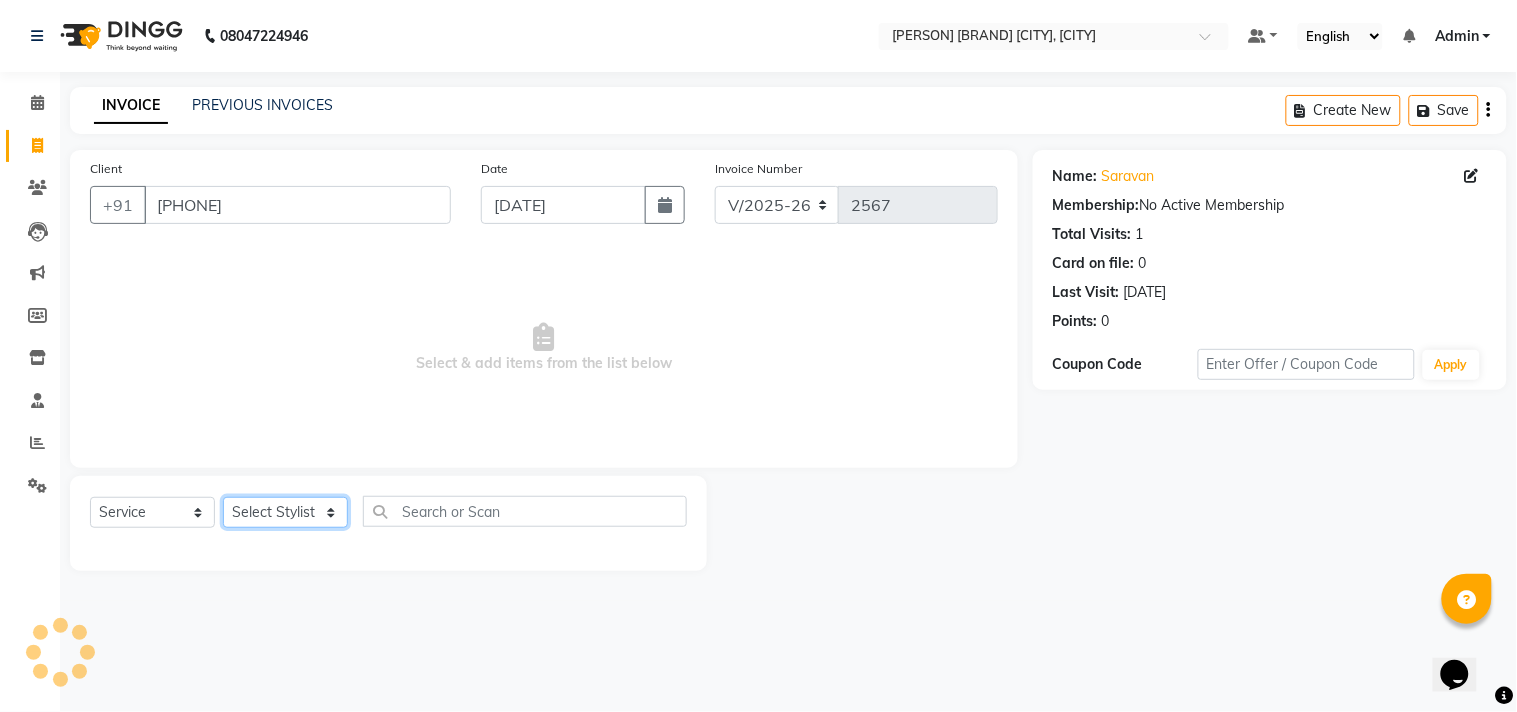 select on "85800" 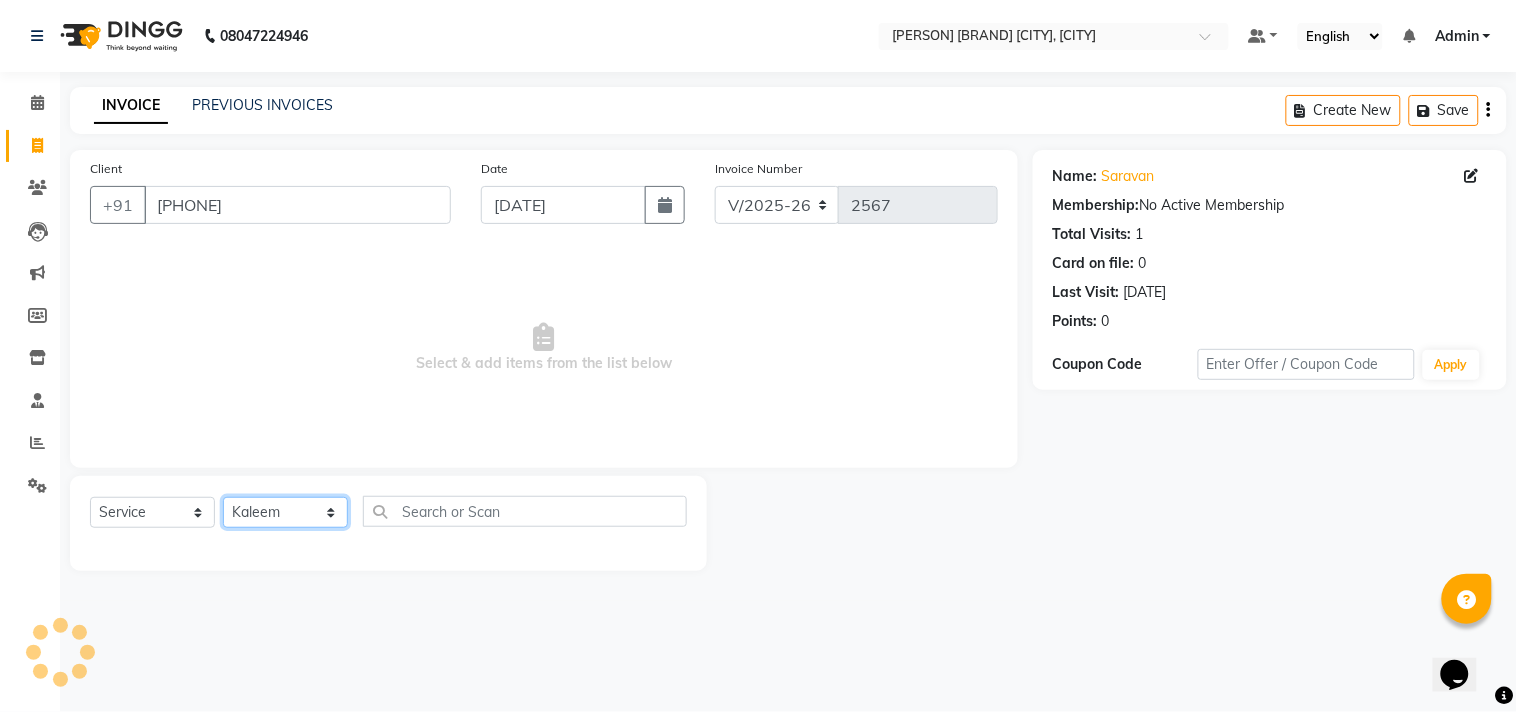 click on "Select Stylist Admin [FIRST] [FIRST] [FIRST] [FIRST] [FIRST] [FIRST] [FIRST] [FIRST] [FIRST] [FIRST]" 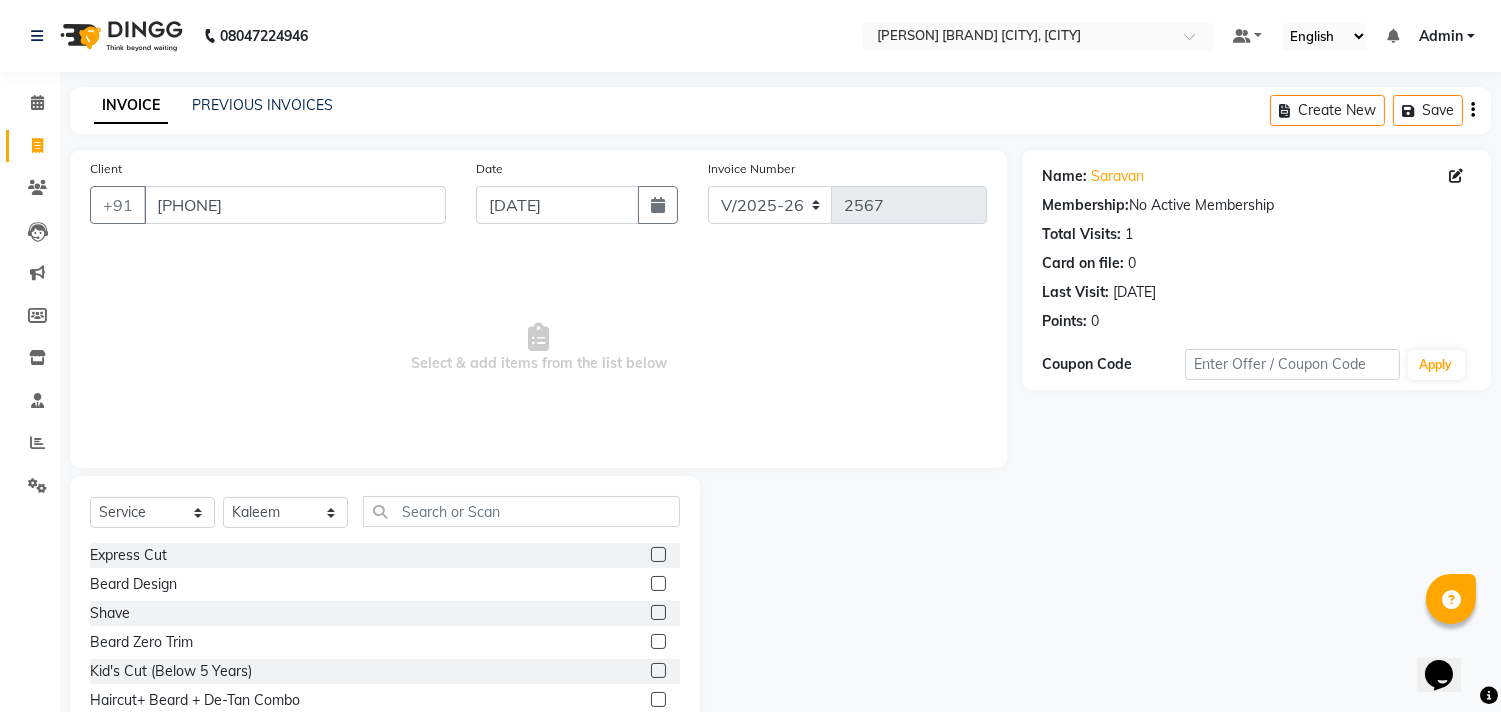 click 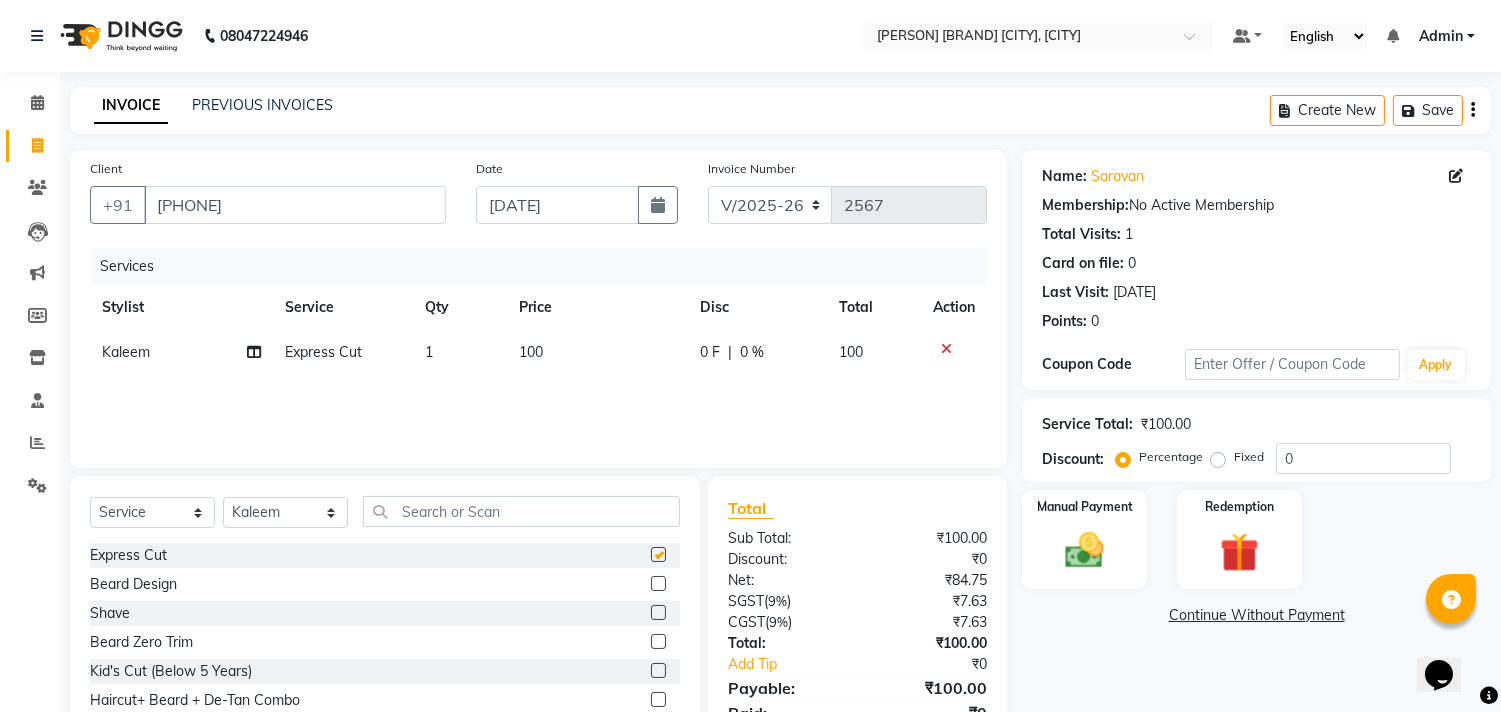 checkbox on "false" 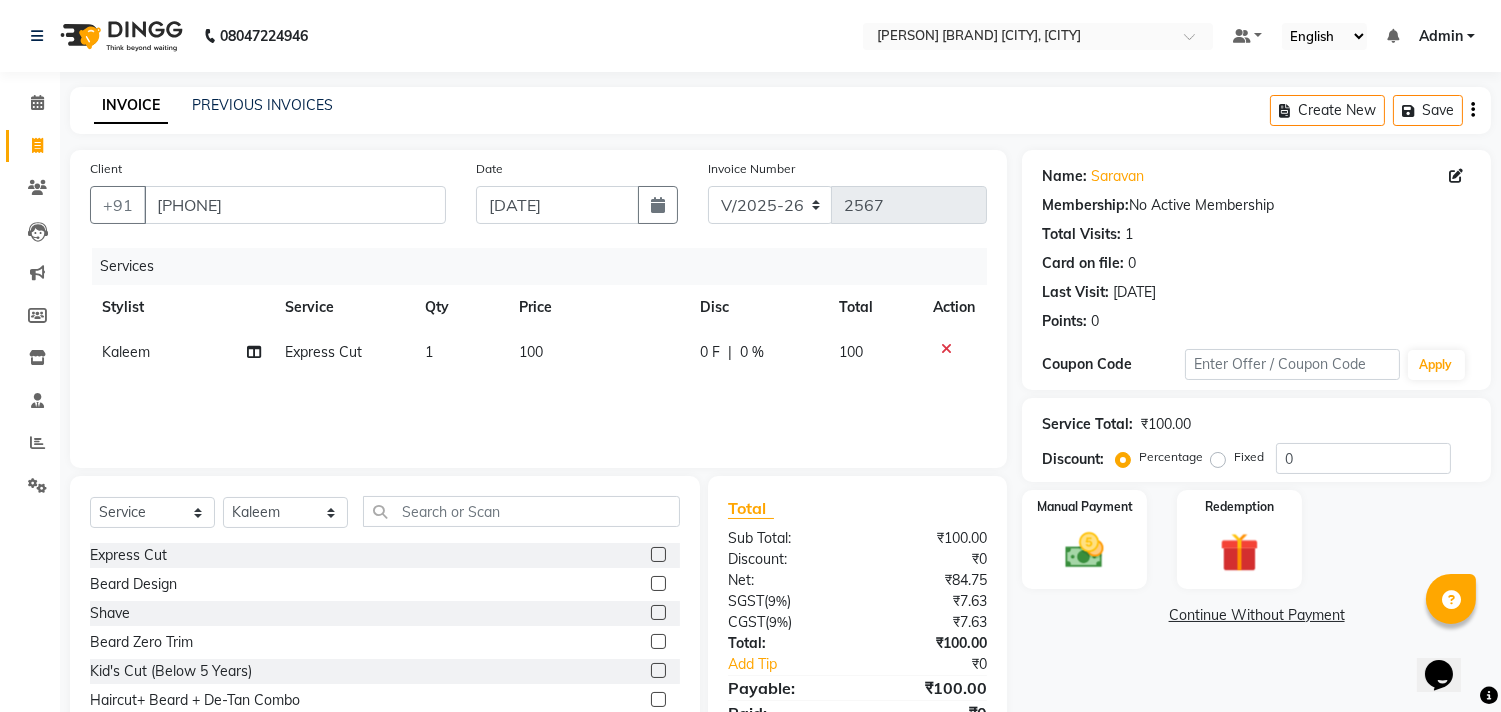 click 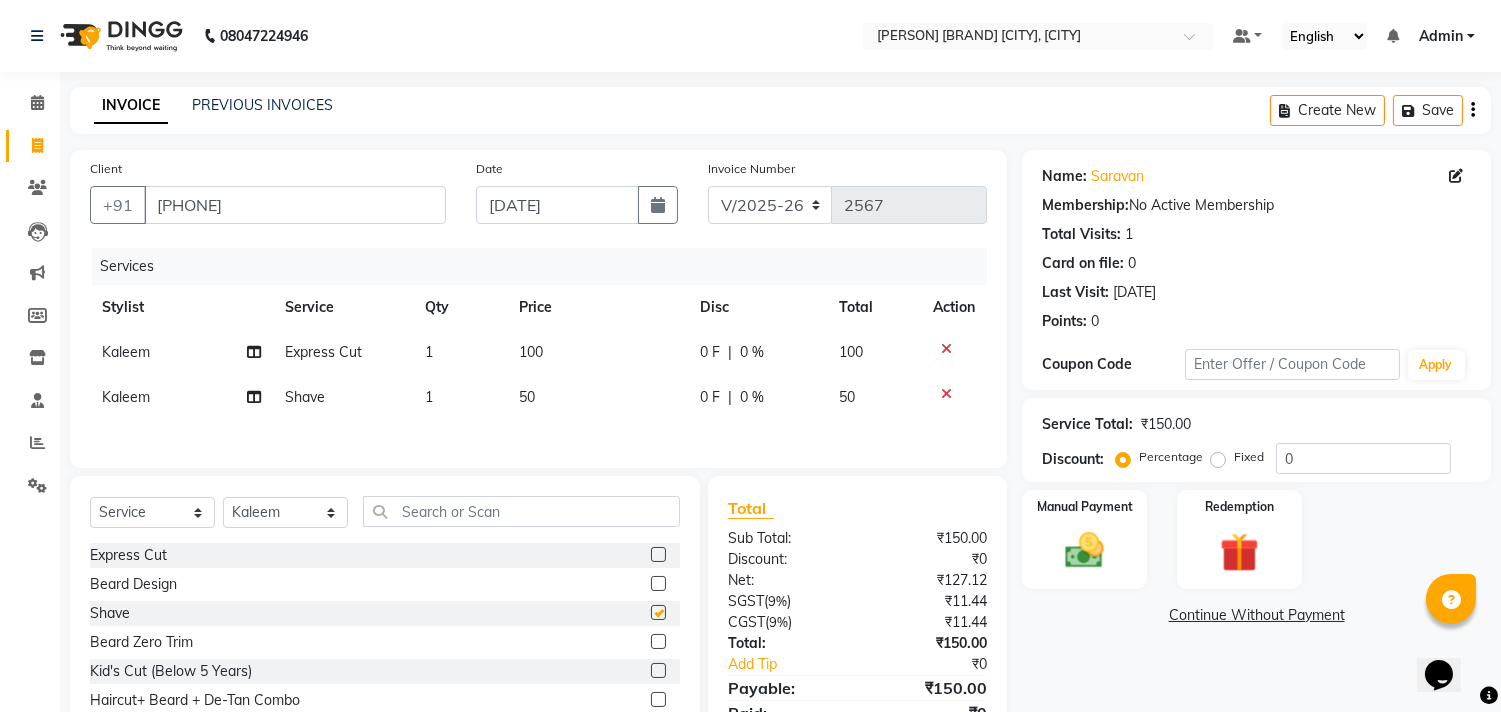 checkbox on "false" 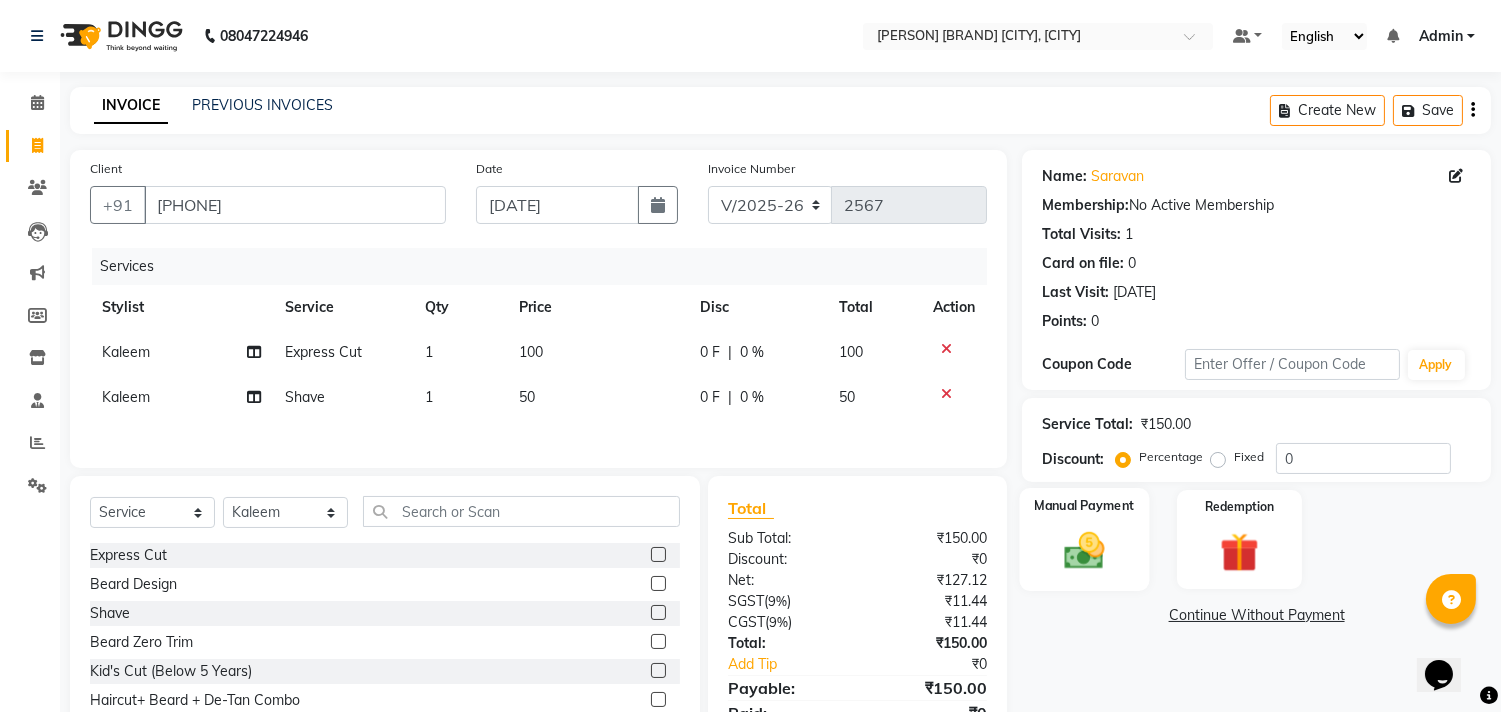 click on "Manual Payment" 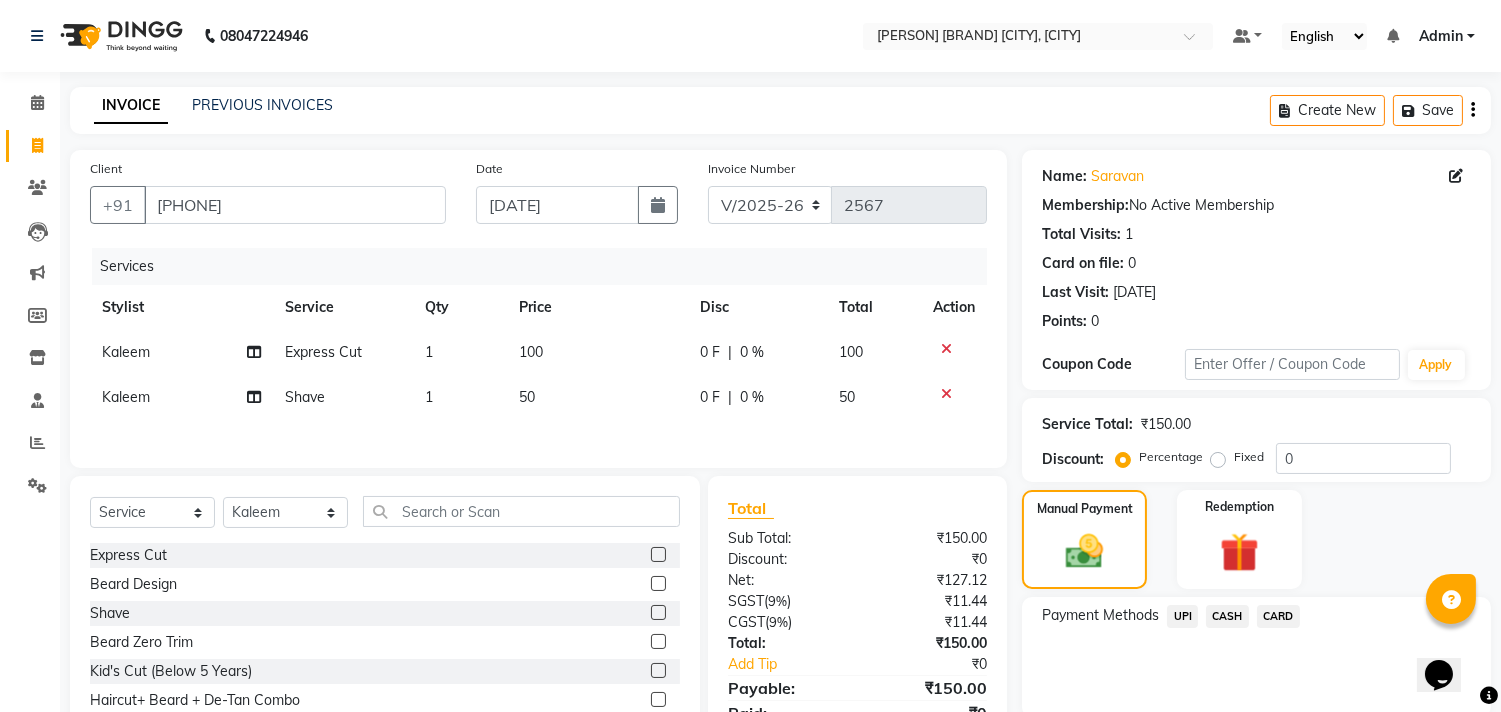 click on "CASH" 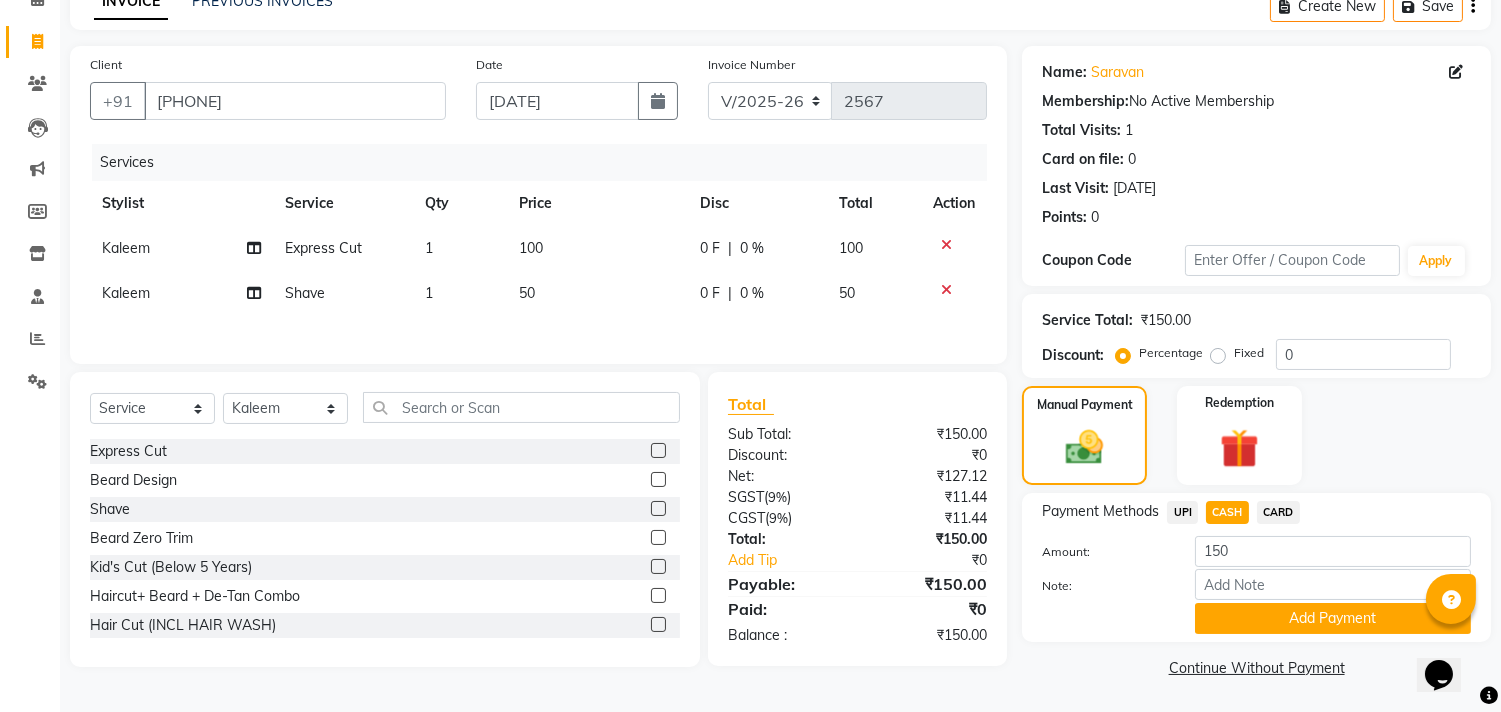 click on "Add Payment" 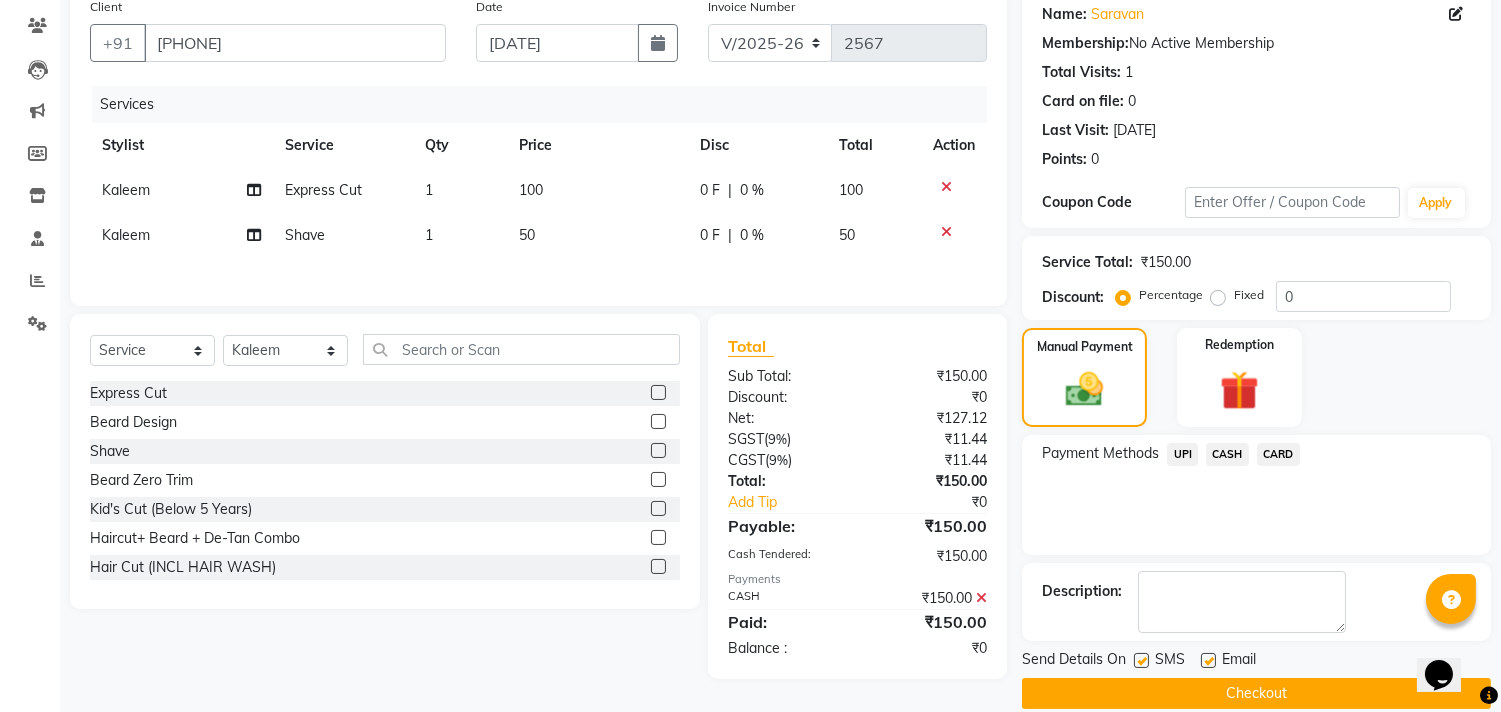 scroll, scrollTop: 187, scrollLeft: 0, axis: vertical 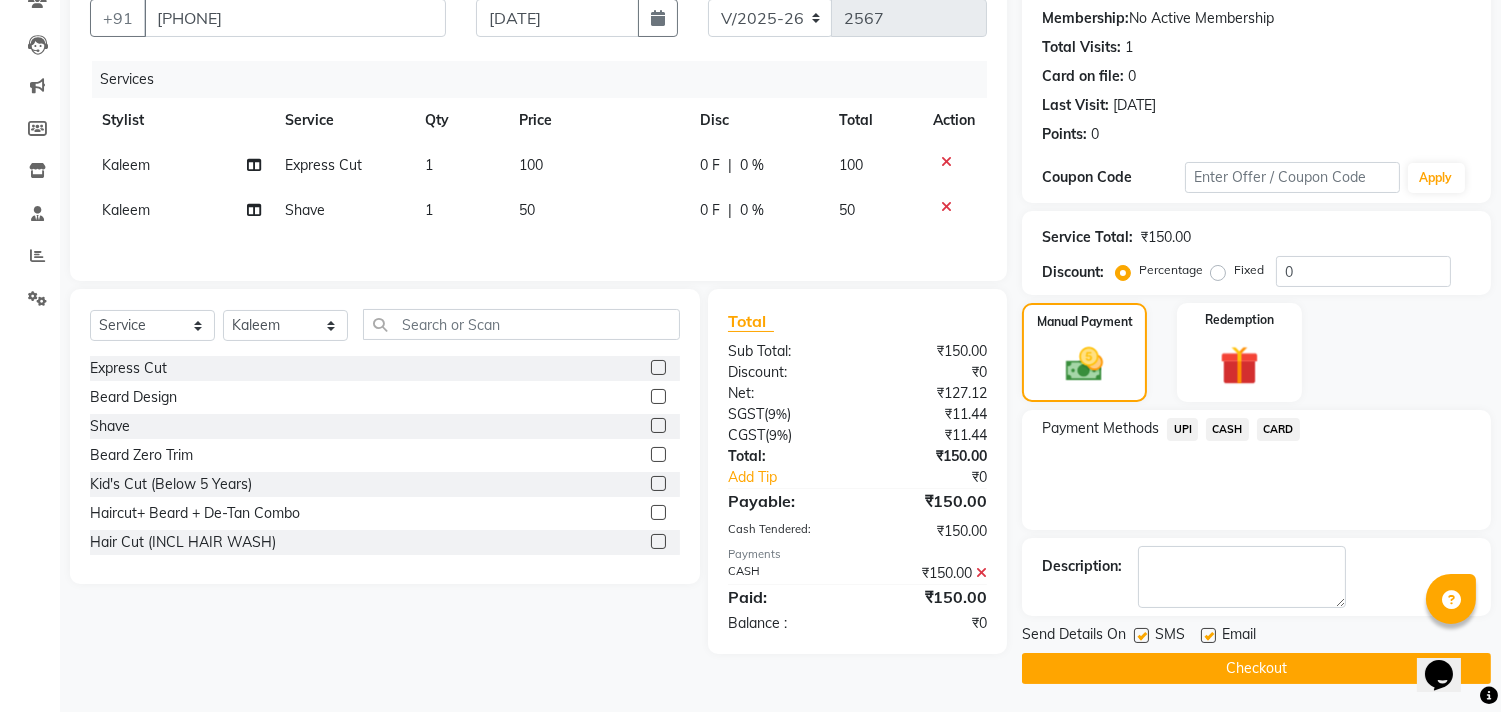 click on "Checkout" 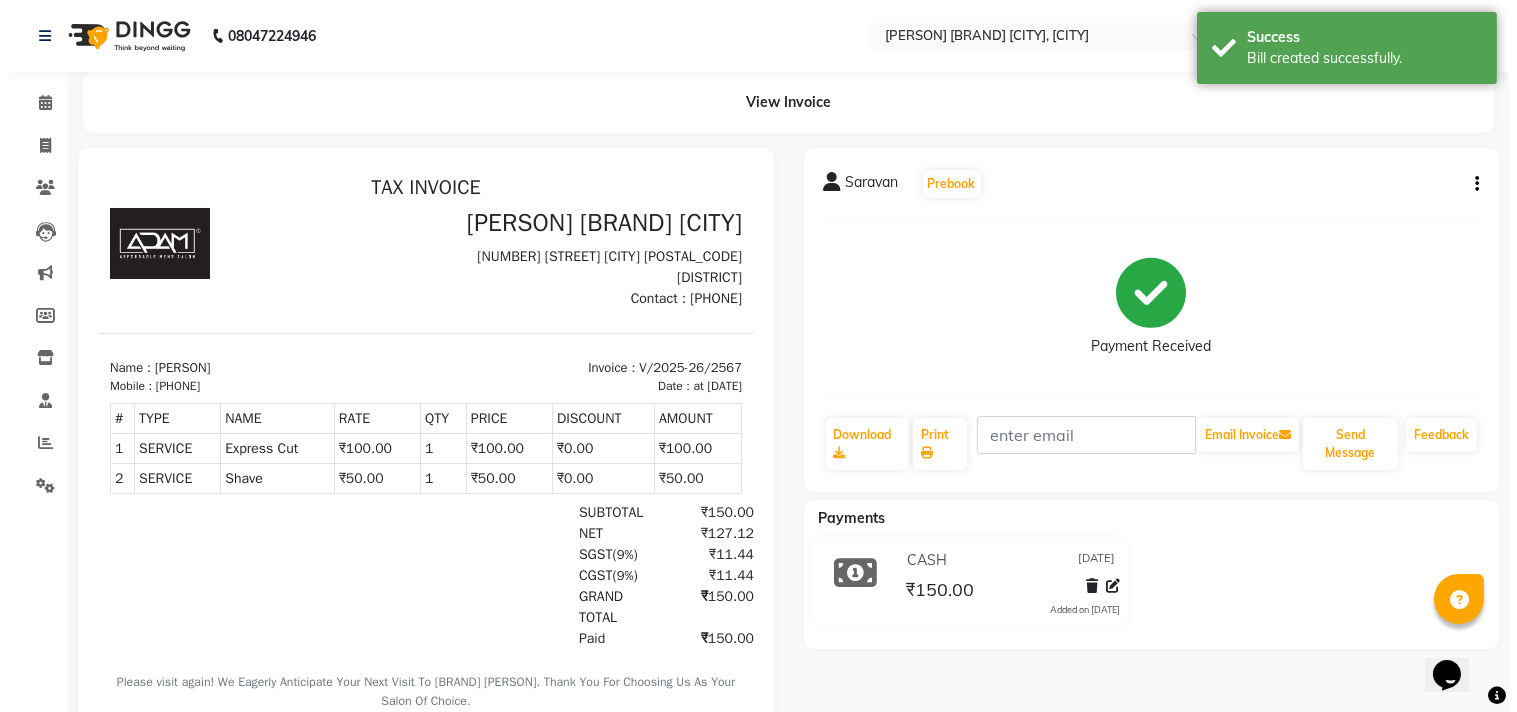 scroll, scrollTop: 0, scrollLeft: 0, axis: both 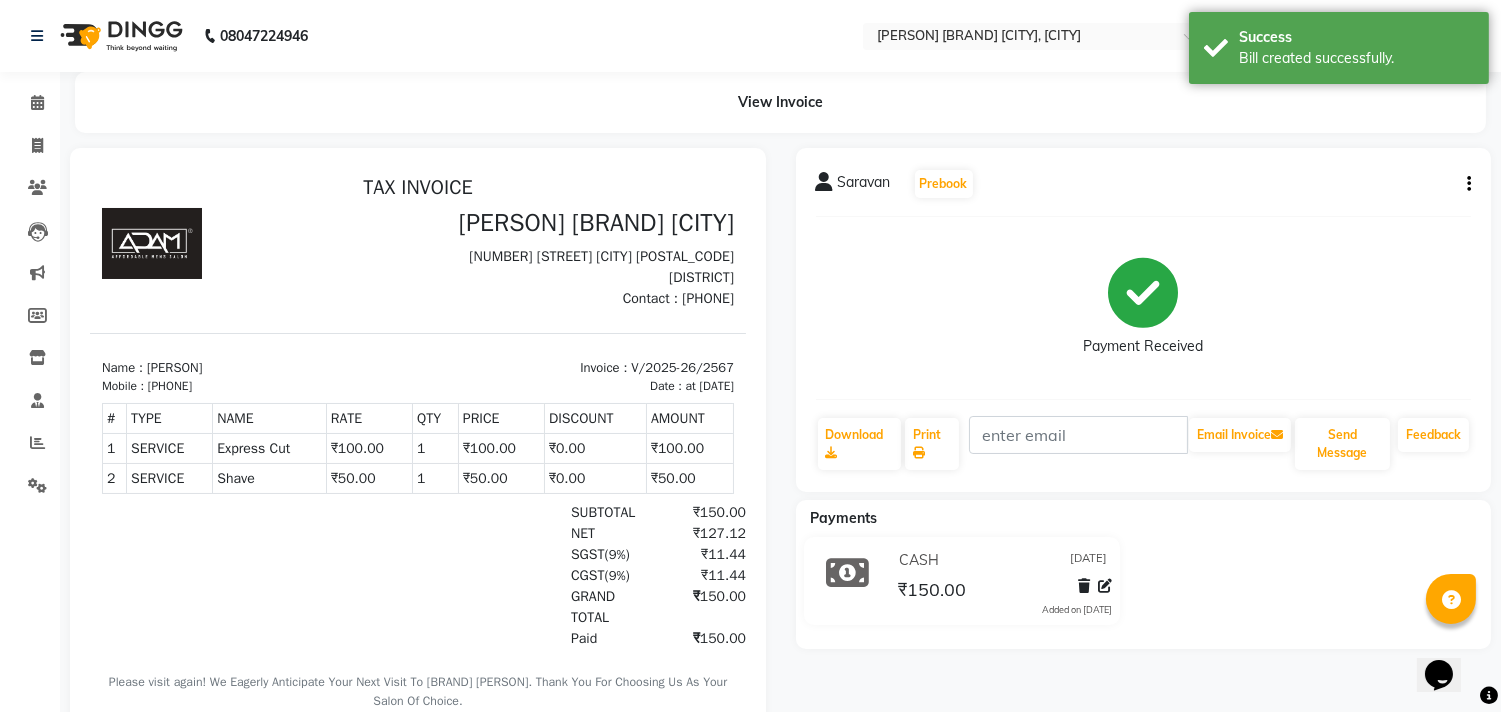 click at bounding box center [418, 466] 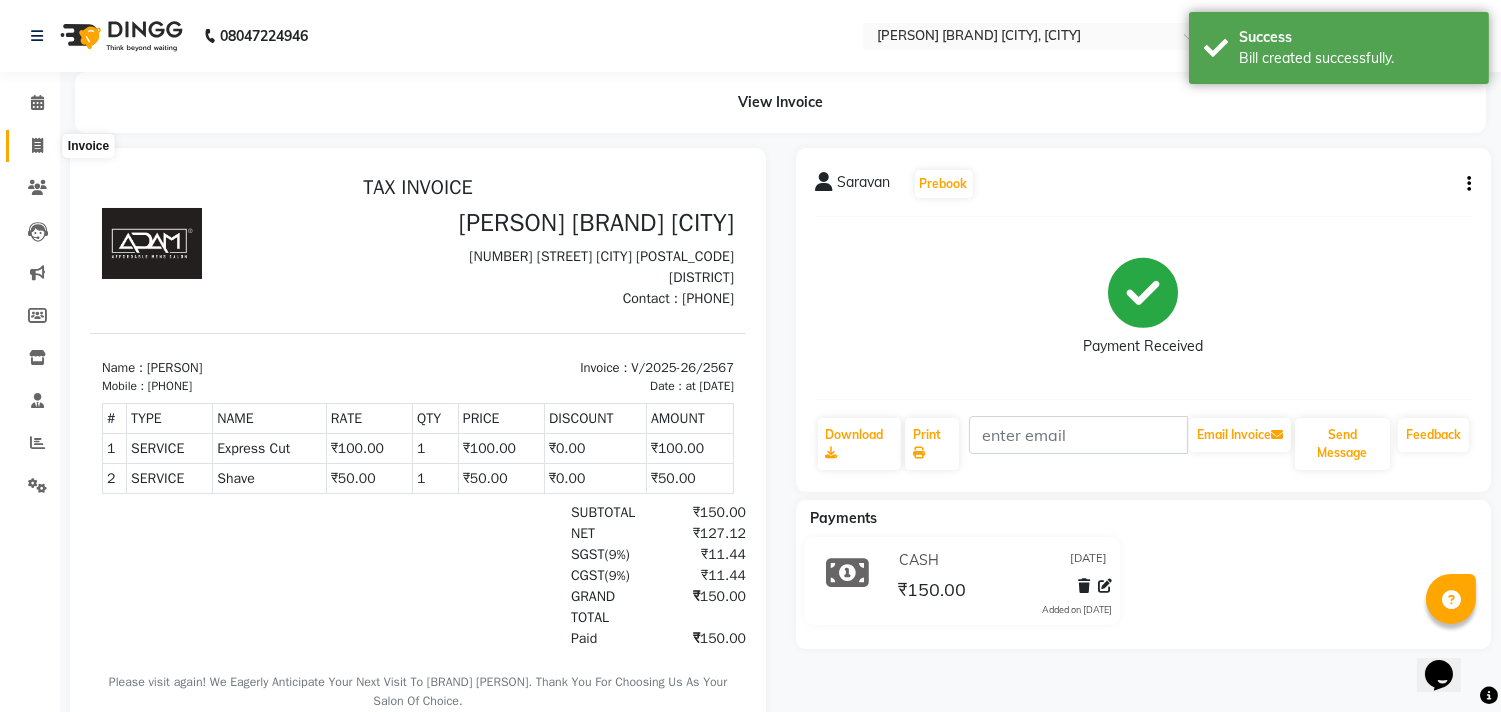 click 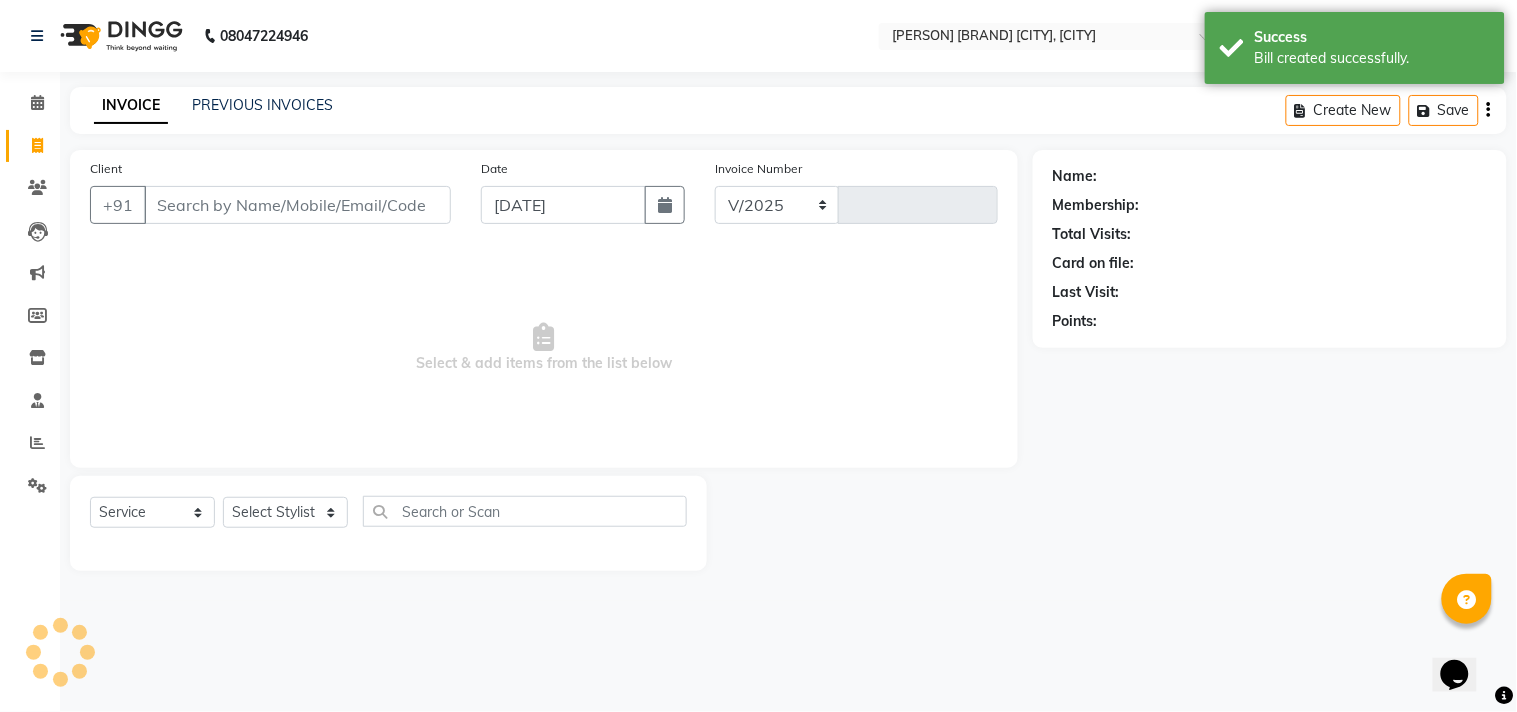 select on "8329" 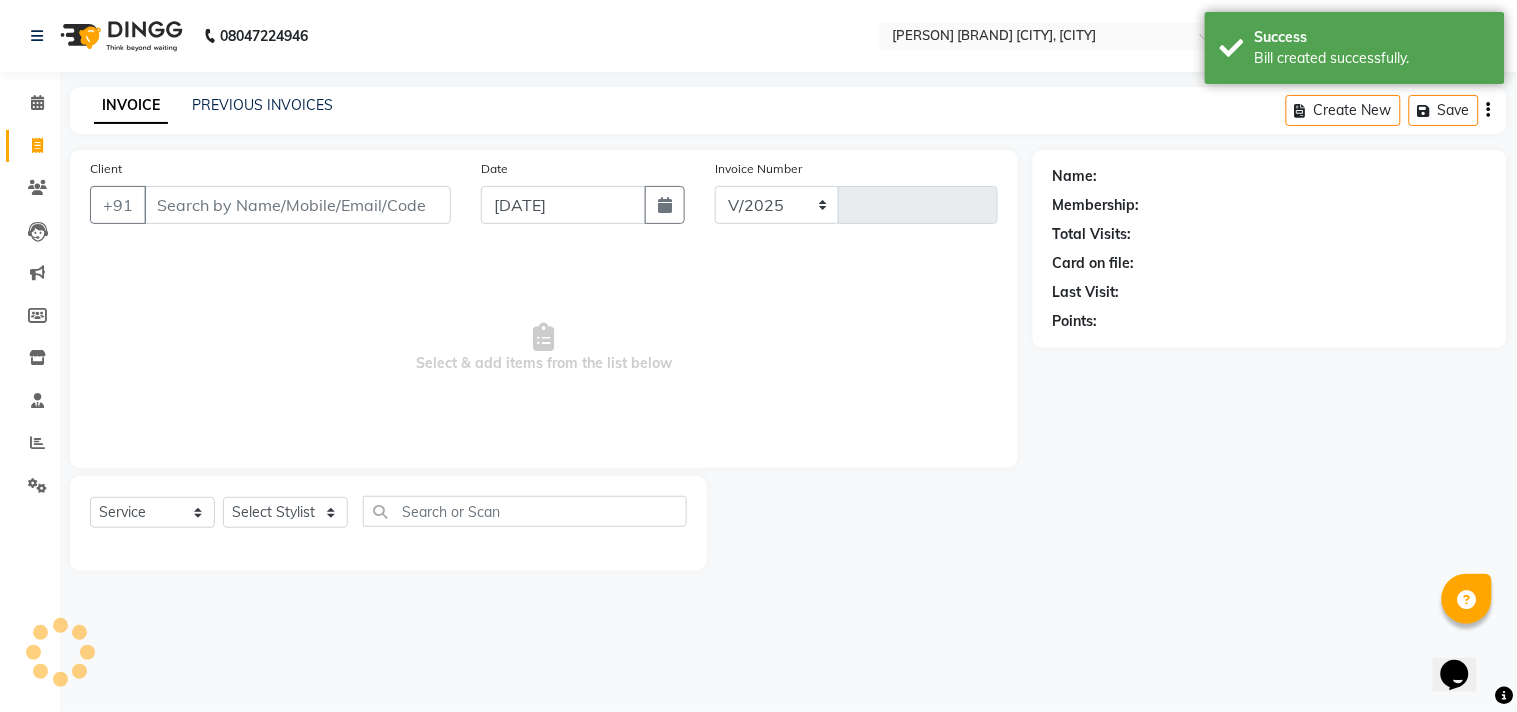 type on "2568" 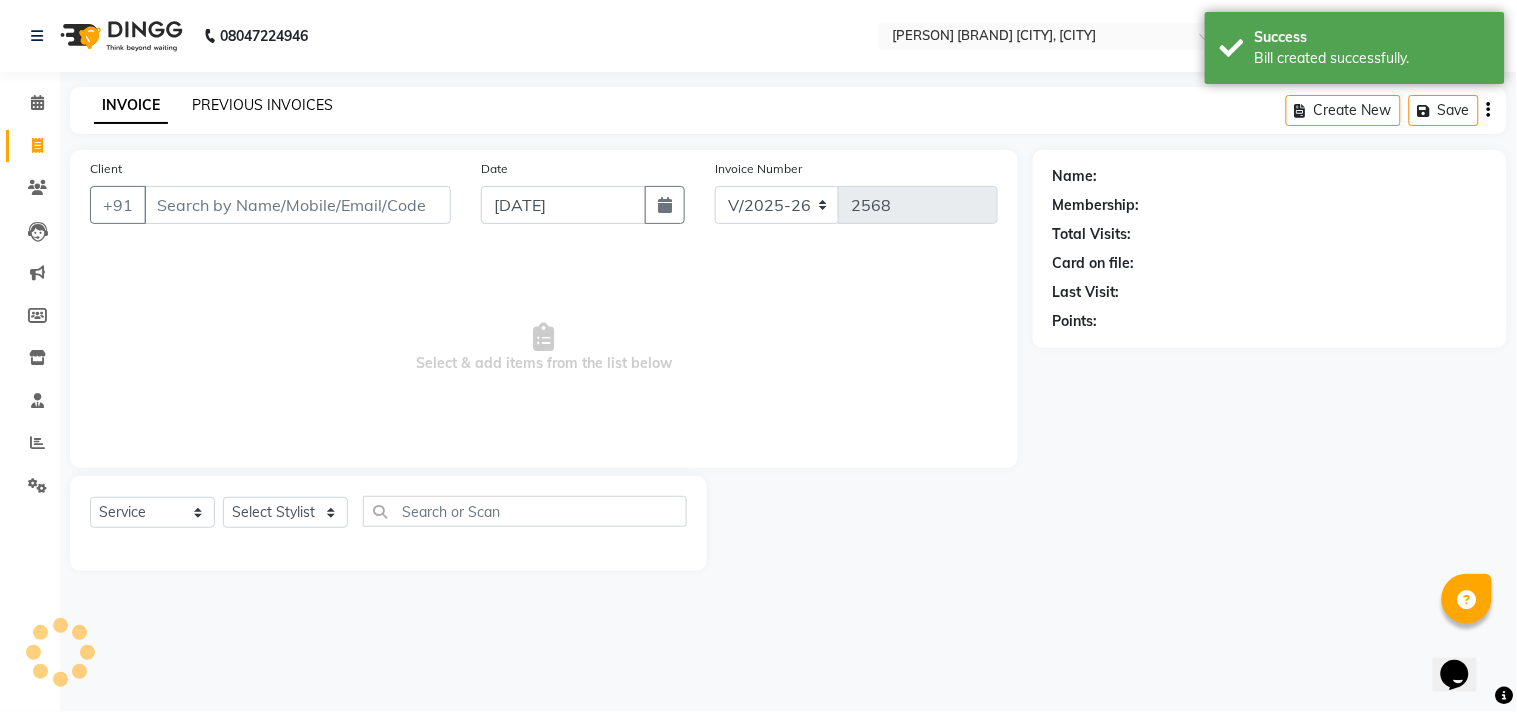 click on "PREVIOUS INVOICES" 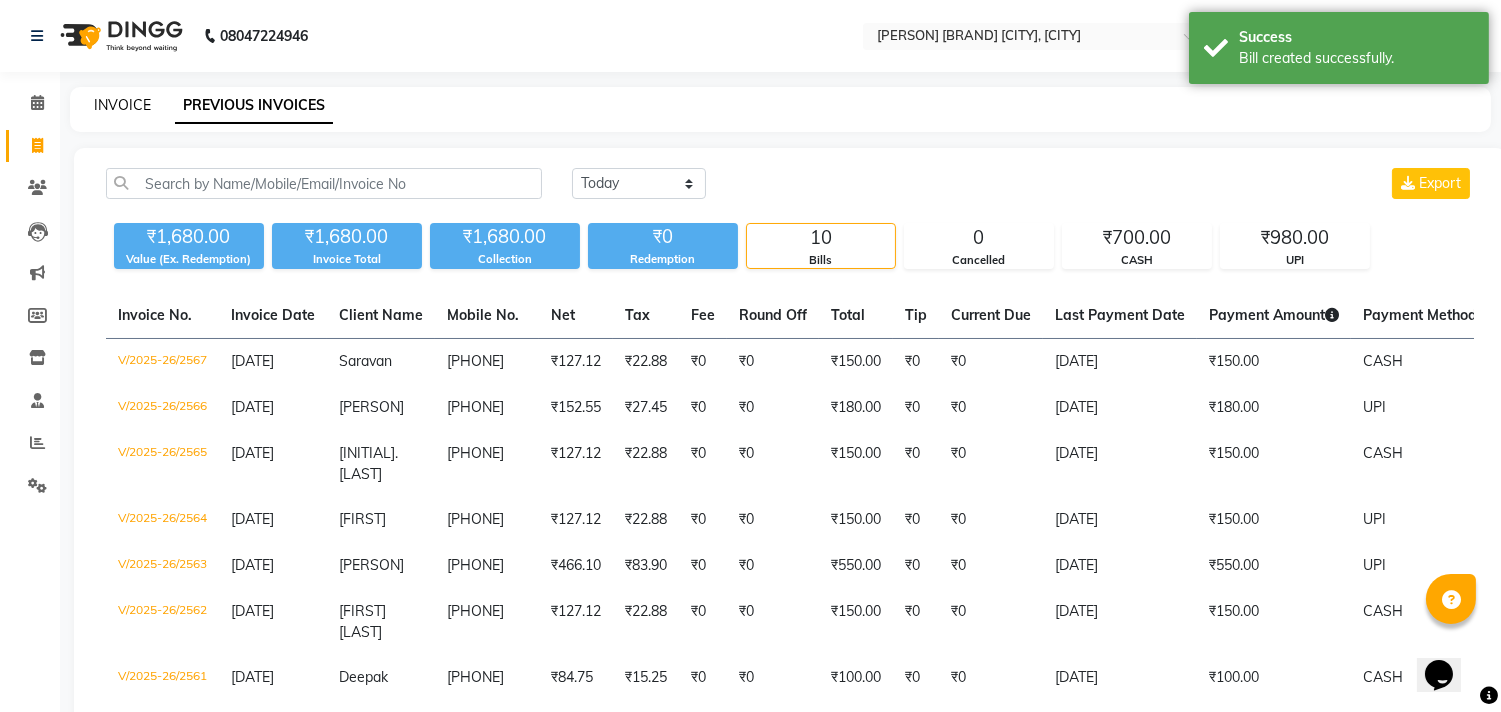 click on "INVOICE" 